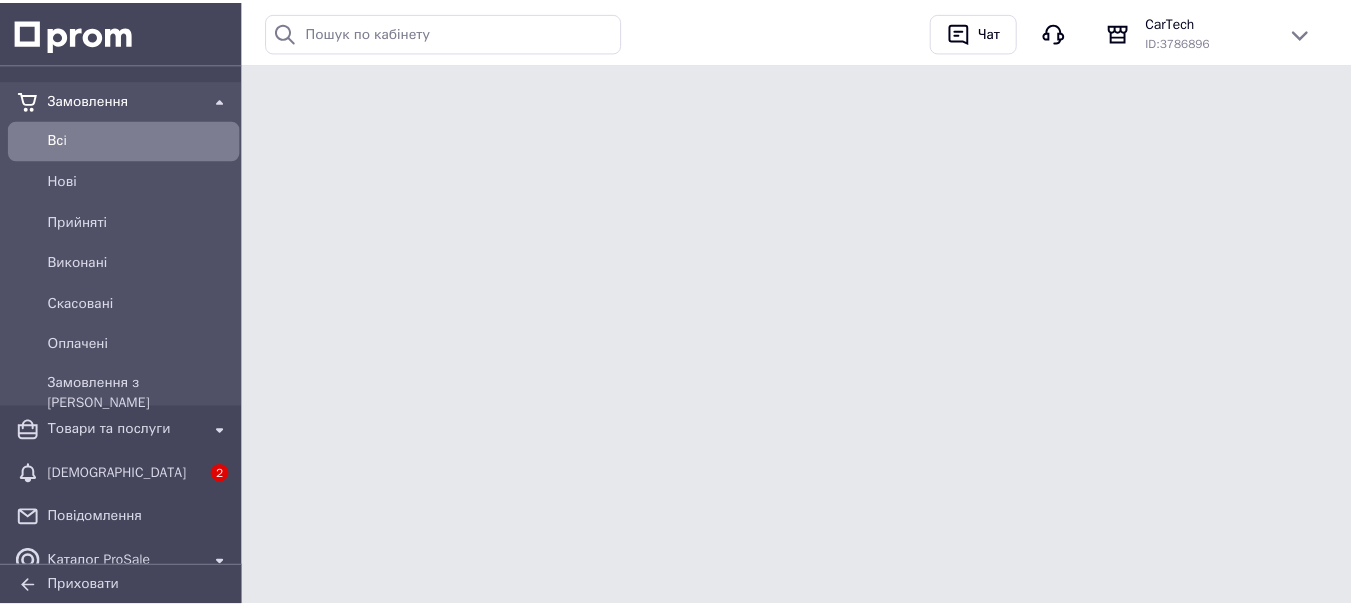scroll, scrollTop: 0, scrollLeft: 0, axis: both 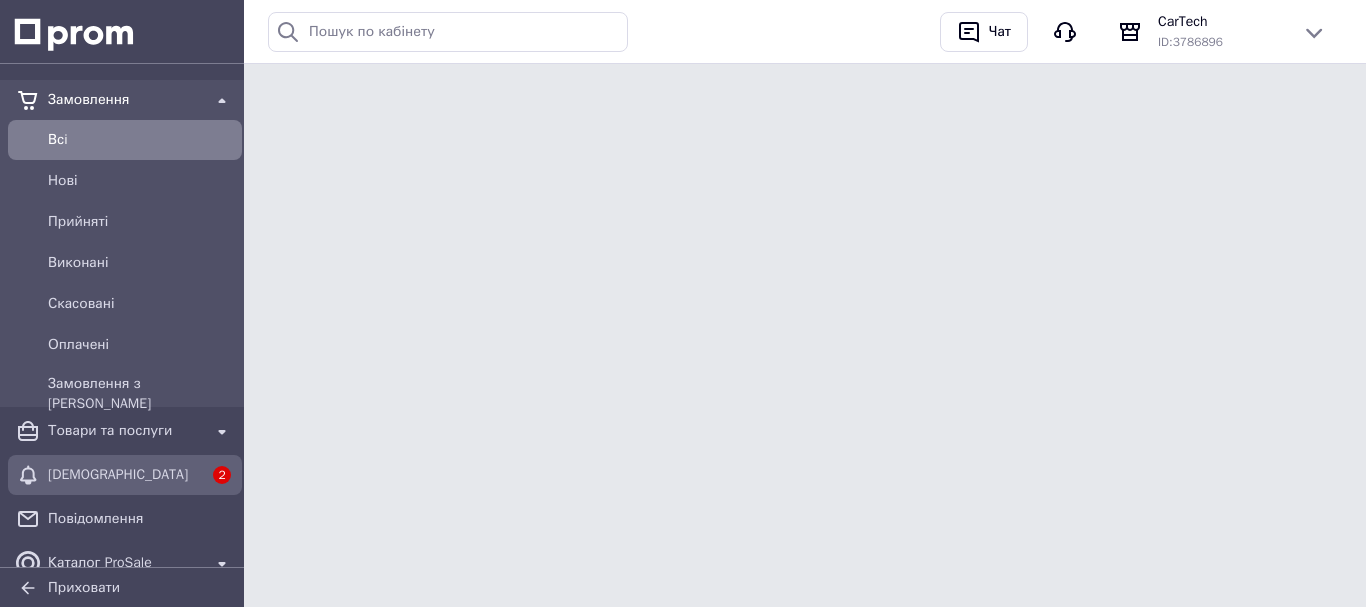 click on "[DEMOGRAPHIC_DATA]" at bounding box center [125, 475] 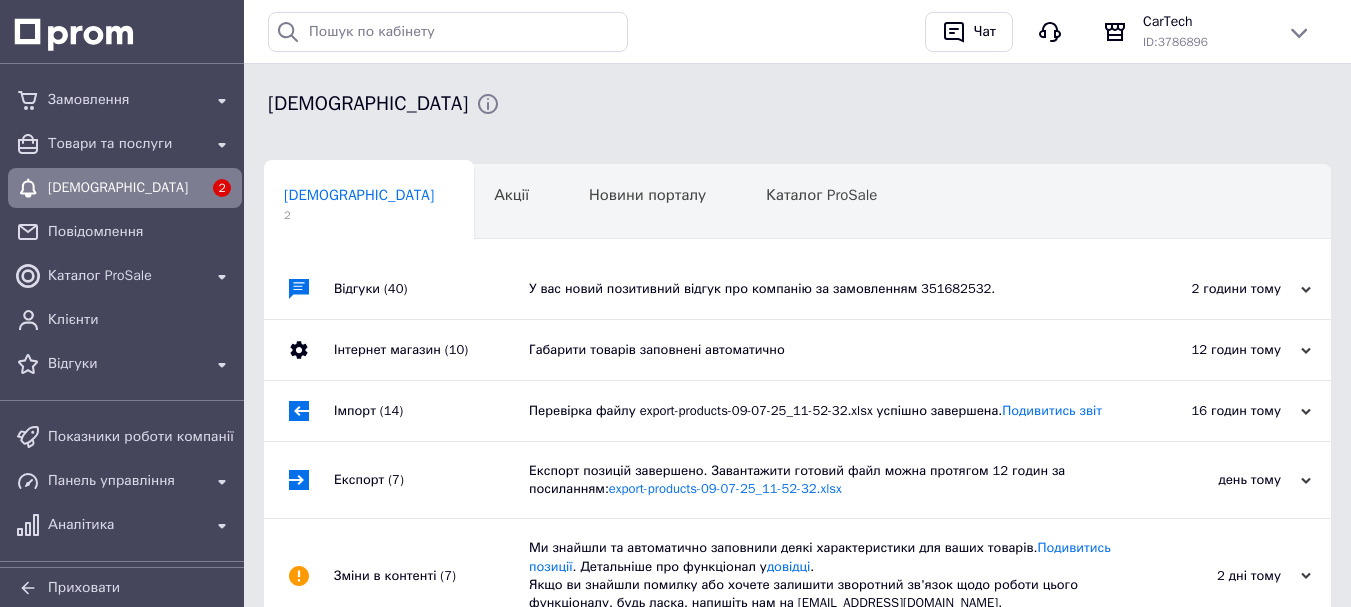 click on "Габарити товарів заповнені автоматично" at bounding box center [820, 350] 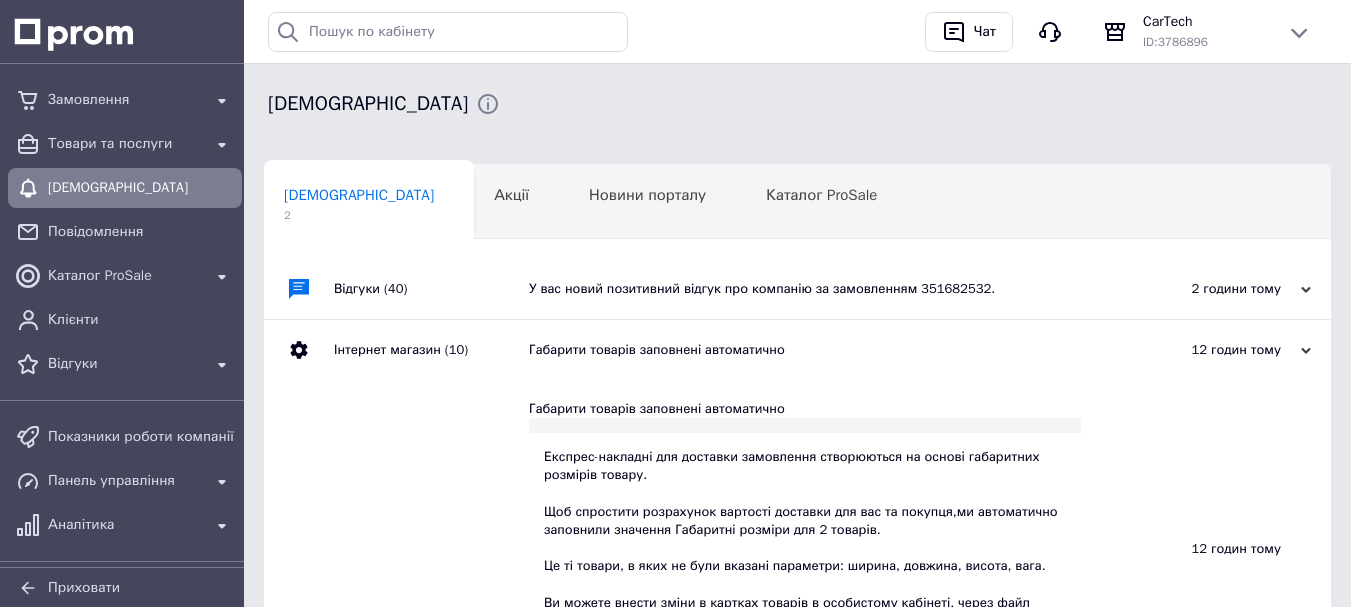 click on "У вас новий позитивний відгук про компанію за замовленням 351682532." at bounding box center (820, 289) 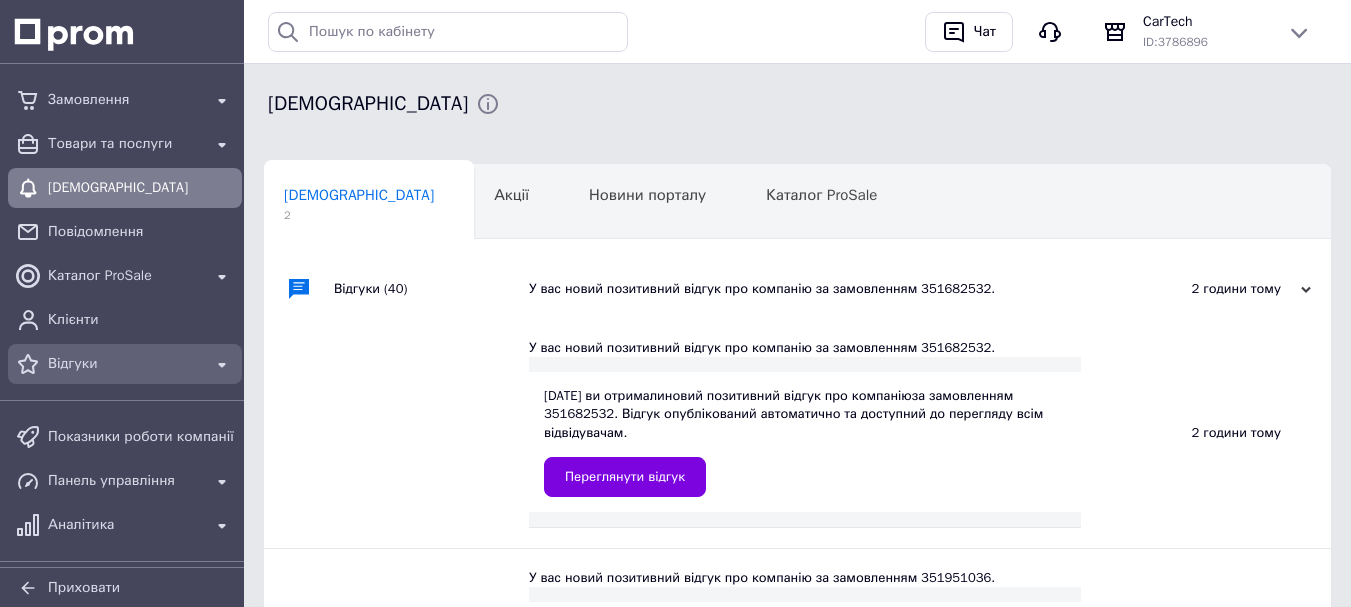 click on "Відгуки" at bounding box center [125, 364] 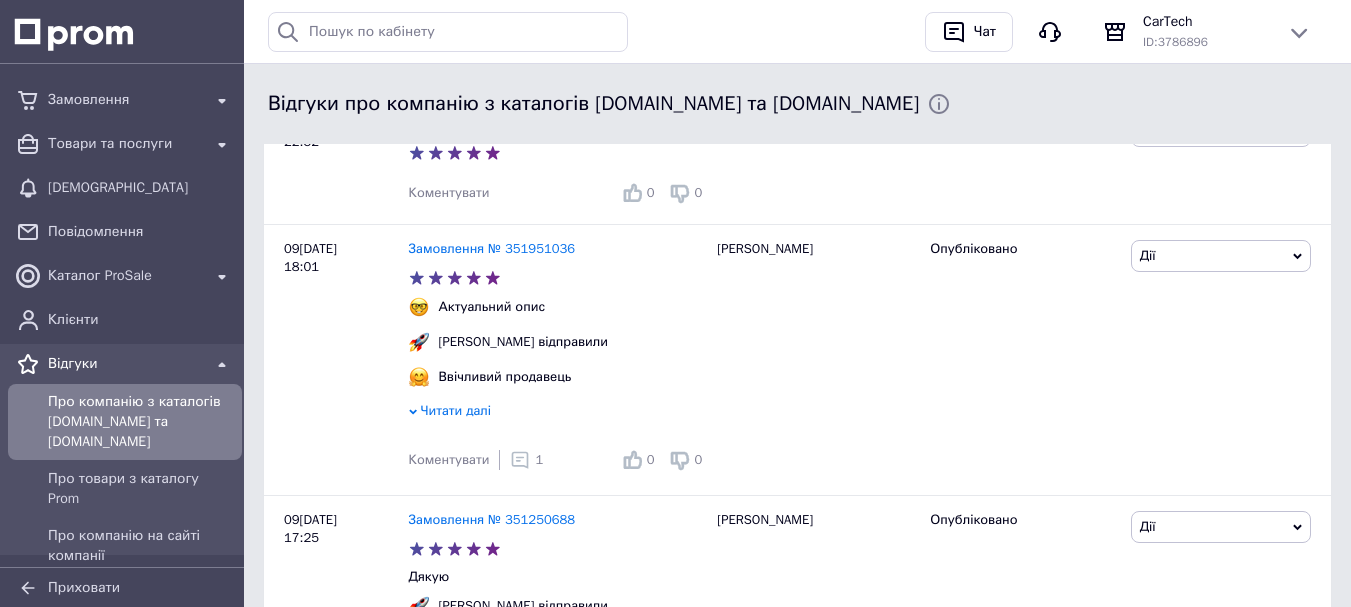scroll, scrollTop: 687, scrollLeft: 0, axis: vertical 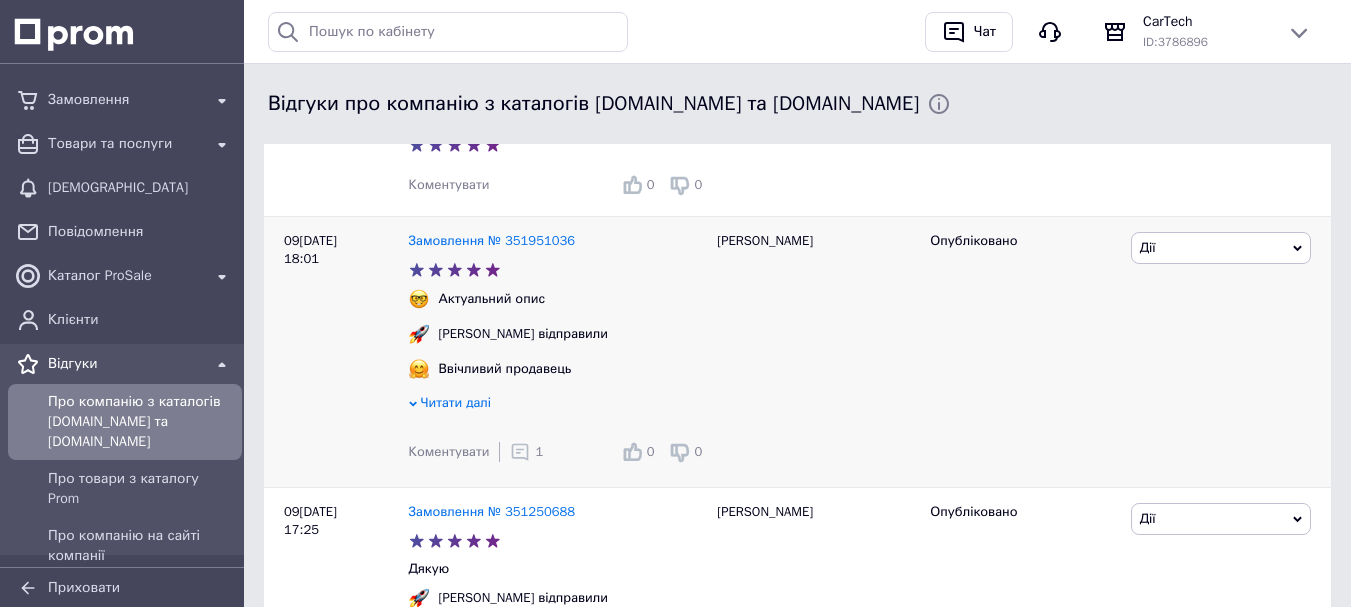 click 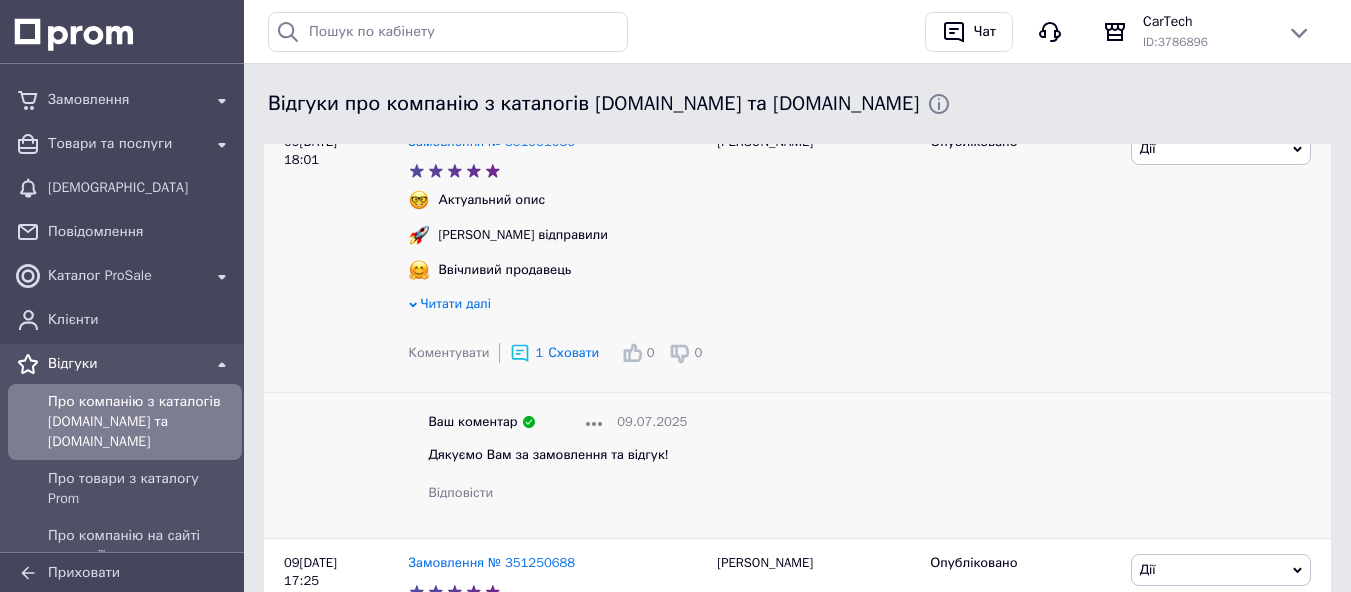 scroll, scrollTop: 813, scrollLeft: 0, axis: vertical 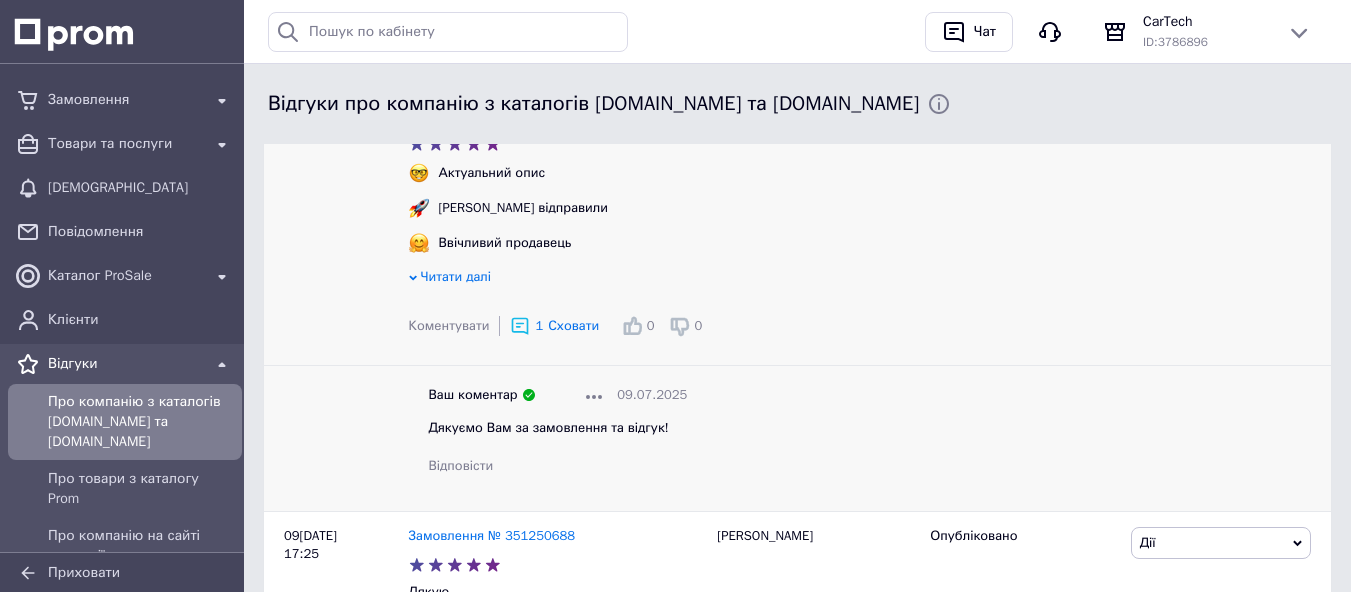 click on "Ваш коментар [DATE] Дякуємо Вам за замовлення та відгук! Відповісти" at bounding box center (558, 431) 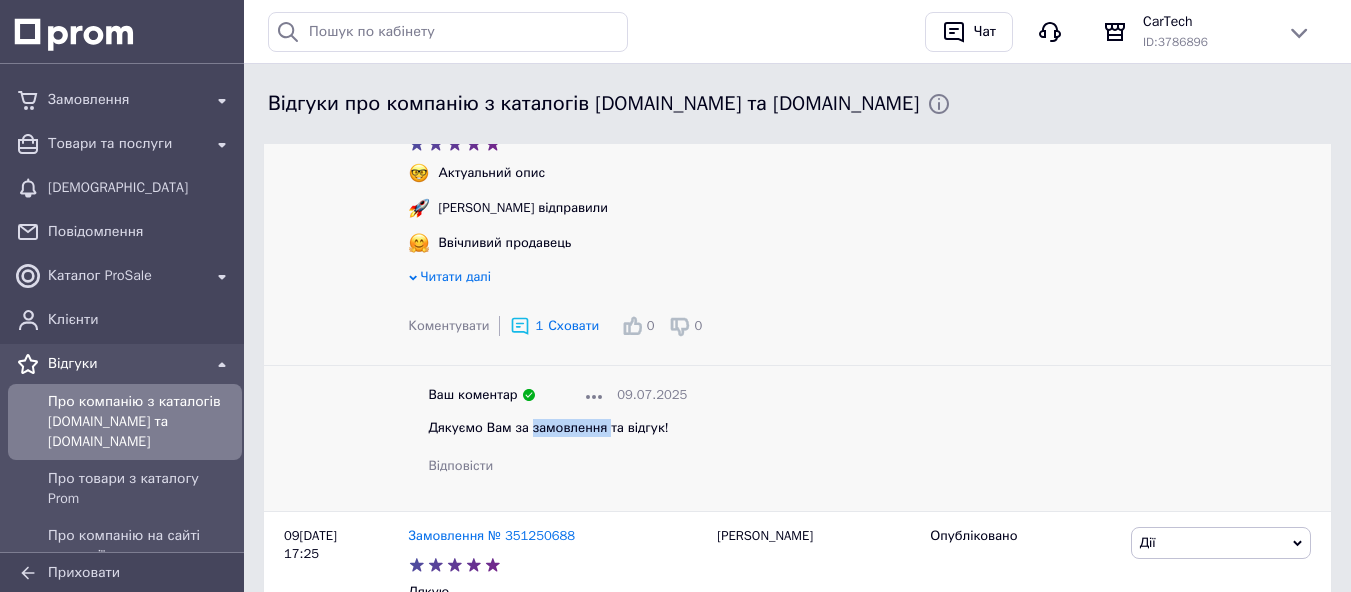 click on "Ваш коментар [DATE] Дякуємо Вам за замовлення та відгук! Відповісти" at bounding box center (558, 431) 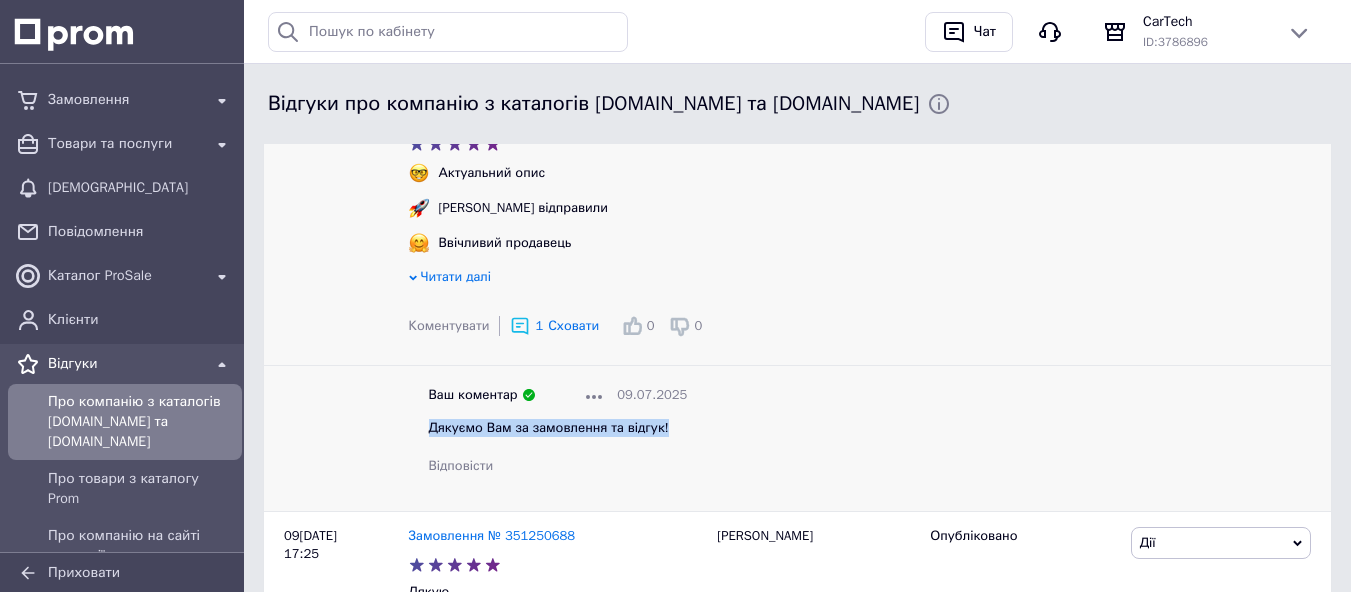 click on "Ваш коментар [DATE] Дякуємо Вам за замовлення та відгук! Відповісти" at bounding box center (558, 431) 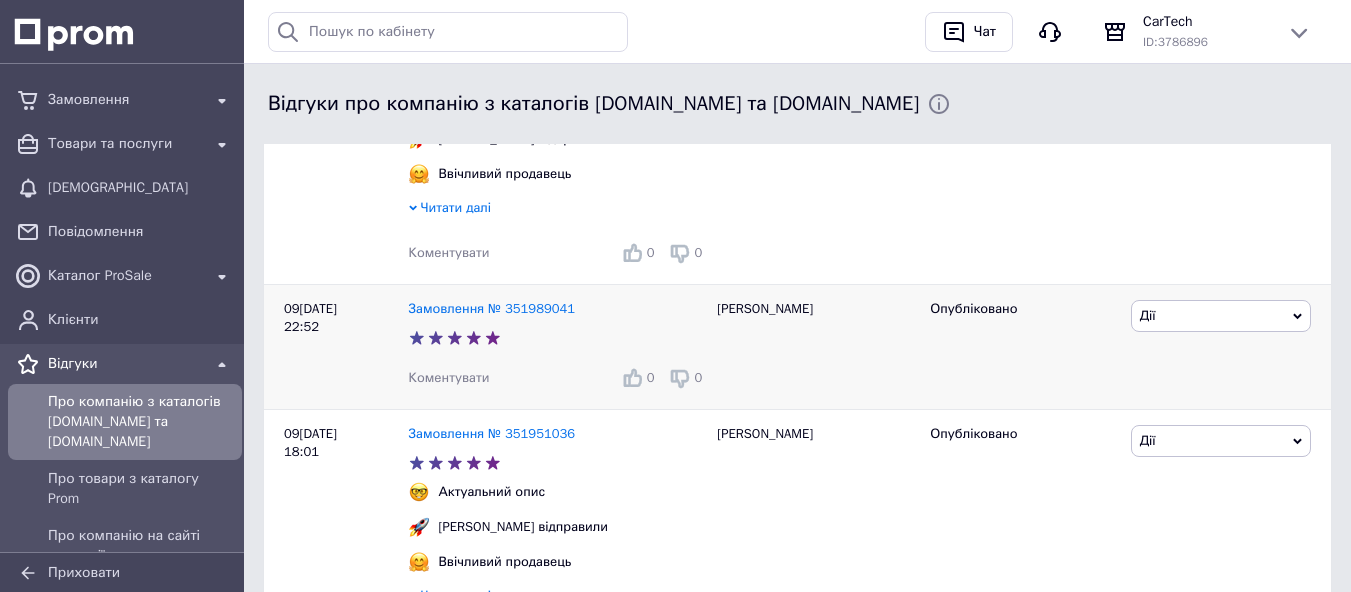 scroll, scrollTop: 493, scrollLeft: 0, axis: vertical 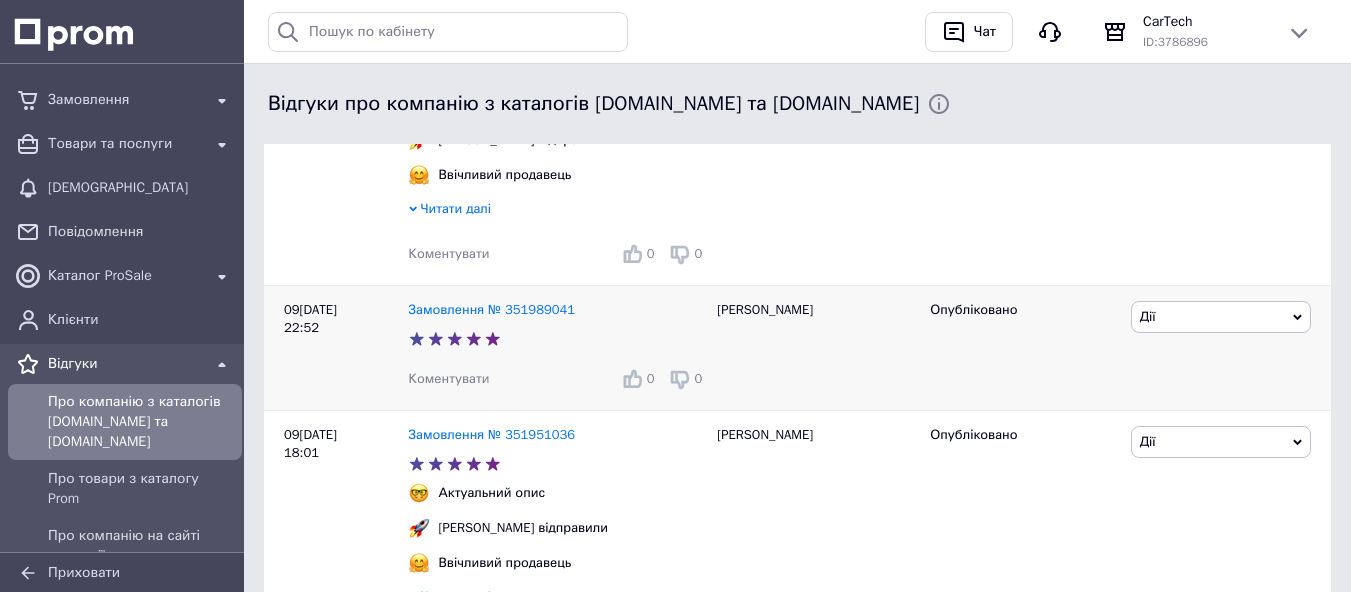 click on "Коментувати" at bounding box center [449, 378] 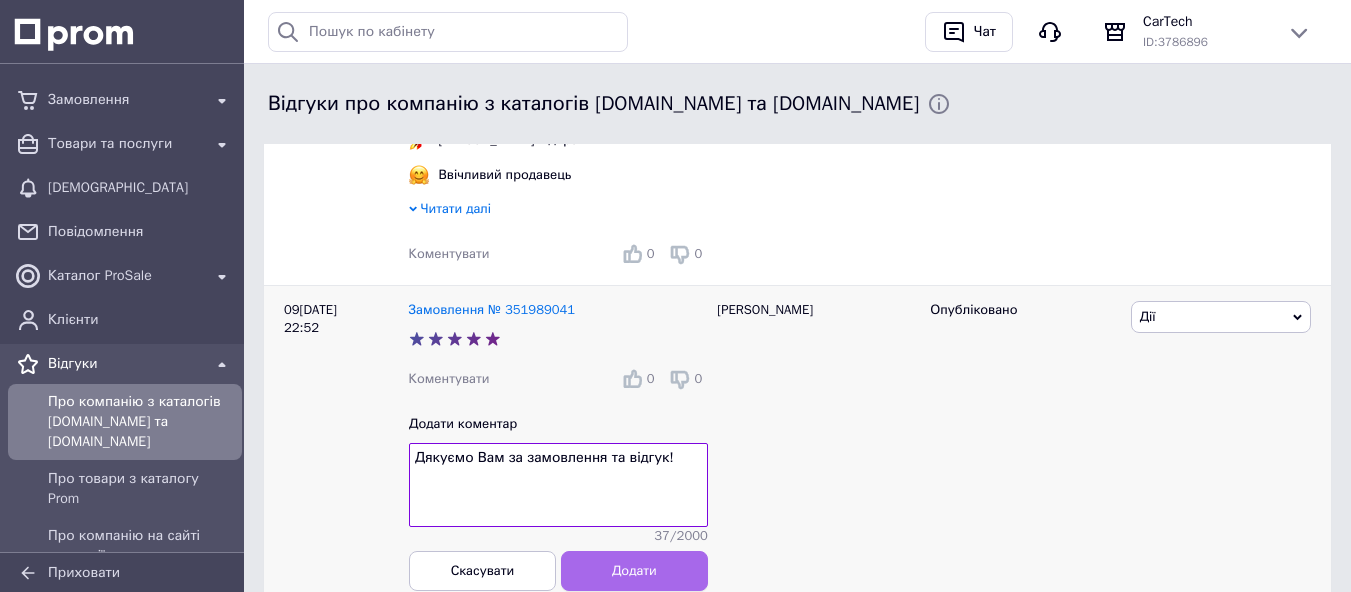 type on "Дякуємо Вам за замовлення та відгук!" 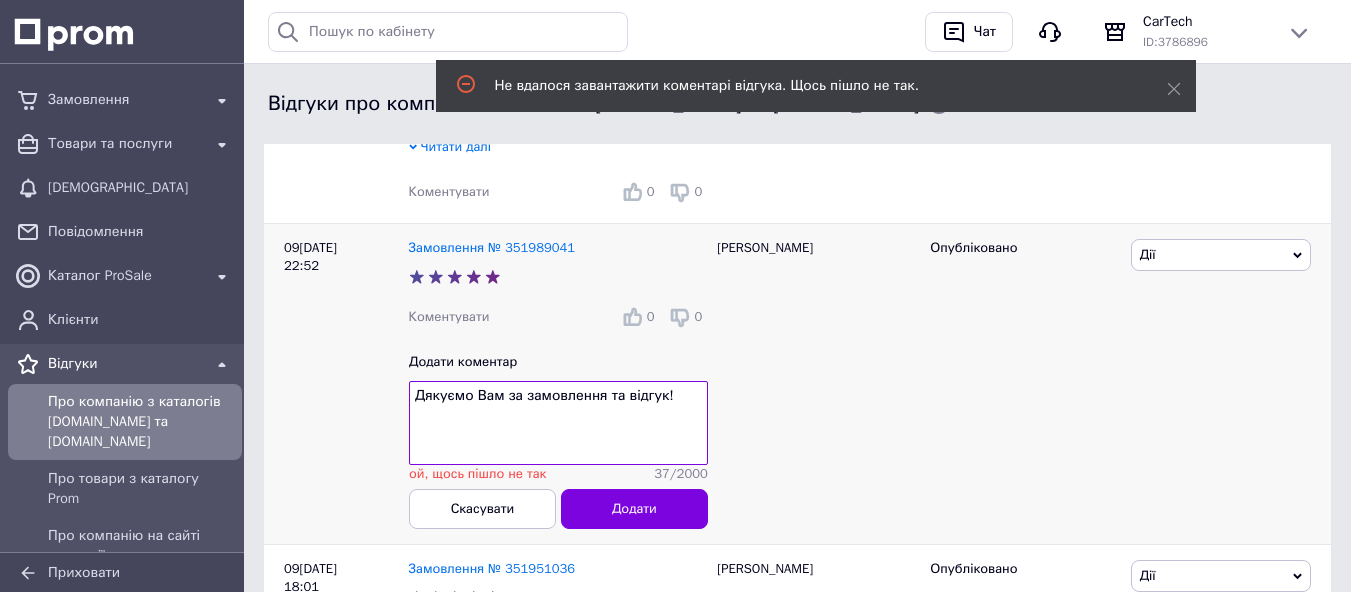 scroll, scrollTop: 600, scrollLeft: 0, axis: vertical 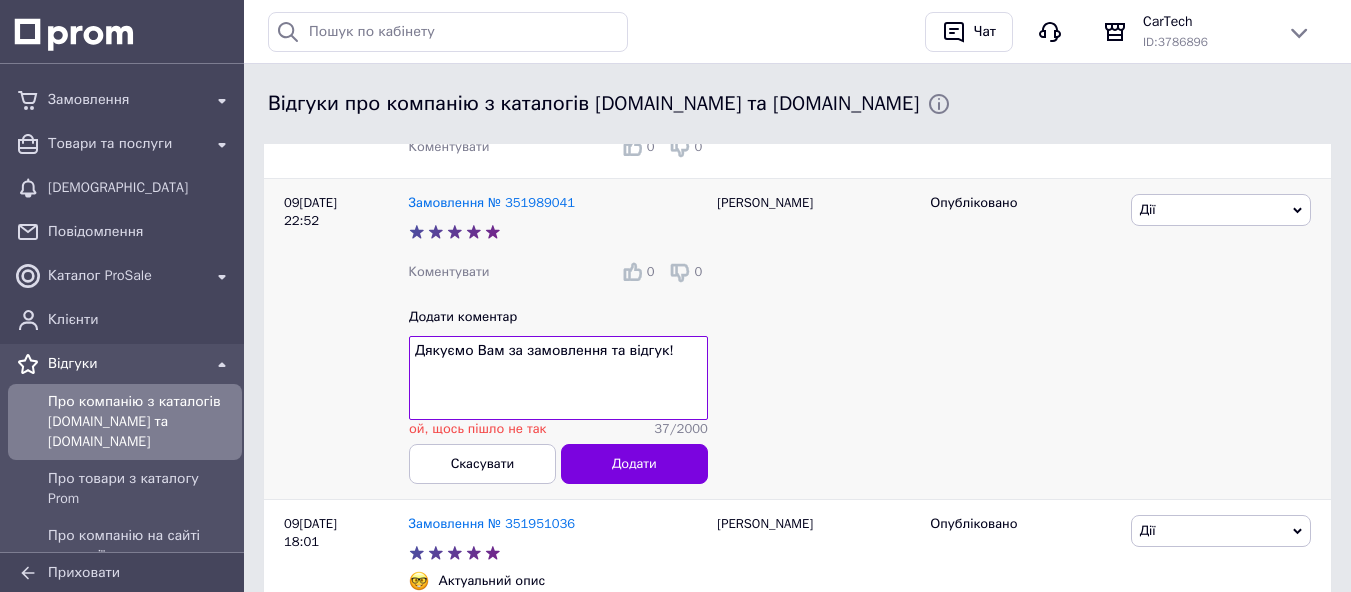 click on "Дмитрий" at bounding box center [813, 339] 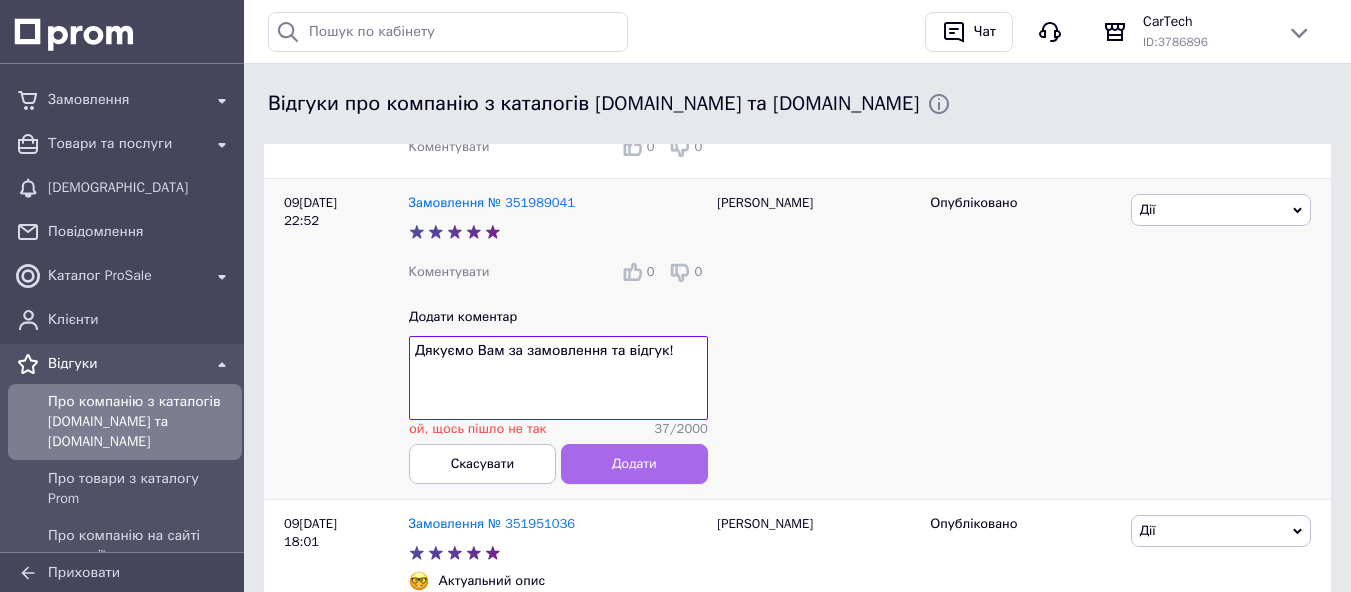 click on "Додати" at bounding box center (633, 464) 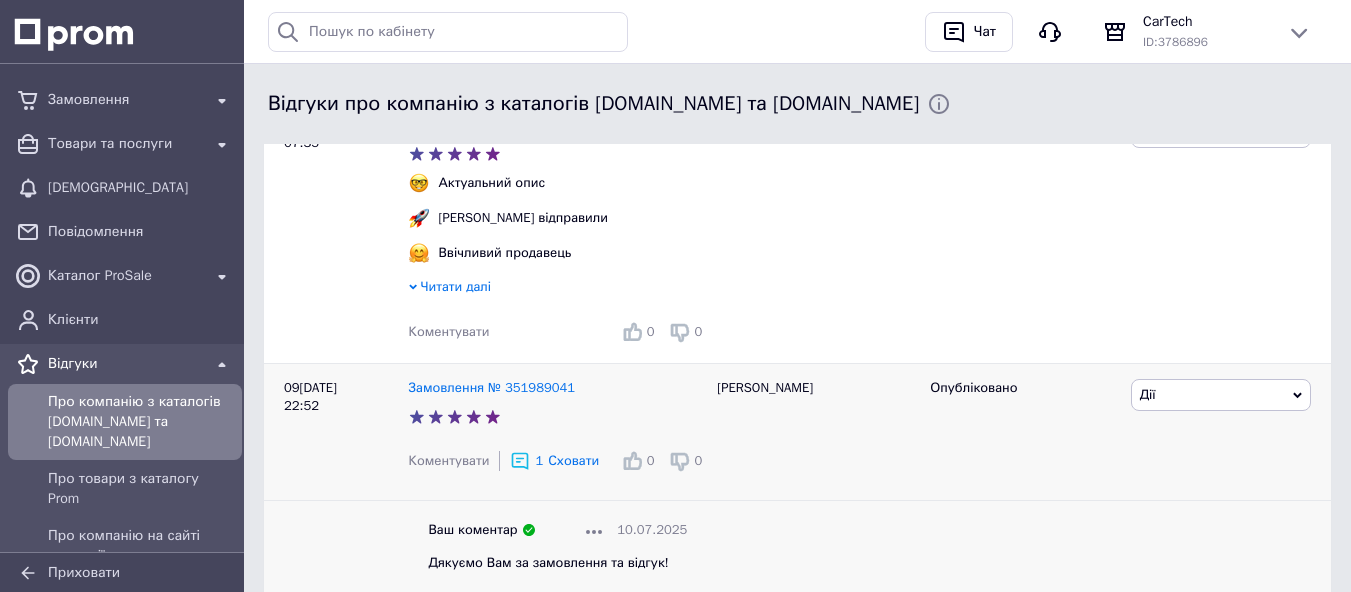 scroll, scrollTop: 413, scrollLeft: 0, axis: vertical 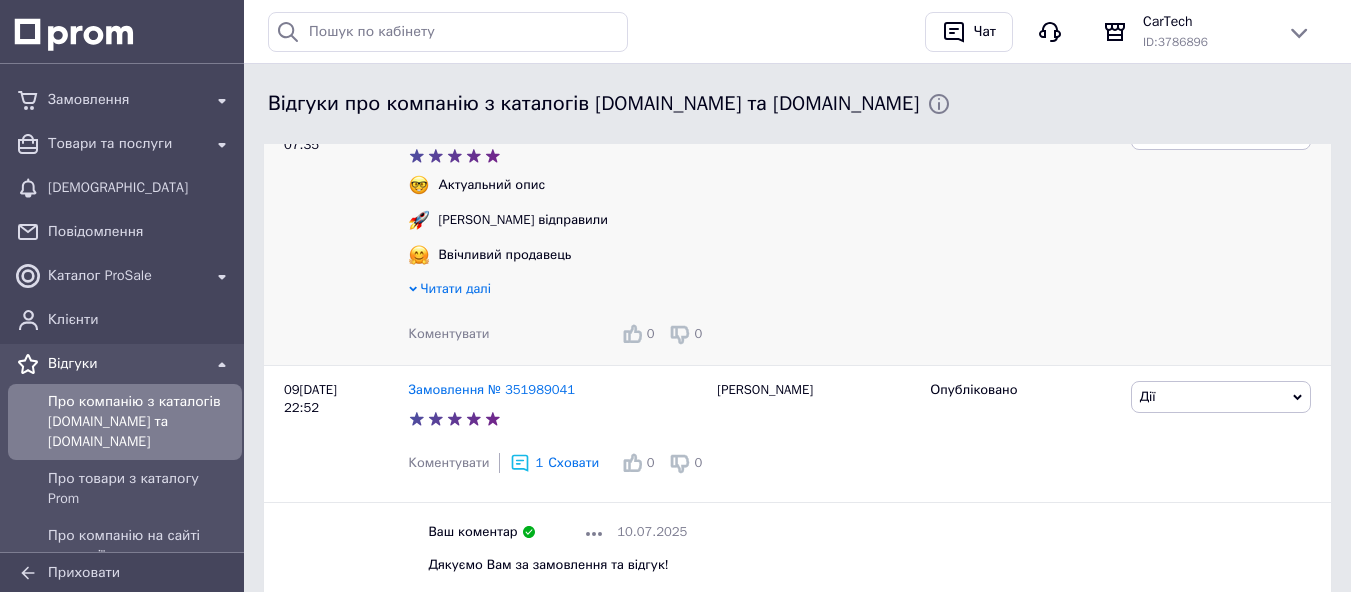 click on "Коментувати 0 0" at bounding box center (558, 334) 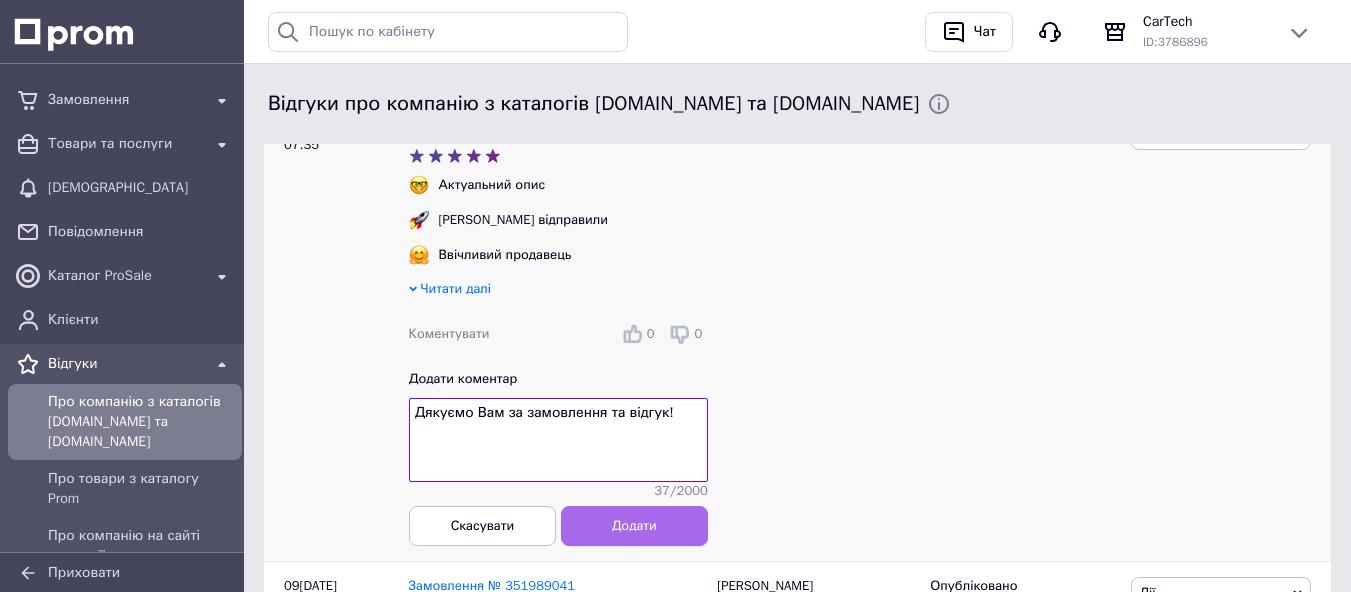 type on "Дякуємо Вам за замовлення та відгук!" 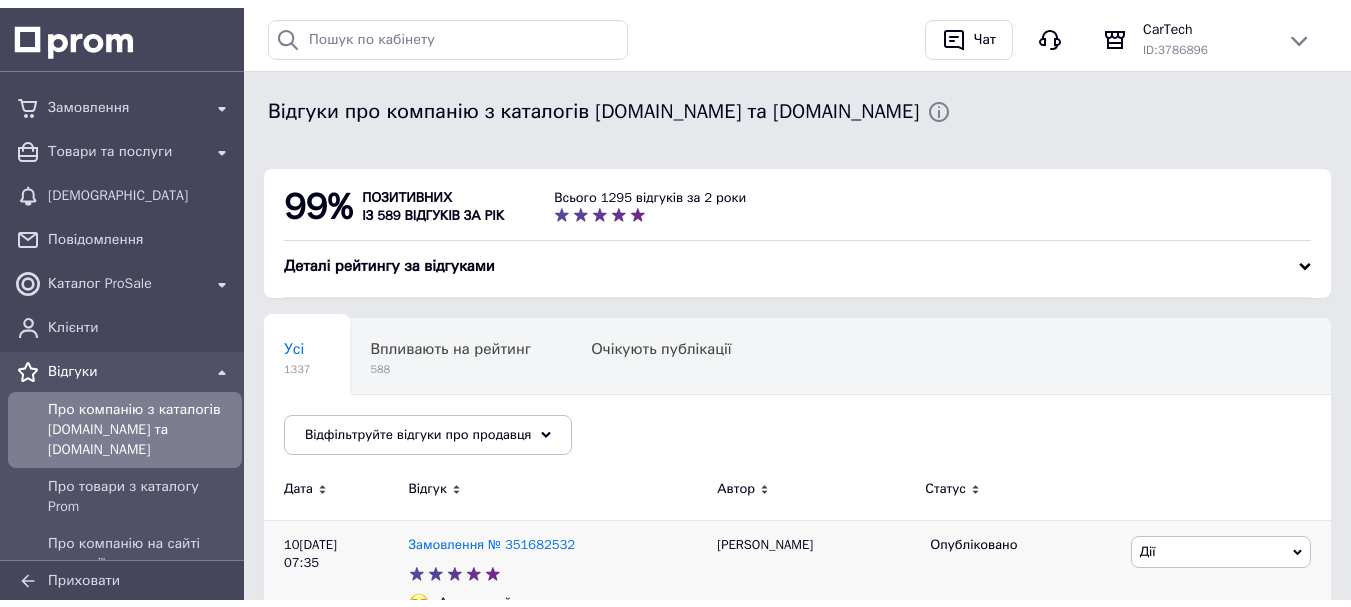 scroll, scrollTop: 0, scrollLeft: 0, axis: both 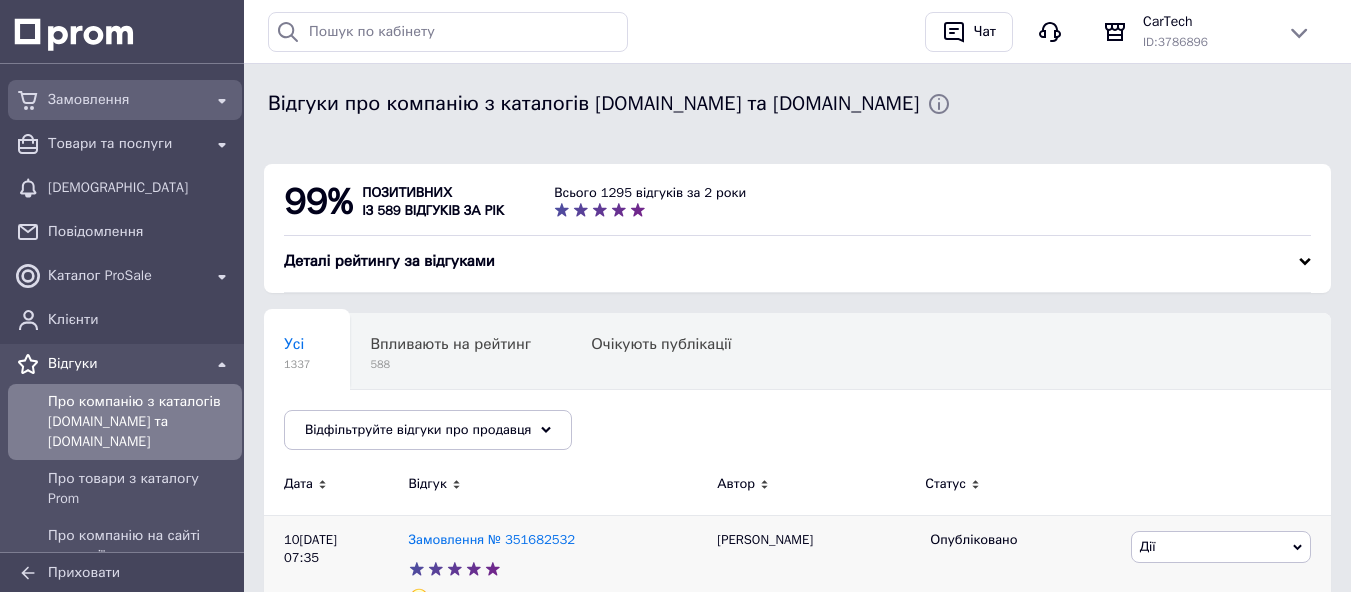 click on "Замовлення" at bounding box center [125, 100] 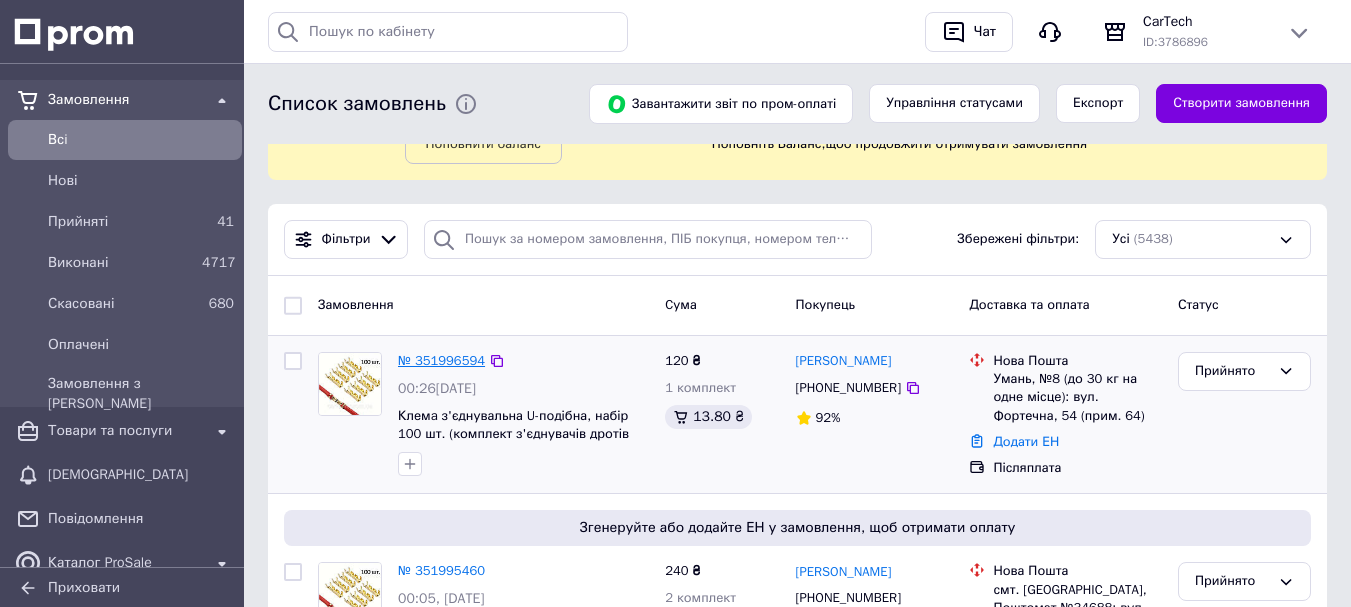 scroll, scrollTop: 0, scrollLeft: 0, axis: both 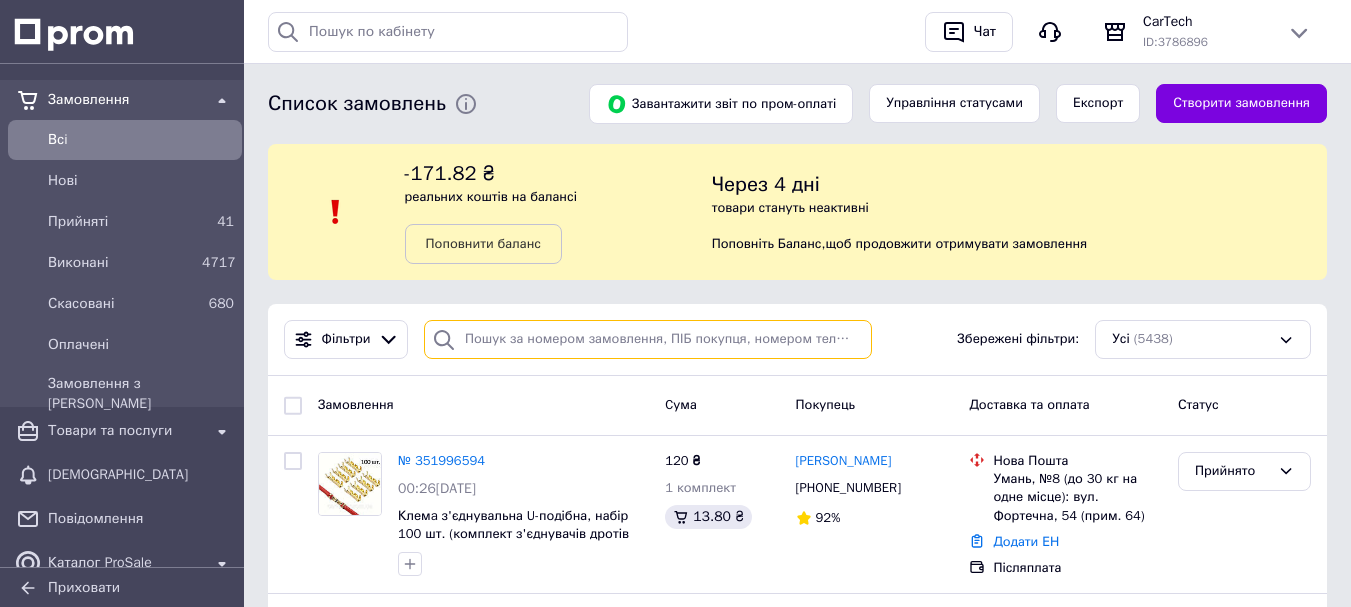 click at bounding box center [648, 339] 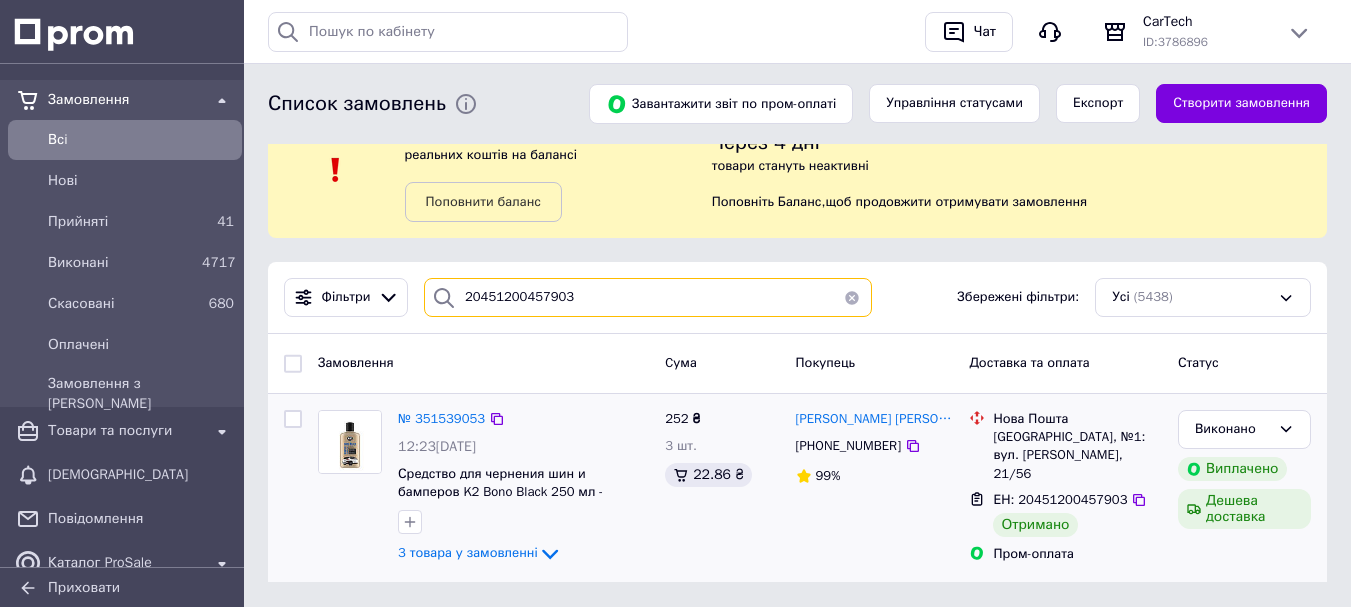 scroll, scrollTop: 81, scrollLeft: 0, axis: vertical 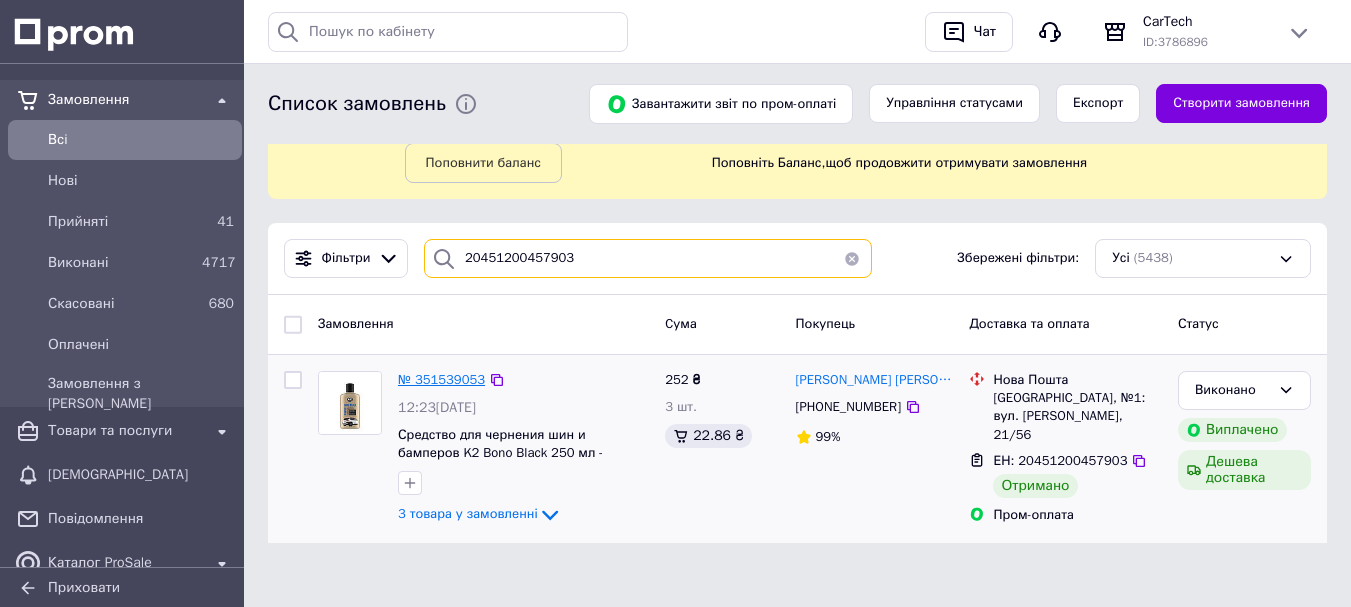 type on "20451200457903" 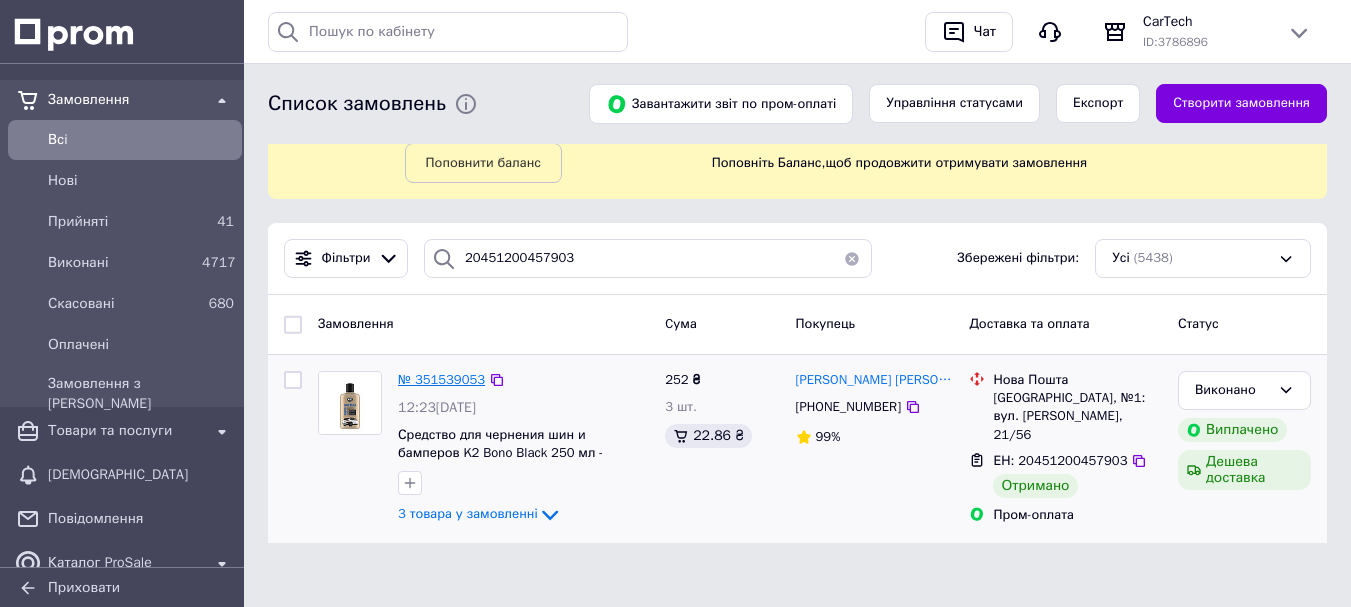 click on "№ 351539053" at bounding box center [441, 379] 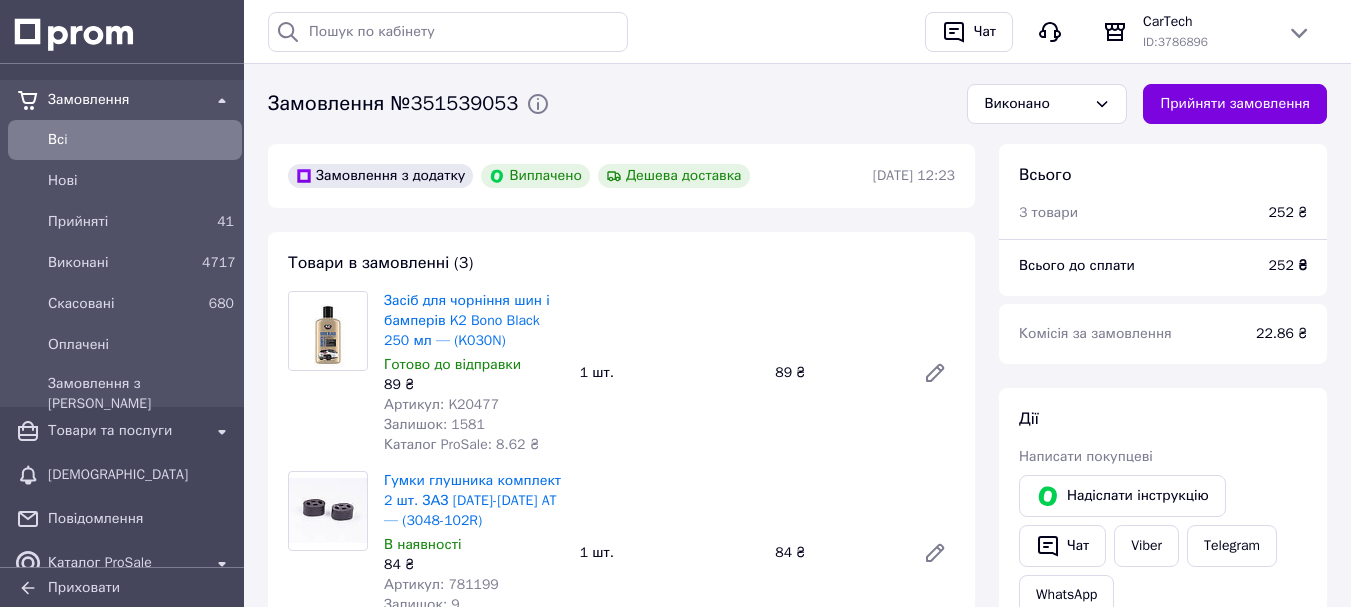 scroll, scrollTop: 64, scrollLeft: 0, axis: vertical 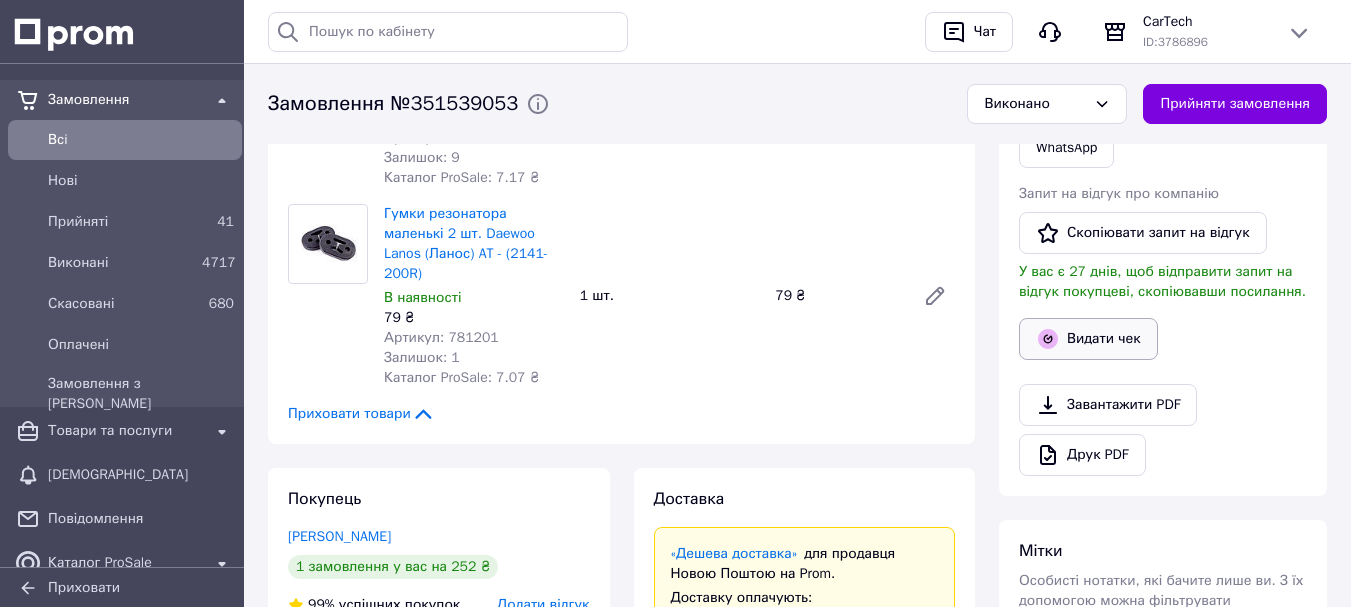 click on "Видати чек" at bounding box center [1088, 339] 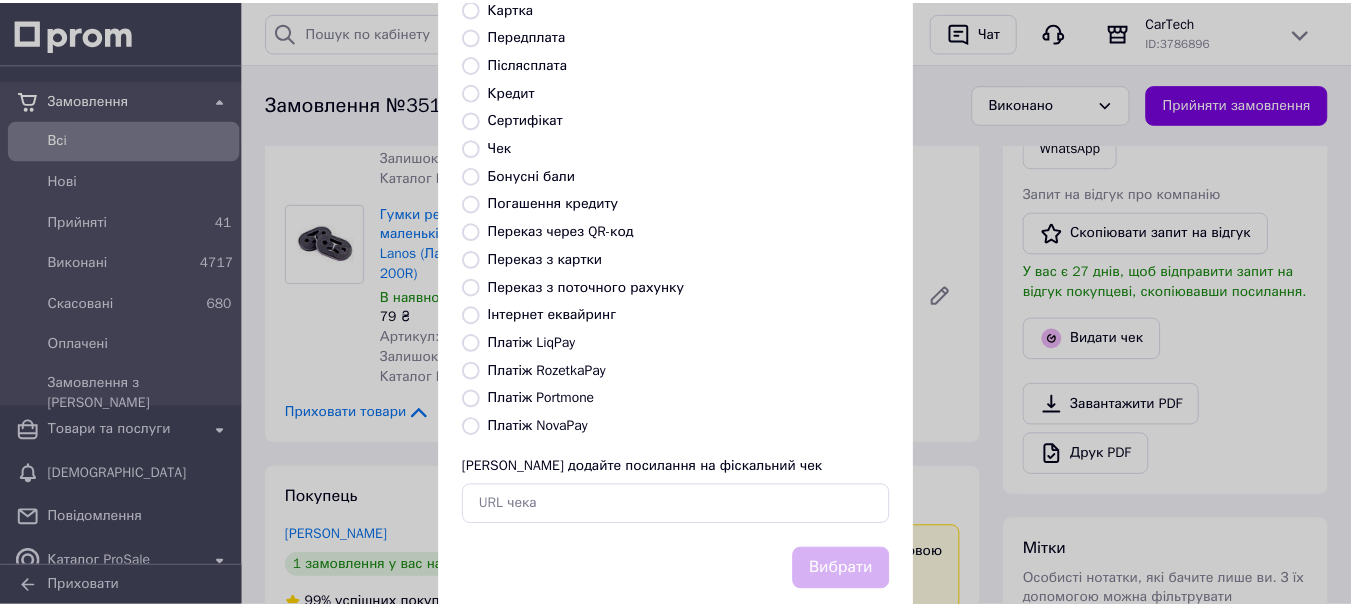 scroll, scrollTop: 220, scrollLeft: 0, axis: vertical 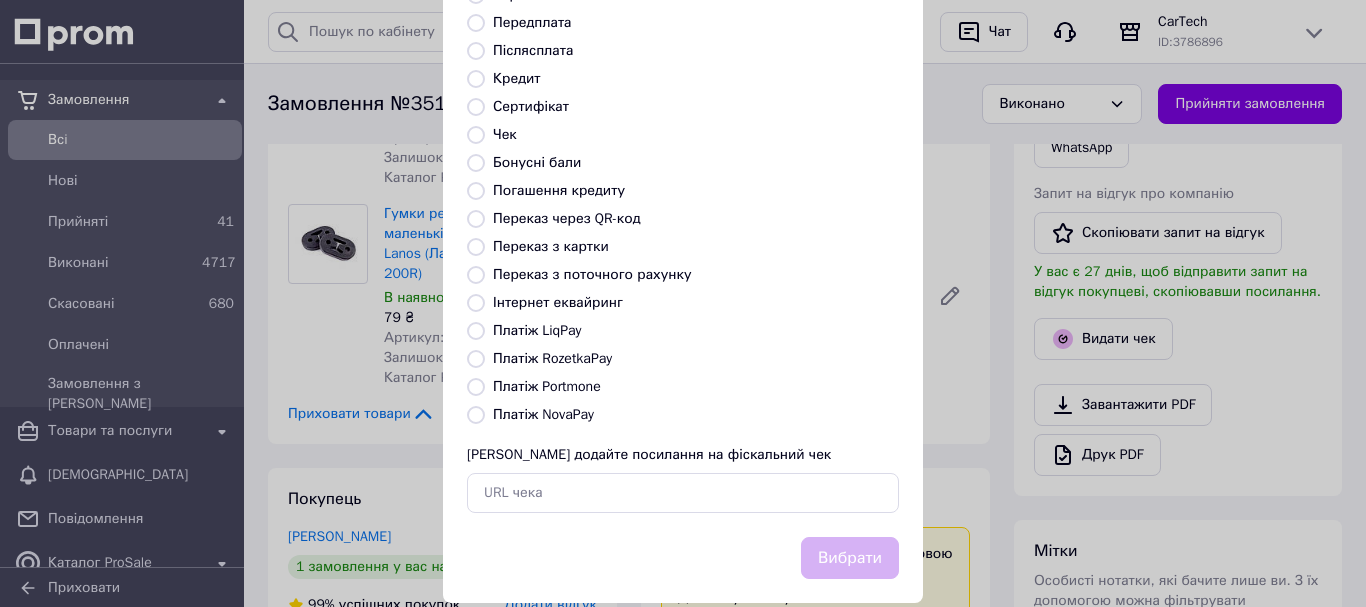 click on "Платіж RozetkaPay" at bounding box center (552, 358) 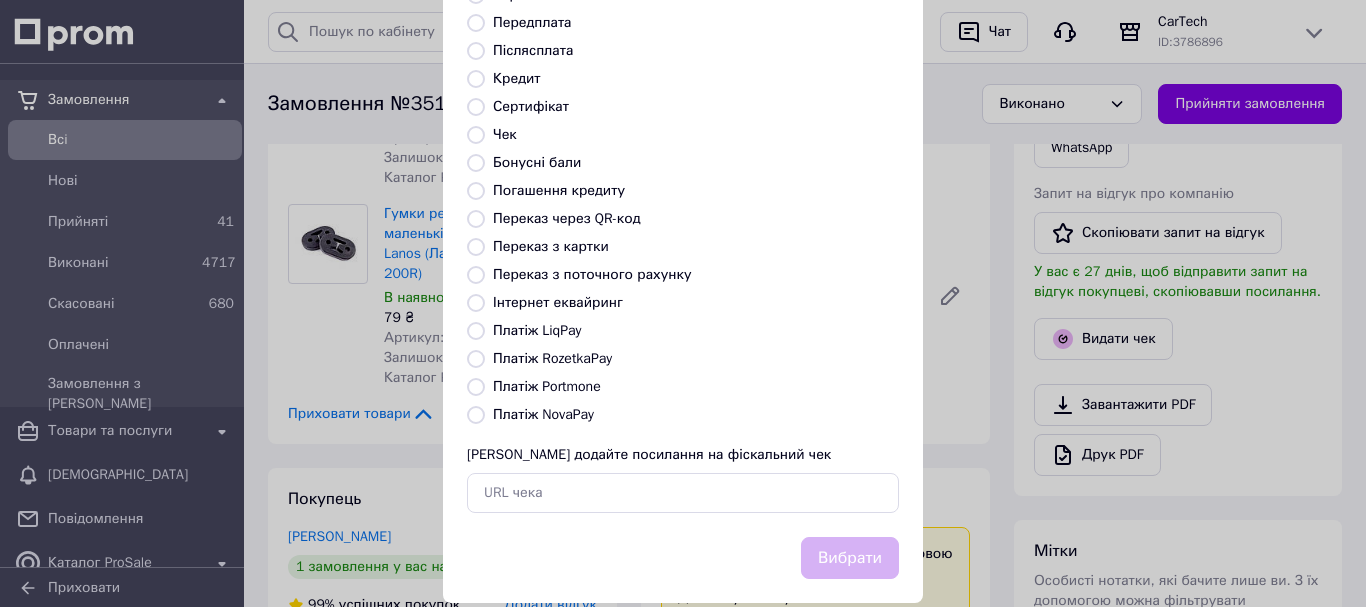 radio on "true" 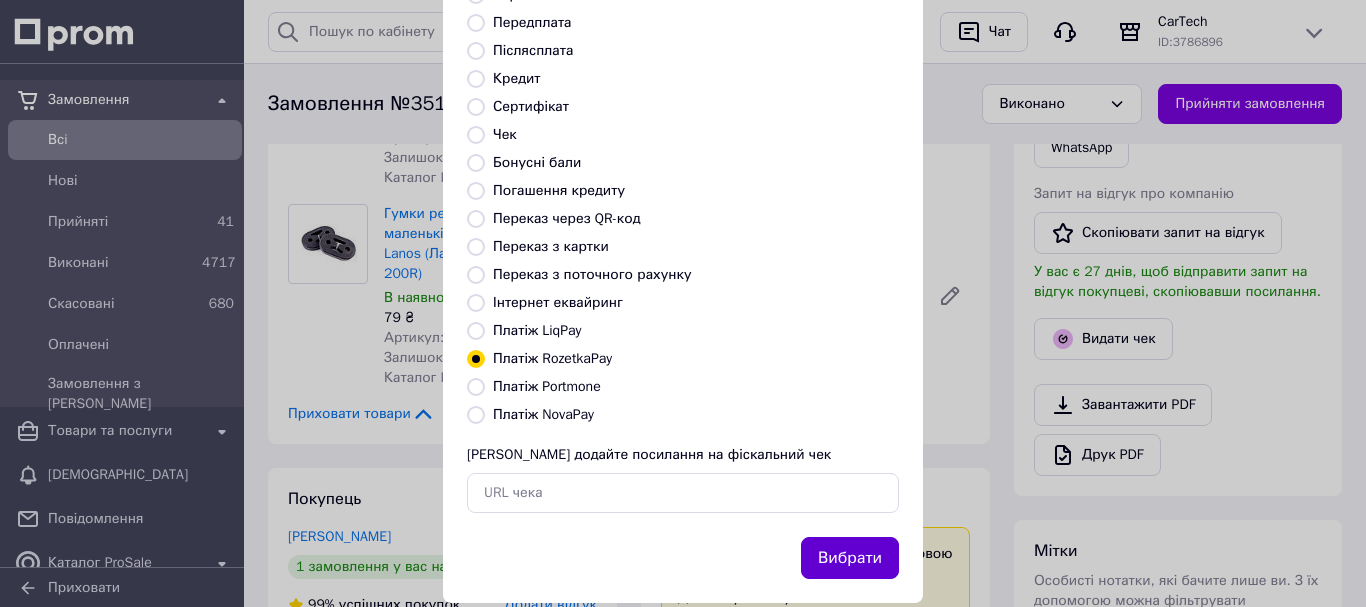 click on "Вибрати" at bounding box center [850, 558] 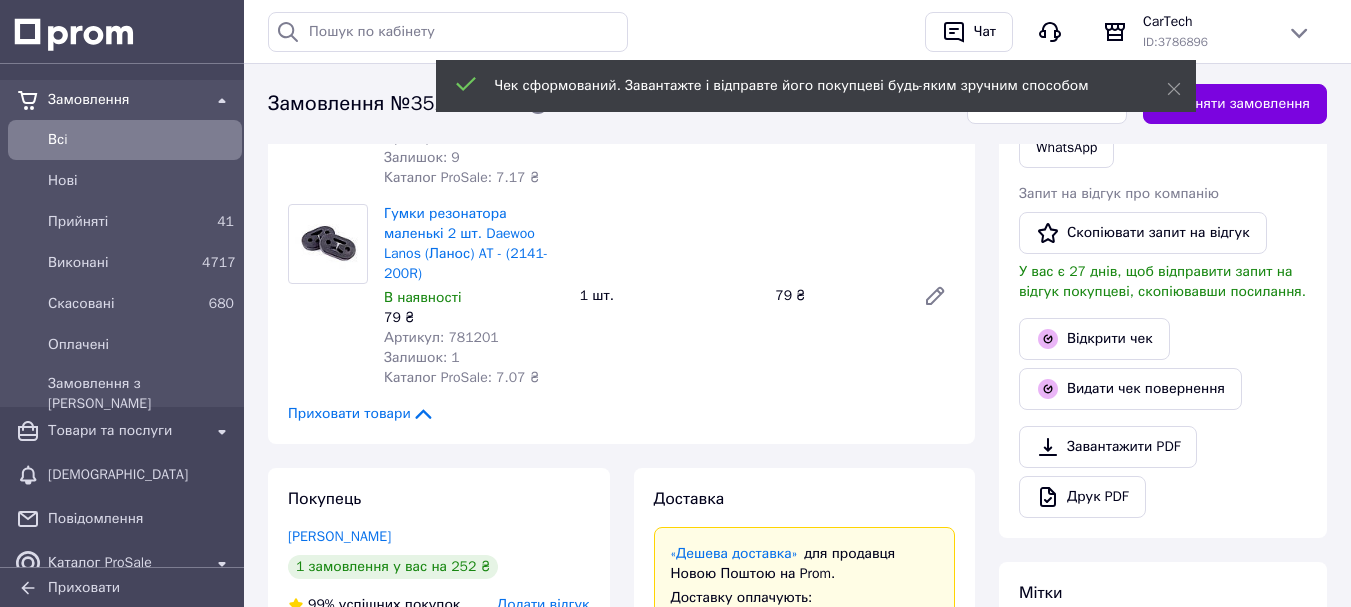 click on "Замовлення №351539053" at bounding box center [393, 104] 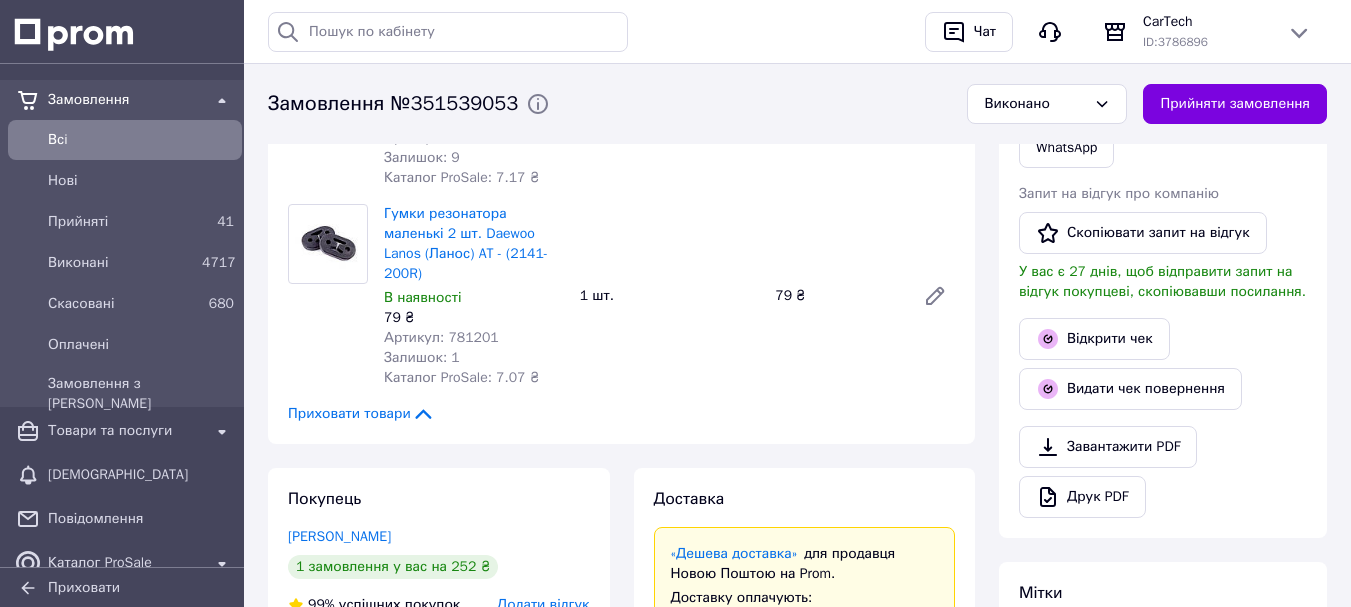 click on "Замовлення №351539053" at bounding box center [393, 104] 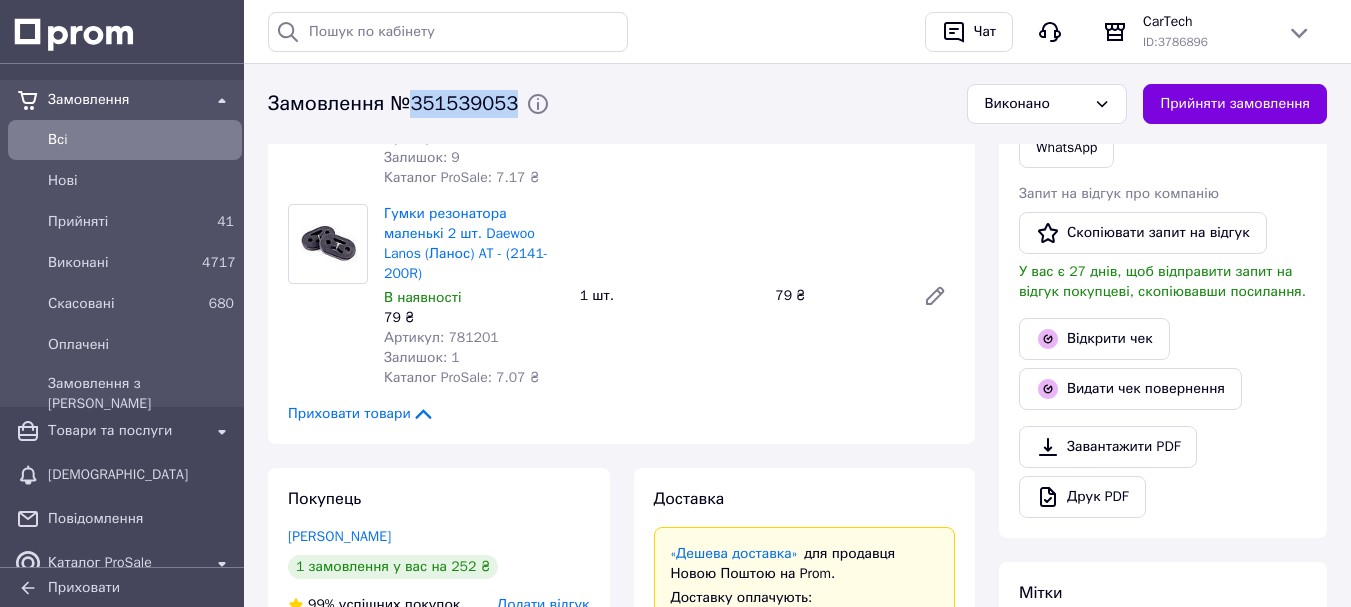 click on "Замовлення №351539053" at bounding box center (393, 104) 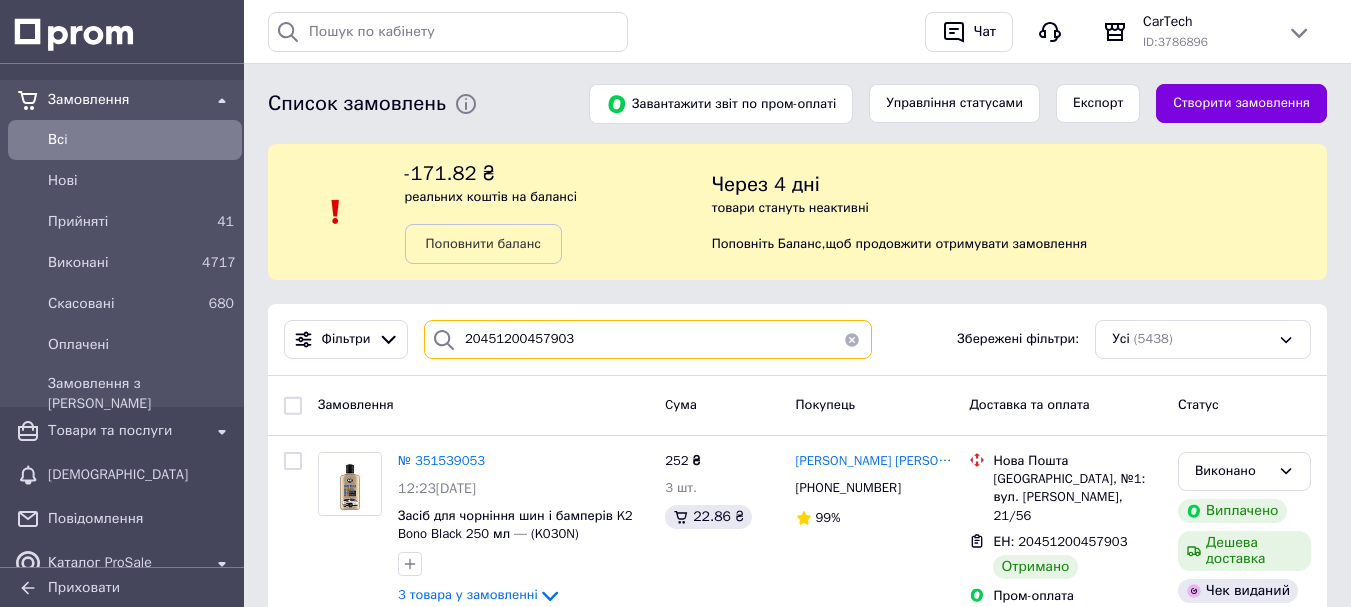 drag, startPoint x: 513, startPoint y: 338, endPoint x: 796, endPoint y: 361, distance: 283.9331 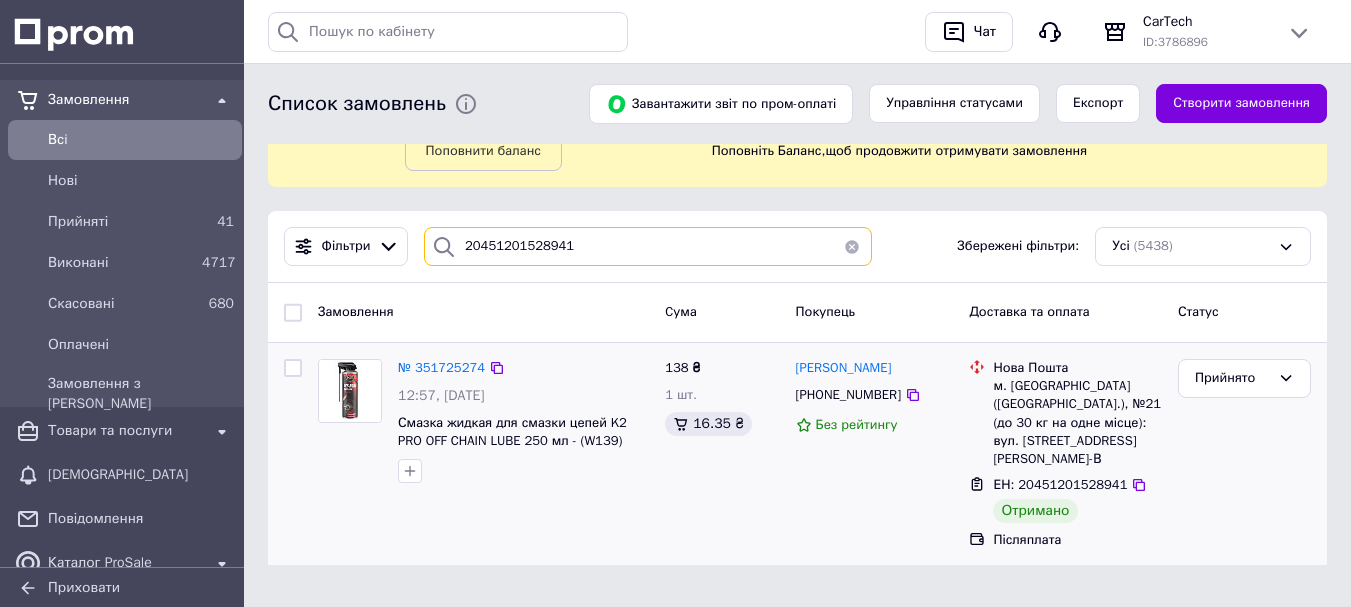 scroll, scrollTop: 97, scrollLeft: 0, axis: vertical 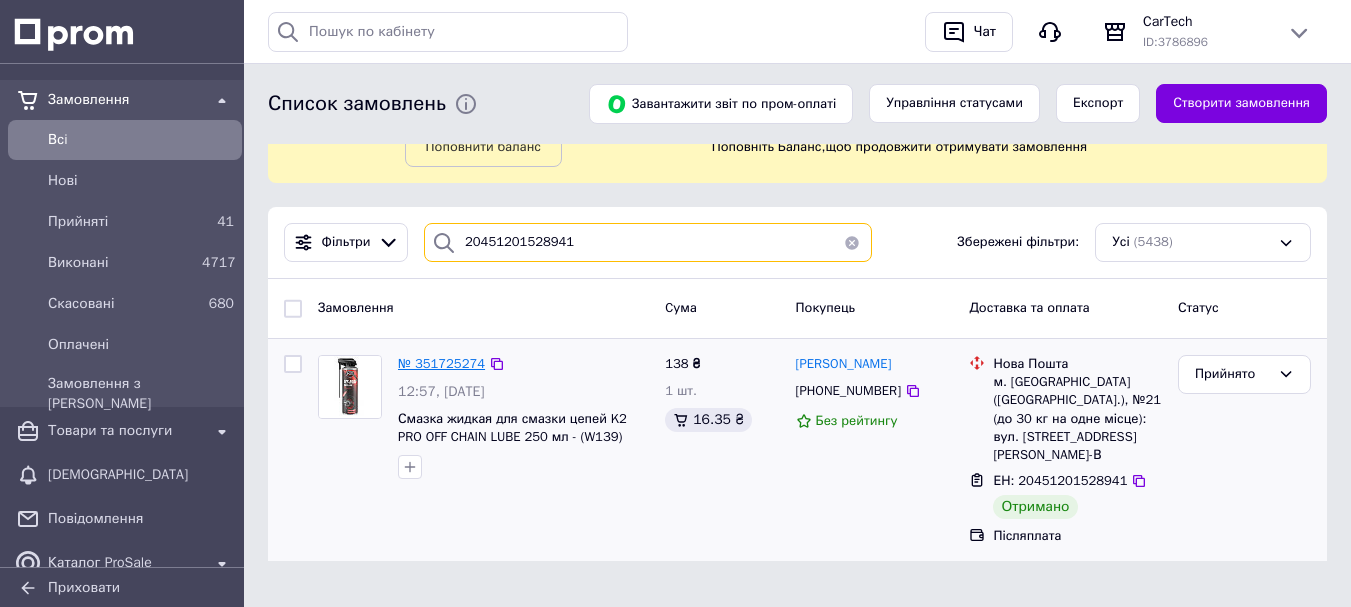 type on "20451201528941" 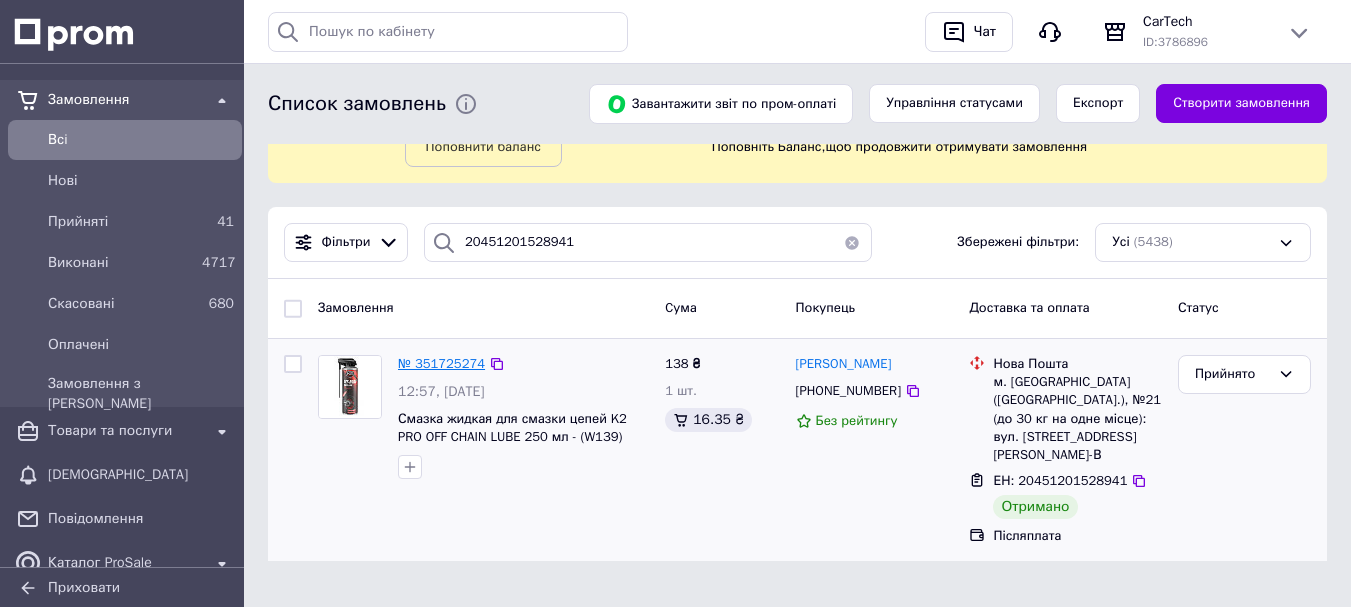 click on "№ 351725274" at bounding box center (441, 363) 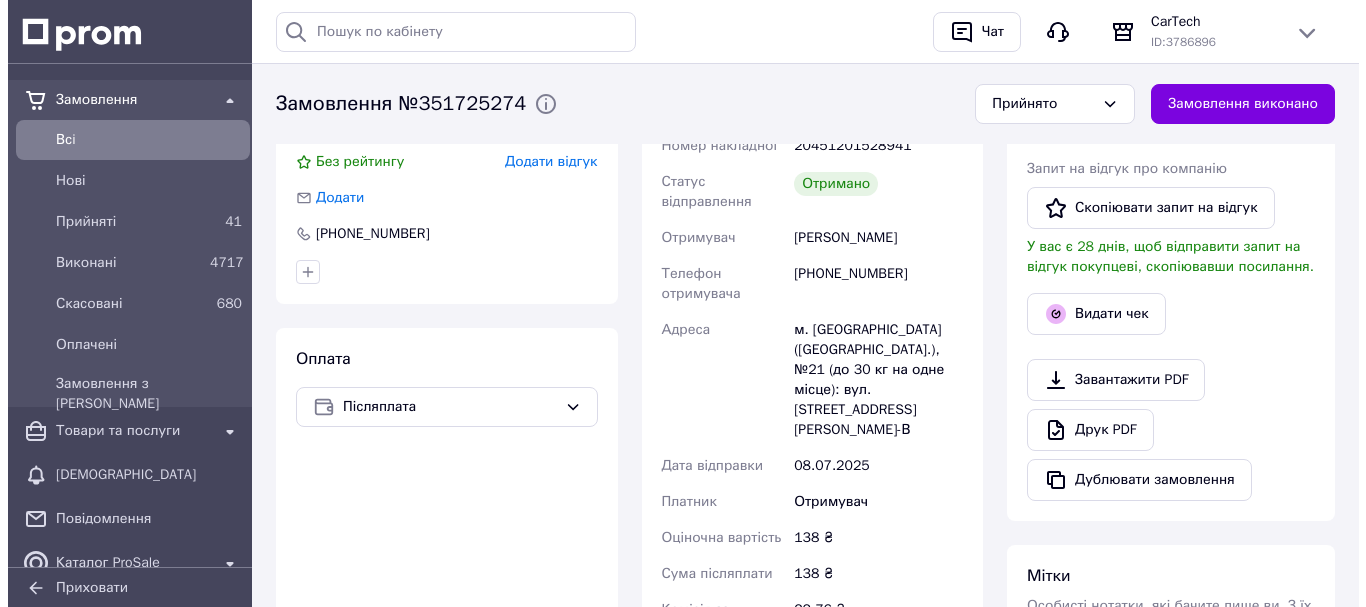 scroll, scrollTop: 513, scrollLeft: 0, axis: vertical 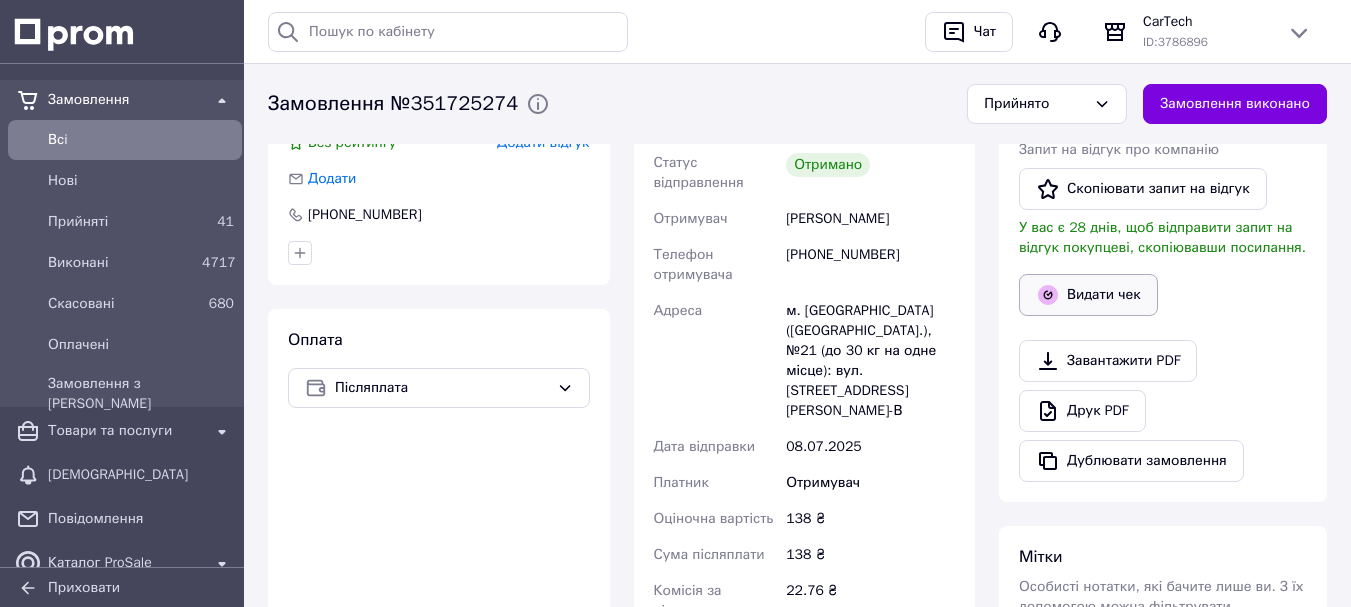 click on "Видати чек" at bounding box center (1088, 295) 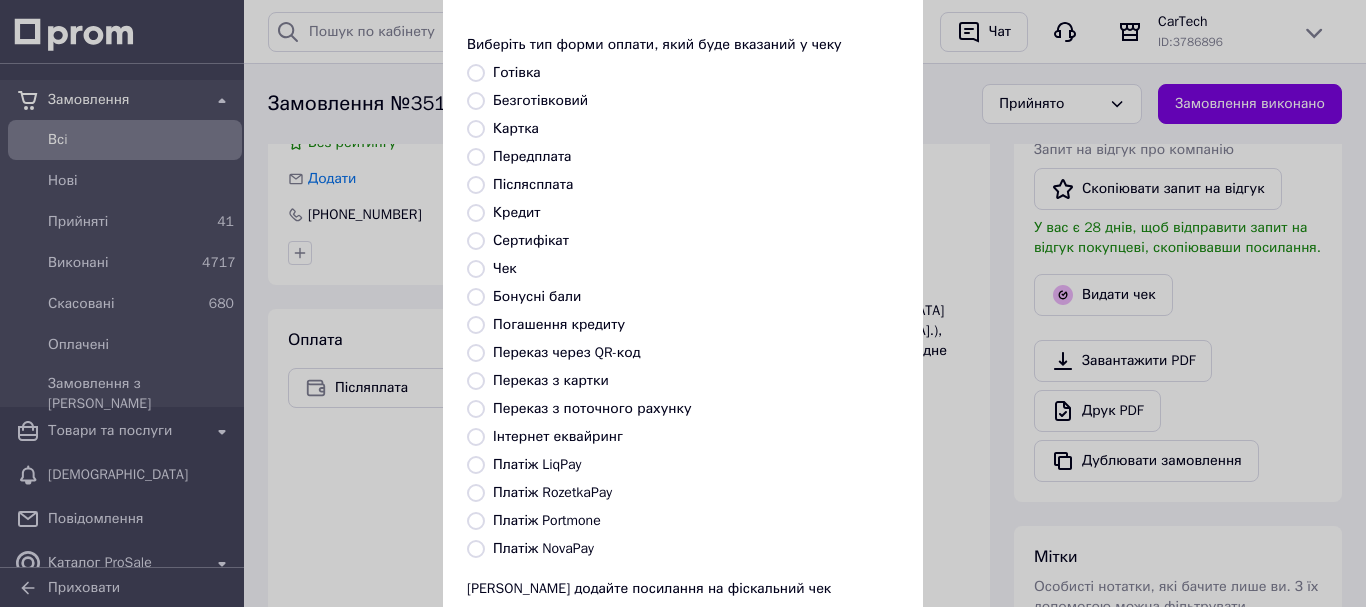scroll, scrollTop: 87, scrollLeft: 0, axis: vertical 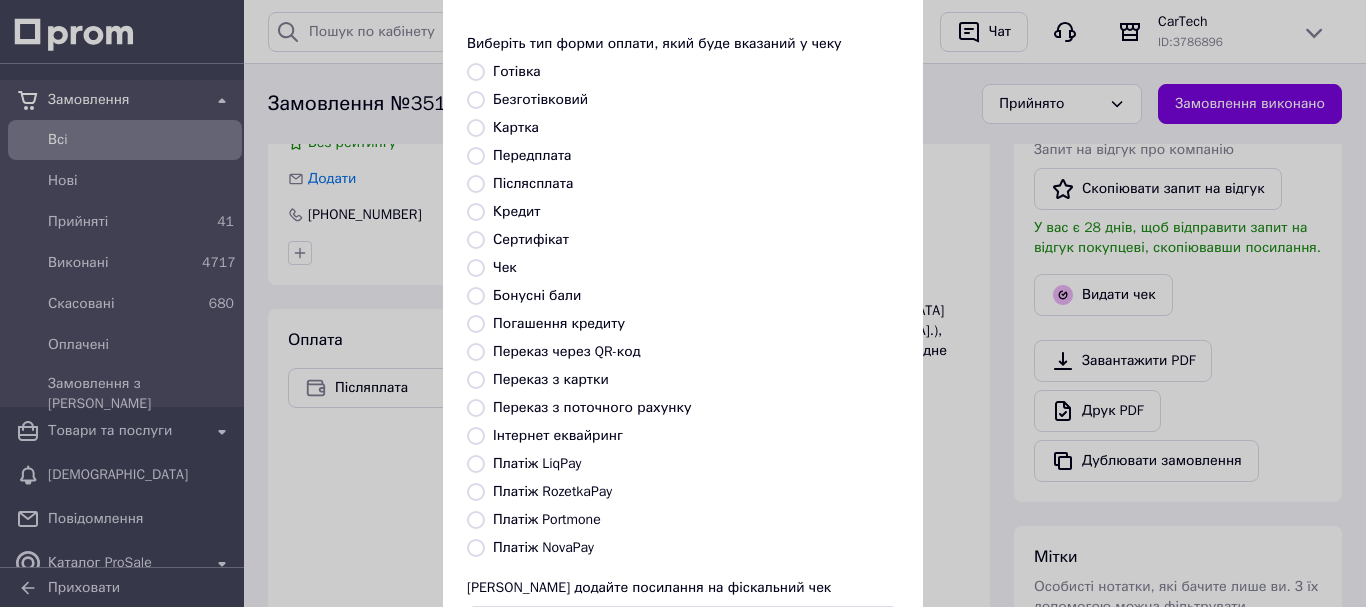 click on "Платіж NovaPay" at bounding box center (543, 547) 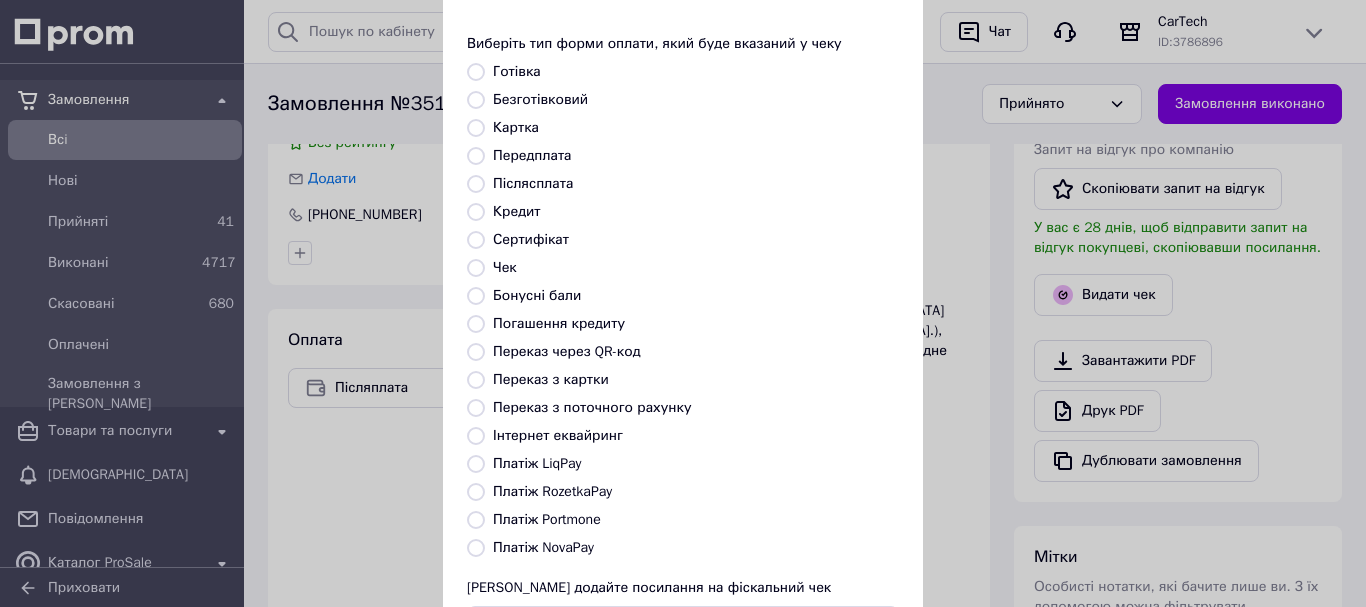 radio on "true" 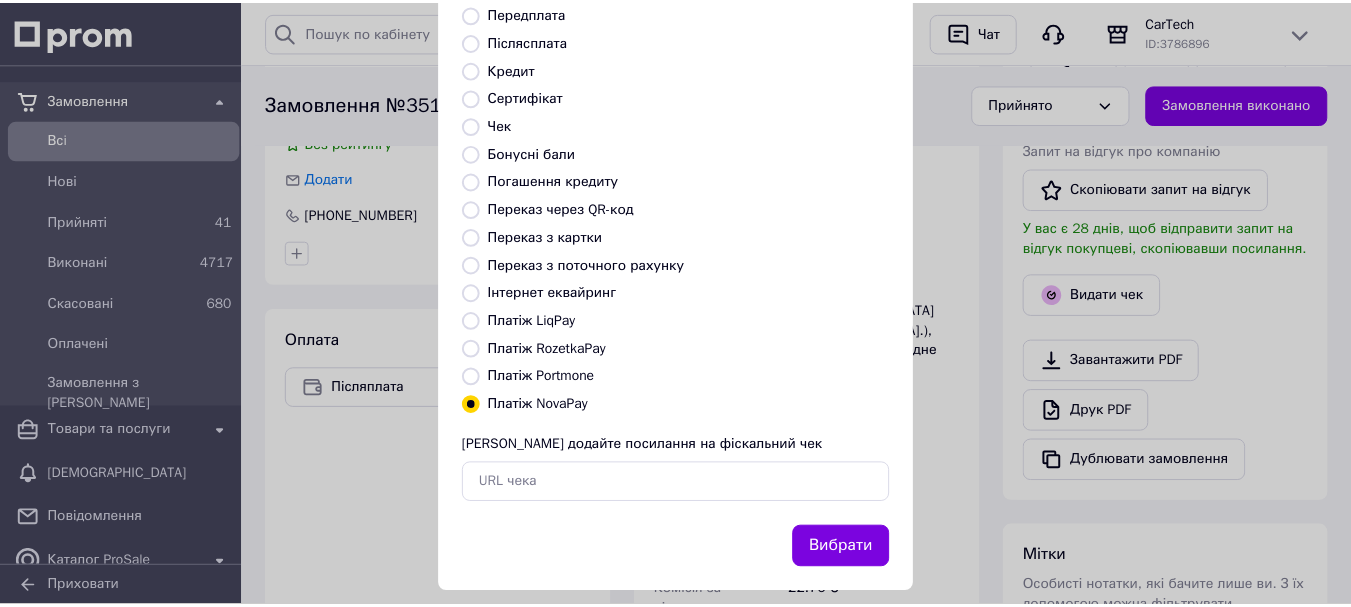 scroll, scrollTop: 252, scrollLeft: 0, axis: vertical 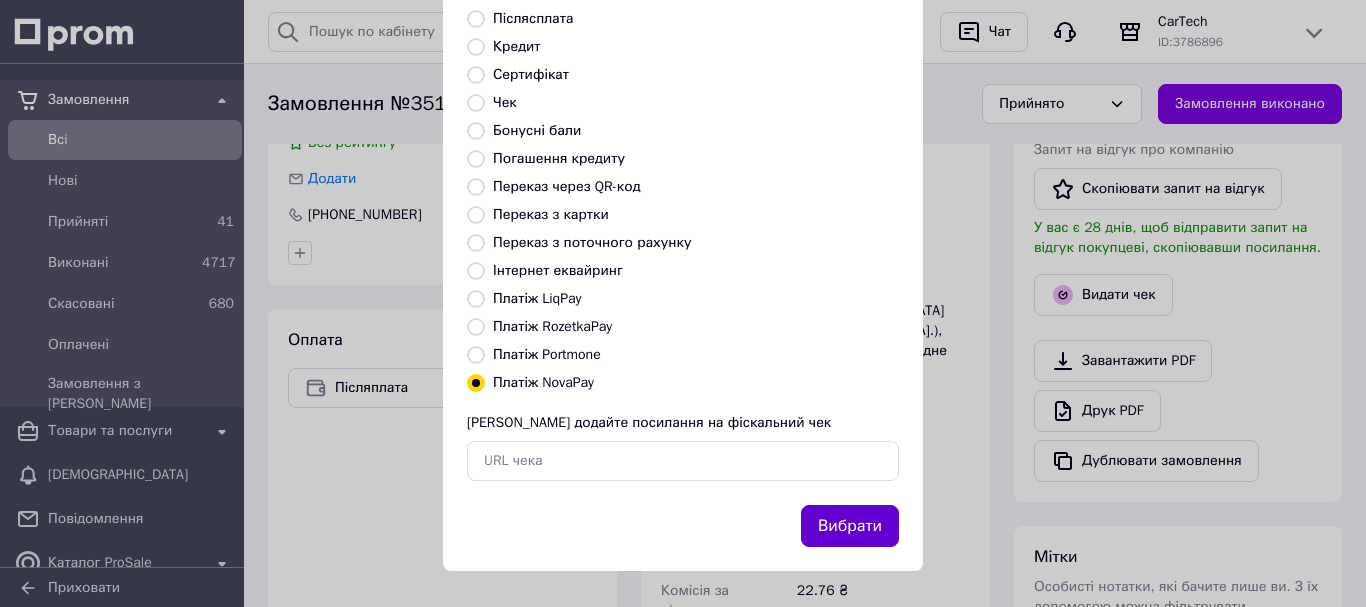 click on "Вибрати" at bounding box center [850, 526] 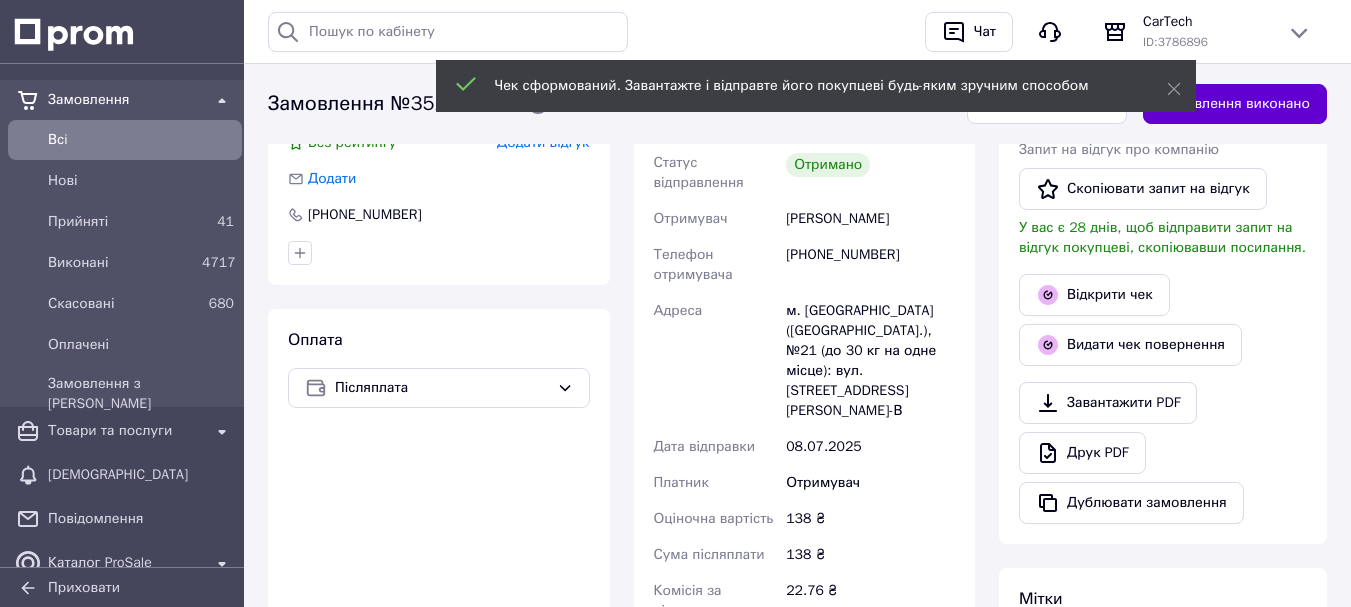 click on "Замовлення виконано" at bounding box center [1235, 104] 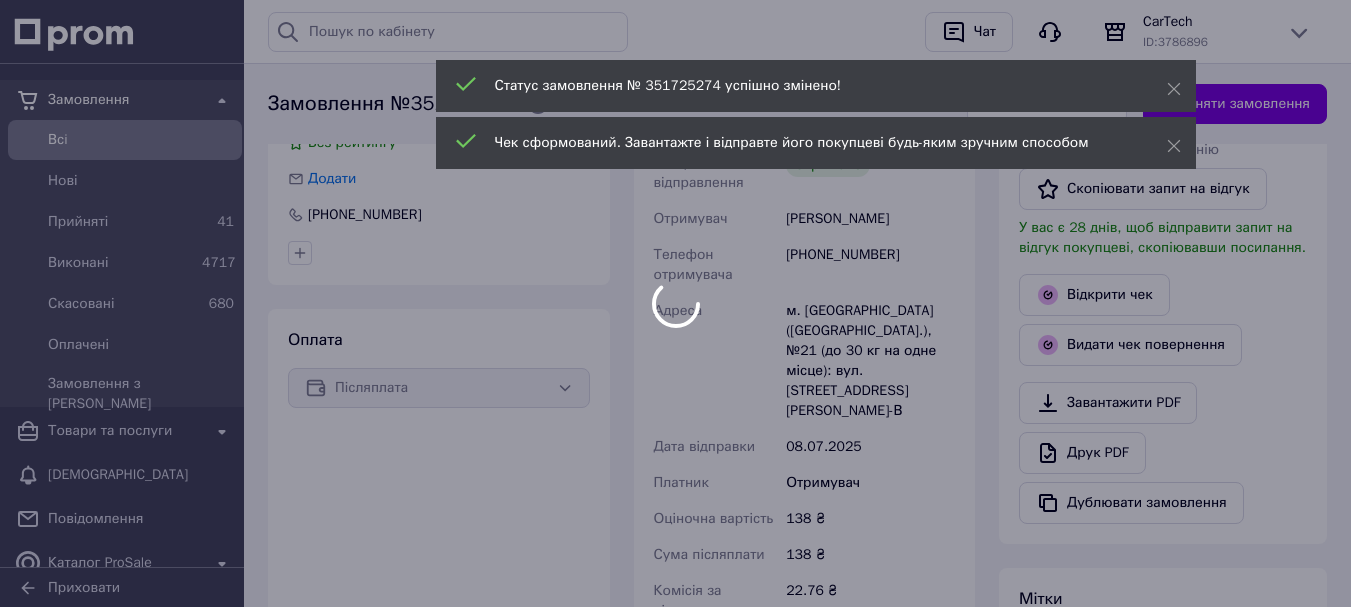 click at bounding box center [675, 303] 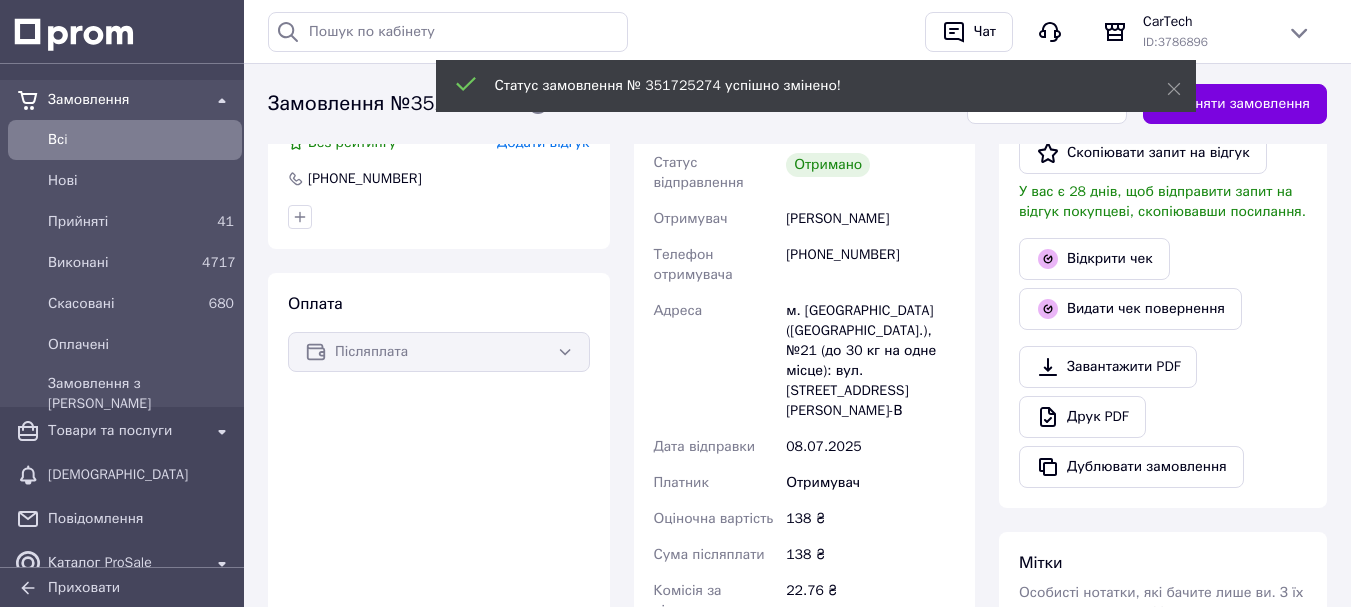 click on "Замовлення №351725274" at bounding box center (393, 104) 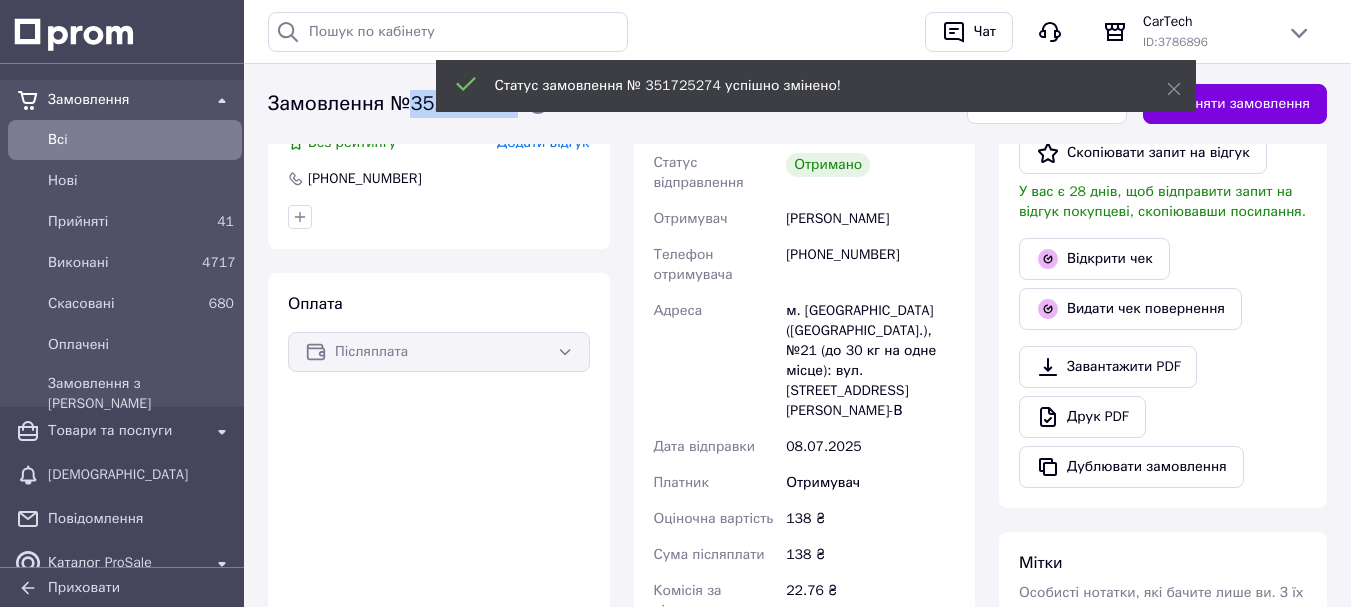 click on "Замовлення №351725274" at bounding box center [393, 104] 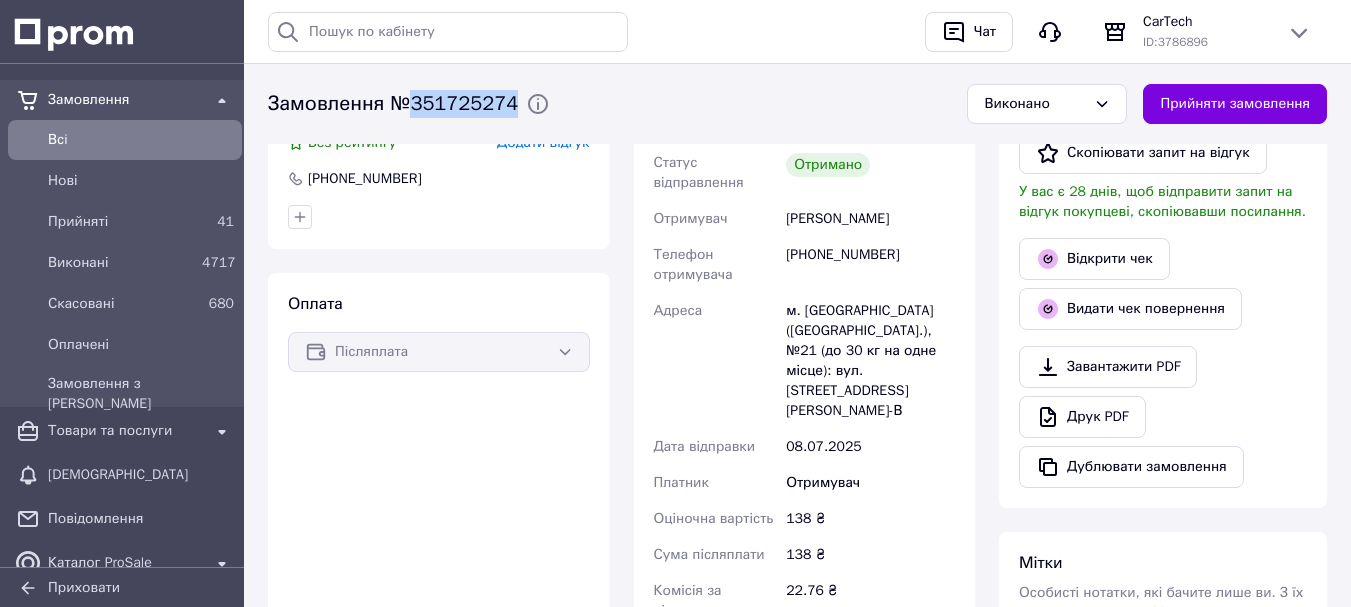 click on "Всi" at bounding box center [141, 140] 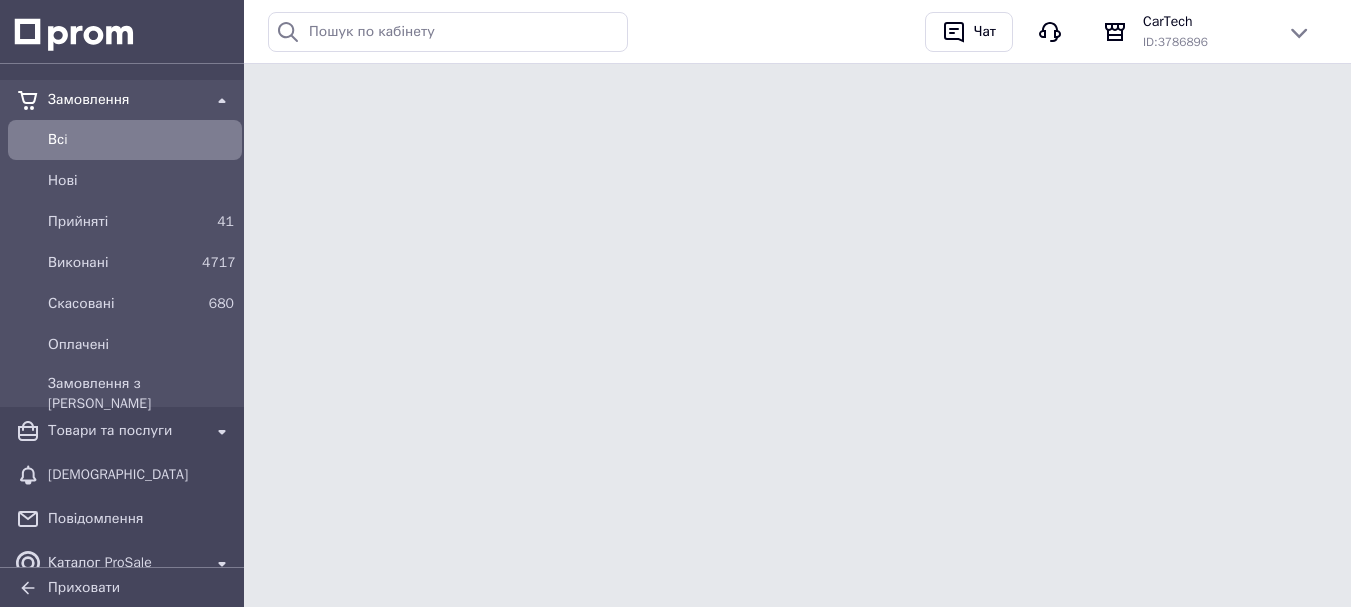 scroll, scrollTop: 0, scrollLeft: 0, axis: both 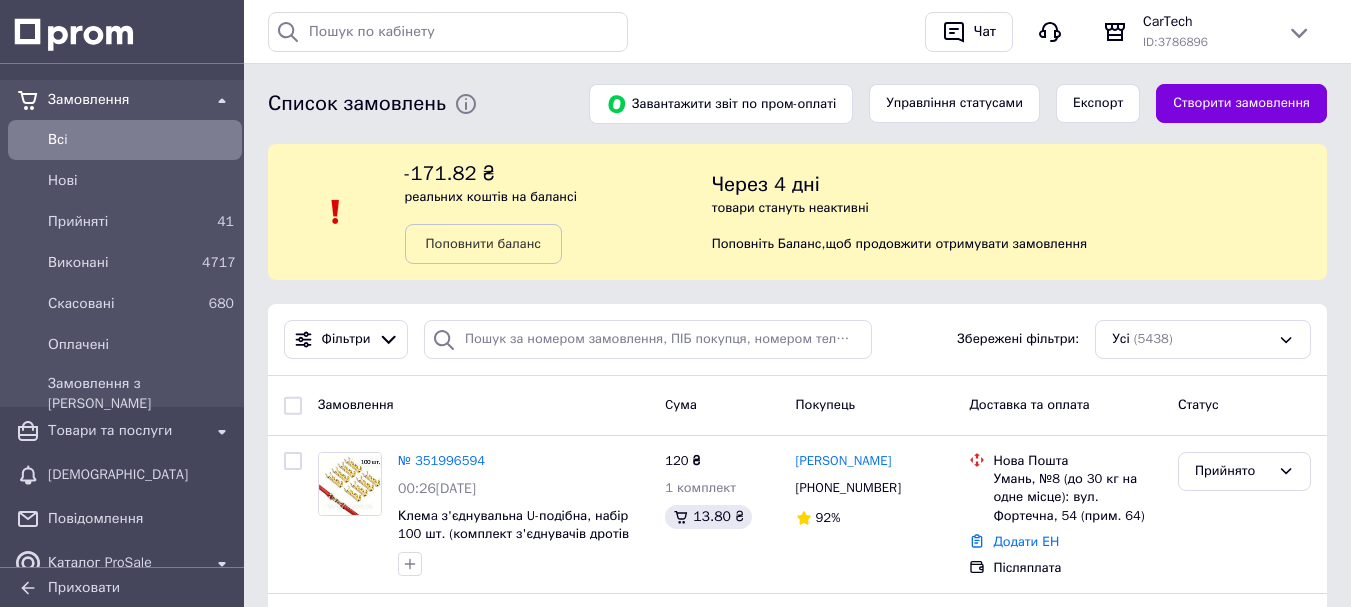 drag, startPoint x: 435, startPoint y: 298, endPoint x: 386, endPoint y: 298, distance: 49 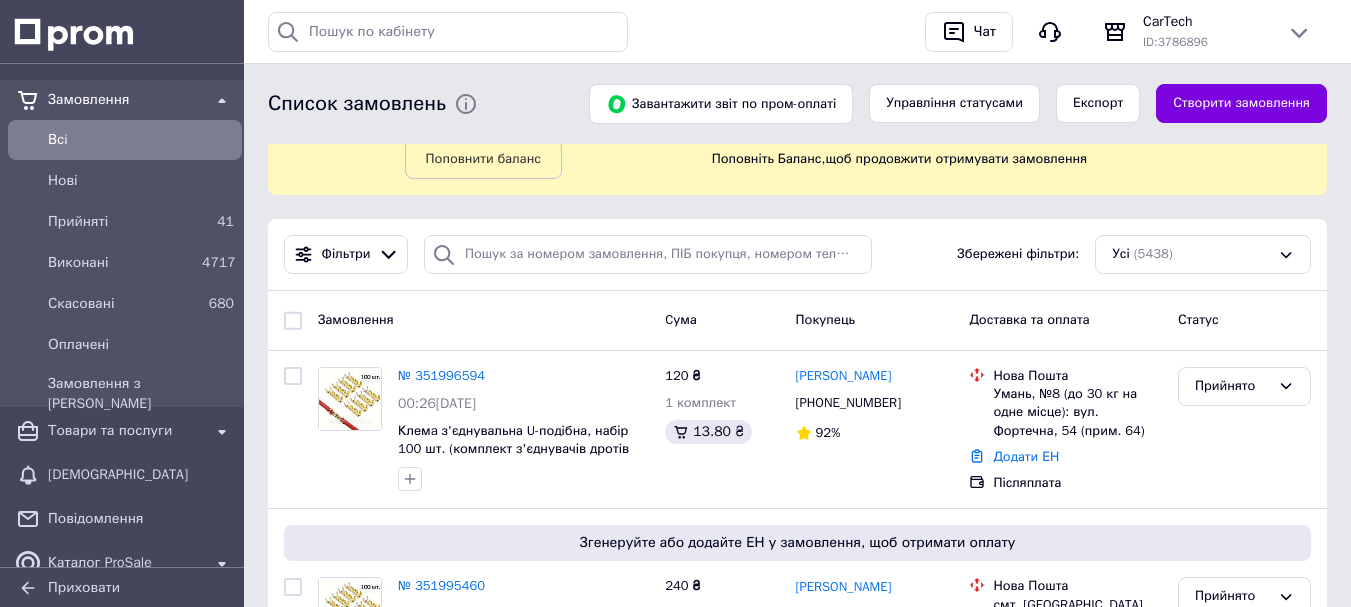 scroll, scrollTop: 120, scrollLeft: 0, axis: vertical 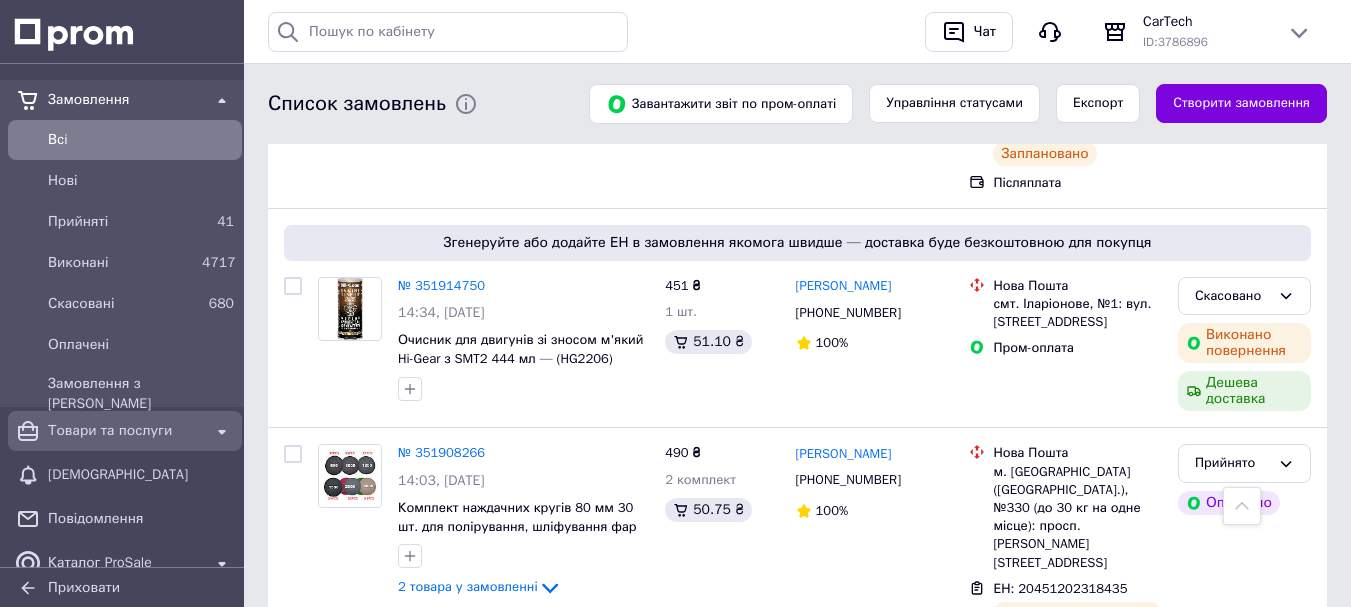 click on "Товари та послуги" at bounding box center (125, 431) 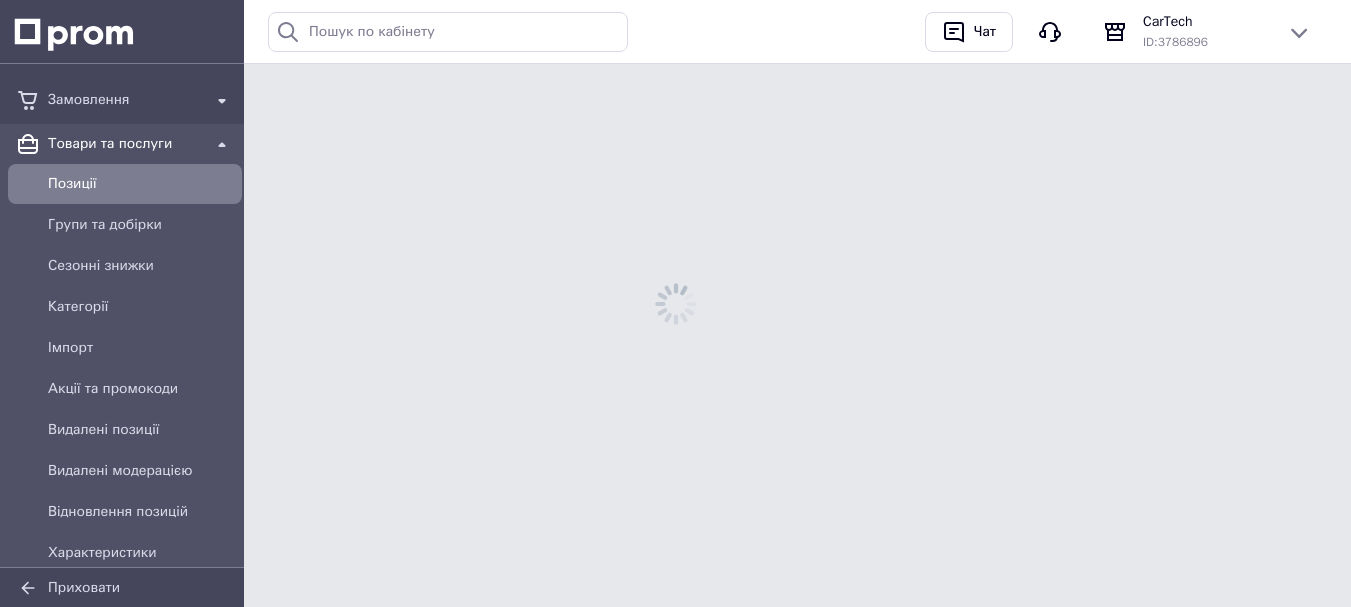 scroll, scrollTop: 0, scrollLeft: 0, axis: both 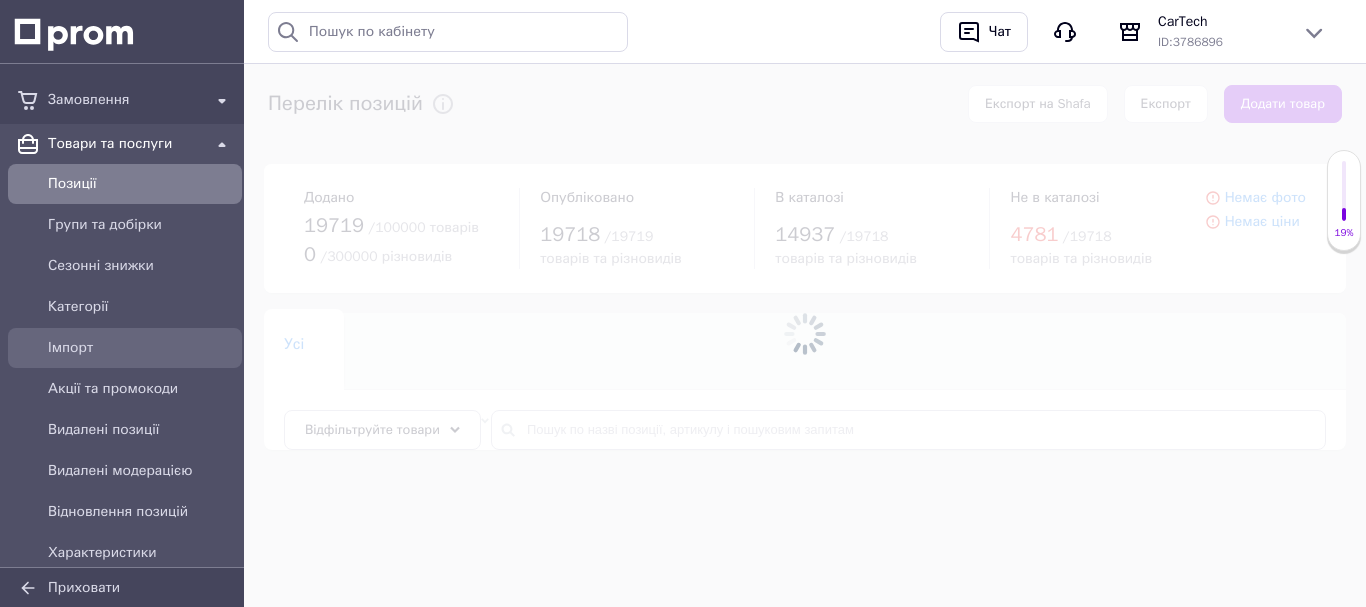 click on "Імпорт" at bounding box center (141, 348) 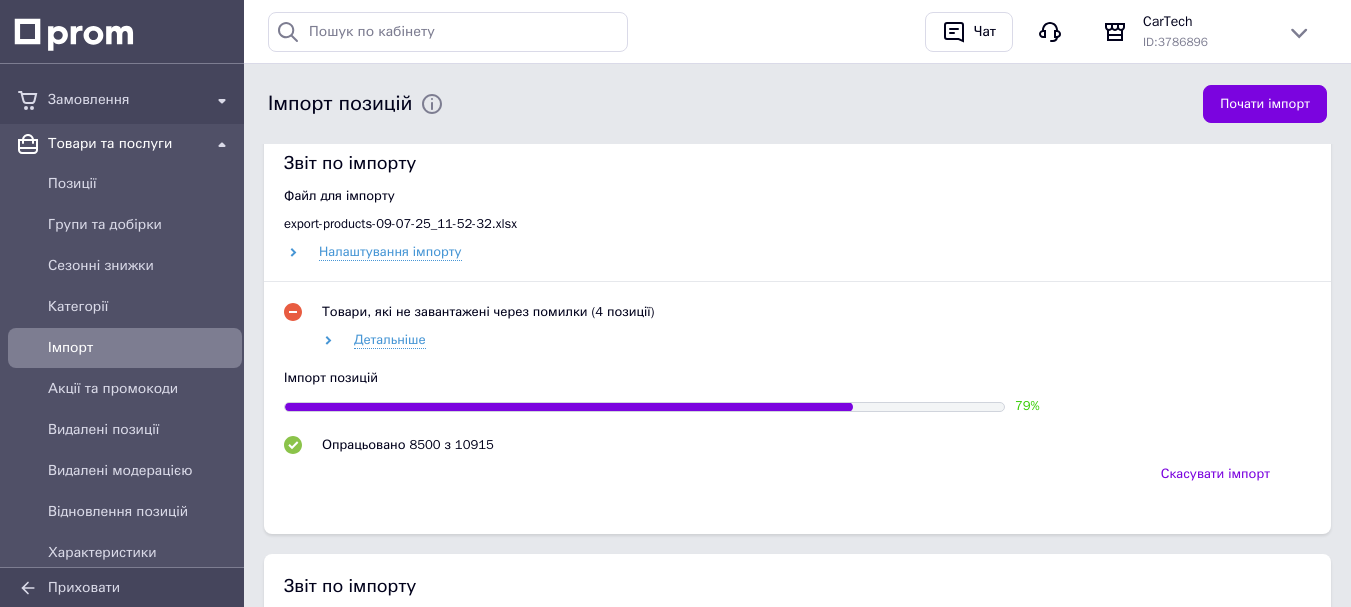 scroll, scrollTop: 860, scrollLeft: 0, axis: vertical 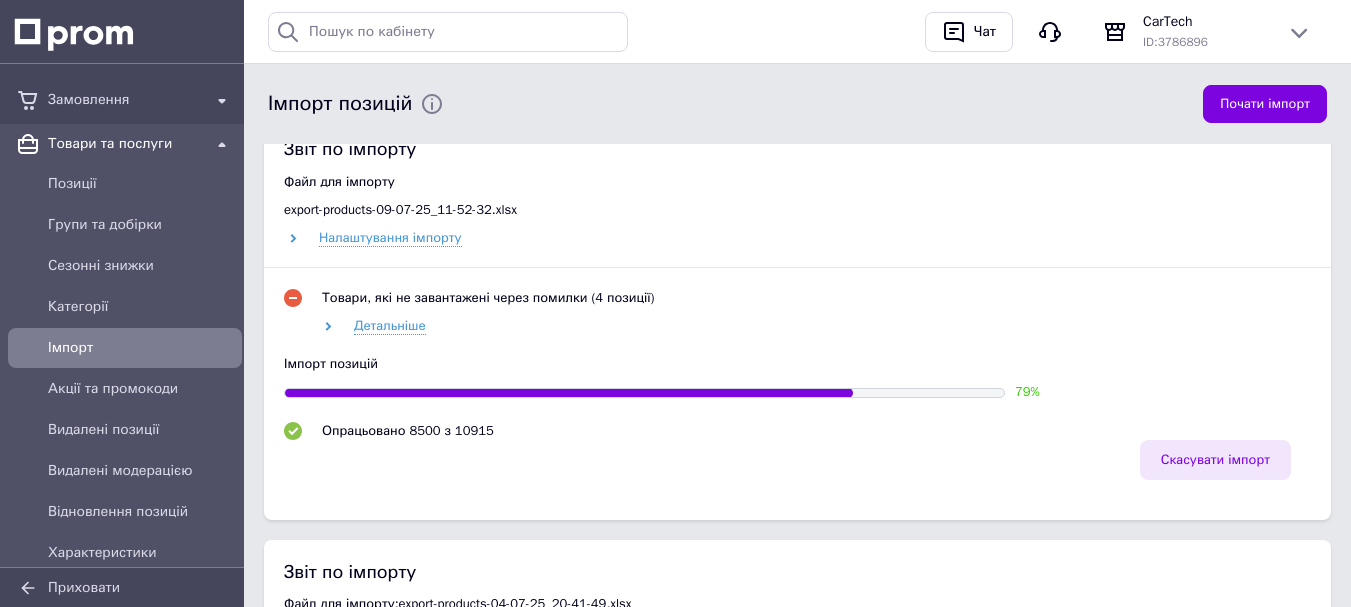 click on "Скасувати імпорт" at bounding box center (1215, 460) 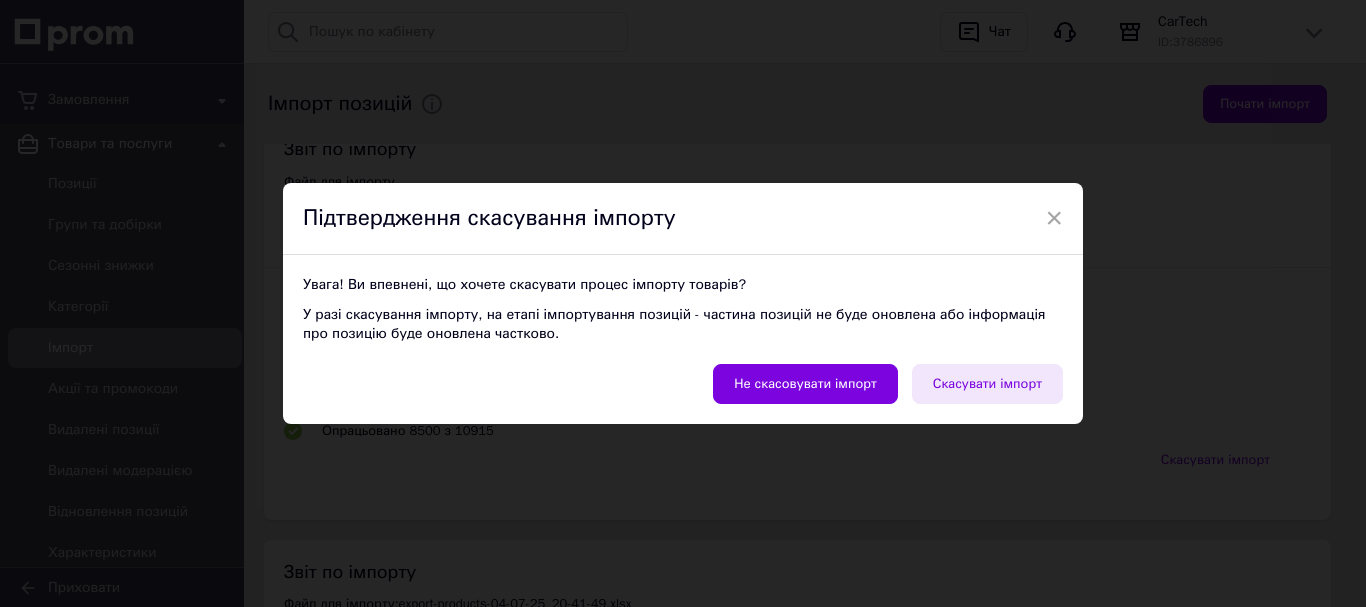 click on "Скасувати імпорт" at bounding box center [987, 384] 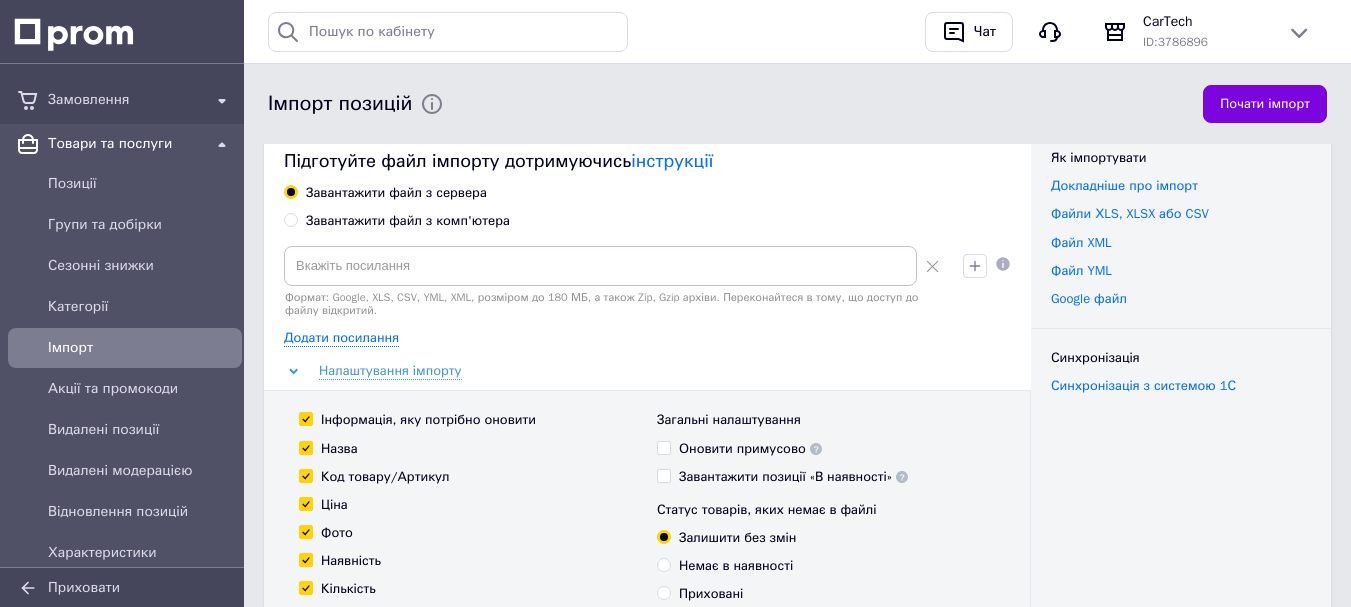 scroll, scrollTop: 0, scrollLeft: 0, axis: both 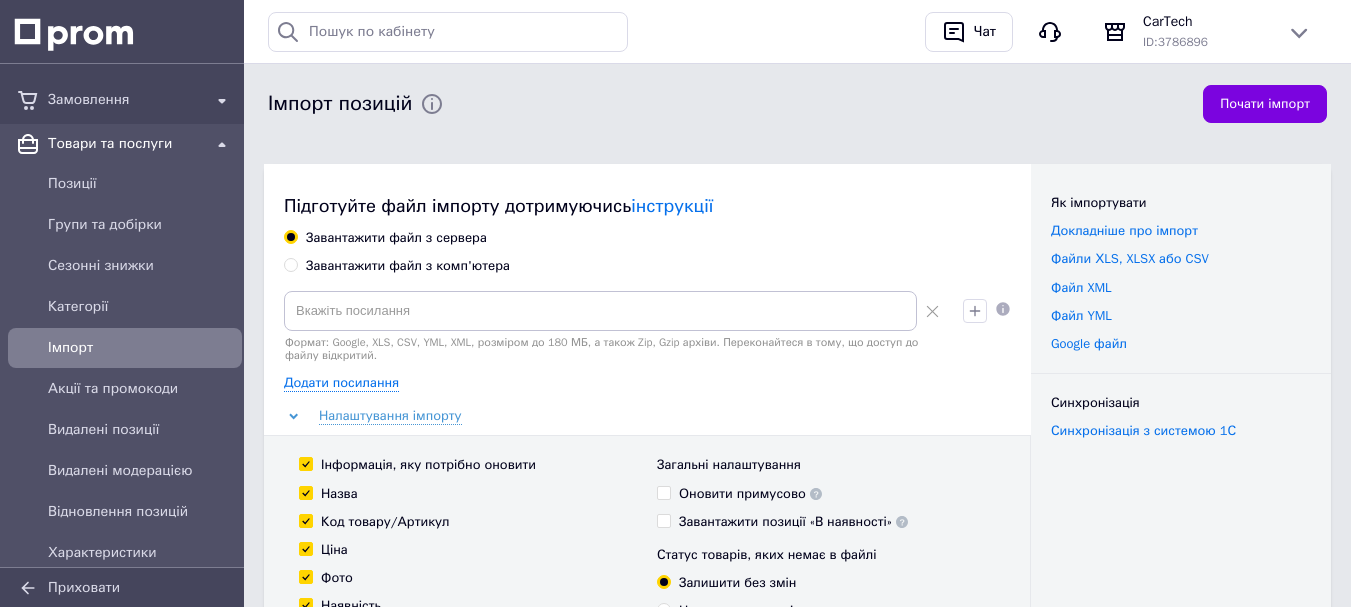 click on "Завантажити файл з комп'ютера" at bounding box center [408, 266] 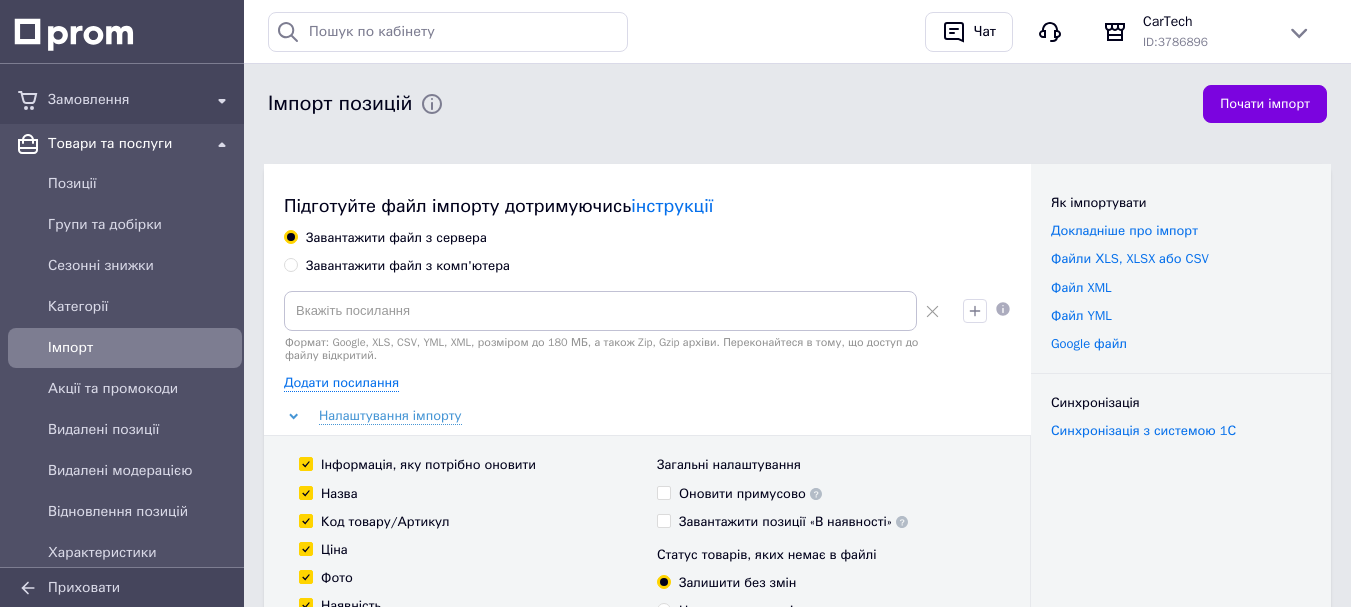 radio on "true" 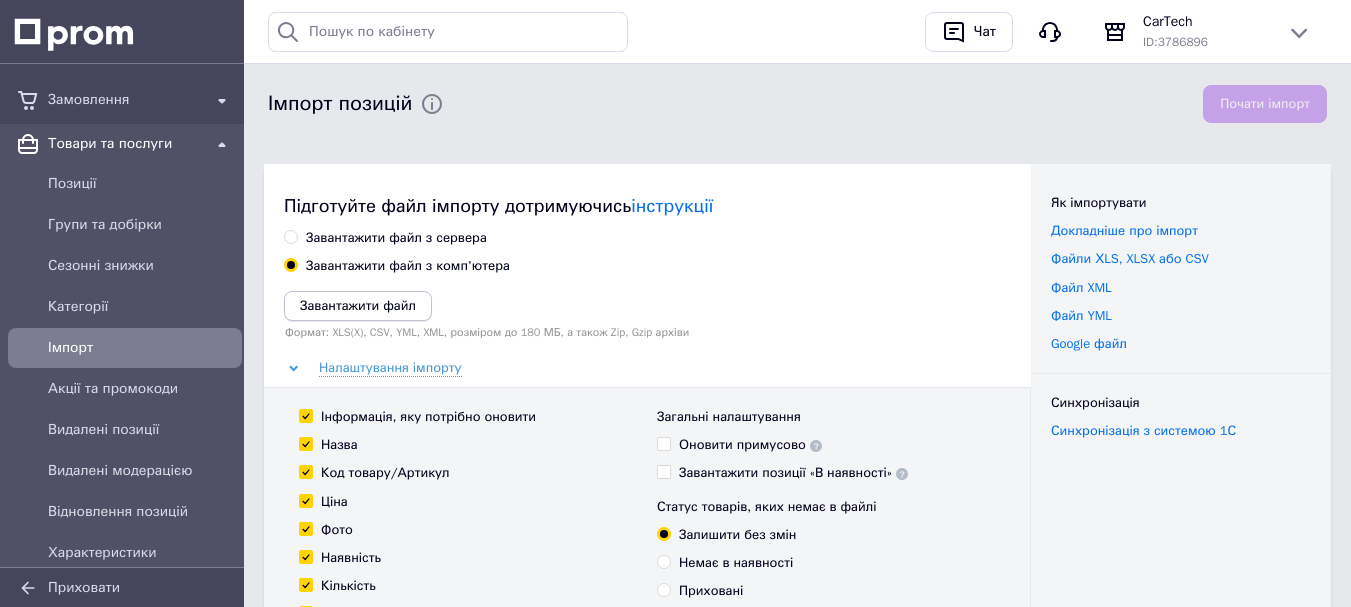 click on "Завантажити файл" at bounding box center (358, 305) 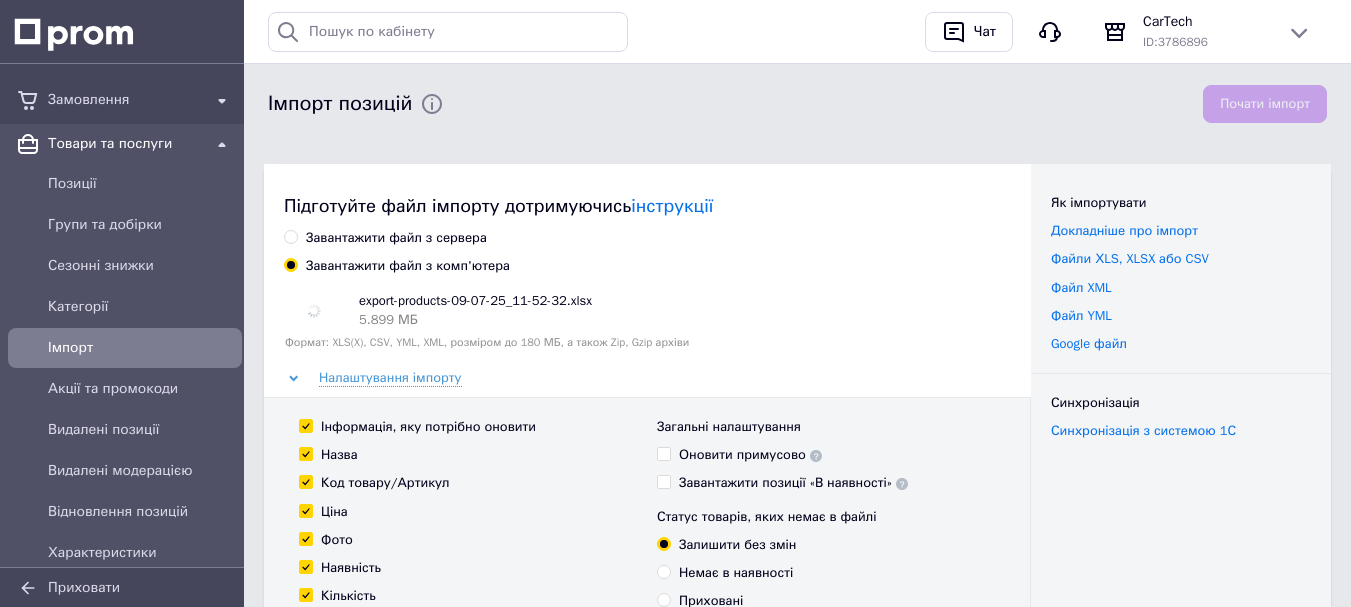 click on "Інформація, яку потрібно оновити" at bounding box center (305, 425) 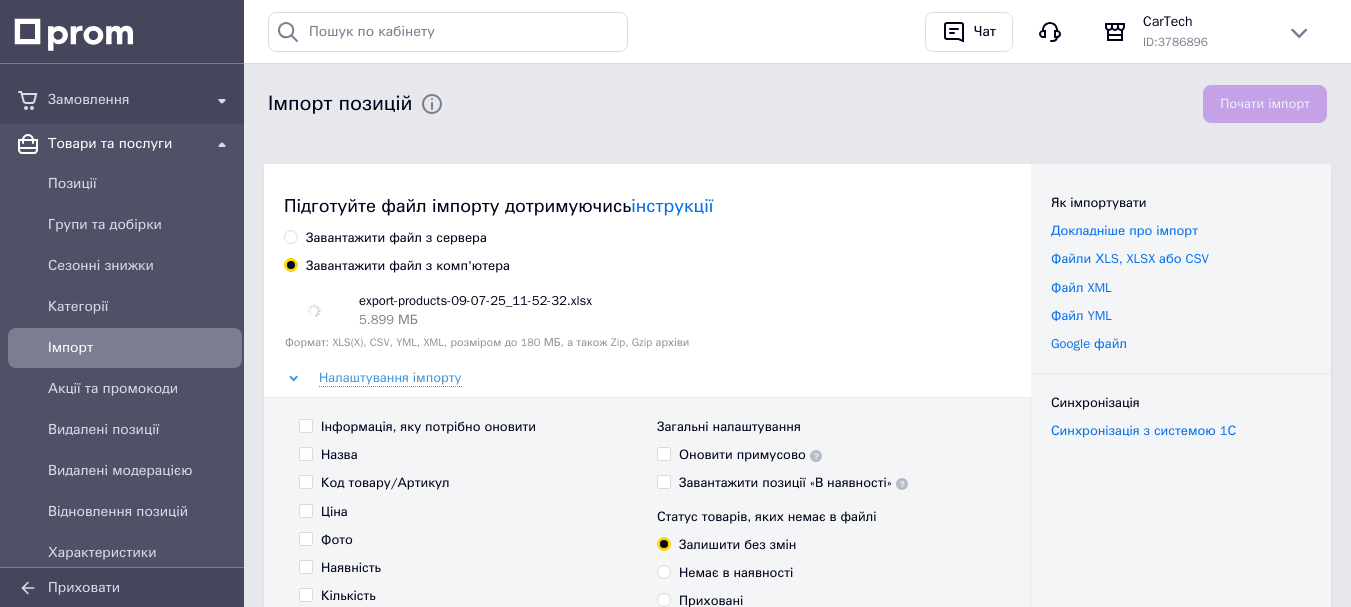 checkbox on "false" 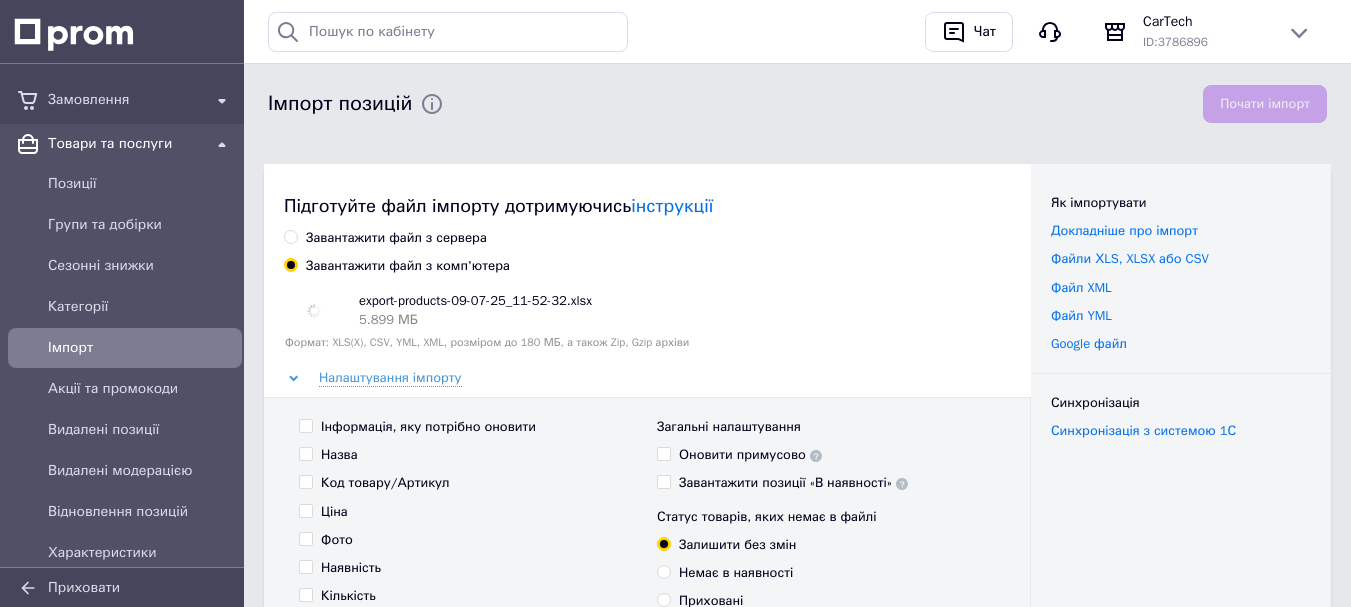 checkbox on "false" 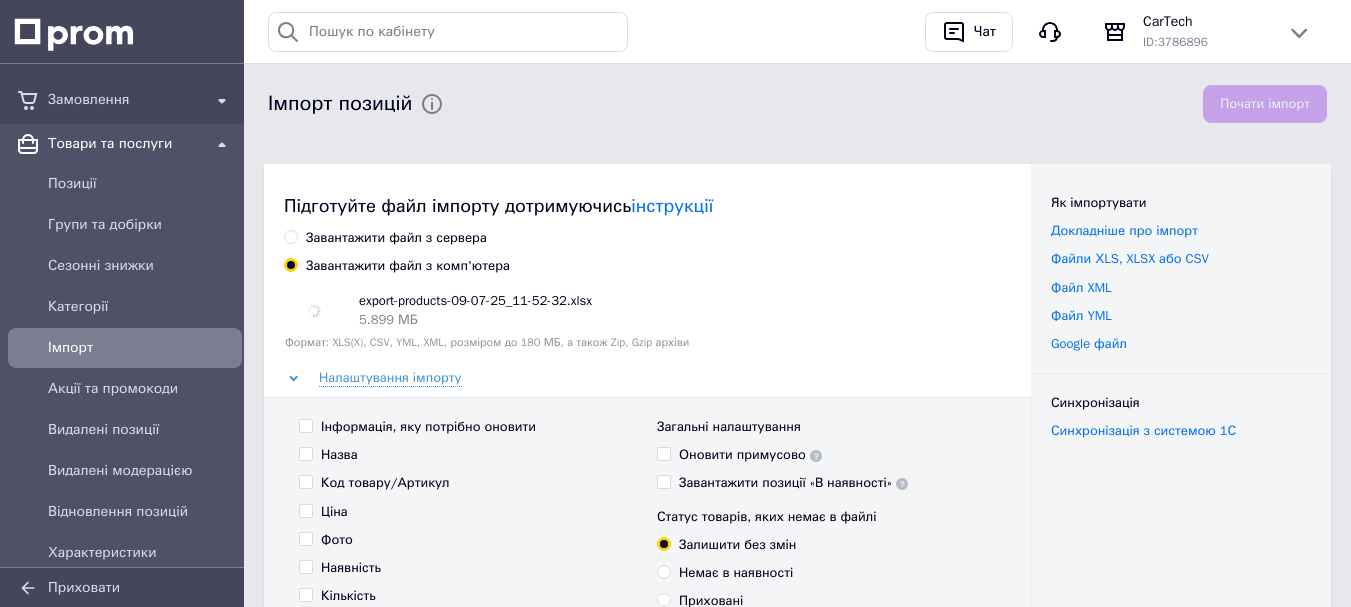 checkbox on "false" 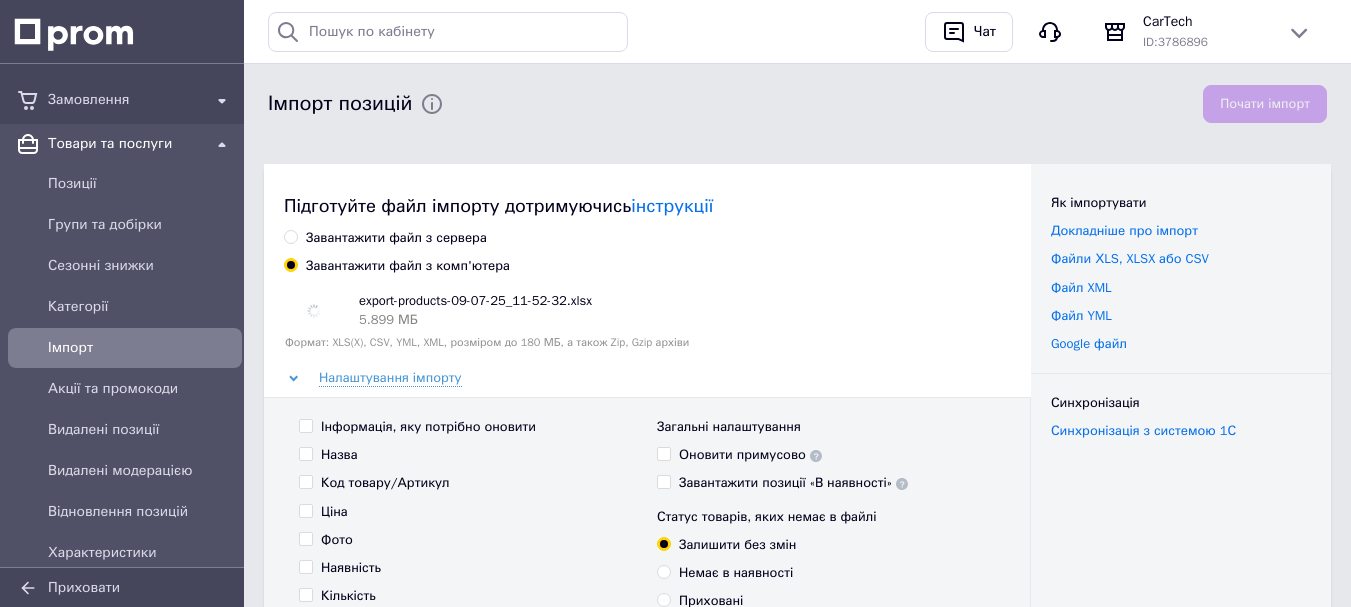 checkbox on "false" 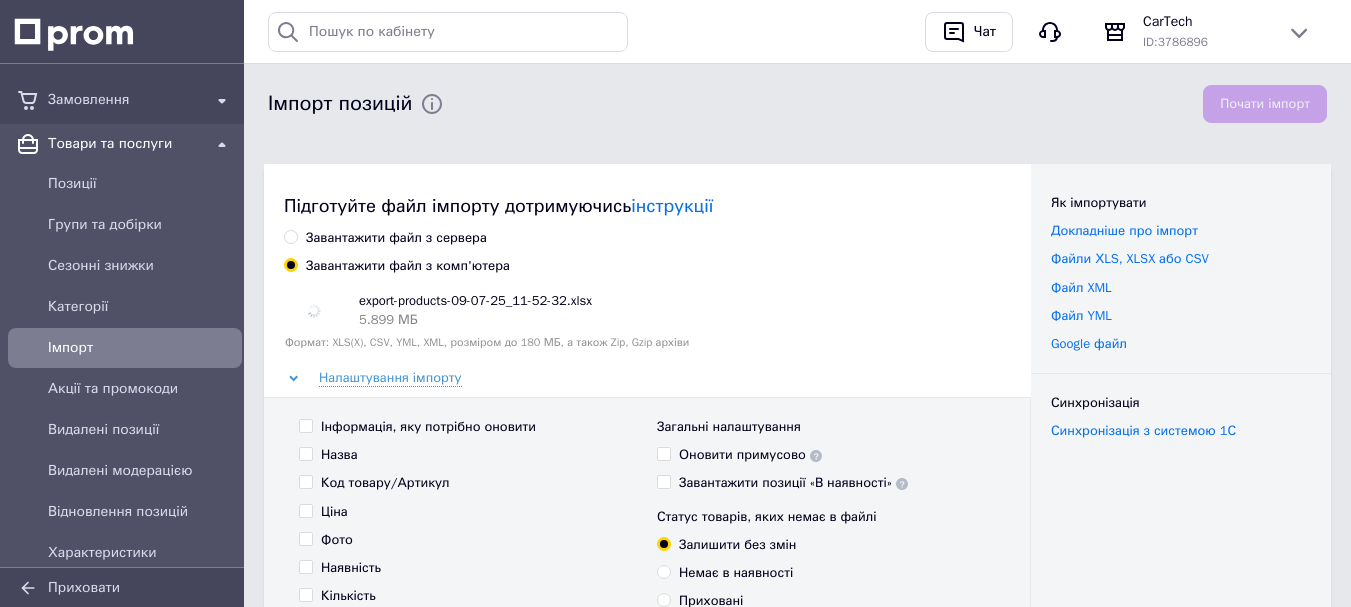 checkbox on "false" 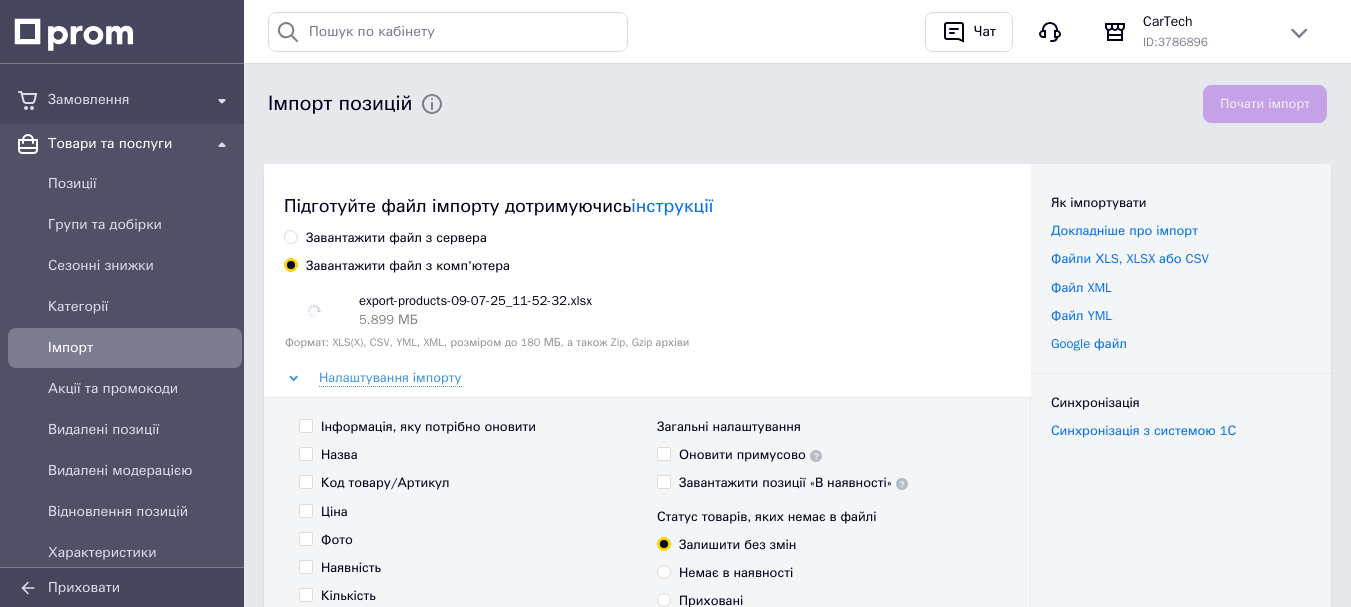 checkbox on "false" 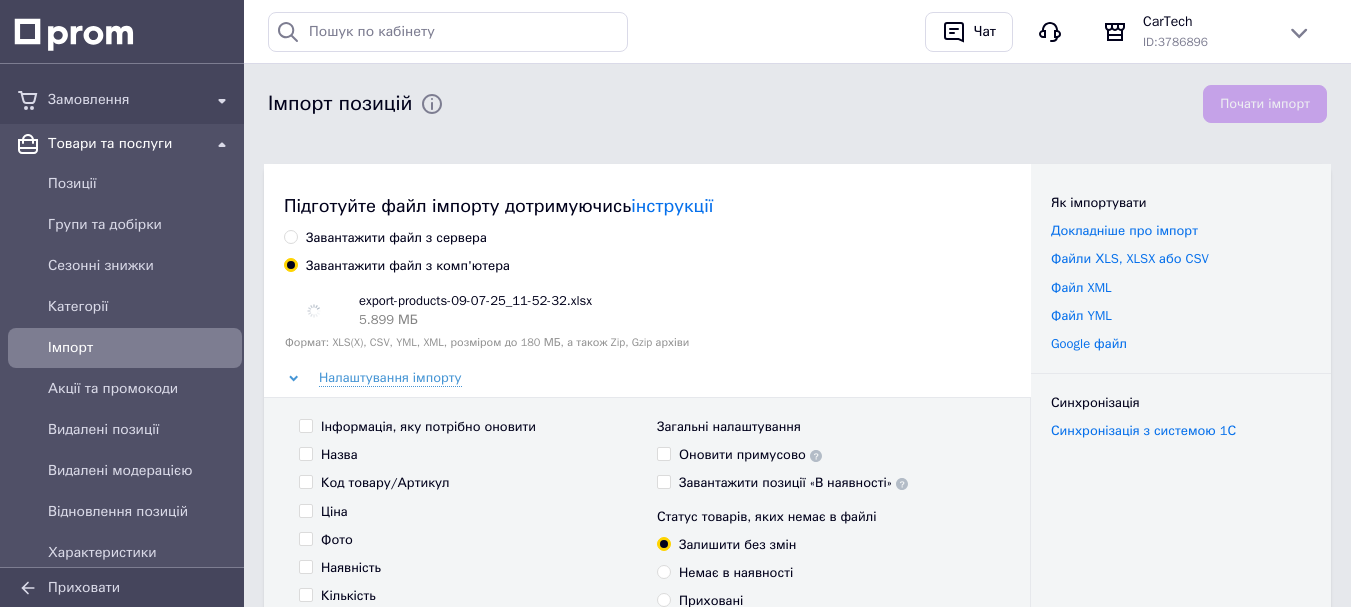 checkbox on "false" 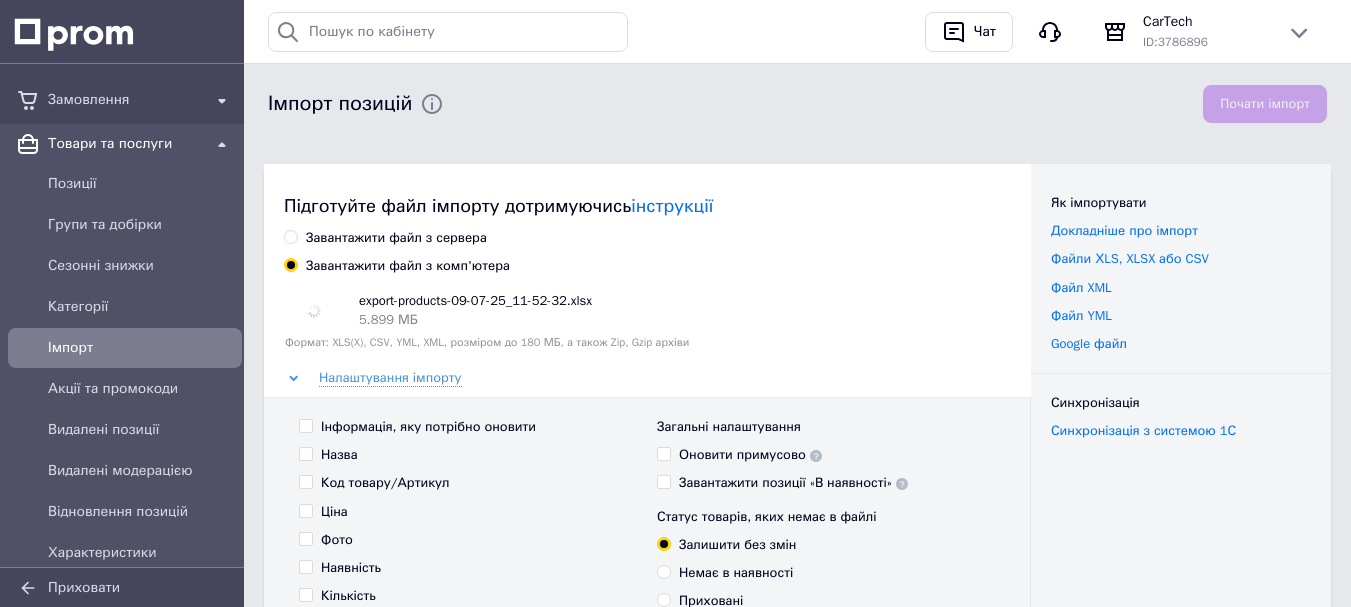 checkbox on "false" 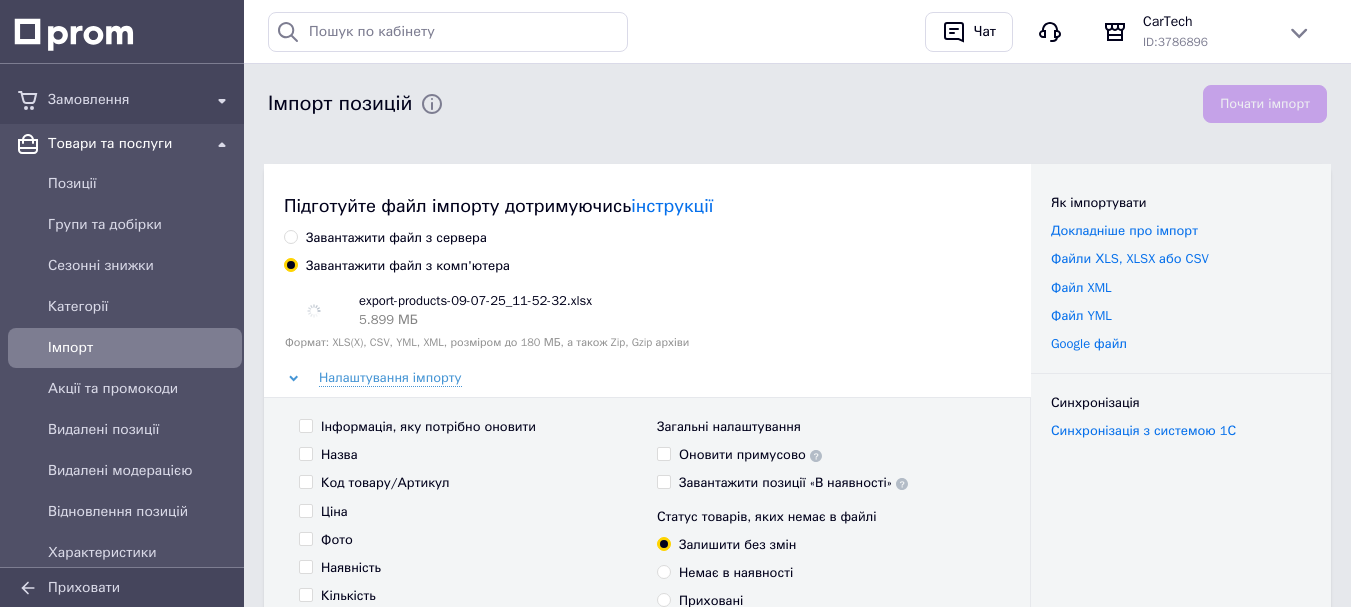 checkbox on "false" 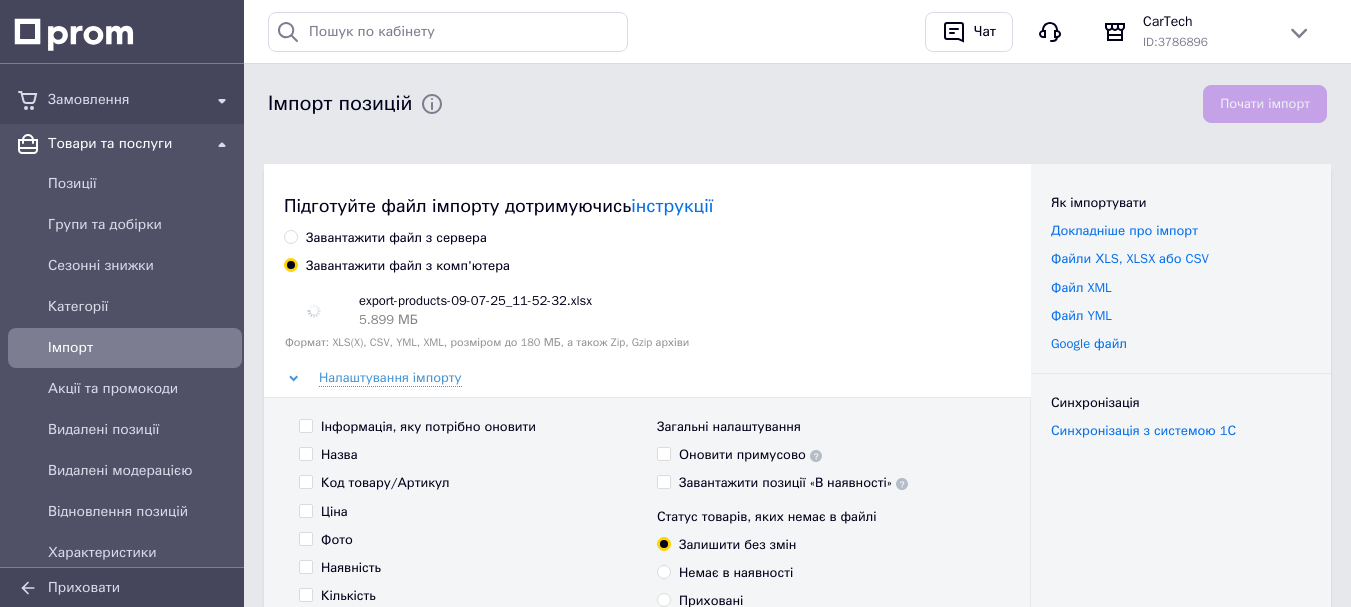 checkbox on "false" 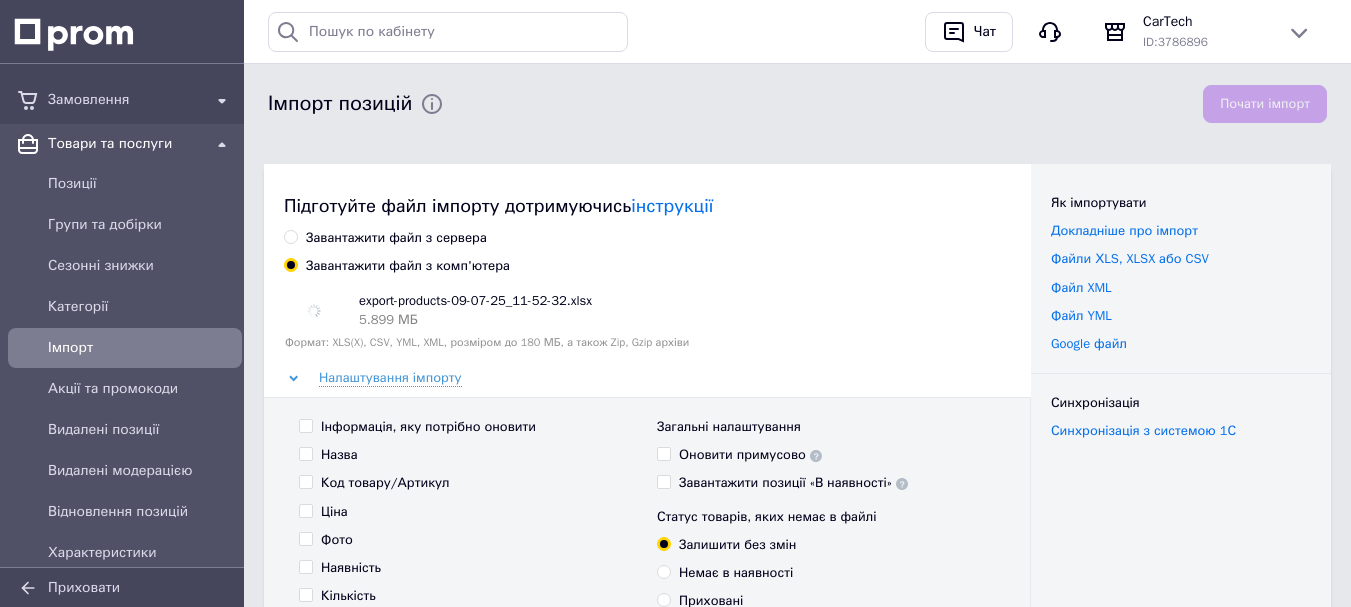 checkbox on "false" 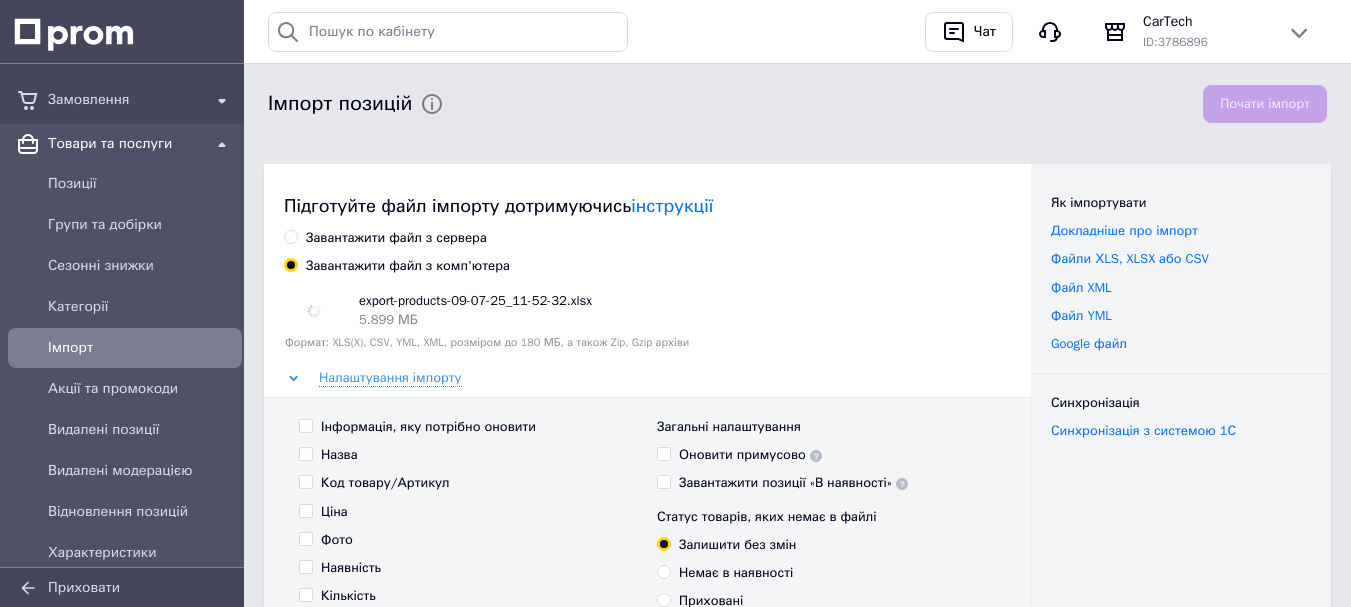 checkbox on "false" 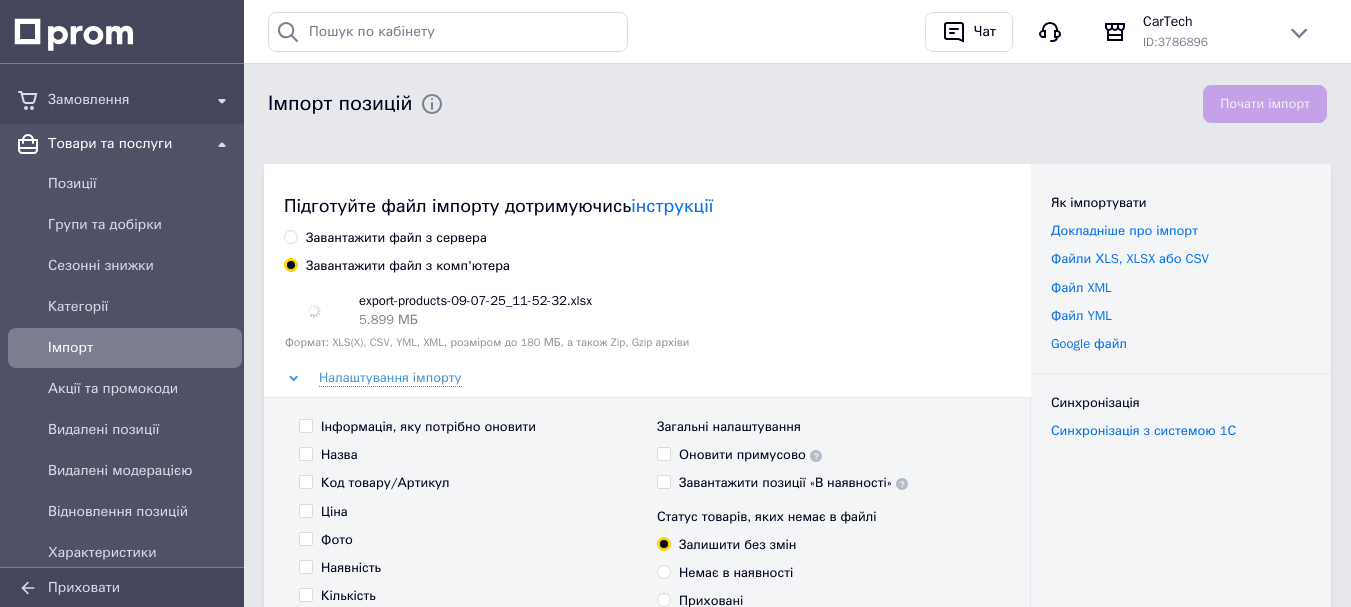 checkbox on "false" 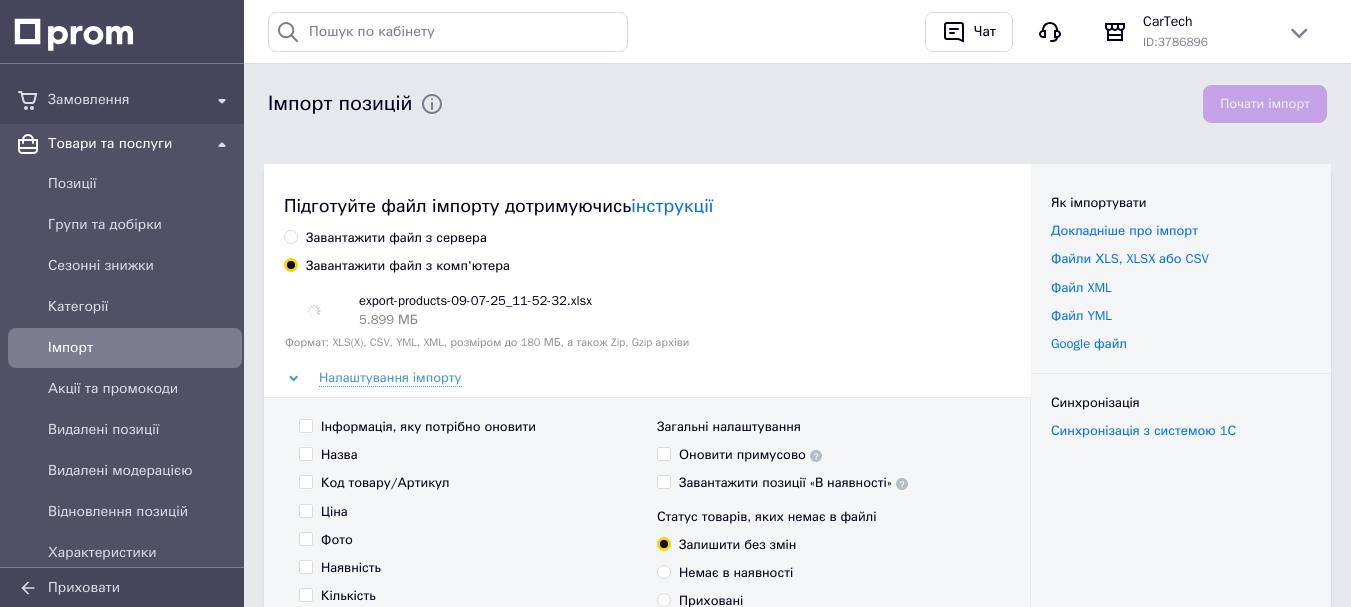 checkbox on "false" 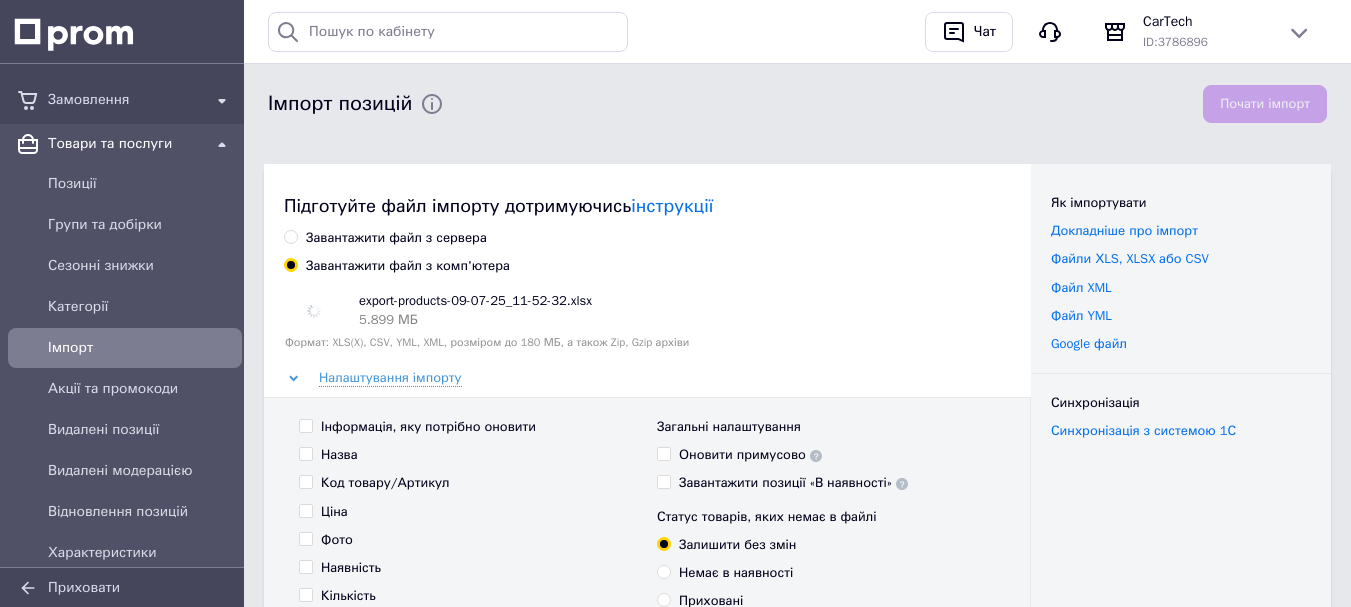 checkbox on "false" 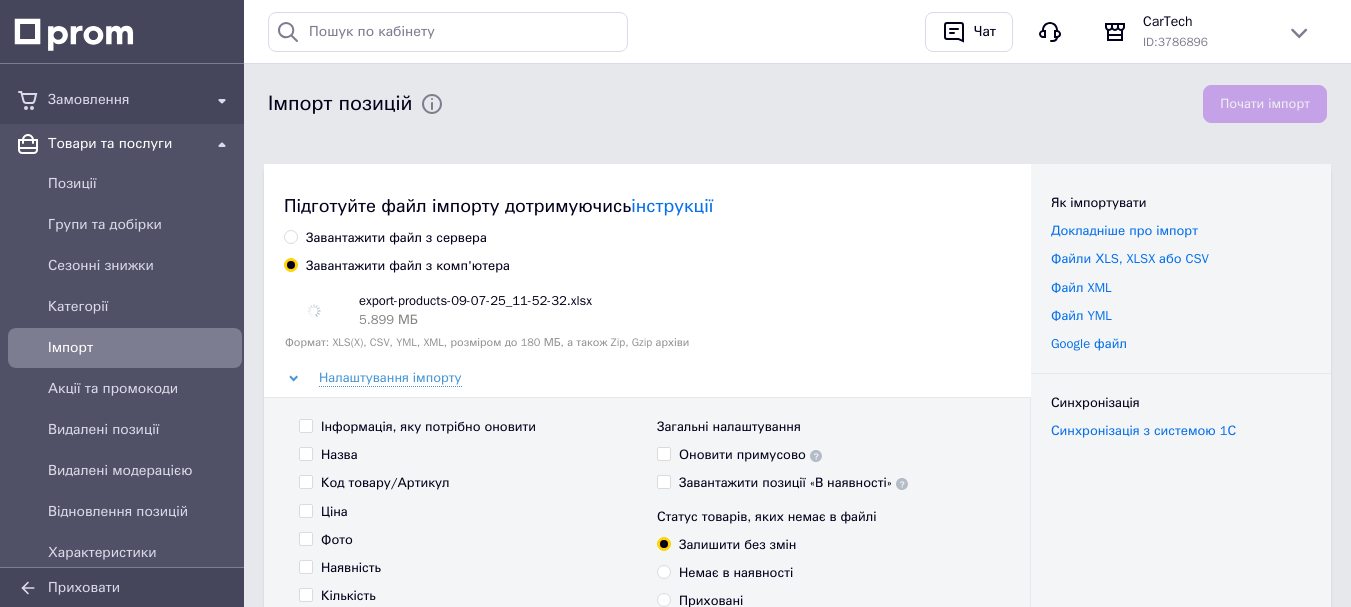 checkbox on "false" 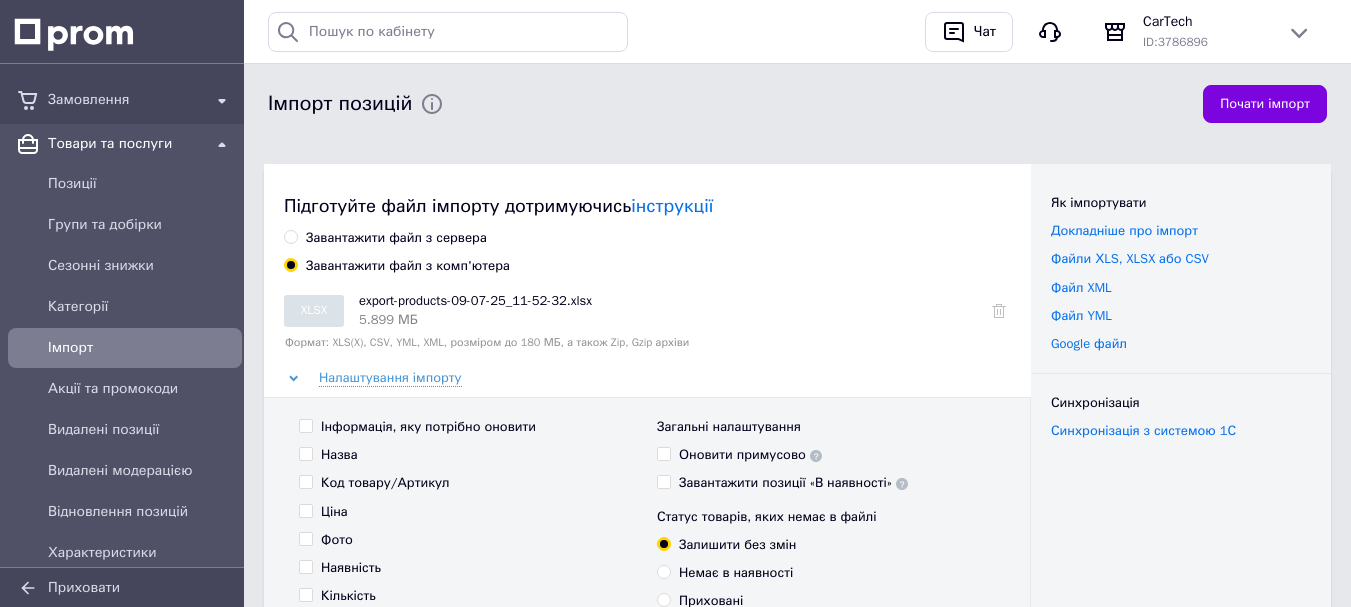 click on "Ціна" at bounding box center [305, 510] 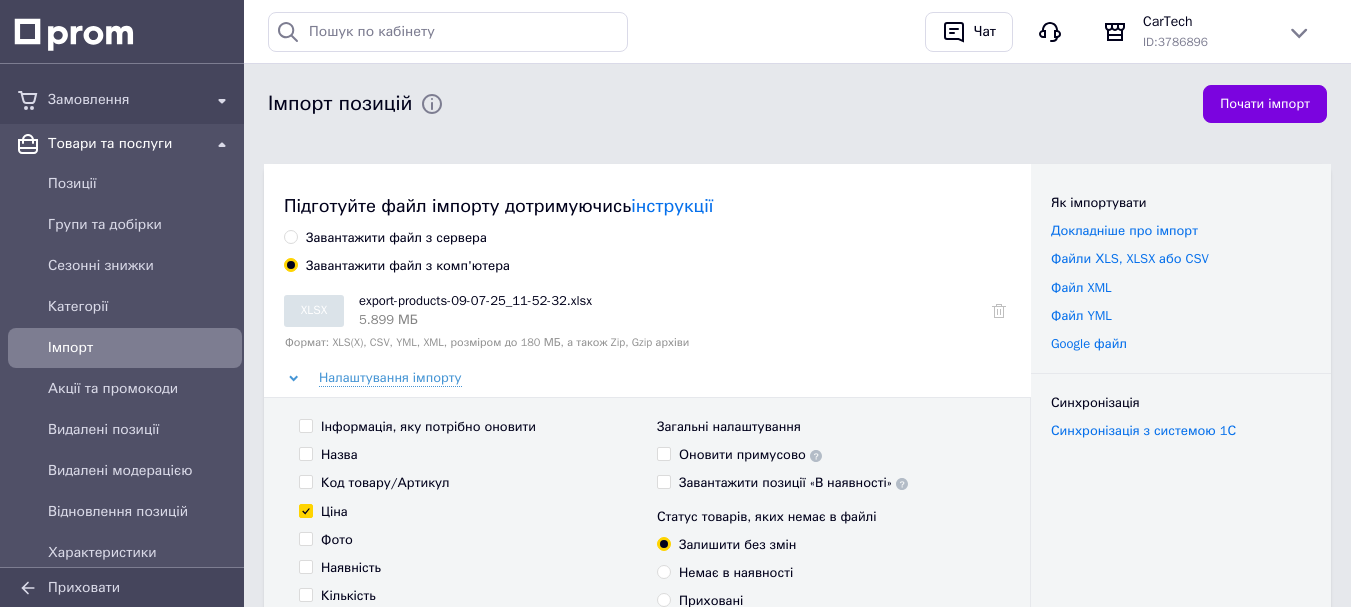 checkbox on "true" 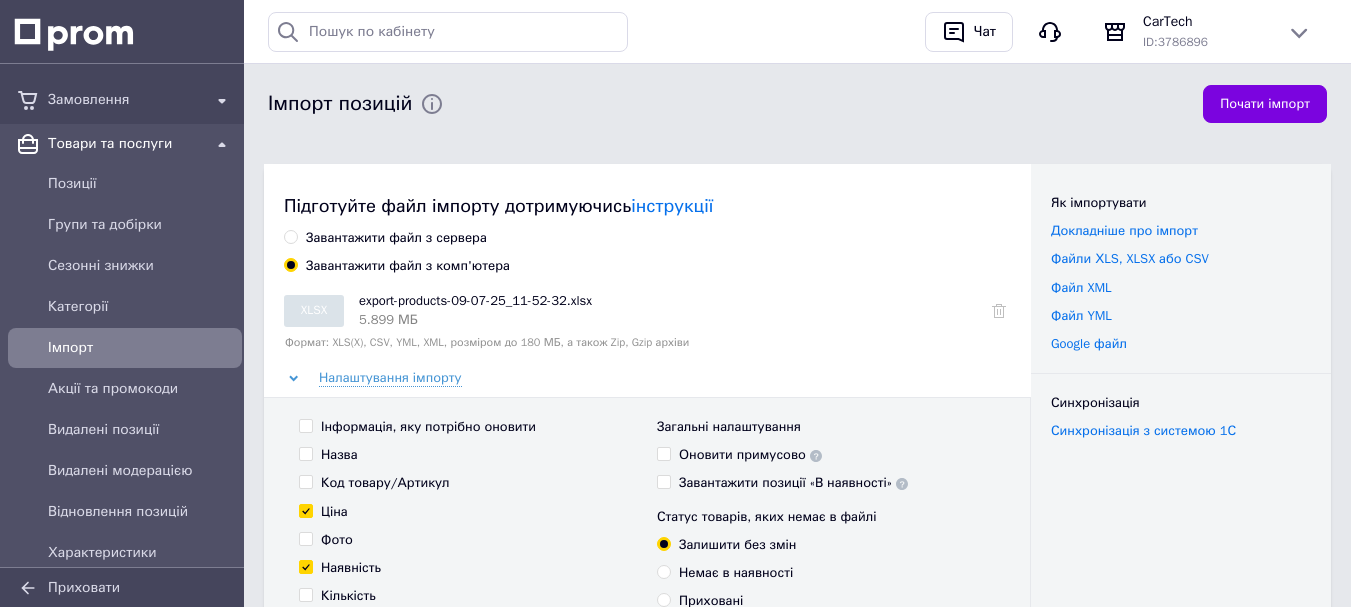 checkbox on "true" 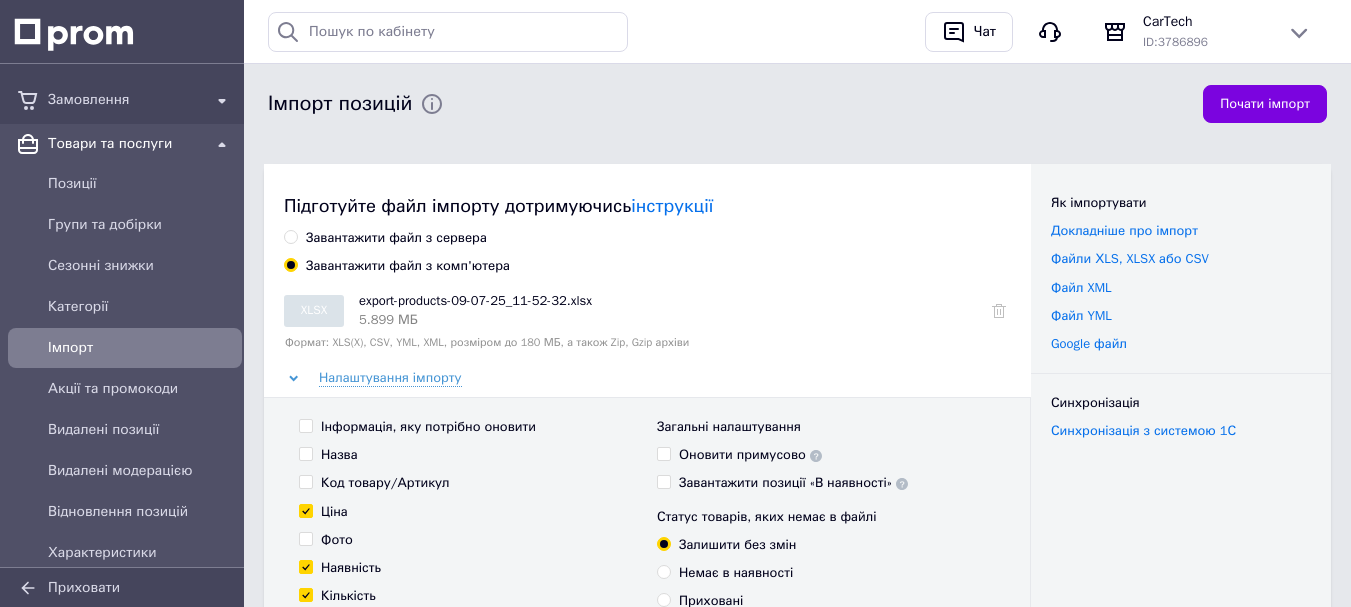 checkbox on "true" 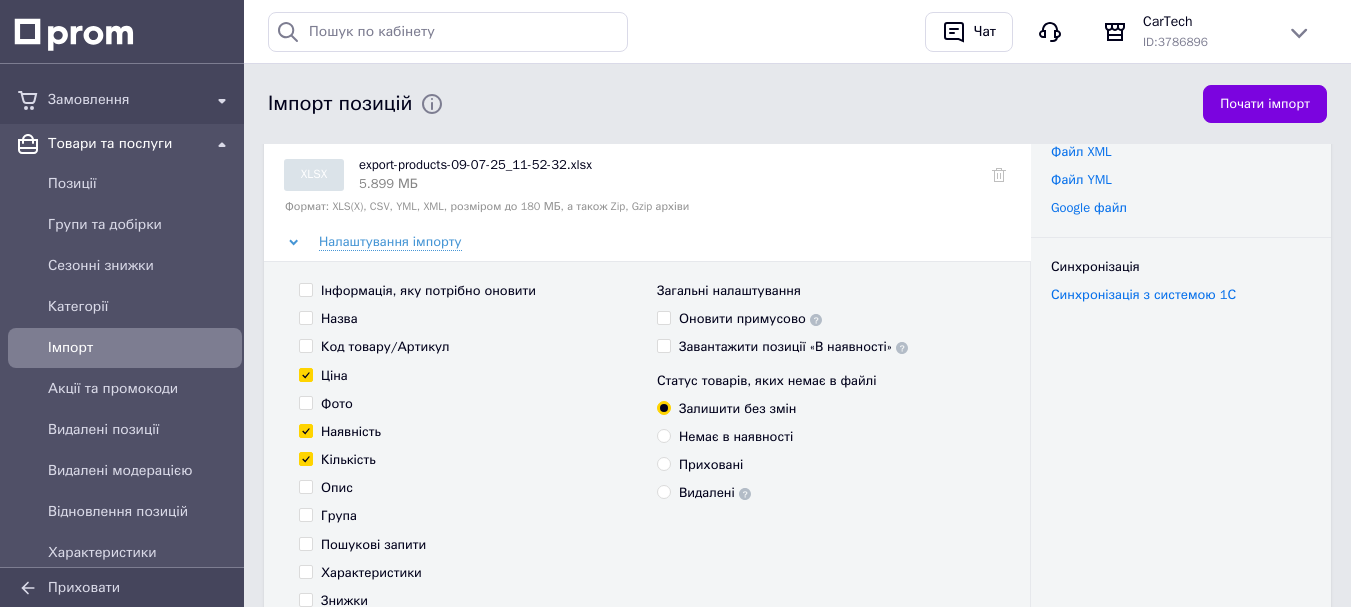 scroll, scrollTop: 140, scrollLeft: 0, axis: vertical 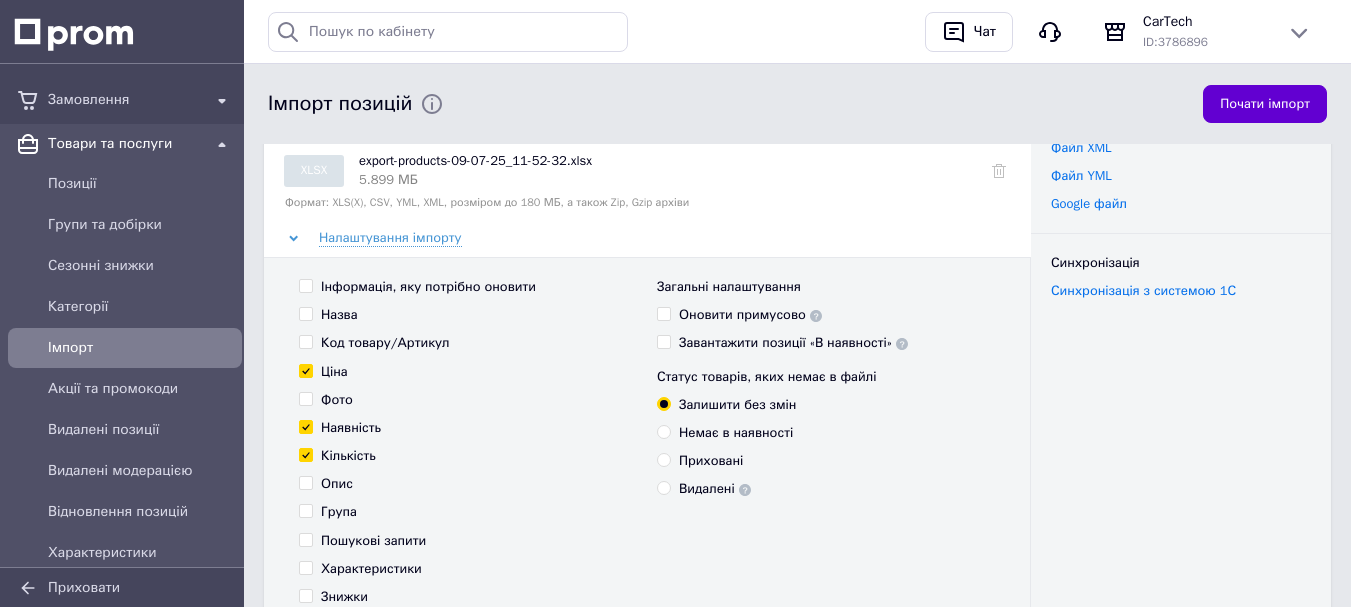 click on "Почати імпорт" at bounding box center (1265, 104) 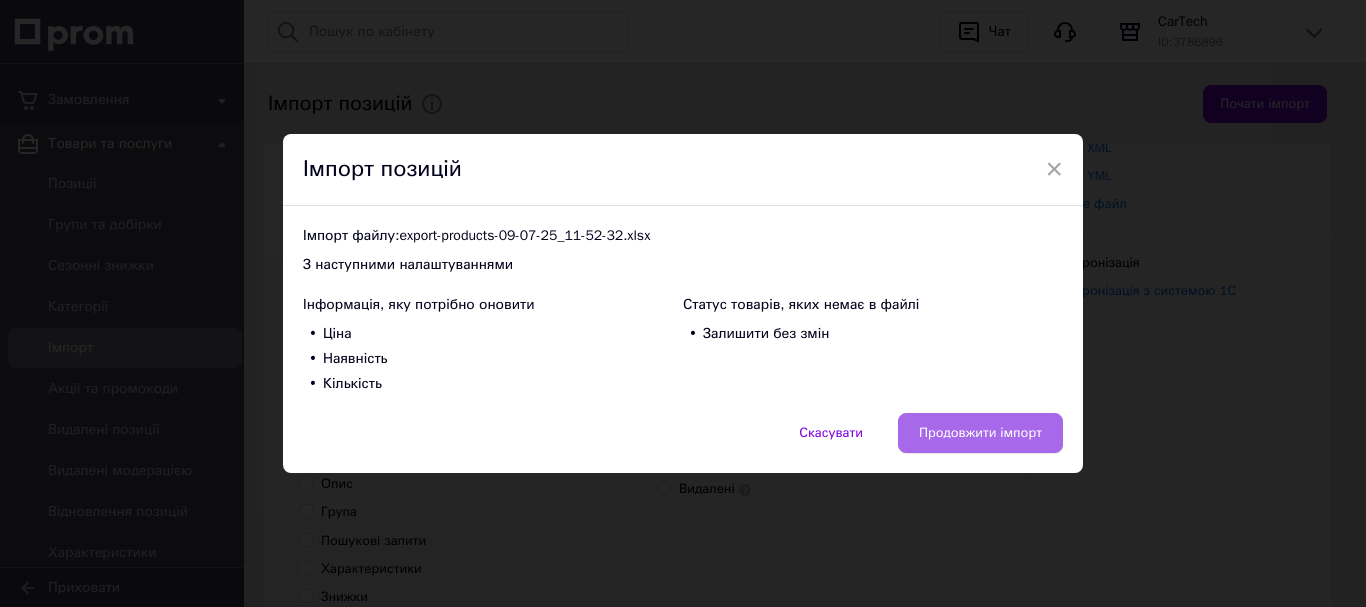 click on "Продовжити імпорт" at bounding box center [980, 433] 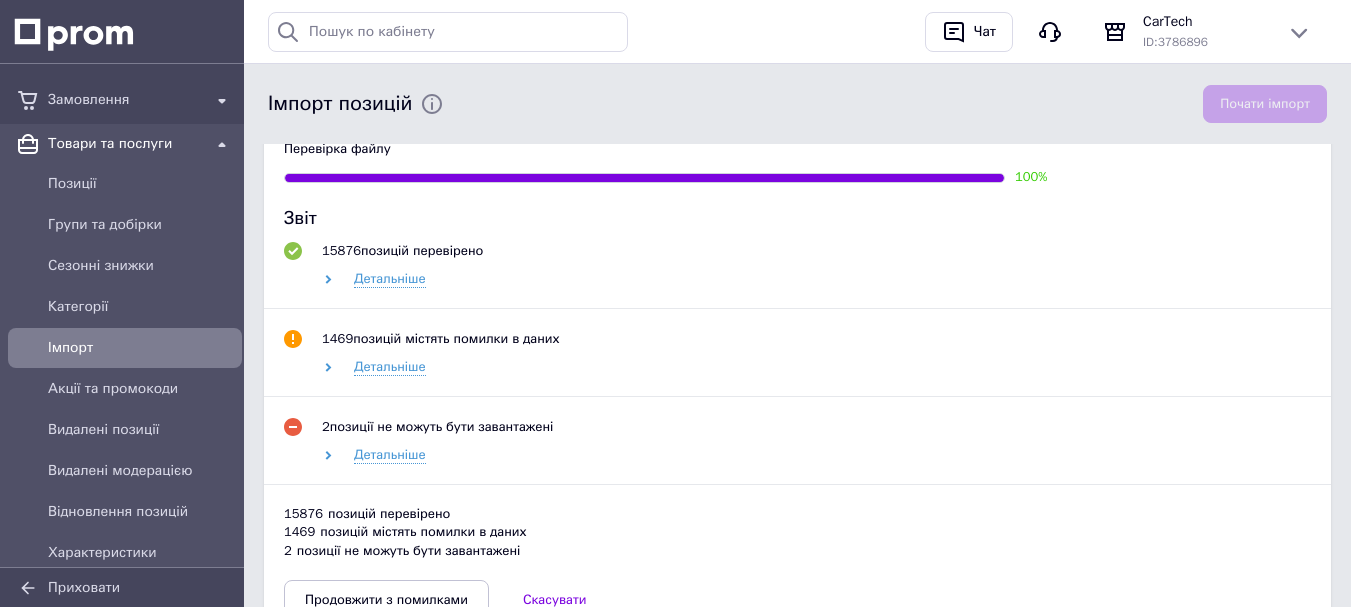 scroll, scrollTop: 933, scrollLeft: 0, axis: vertical 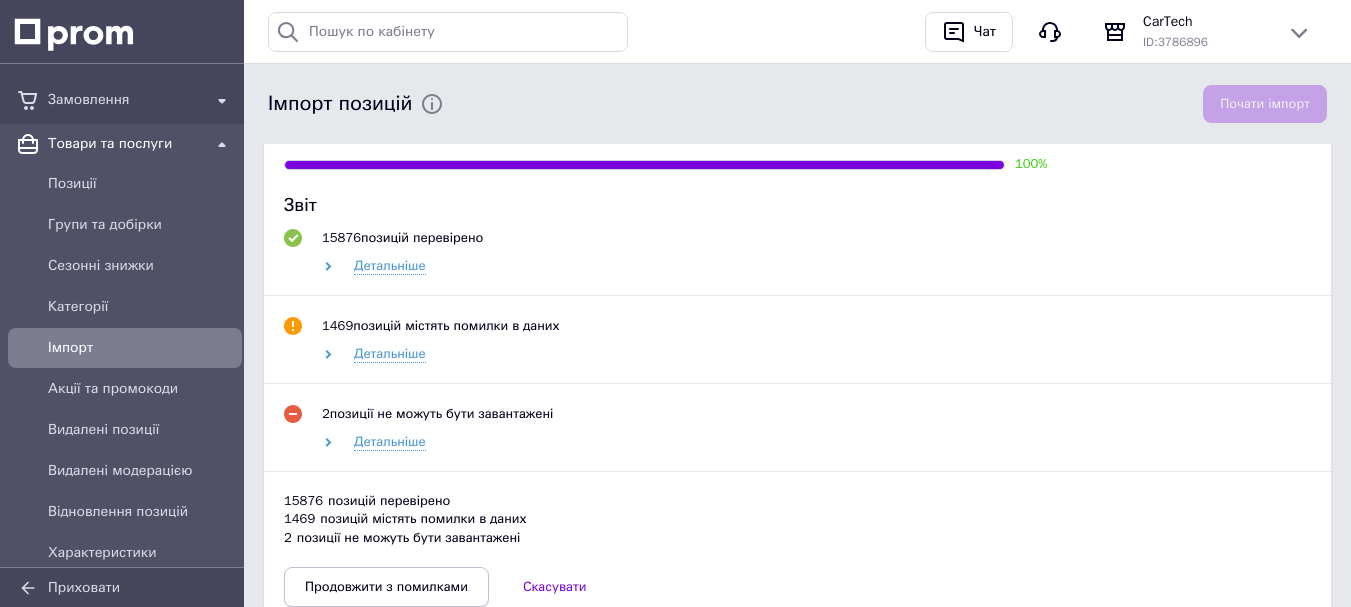click on "Продовжити з помилками" at bounding box center [386, 587] 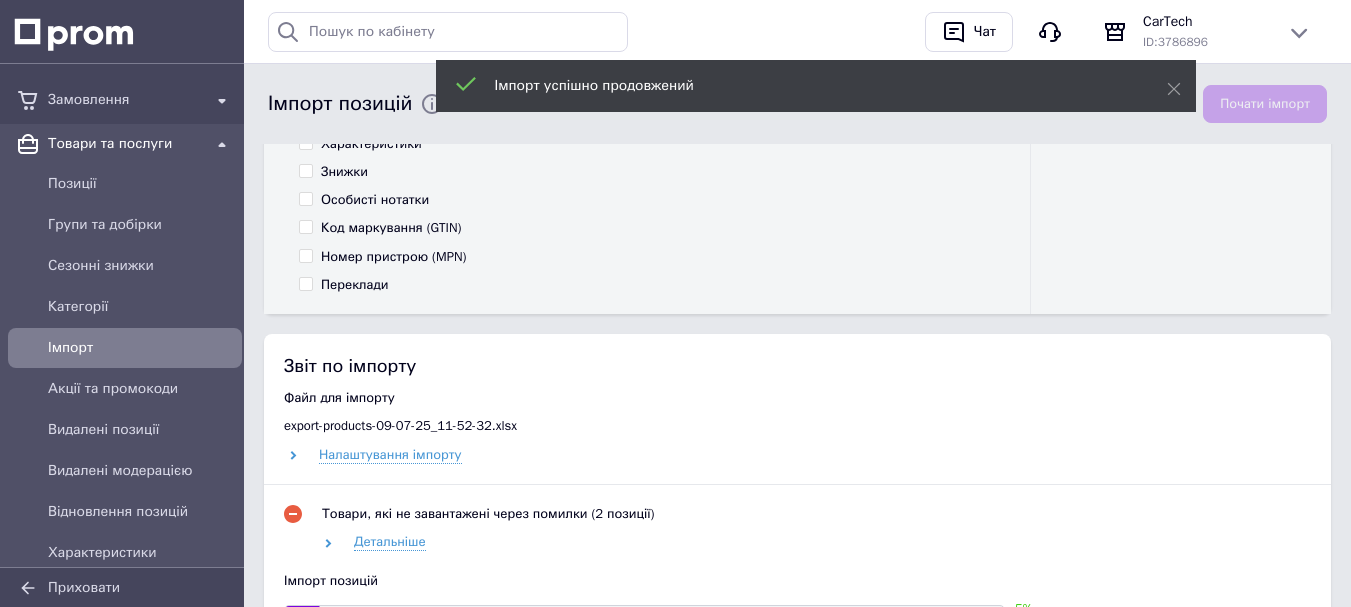 scroll, scrollTop: 553, scrollLeft: 0, axis: vertical 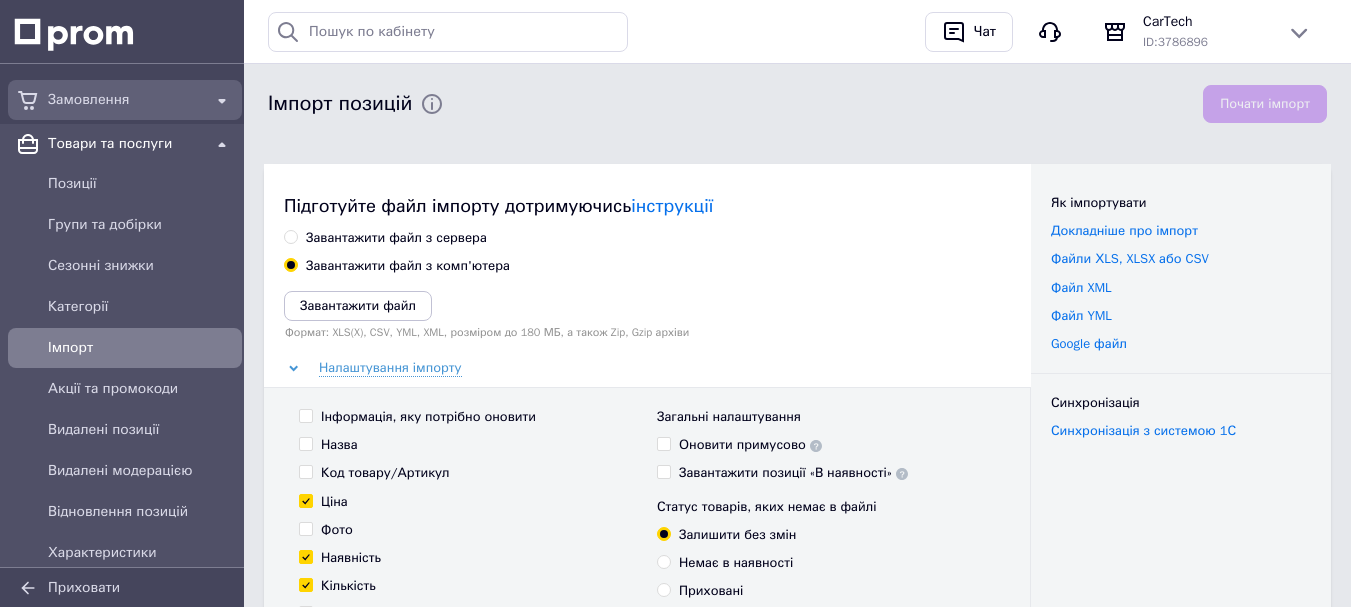 click on "Замовлення" at bounding box center (125, 100) 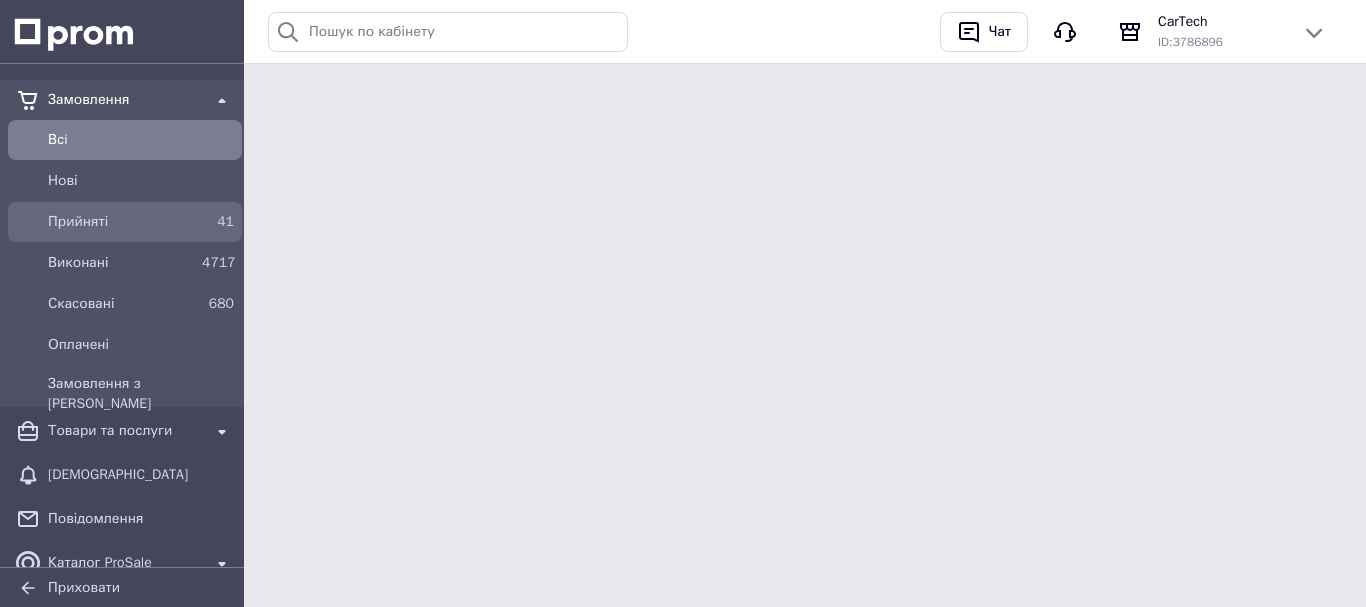 click on "Прийняті" at bounding box center [121, 222] 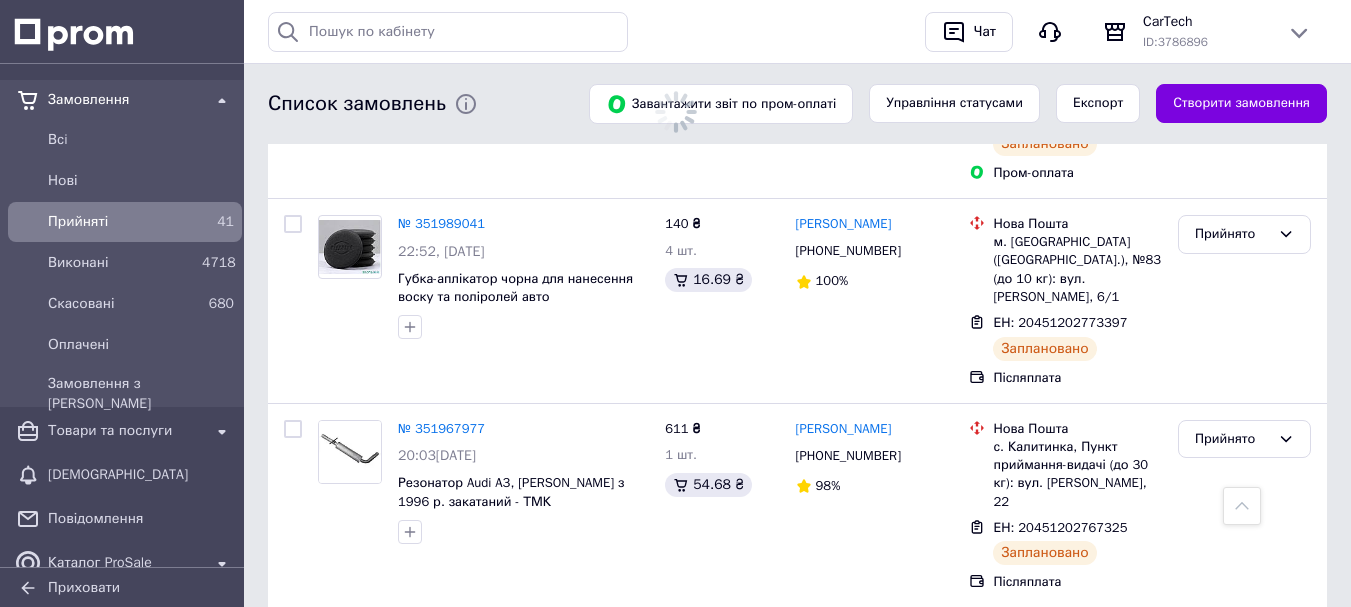 scroll, scrollTop: 948, scrollLeft: 0, axis: vertical 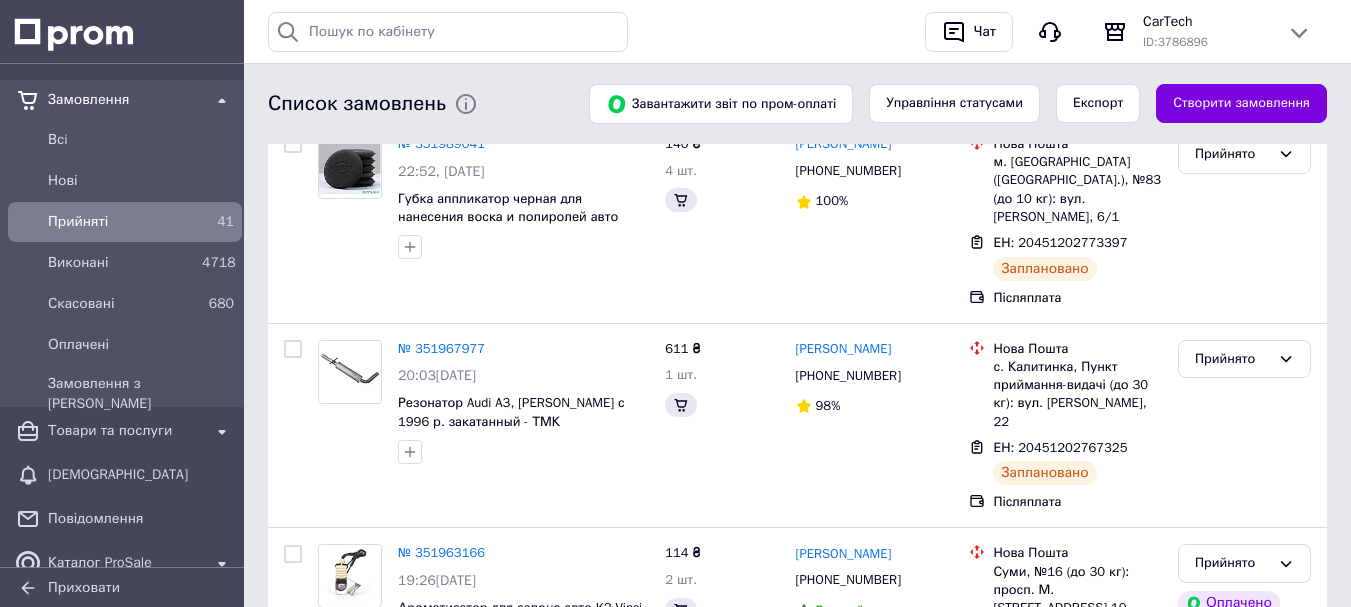 click on "Статус: Прийнято Cкинути все Зберегти фільтр" at bounding box center [797, -536] 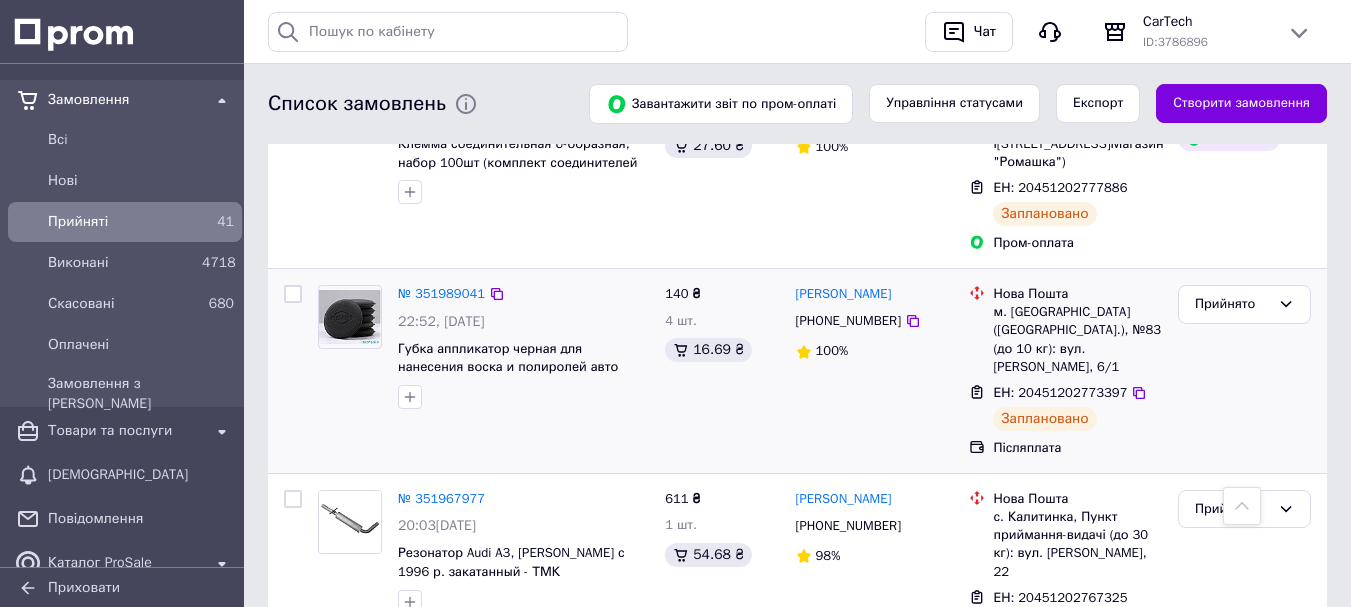 scroll, scrollTop: 907, scrollLeft: 0, axis: vertical 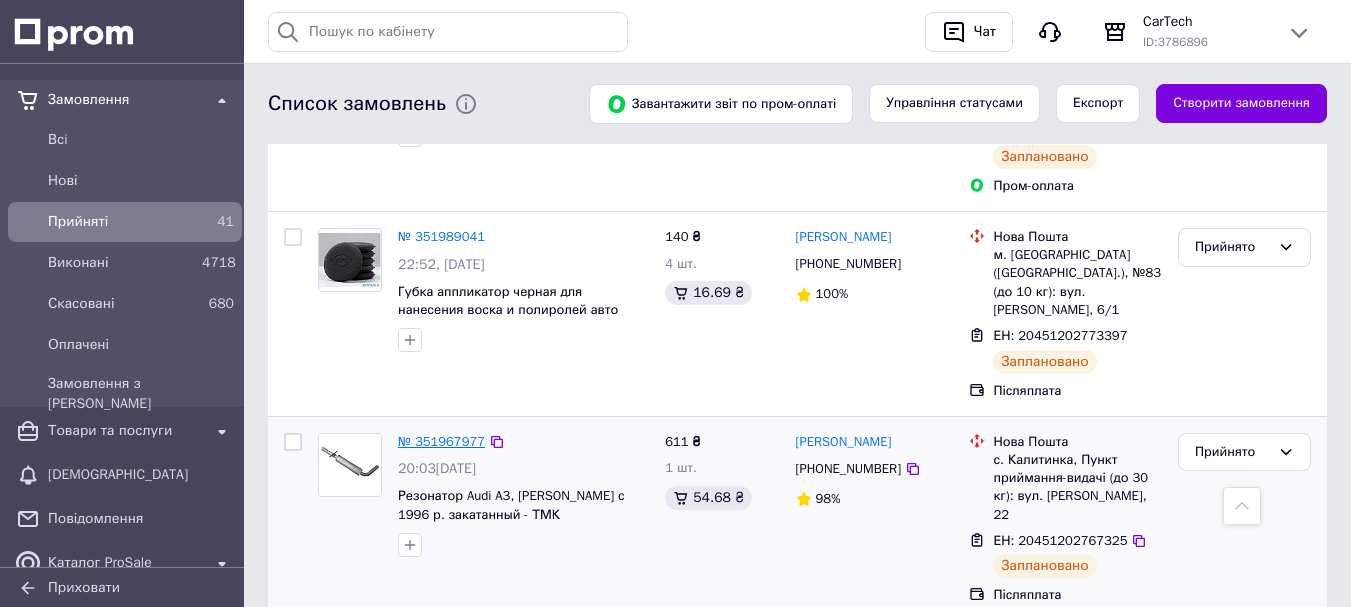 click on "№ 351967977" at bounding box center (441, 441) 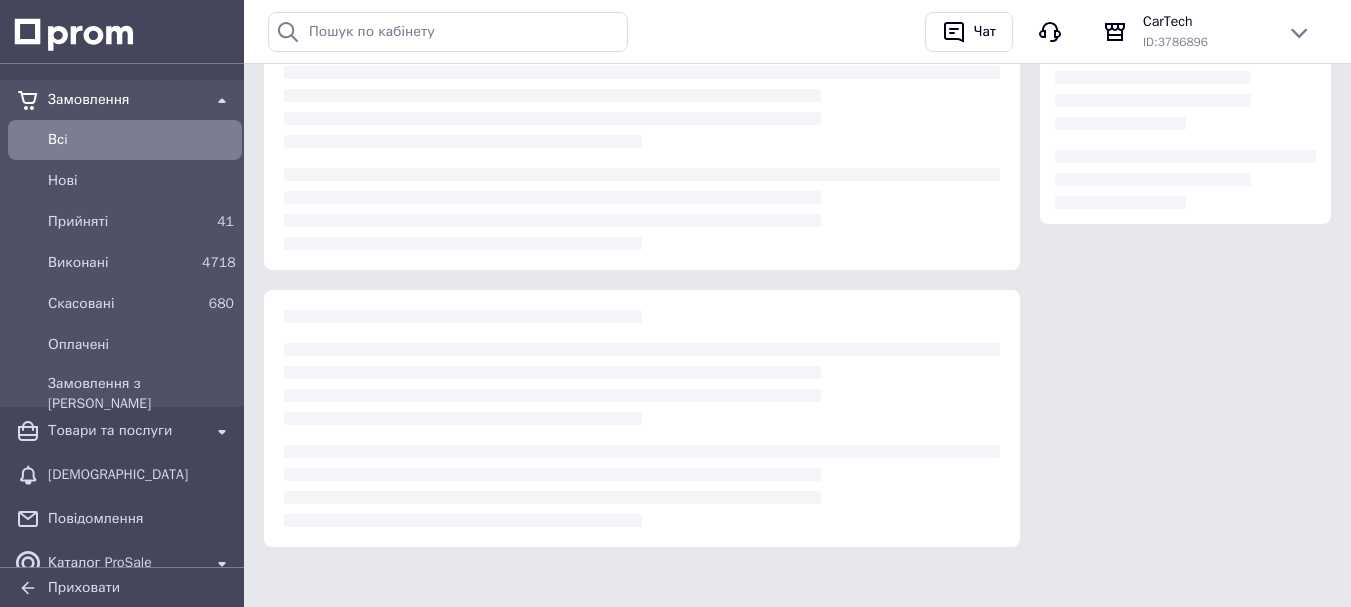 scroll, scrollTop: 0, scrollLeft: 0, axis: both 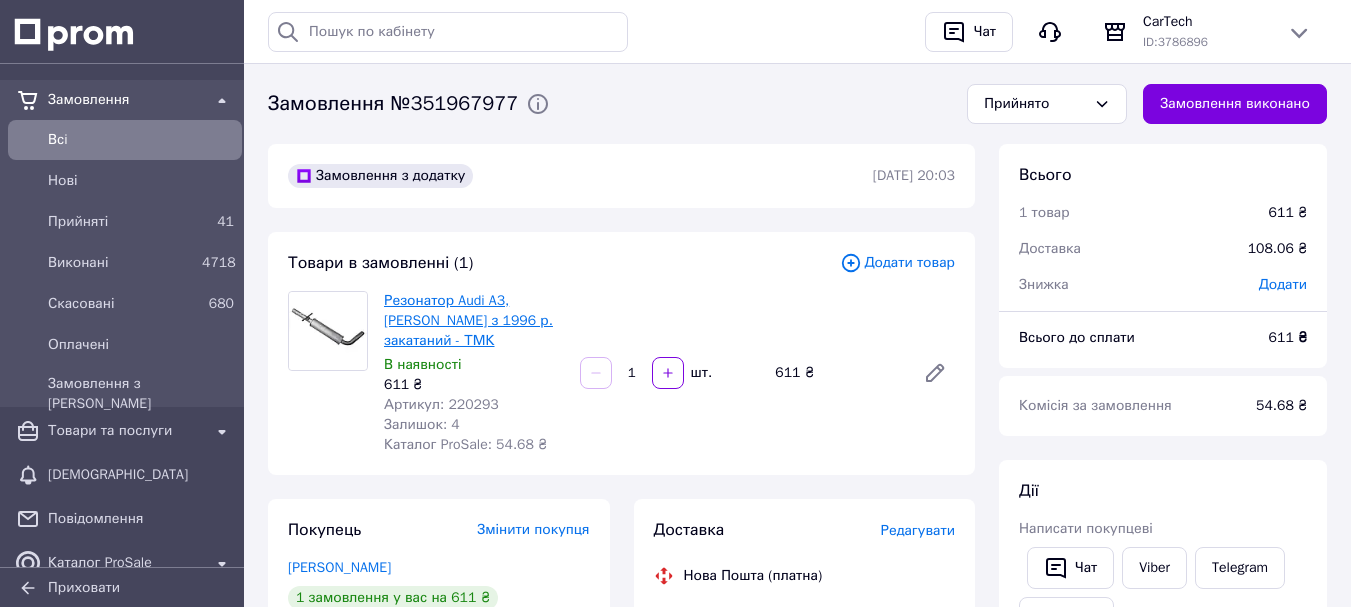 click on "Резонатор Audi A3, SKODA Octavia з 1996 р. закатаний - ТМК" at bounding box center (468, 320) 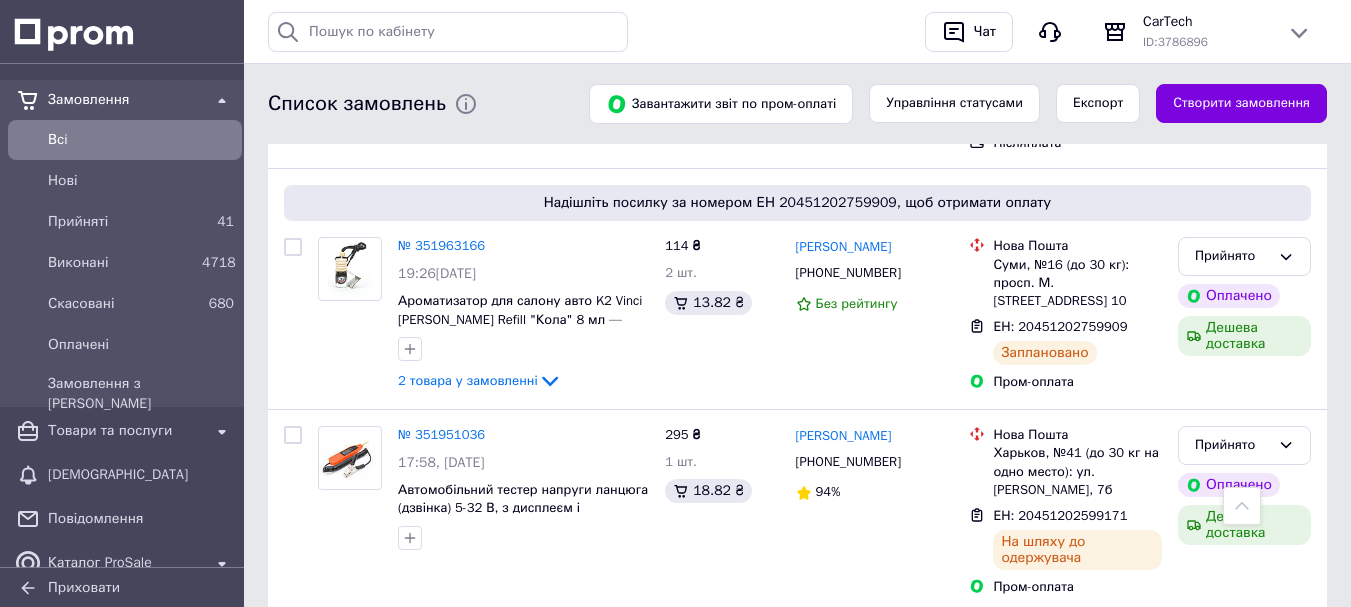 scroll, scrollTop: 1360, scrollLeft: 0, axis: vertical 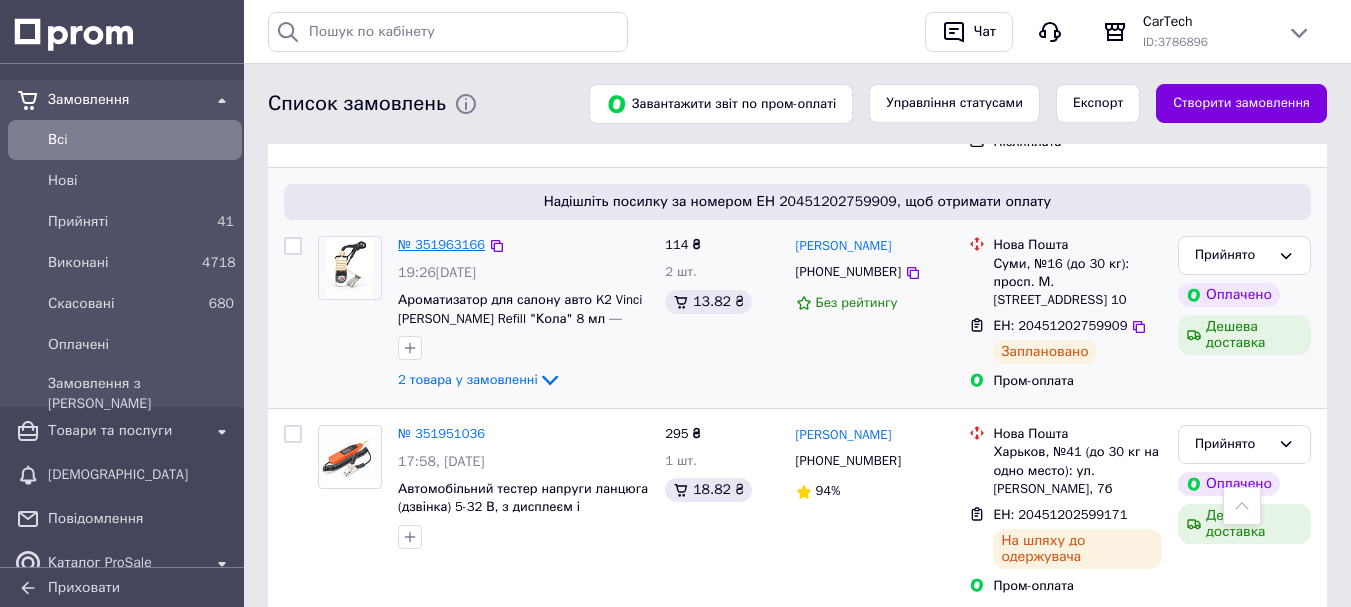 click on "№ 351963166" at bounding box center (441, 244) 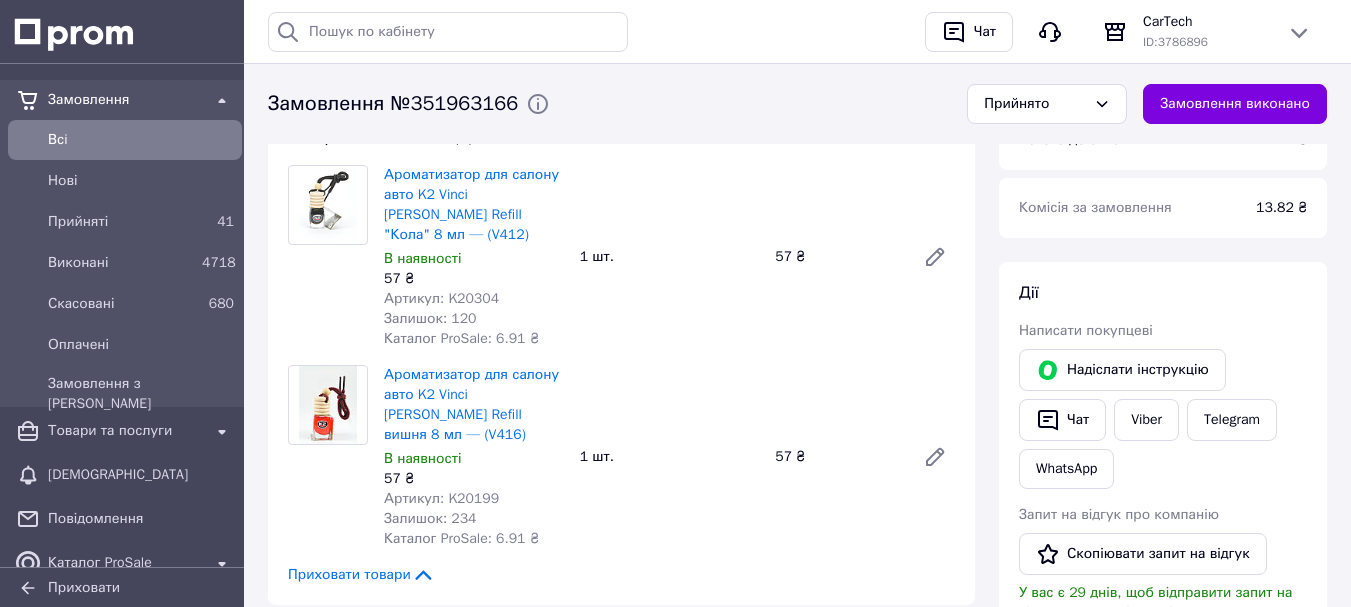scroll, scrollTop: 200, scrollLeft: 0, axis: vertical 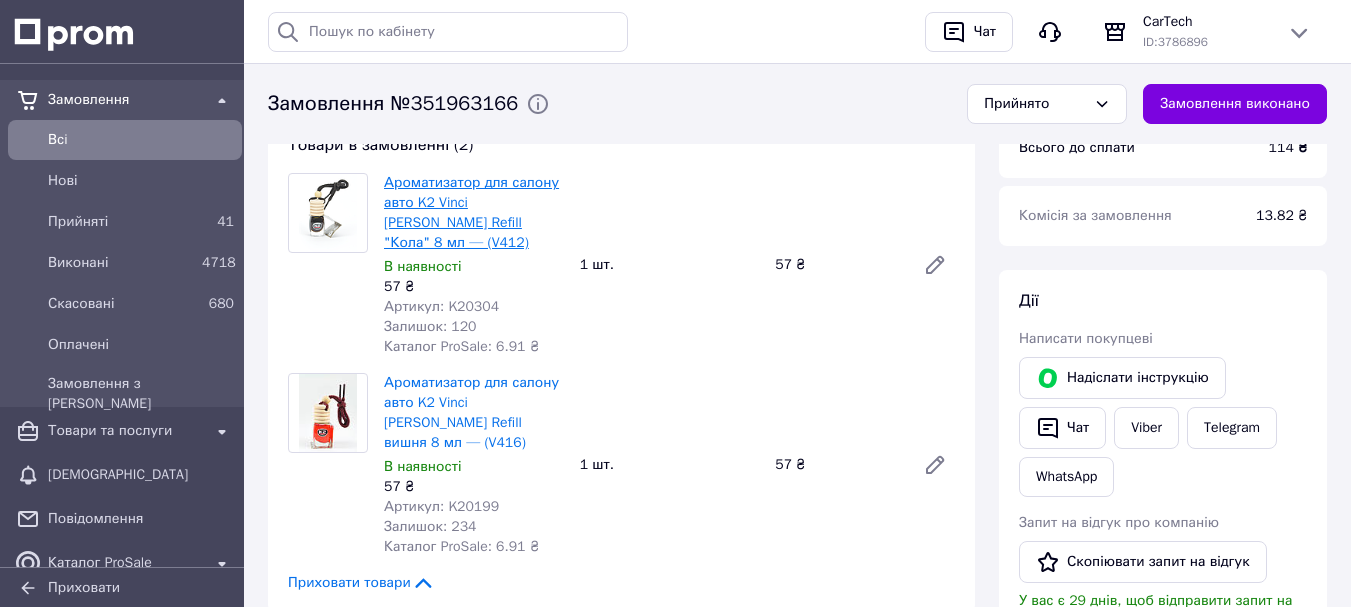 click on "Ароматизатор для салону авто K2 Vinci [PERSON_NAME] Refill "Кола" 8 мл — (V412)" at bounding box center (471, 212) 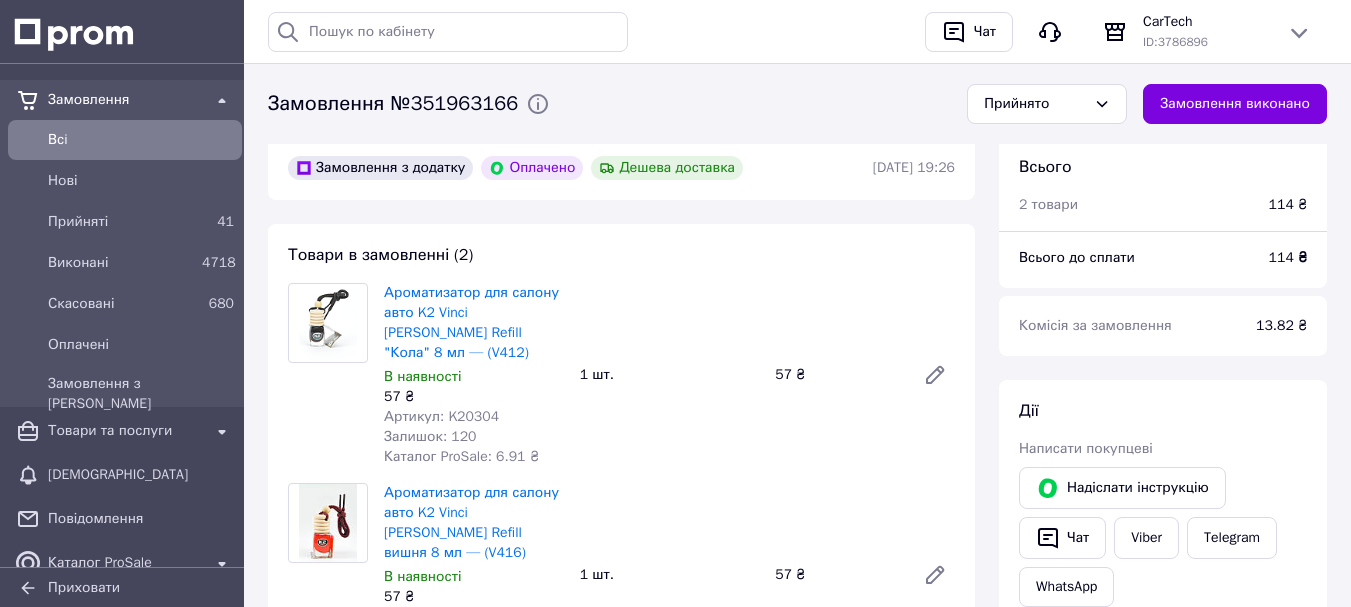 scroll, scrollTop: 0, scrollLeft: 0, axis: both 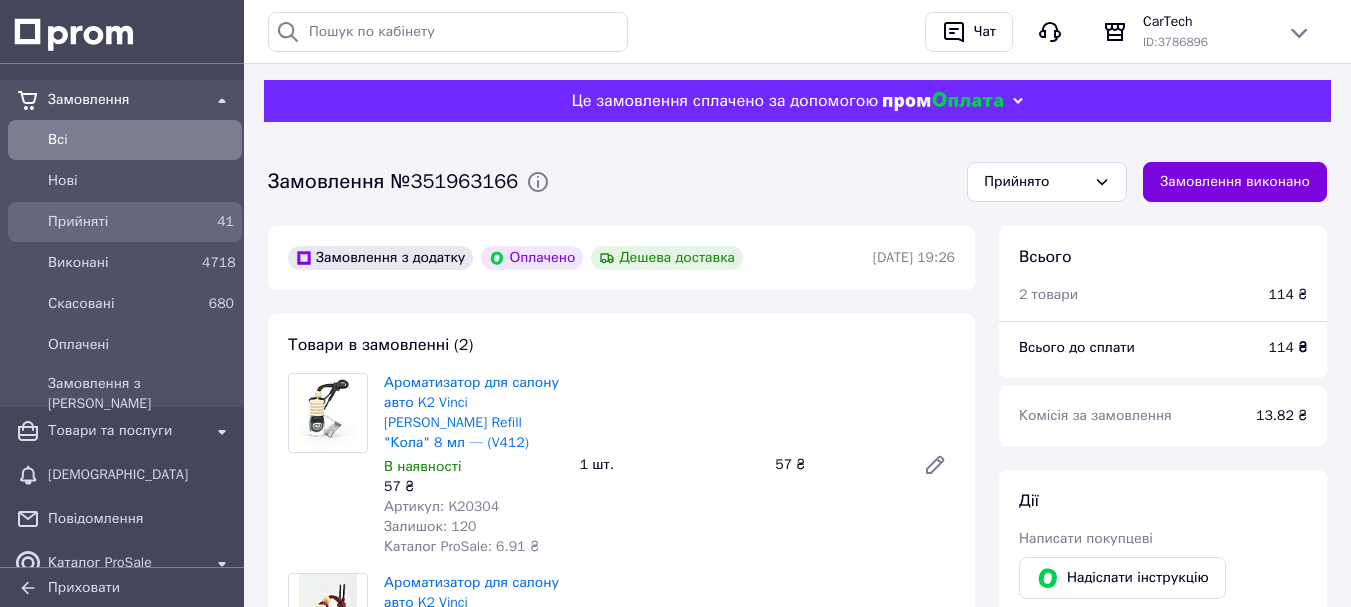 click on "Прийняті" at bounding box center [121, 222] 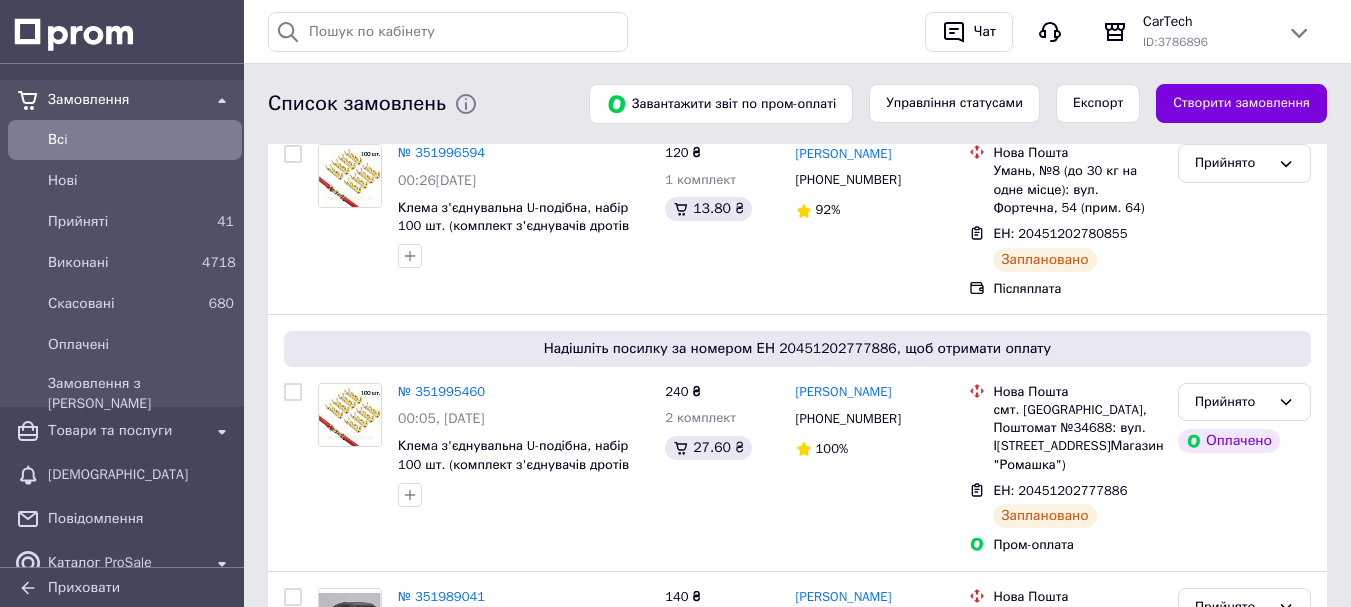 scroll, scrollTop: 0, scrollLeft: 0, axis: both 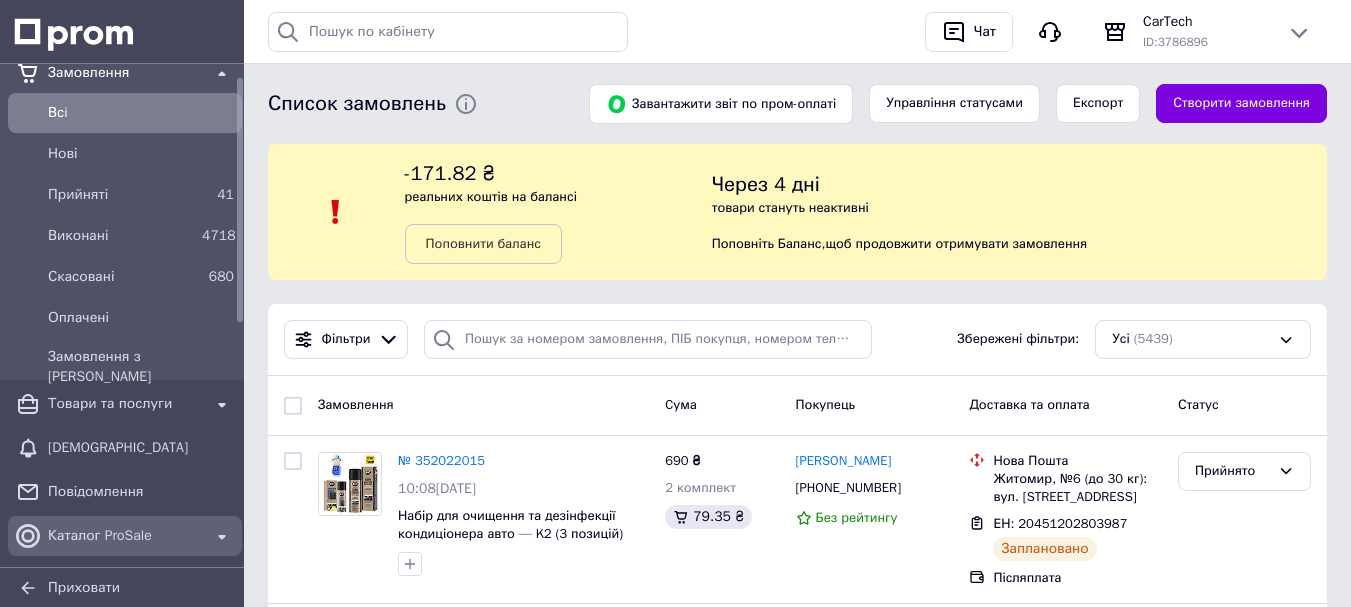 click on "Каталог ProSale" at bounding box center [125, 536] 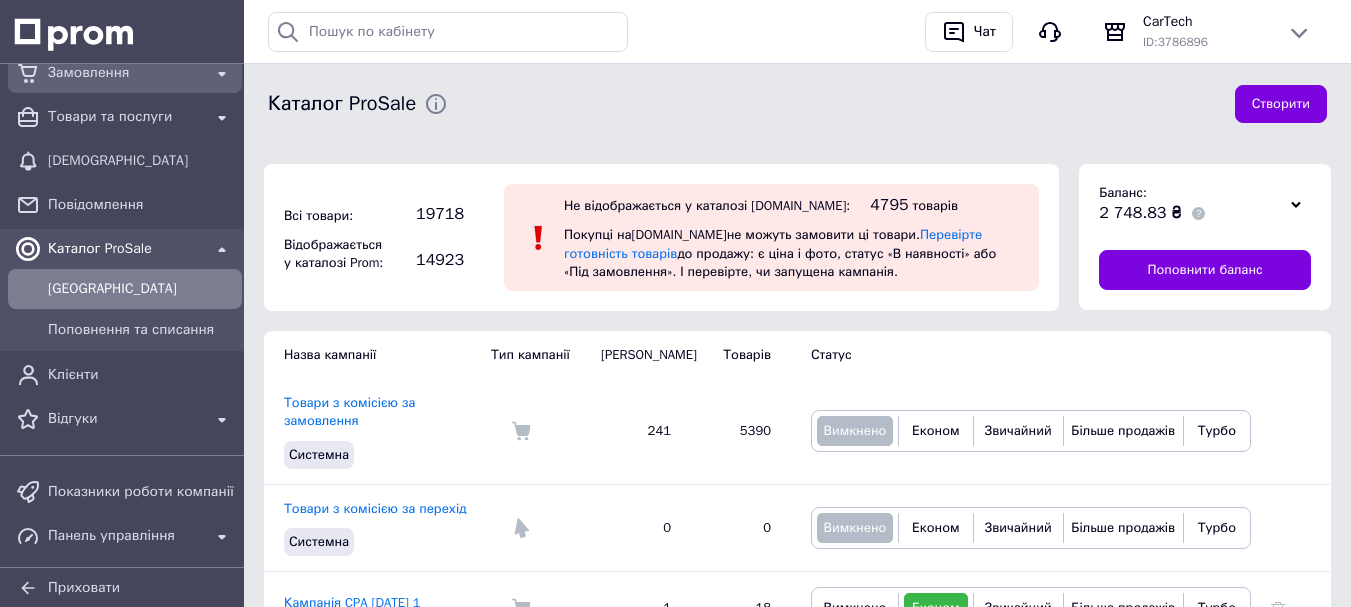 click on "Замовлення" at bounding box center (125, 73) 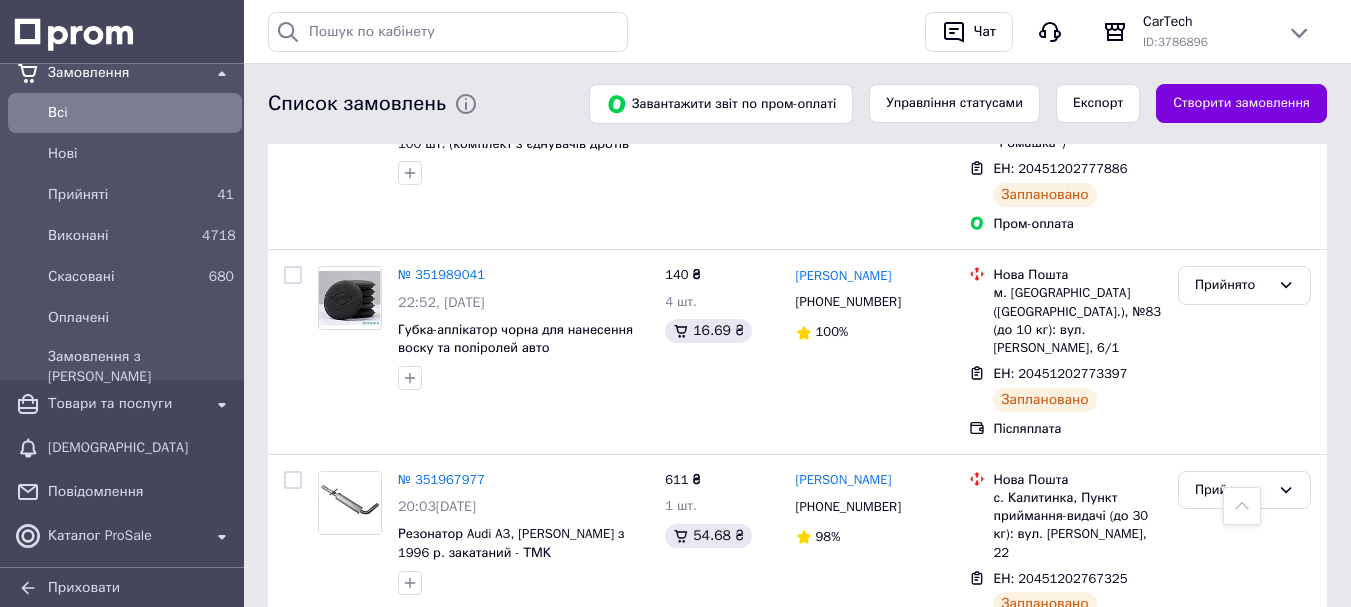 scroll, scrollTop: 640, scrollLeft: 0, axis: vertical 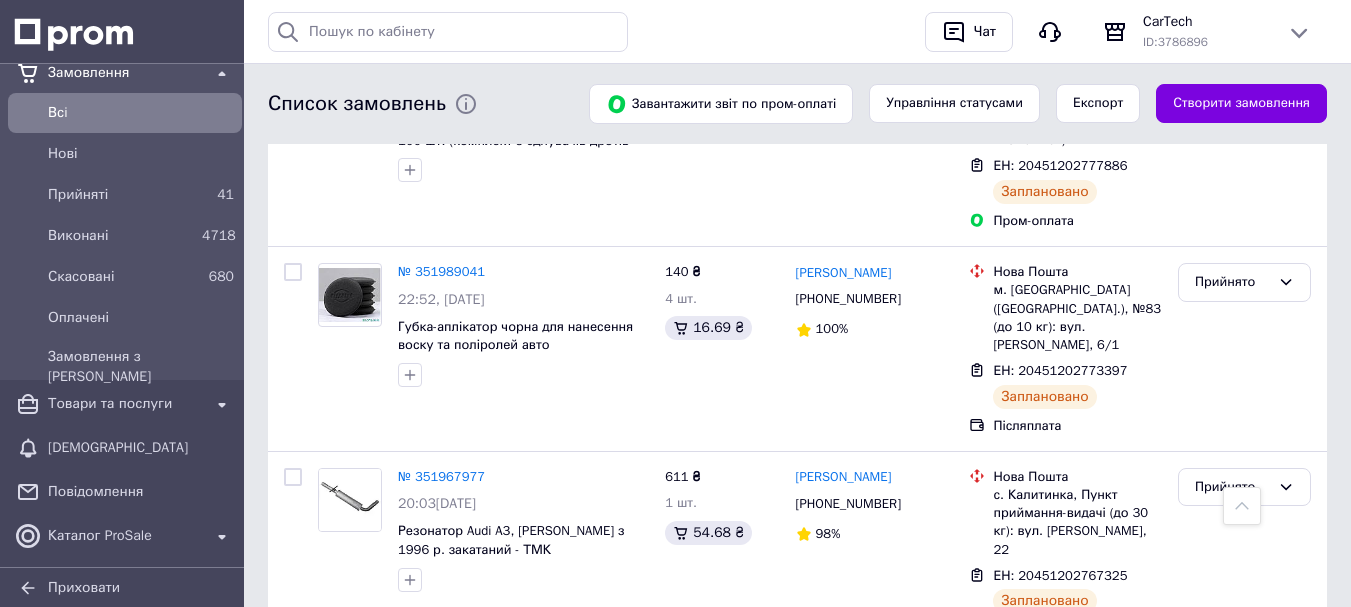 click on "Всi" at bounding box center [141, 113] 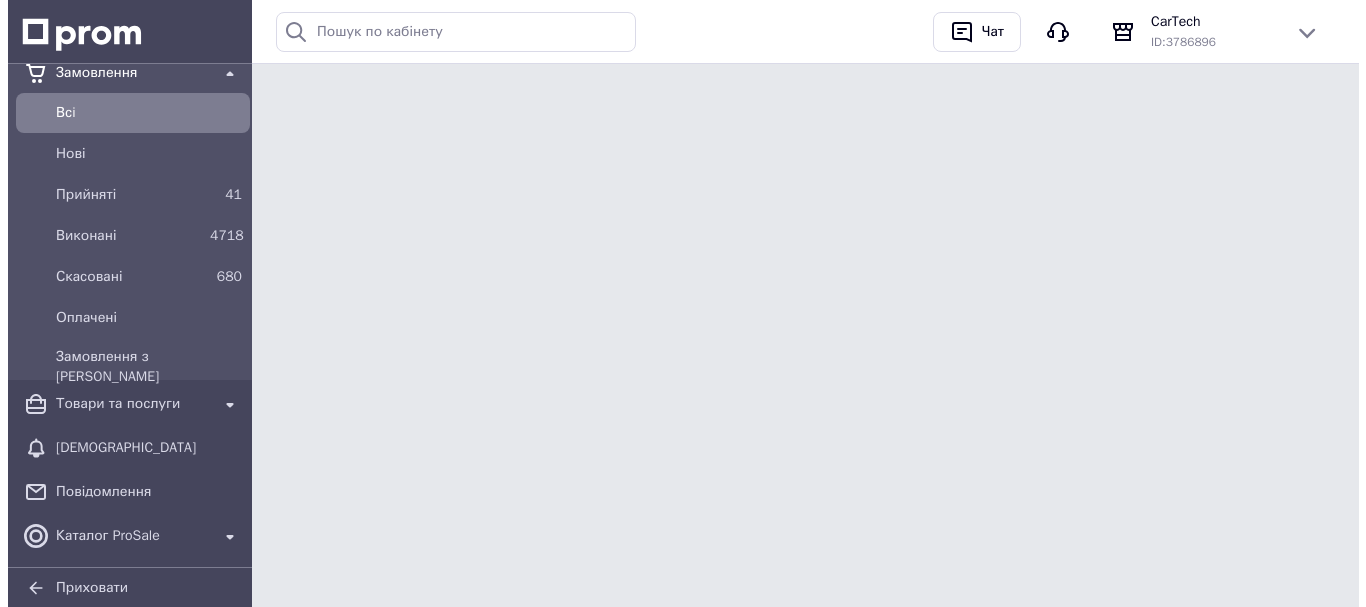 scroll, scrollTop: 0, scrollLeft: 0, axis: both 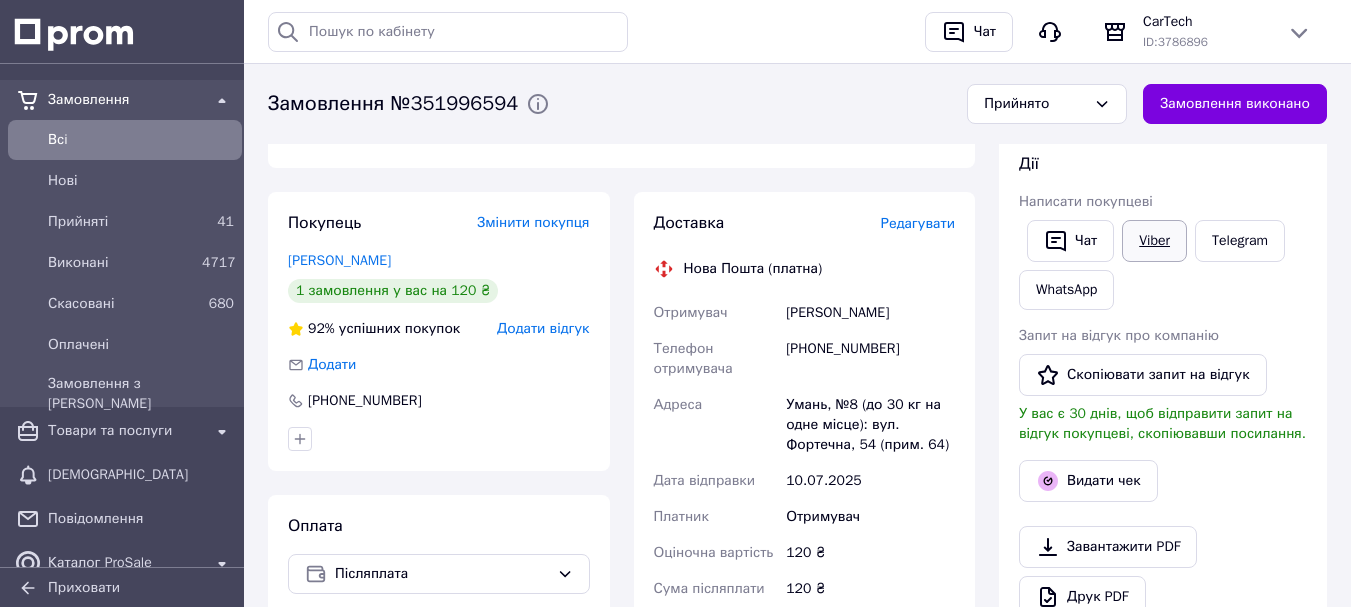 click on "Viber" at bounding box center [1154, 241] 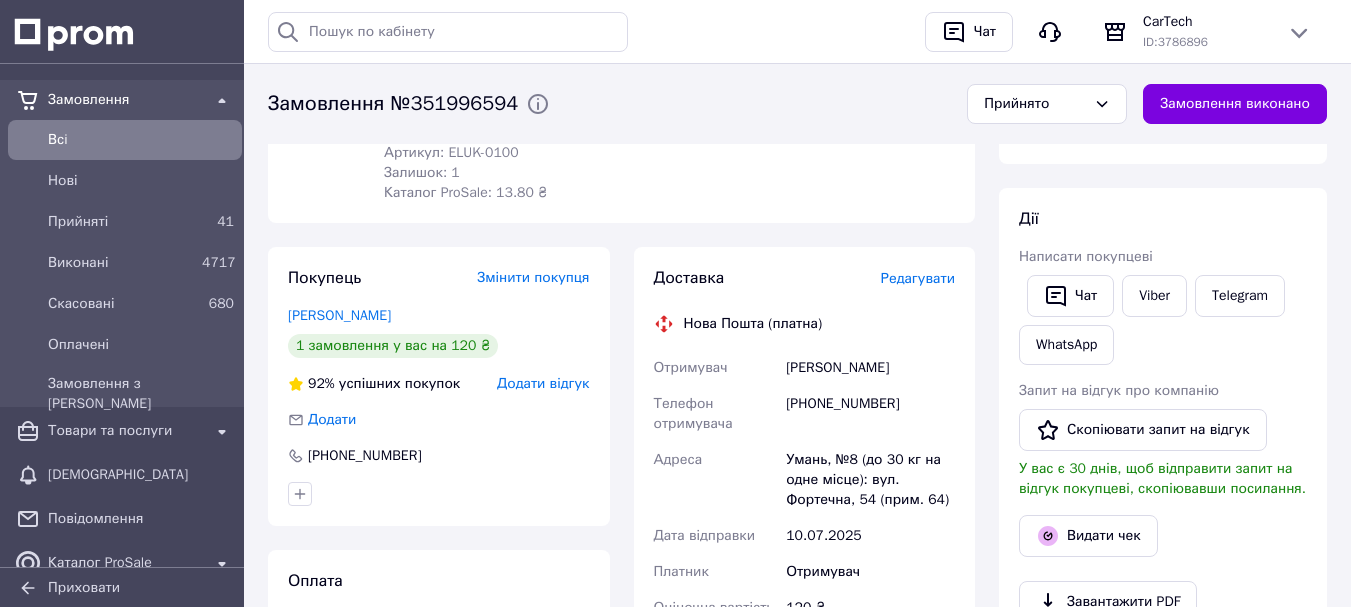 scroll, scrollTop: 273, scrollLeft: 0, axis: vertical 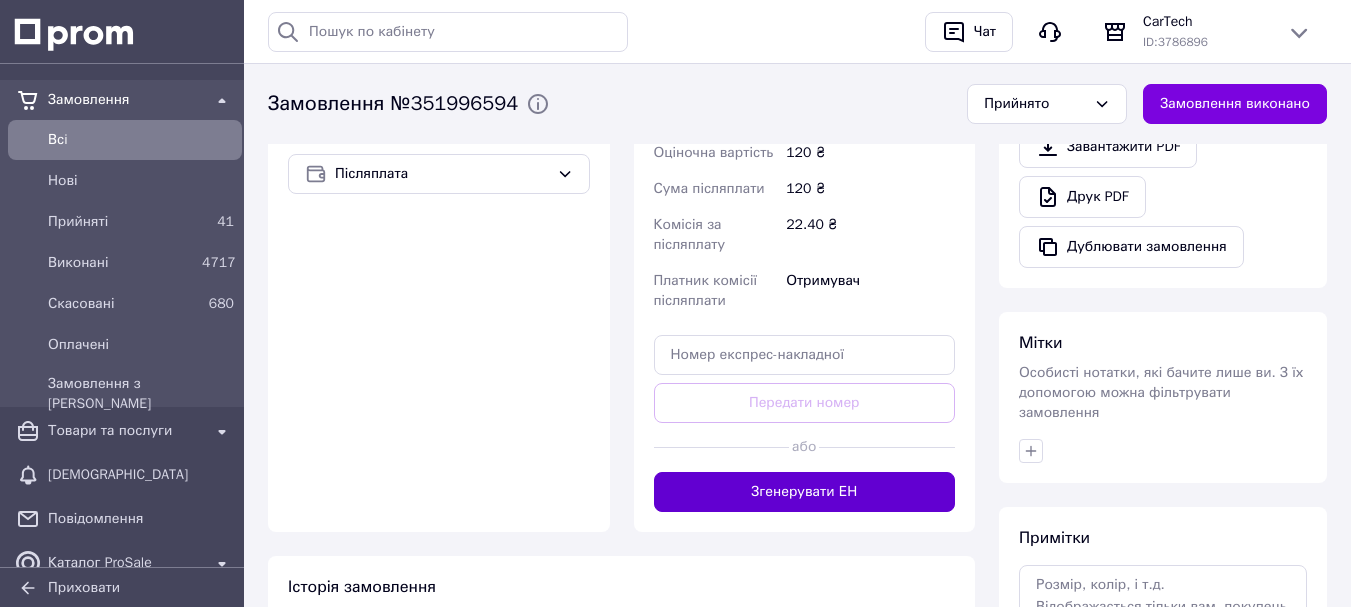 click on "Згенерувати ЕН" at bounding box center (805, 492) 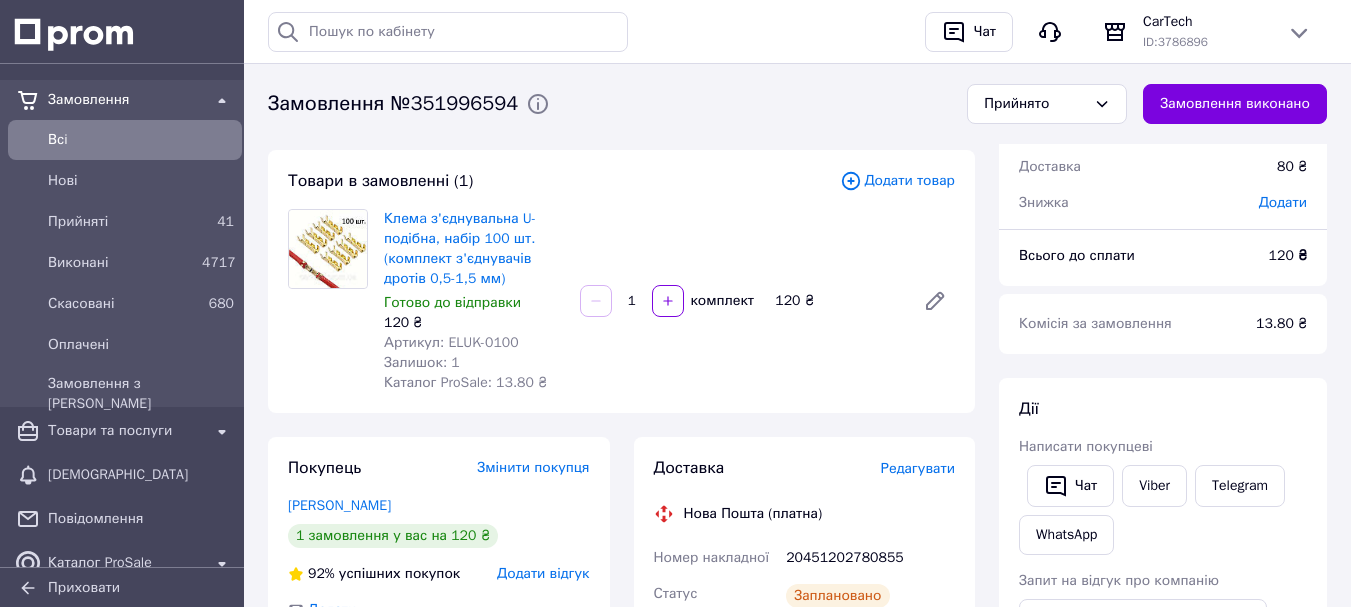 scroll, scrollTop: 0, scrollLeft: 0, axis: both 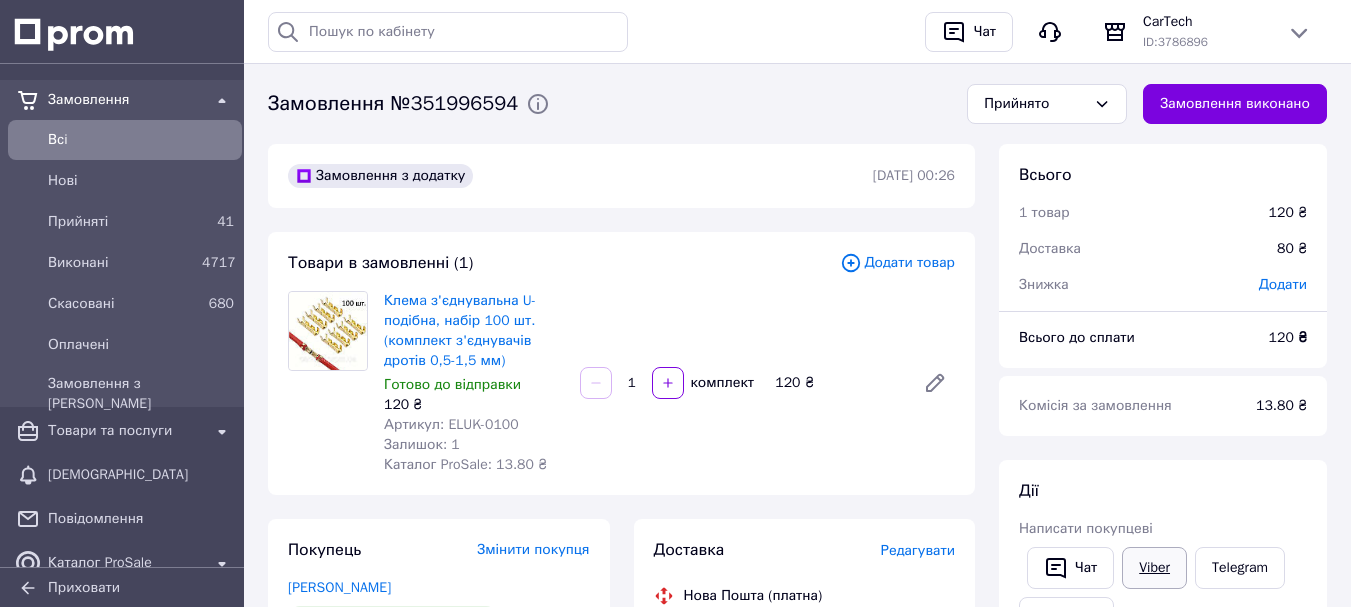 click on "Viber" at bounding box center [1154, 568] 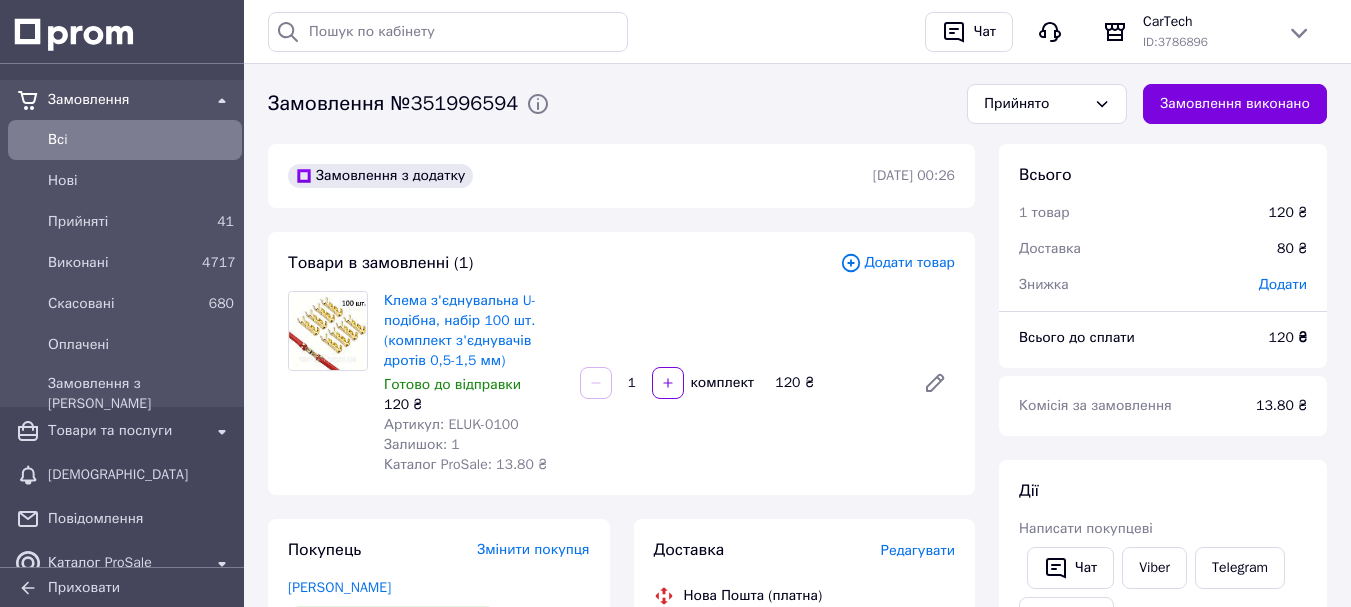 click on "Доставка Редагувати Нова Пошта (платна) Номер накладної 20451202780855 Статус відправлення Заплановано Отримувач Сікерко Володимир Телефон отримувача +380935932995 Адреса Умань, №8 (до 30 кг на одне місце): вул. Фортечна, 54 (прим. 64) Дата відправки 10.07.2025 Платник Отримувач Оціночна вартість 120 ₴ Сума післяплати 120 ₴ Комісія за післяплату 22.40 ₴ Платник комісії післяплати Отримувач Вартість доставки 80 ₴ Роздрукувати ЕН Платник Отримувач Відправник Прізвище отримувача Сікерко Ім'я отримувача Володимир По батькові отримувача Телефон отримувача +380935932995 Тип доставки 120 <" at bounding box center [805, 884] 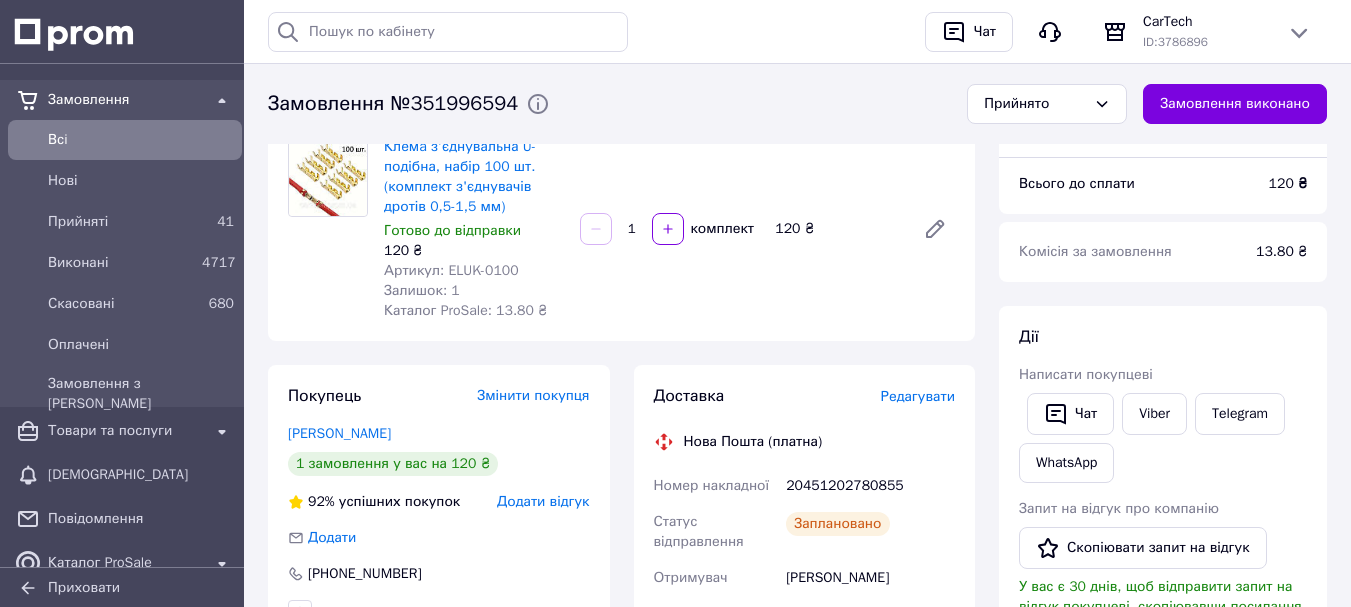 scroll, scrollTop: 160, scrollLeft: 0, axis: vertical 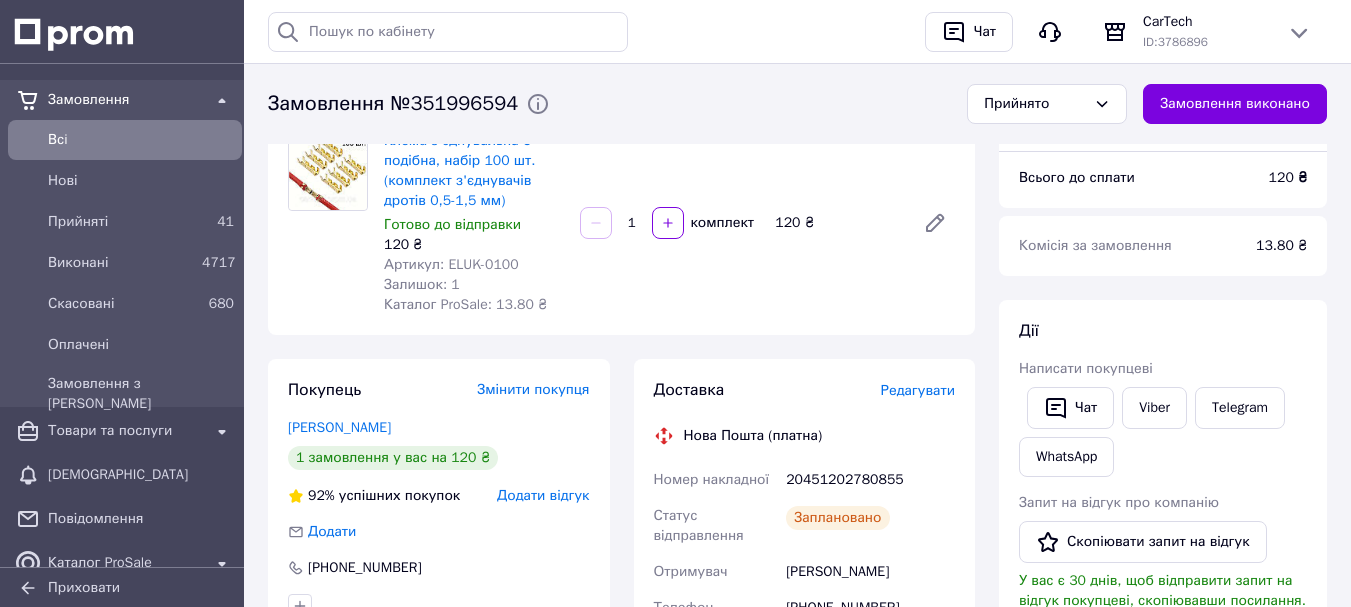 click on "20451202780855" at bounding box center [870, 480] 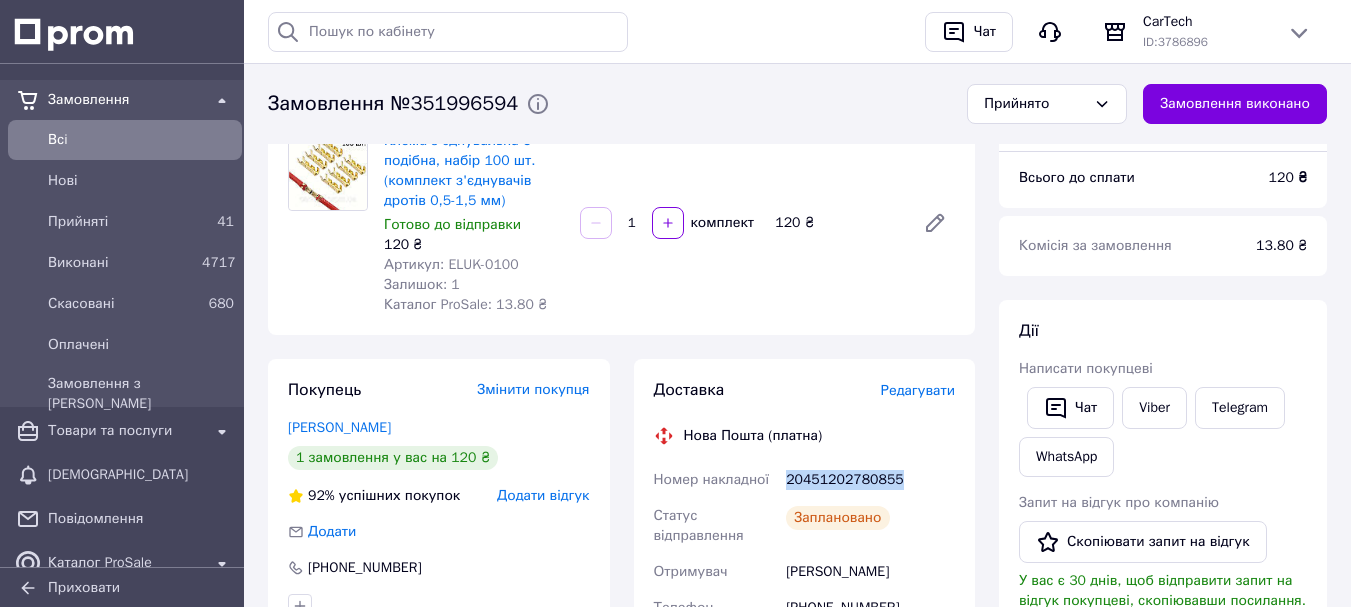 click on "20451202780855" at bounding box center (870, 480) 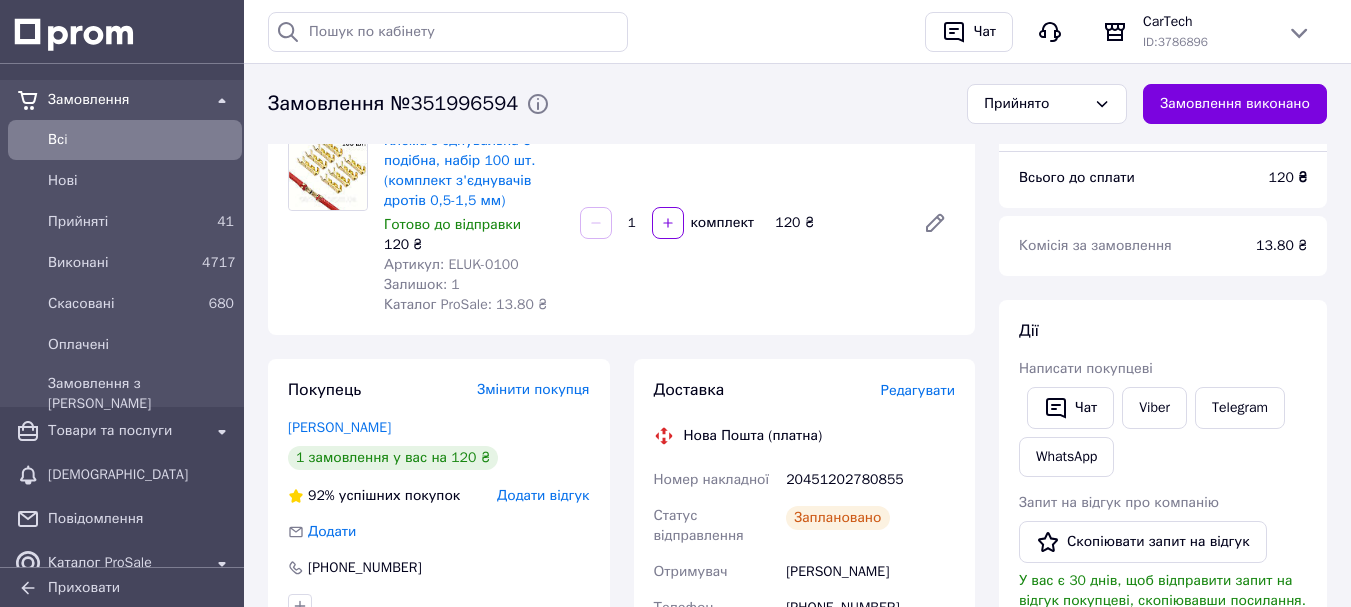 click on "Отримувач" at bounding box center [716, 572] 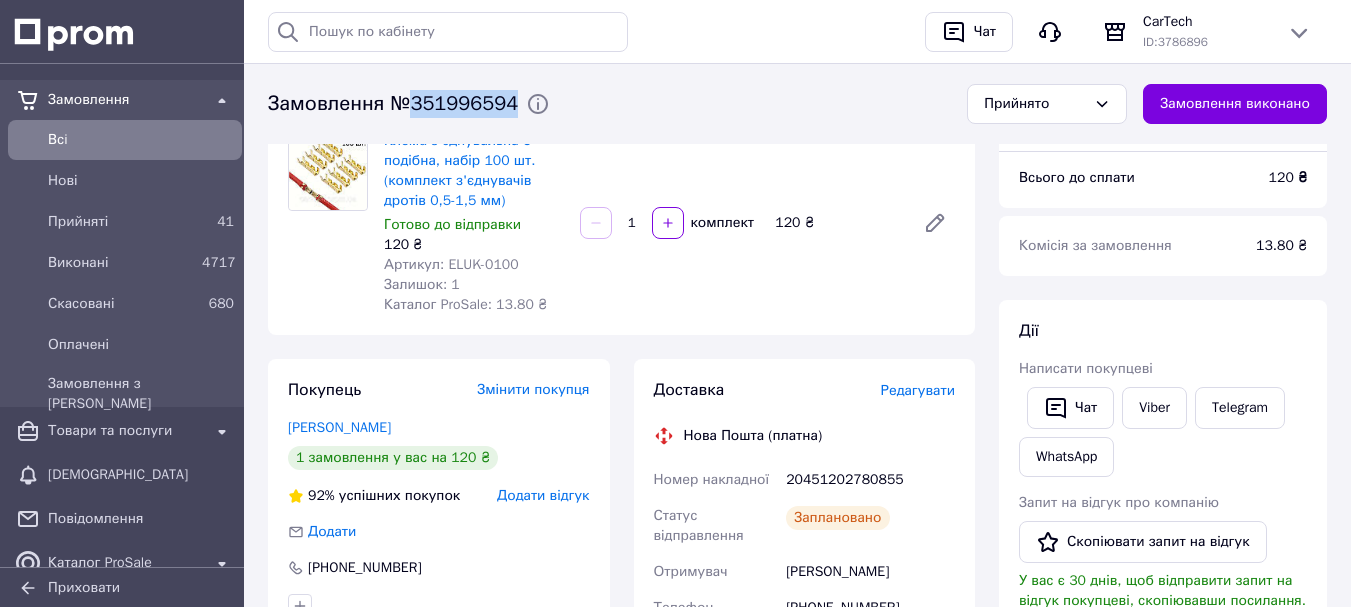 click on "Замовлення №351996594" at bounding box center [393, 104] 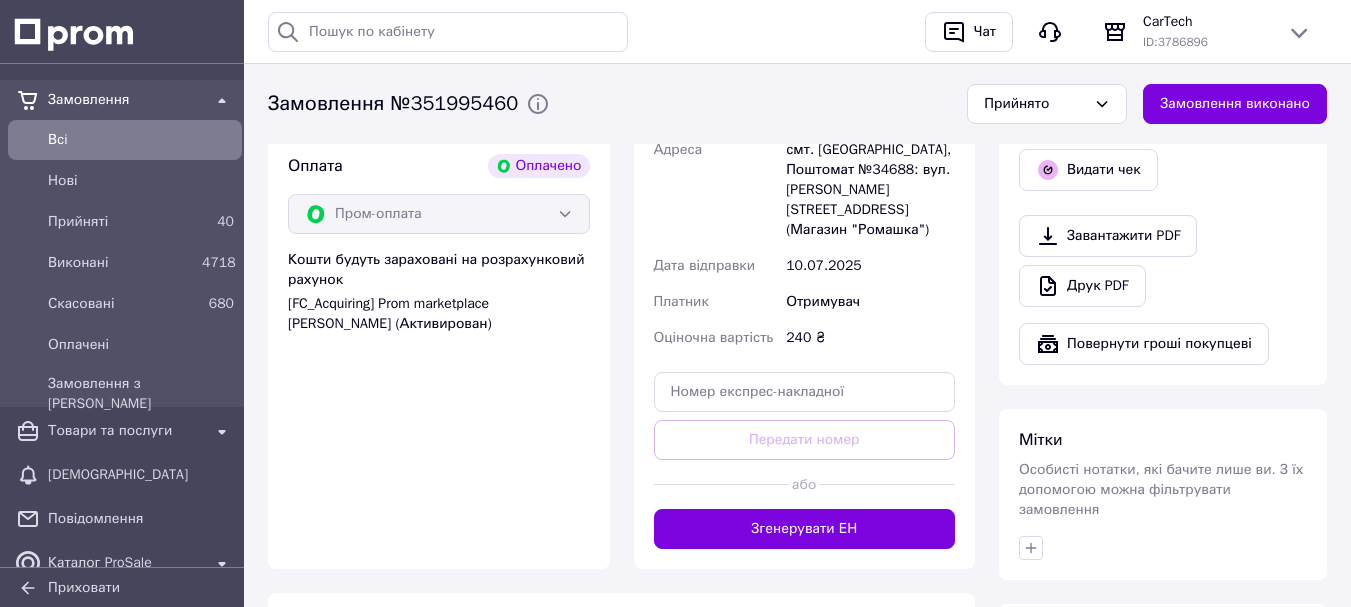 scroll, scrollTop: 740, scrollLeft: 0, axis: vertical 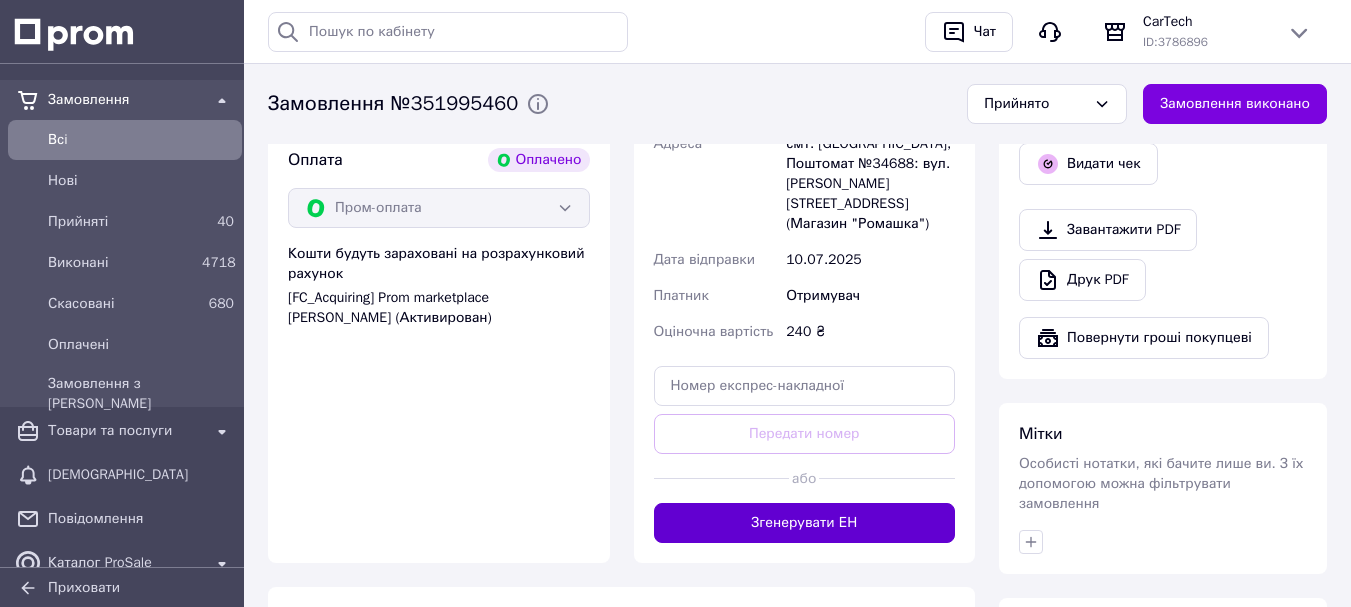 click on "Згенерувати ЕН" at bounding box center (805, 523) 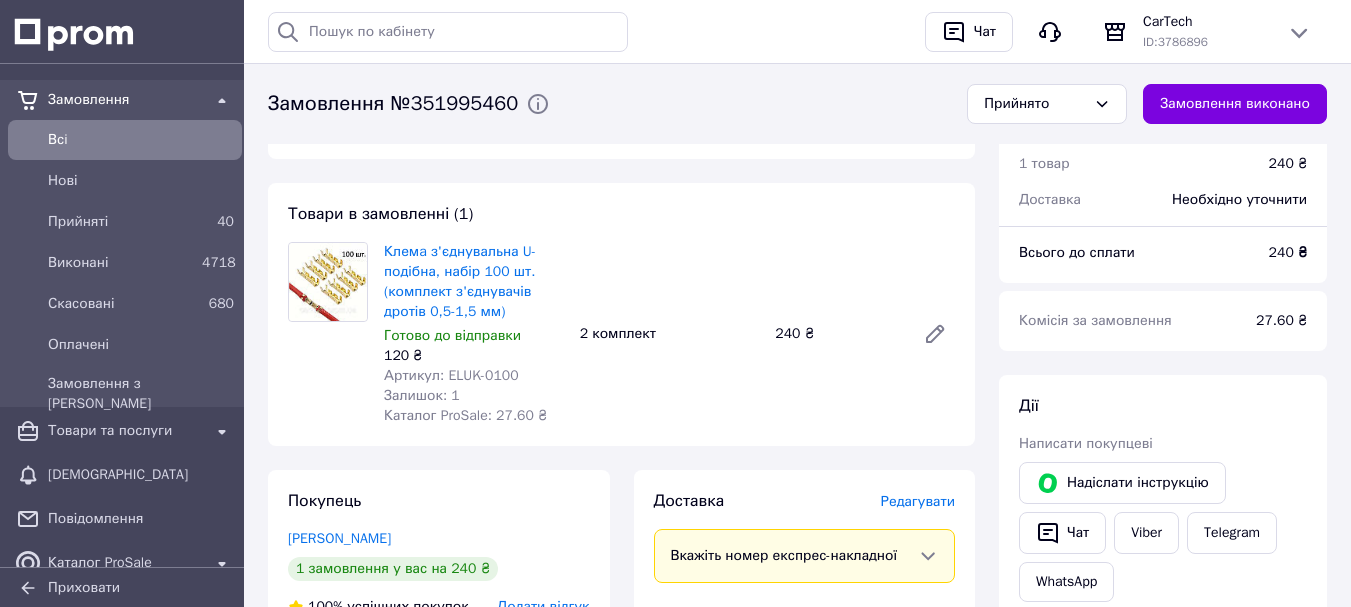 scroll, scrollTop: 80, scrollLeft: 0, axis: vertical 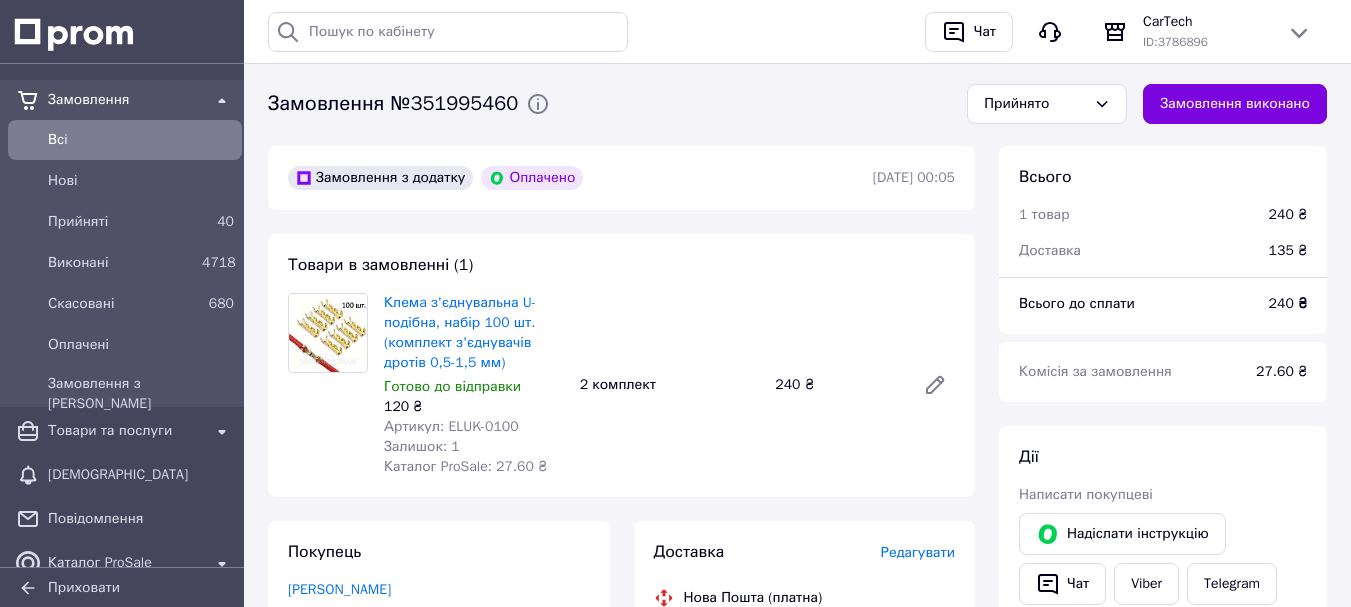 click on "Замовлення №351995460" at bounding box center [393, 104] 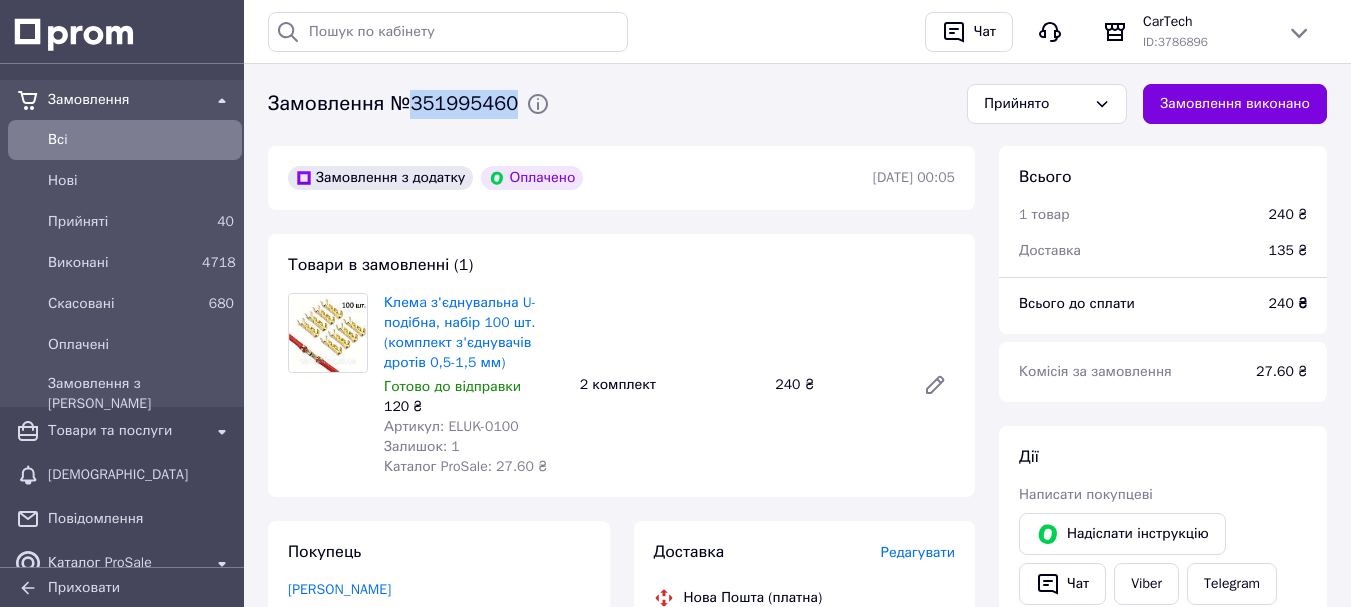 click on "Замовлення №351995460" at bounding box center [393, 104] 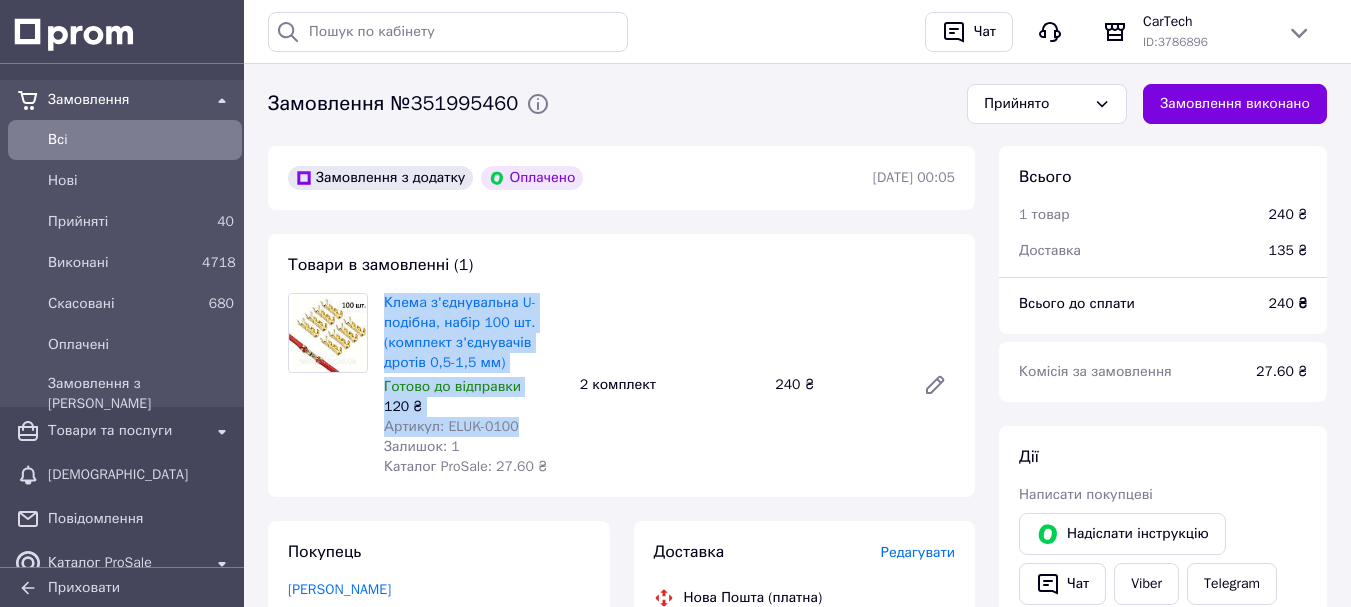 drag, startPoint x: 378, startPoint y: 306, endPoint x: 520, endPoint y: 422, distance: 183.35757 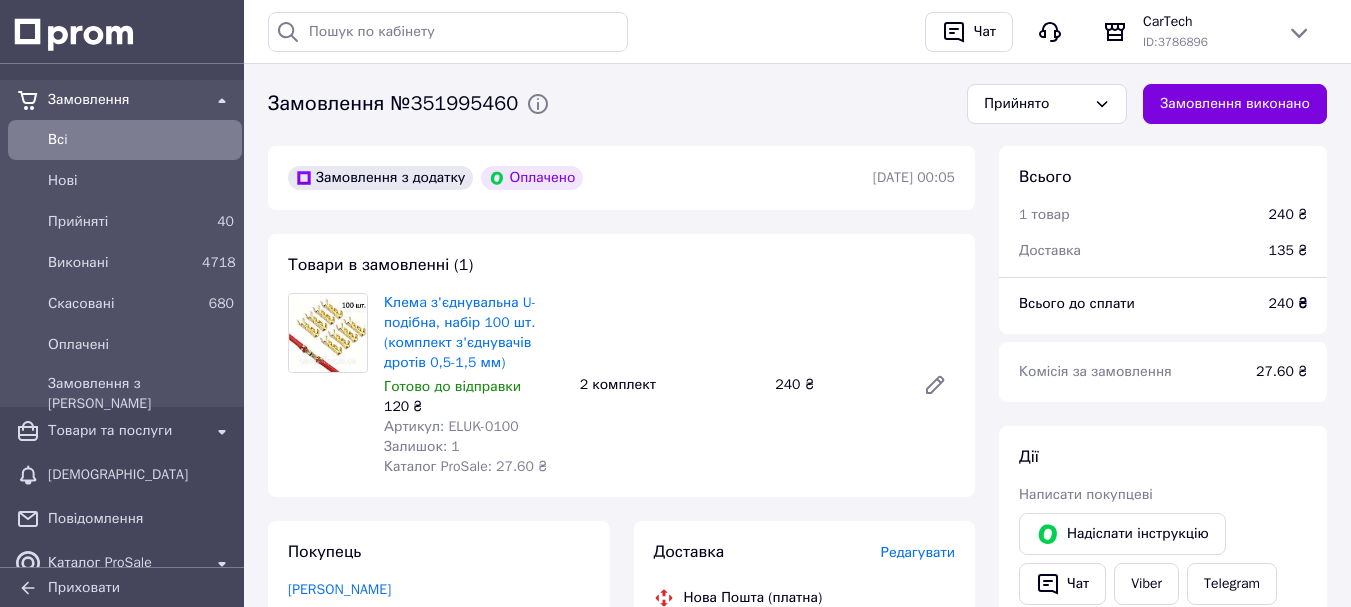 click on "Доставка Редагувати Нова Пошта (платна) Номер накладної 20451202775803 Статус відправлення Заплановано Отримувач Дацюк Олександр Телефон отримувача +380681144613 Адреса смт. Великі Коровинці, Поштомат №34688: вул. Івана Франка, 2 (Магазин "Ромашка") Дата відправки 10.07.2025 Платник Отримувач Оціночна вартість 240 ₴ Вартість доставки 135 ₴ Роздрукувати ЕН Платник Отримувач Відправник Прізвище отримувача Дацюк Ім'я отримувача Олександр По батькові отримувача Телефон отримувача +380681144613 Тип доставки В поштоматі У відділенні Кур'єром Місто -- Не обрано -- Поштомат Тип посилки <" at bounding box center (805, 832) 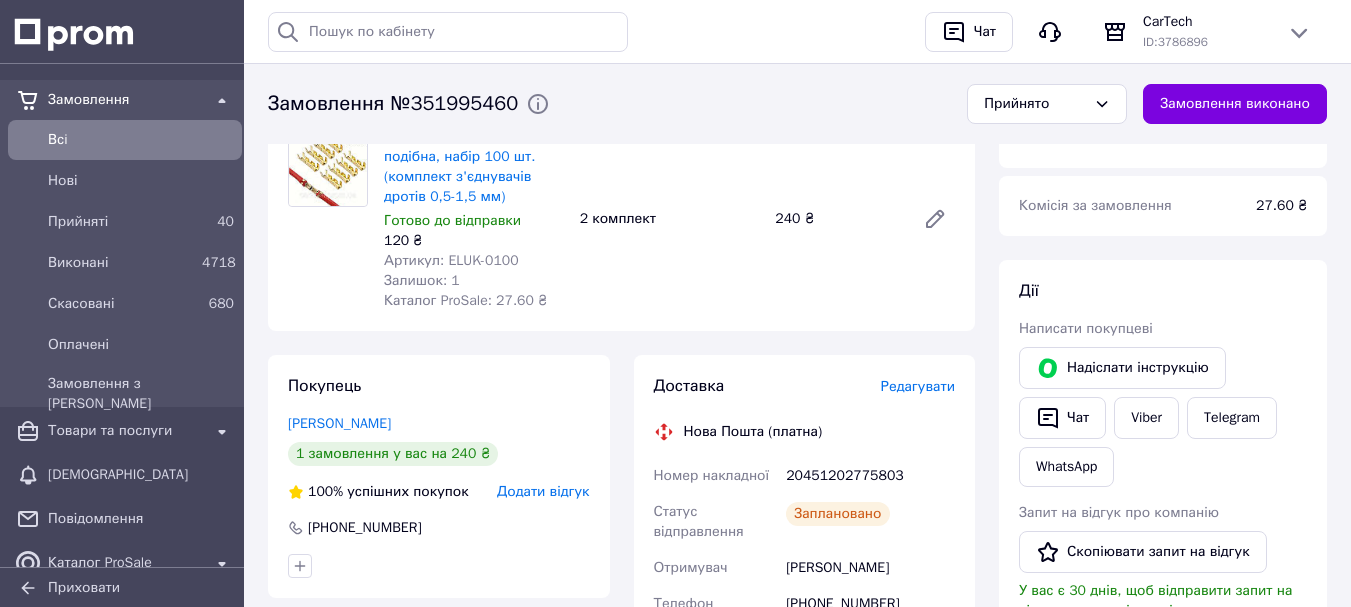 scroll, scrollTop: 247, scrollLeft: 0, axis: vertical 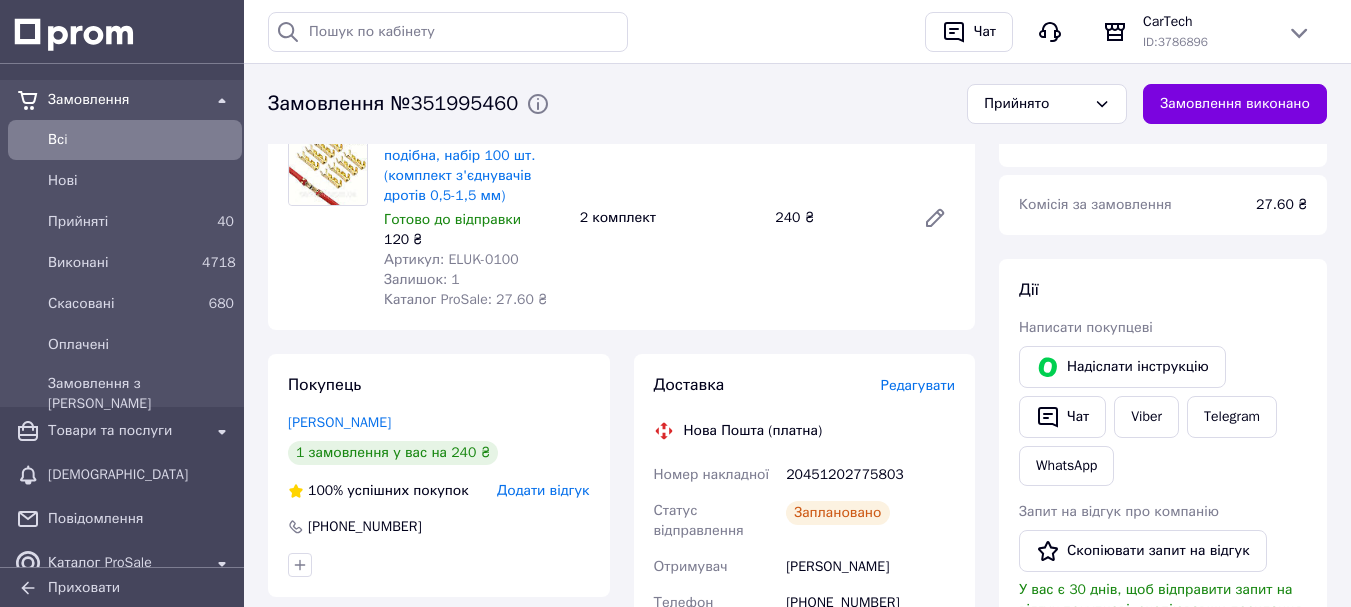 click on "20451202775803" at bounding box center (870, 475) 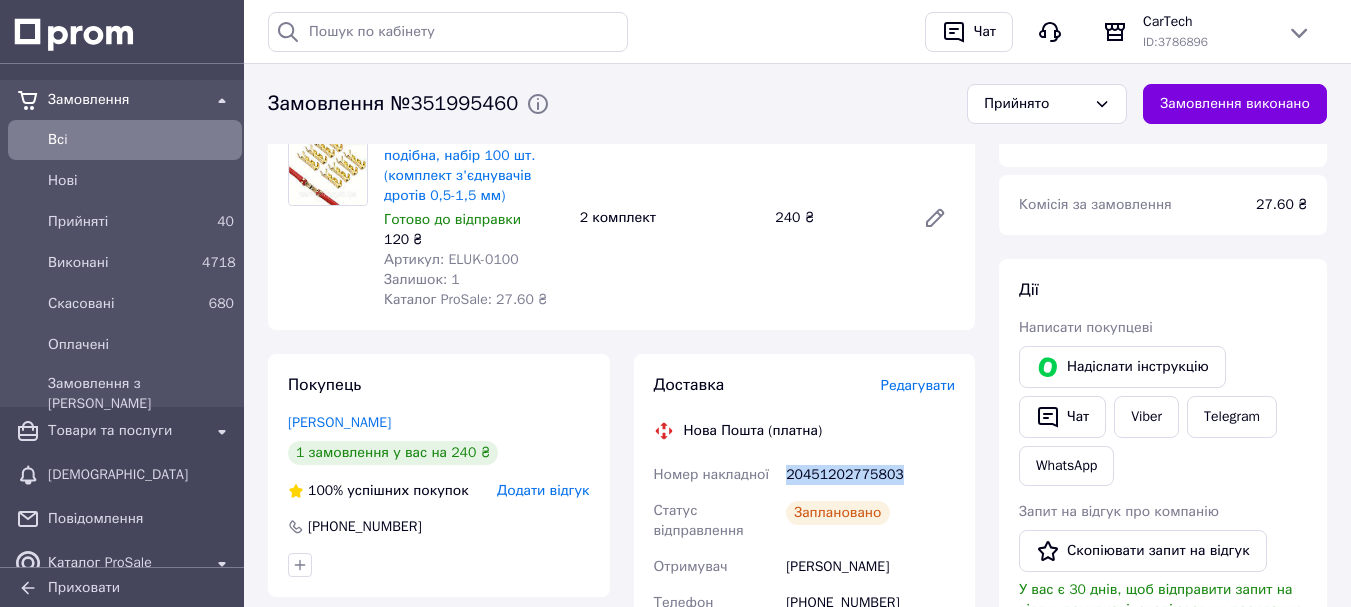 click on "20451202775803" at bounding box center (870, 475) 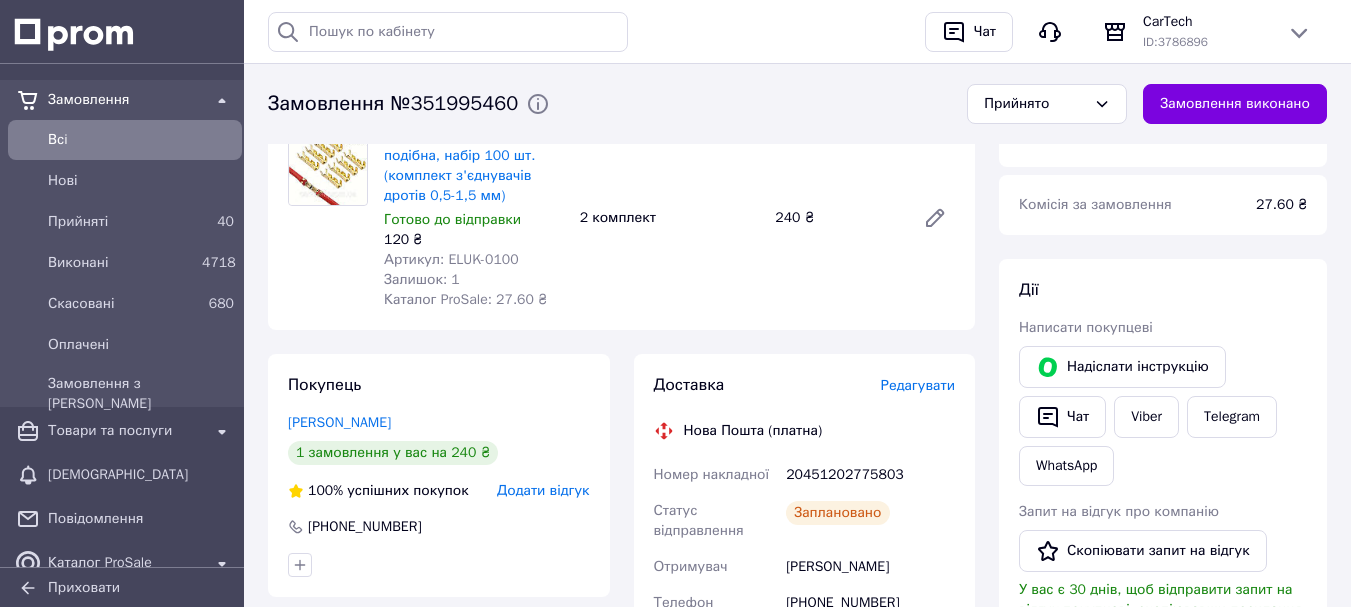 click on "Статус відправлення" at bounding box center (699, 520) 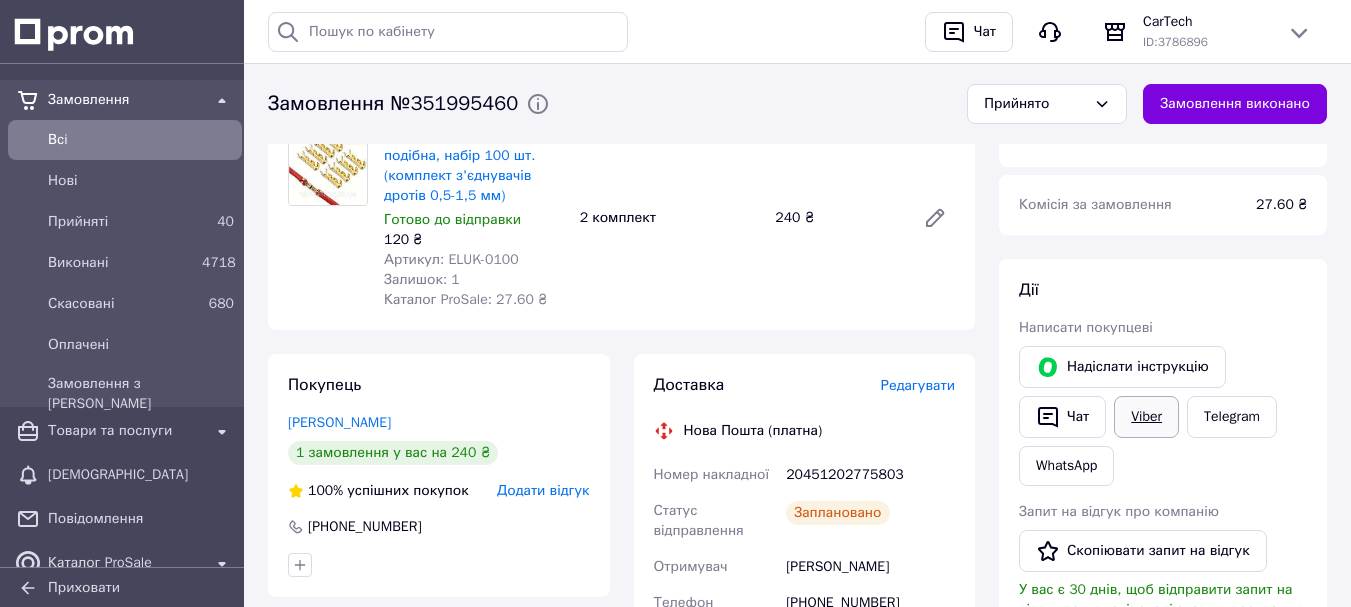 click on "Viber" at bounding box center [1146, 417] 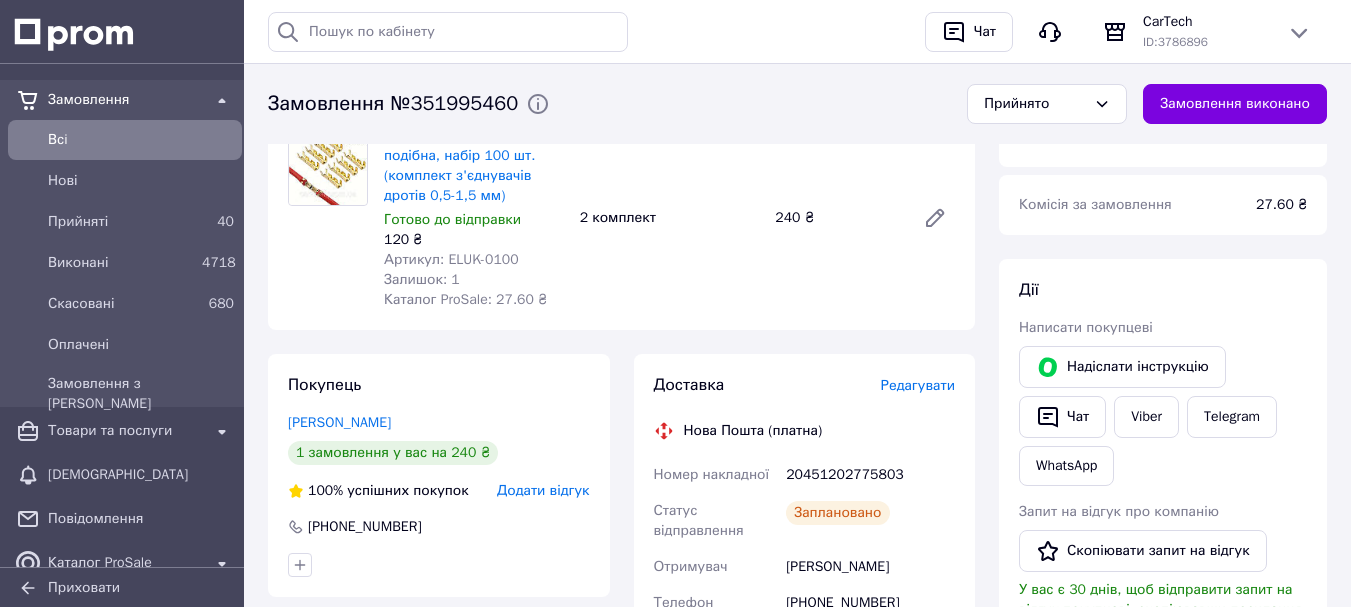 click on "Покупець Дацюк Олександр 1 замовлення у вас на 240 ₴ 100%   успішних покупок Додати відгук +380681144613 Оплата Оплачено Пром-оплата Кошти будуть зараховані на розрахунковий рахунок [FC_Acquiring] Prom marketplace Хабренко Максим Сергійович (Активирован)" at bounding box center [439, 665] 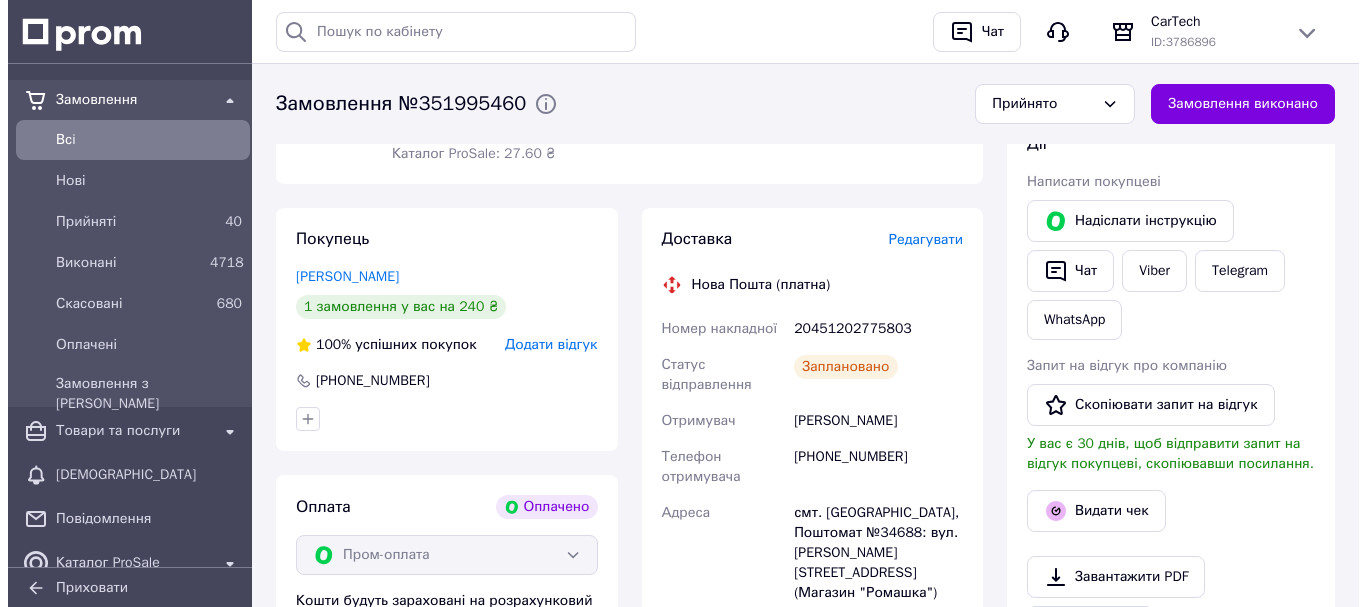 scroll, scrollTop: 387, scrollLeft: 0, axis: vertical 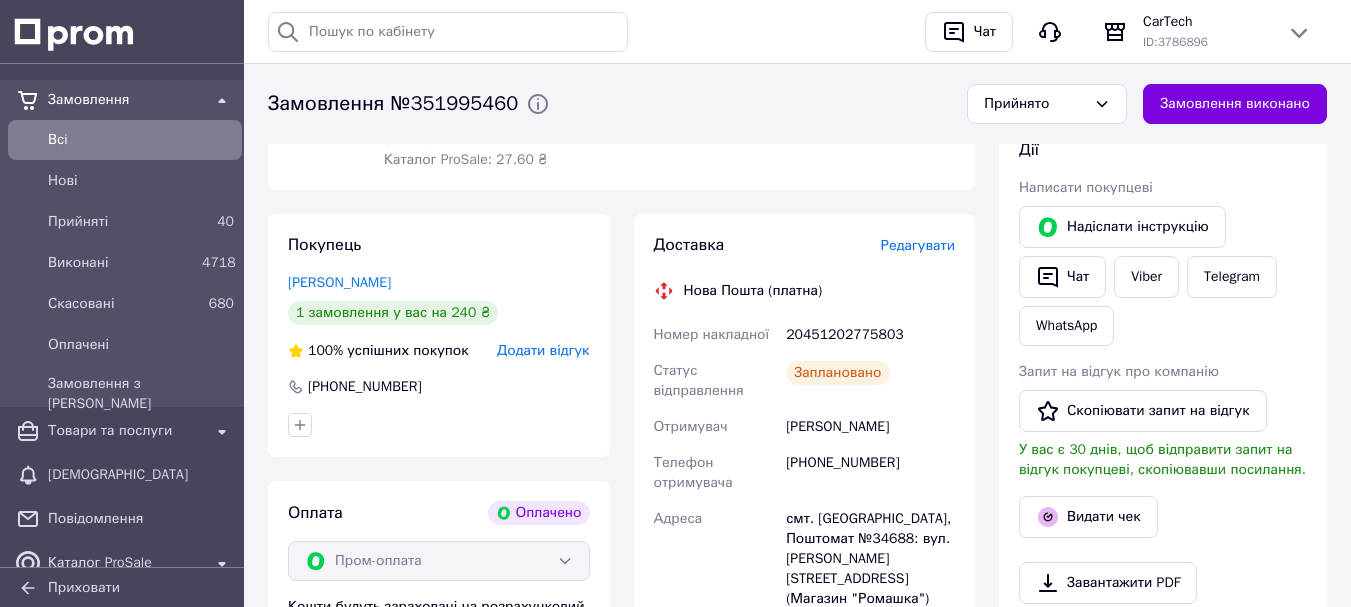 click on "Редагувати" at bounding box center (918, 245) 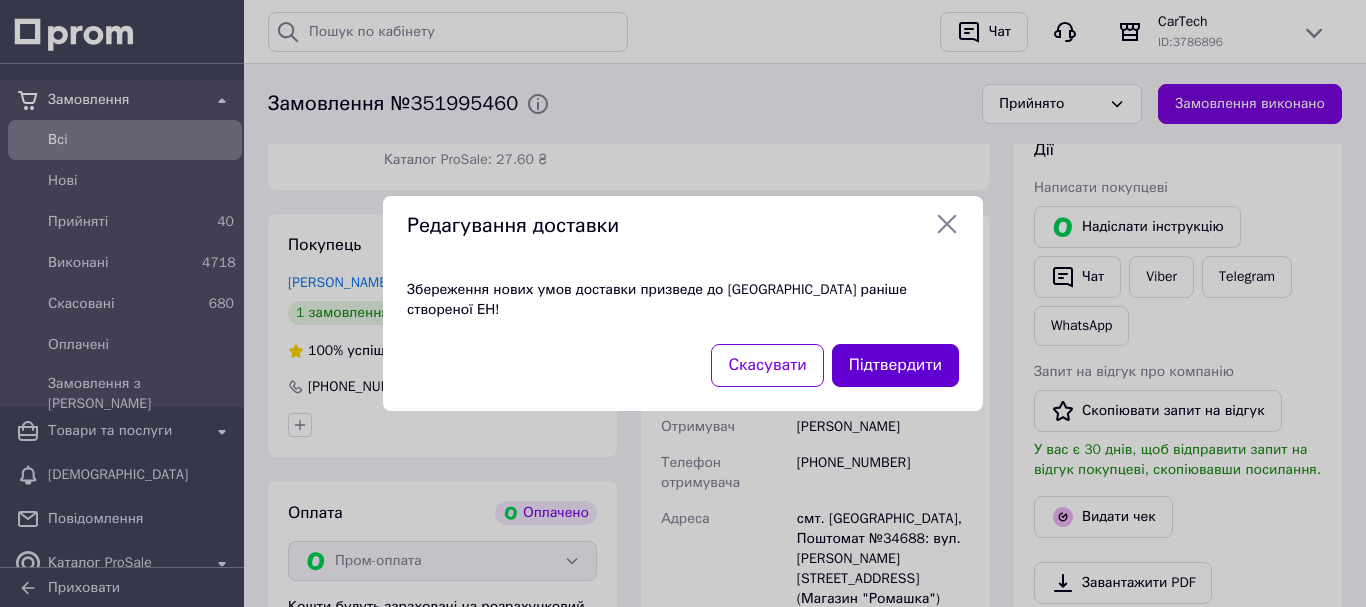 click on "Підтвердити" at bounding box center (895, 365) 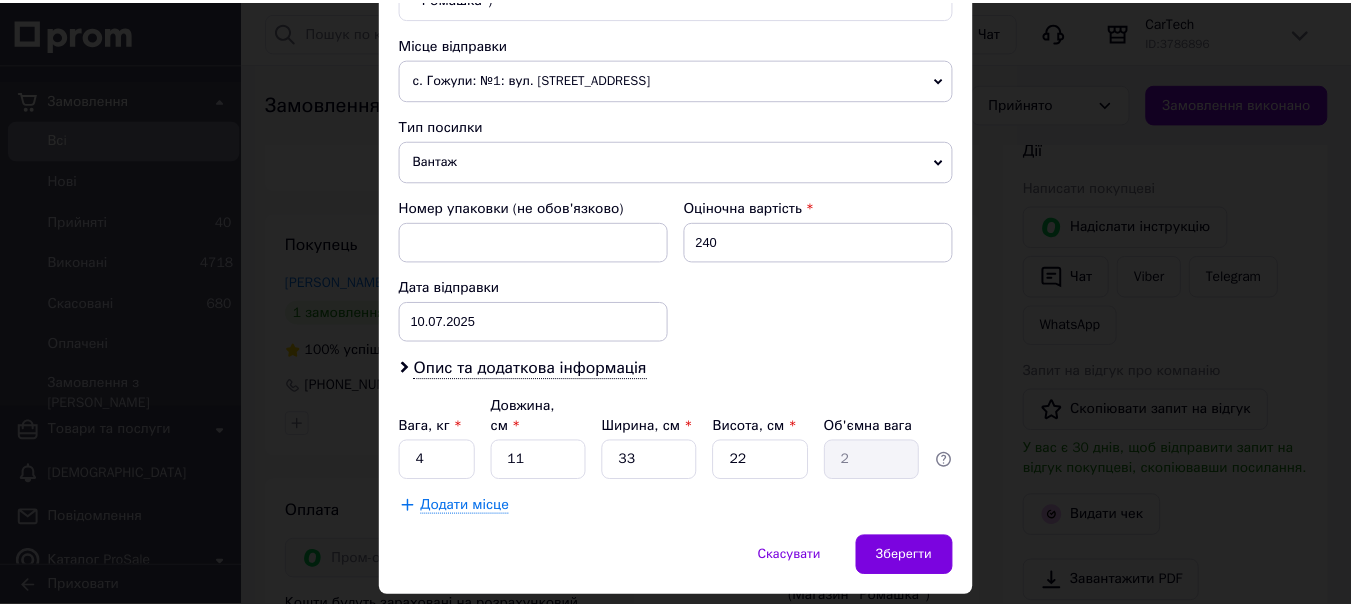 scroll, scrollTop: 707, scrollLeft: 0, axis: vertical 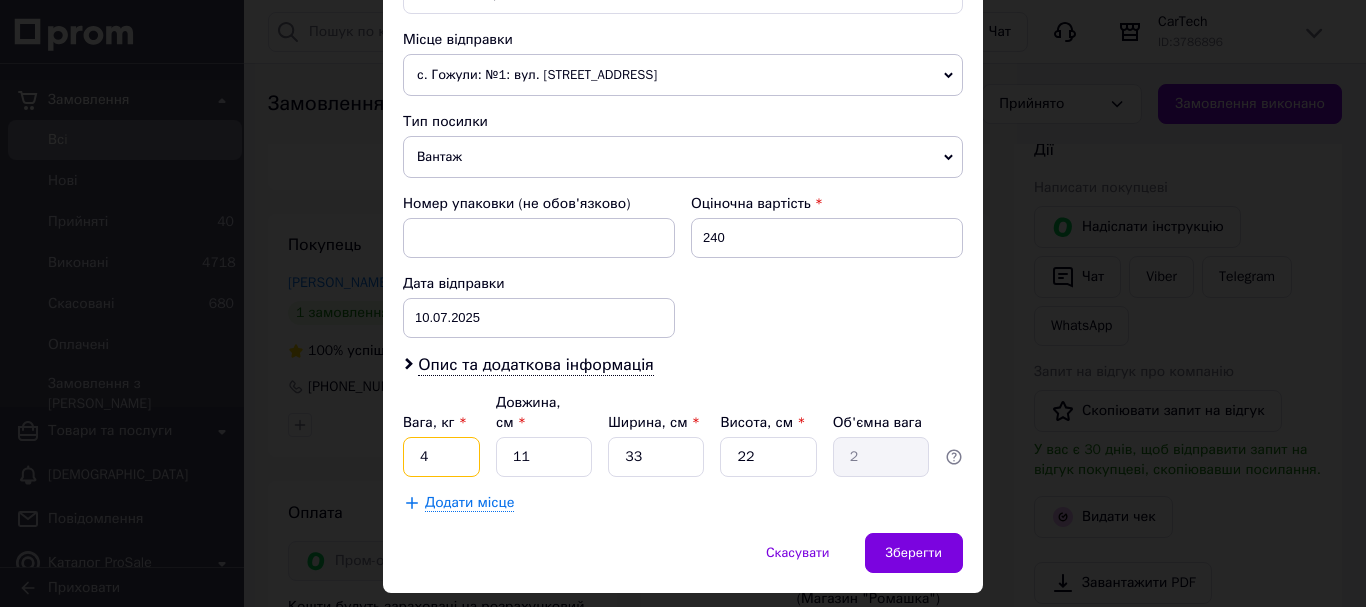 click on "4" at bounding box center (441, 457) 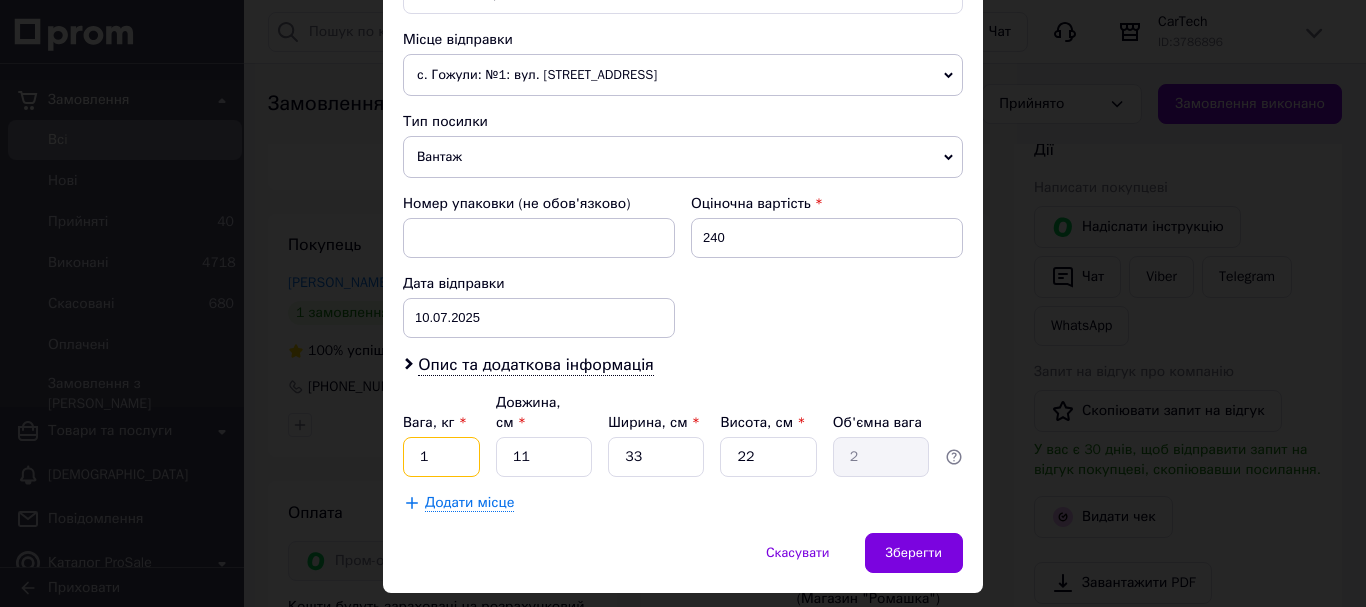 type on "1" 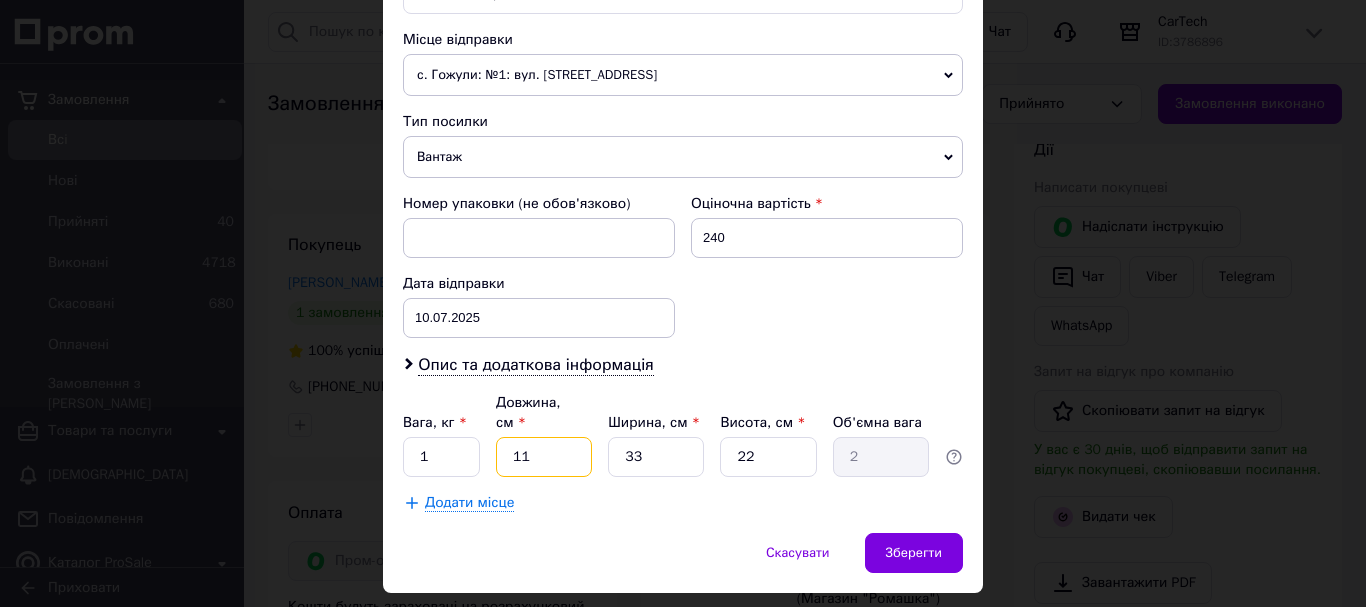 click on "11" at bounding box center [544, 457] 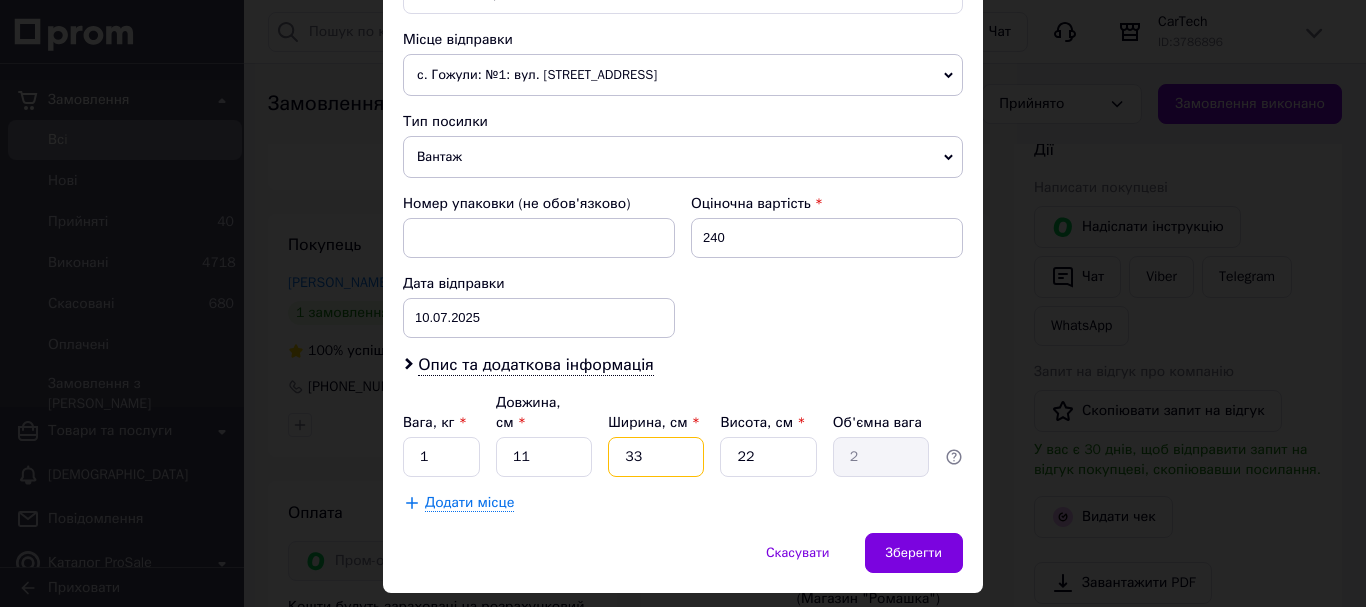 click on "33" at bounding box center [656, 457] 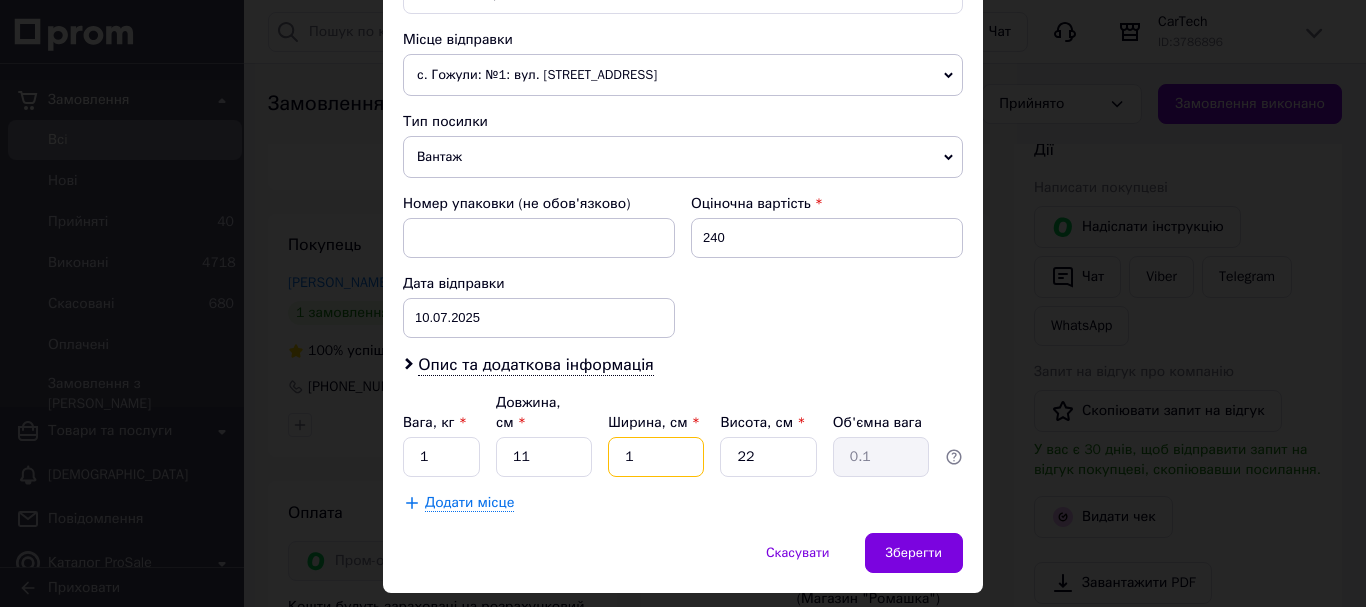 type on "15" 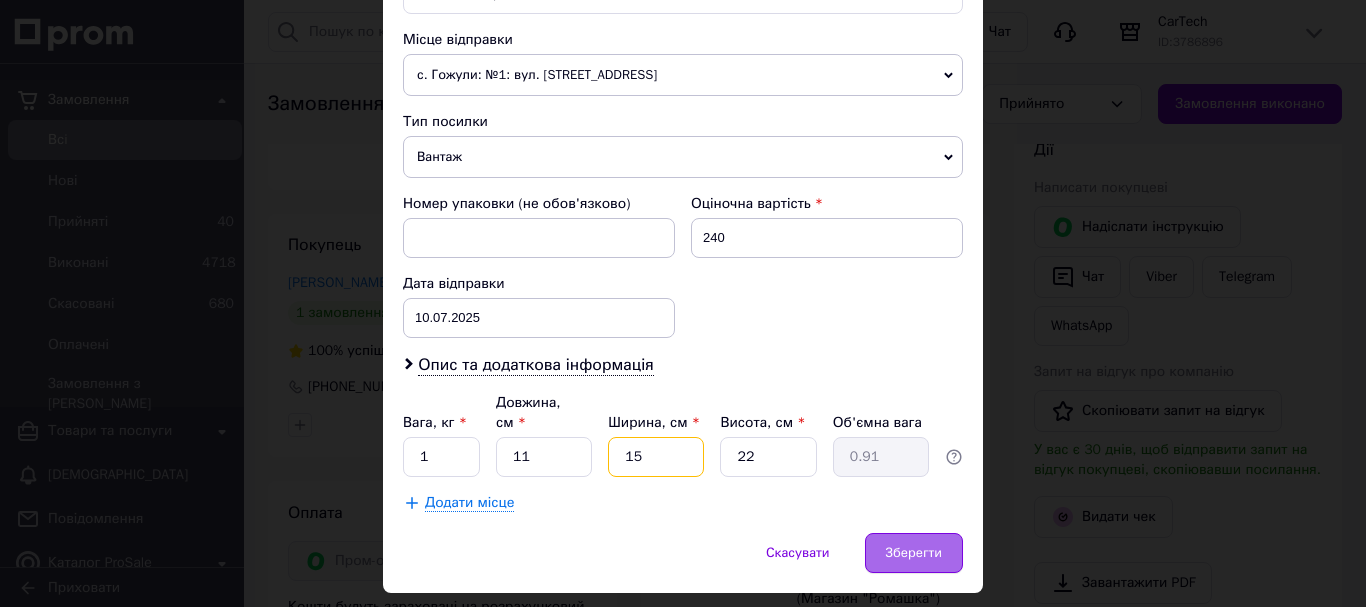 type on "15" 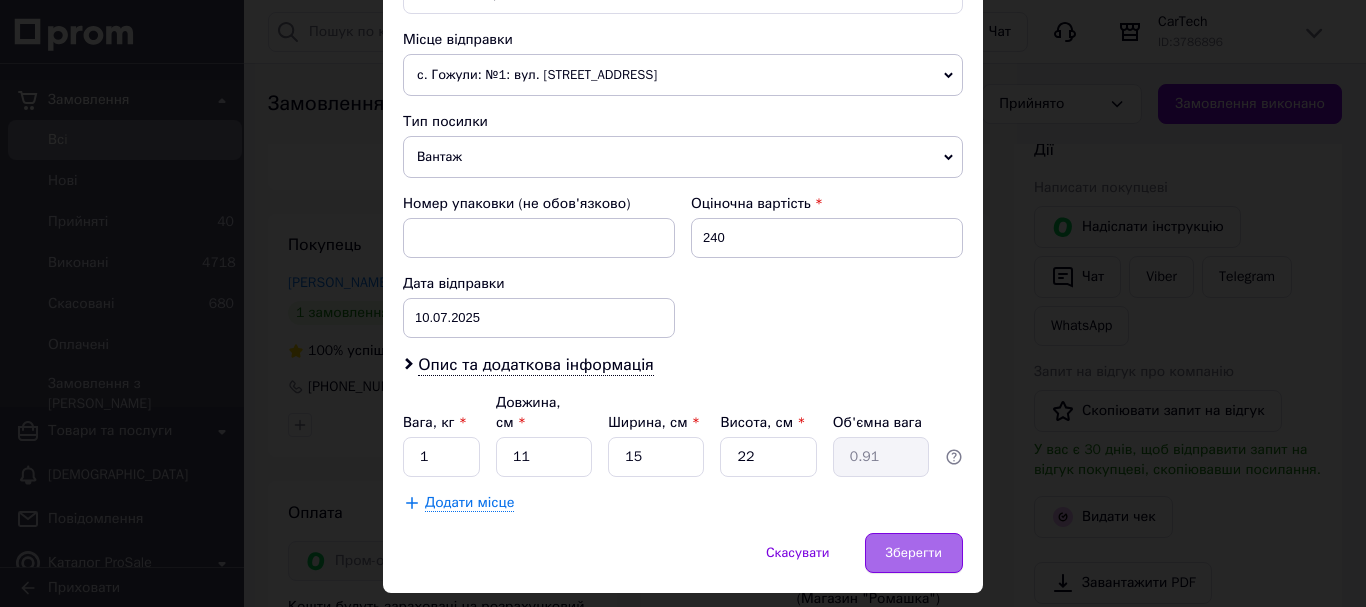 click on "Зберегти" at bounding box center (914, 553) 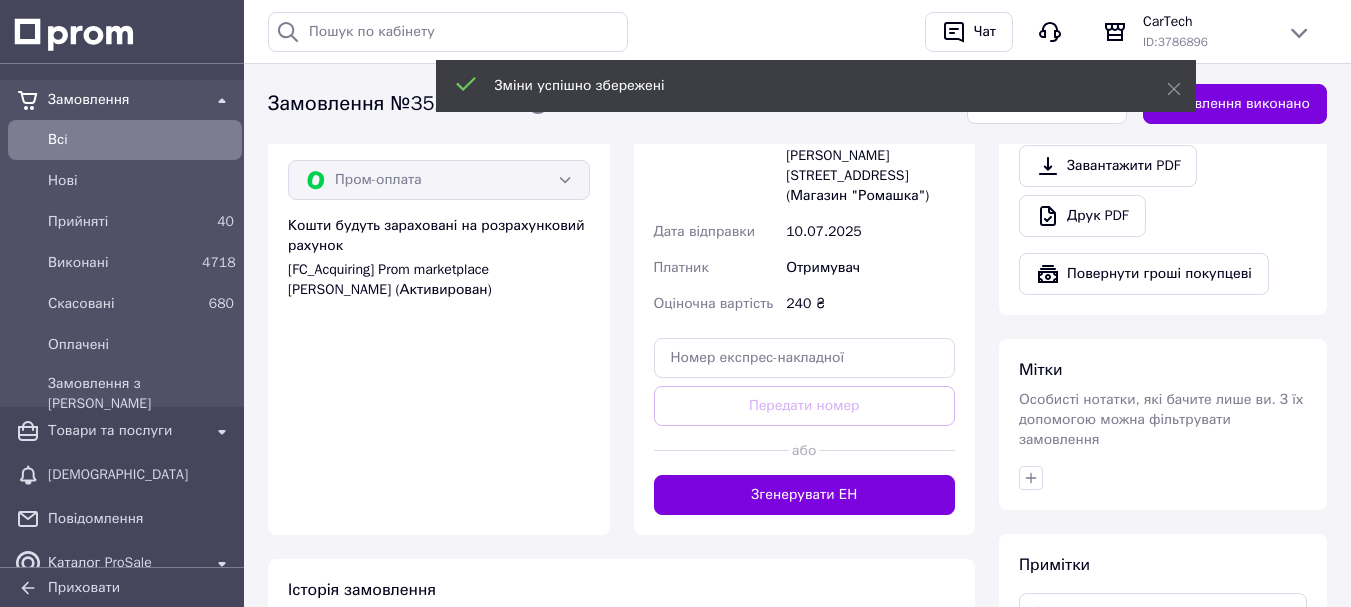scroll, scrollTop: 787, scrollLeft: 0, axis: vertical 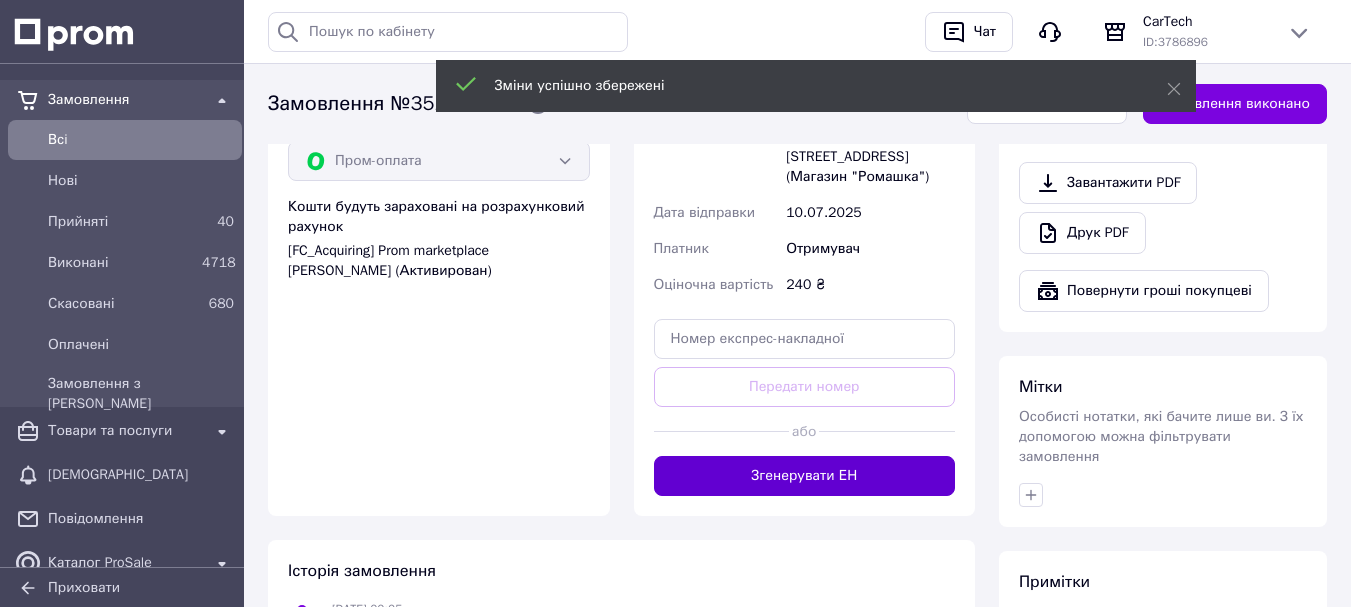 click on "Згенерувати ЕН" at bounding box center [805, 476] 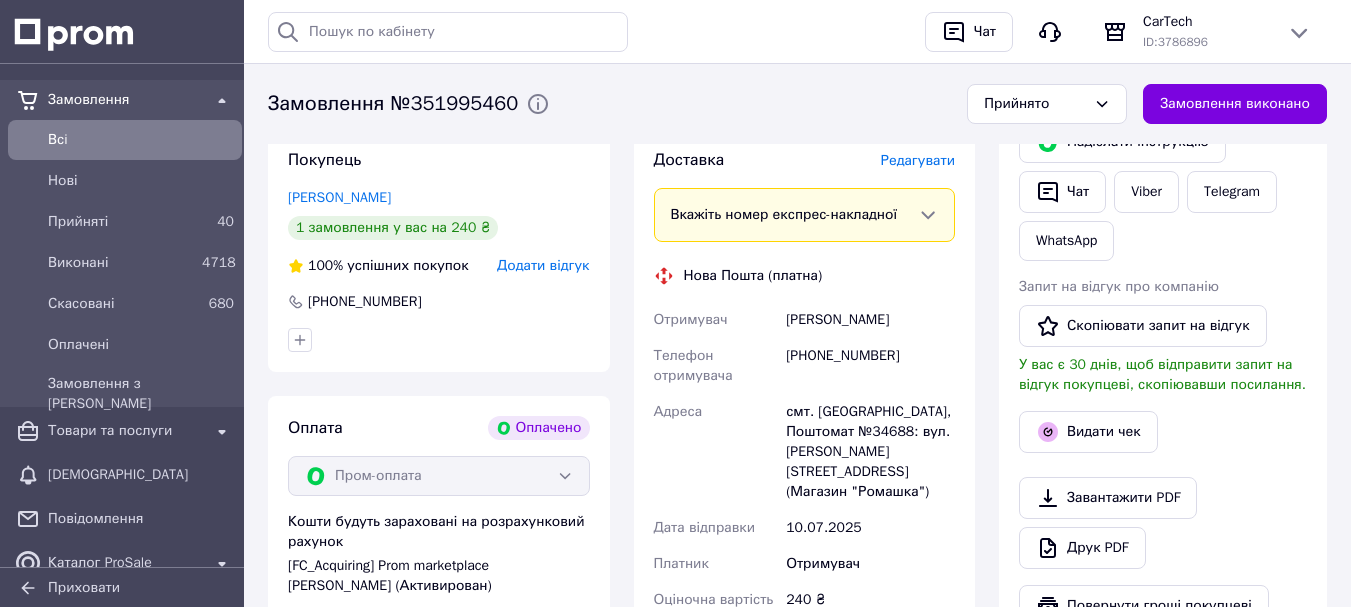 scroll, scrollTop: 460, scrollLeft: 0, axis: vertical 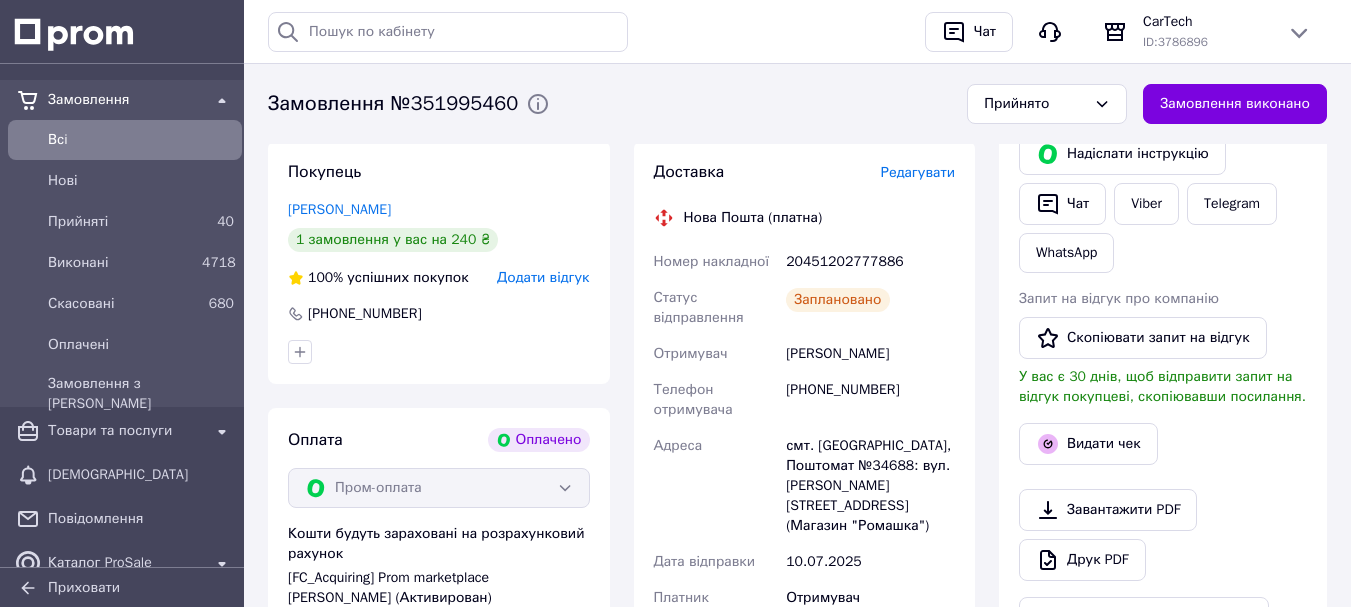 click on "20451202777886" at bounding box center (870, 262) 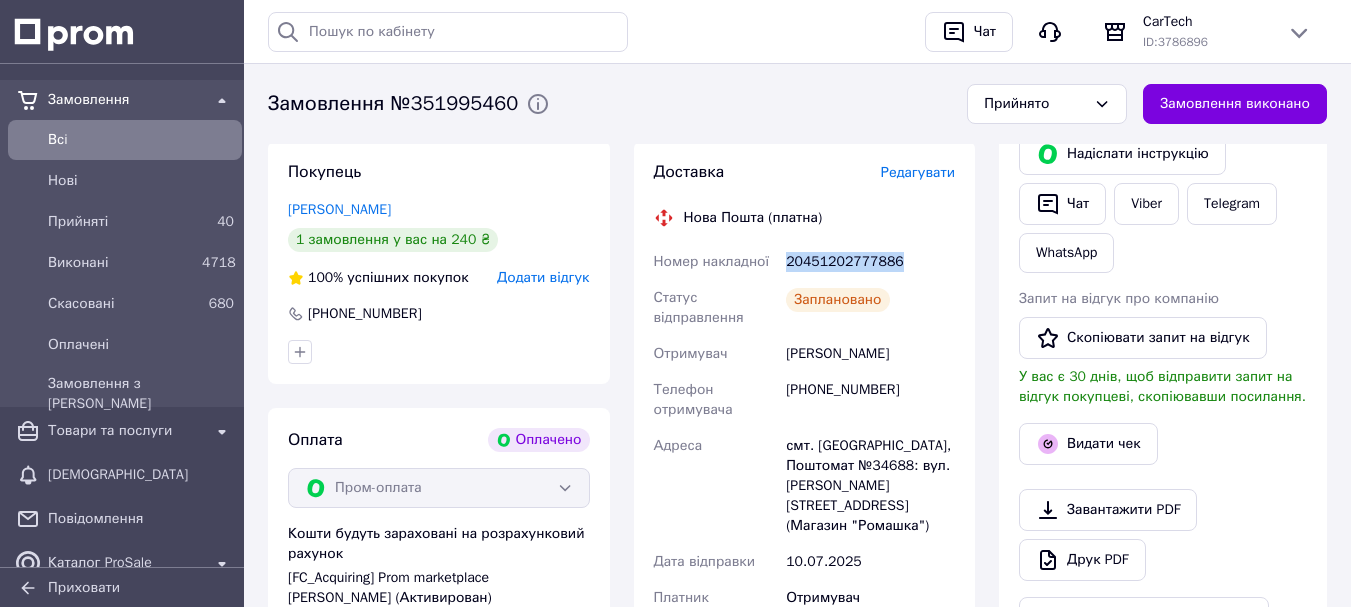 click on "20451202777886" at bounding box center (870, 262) 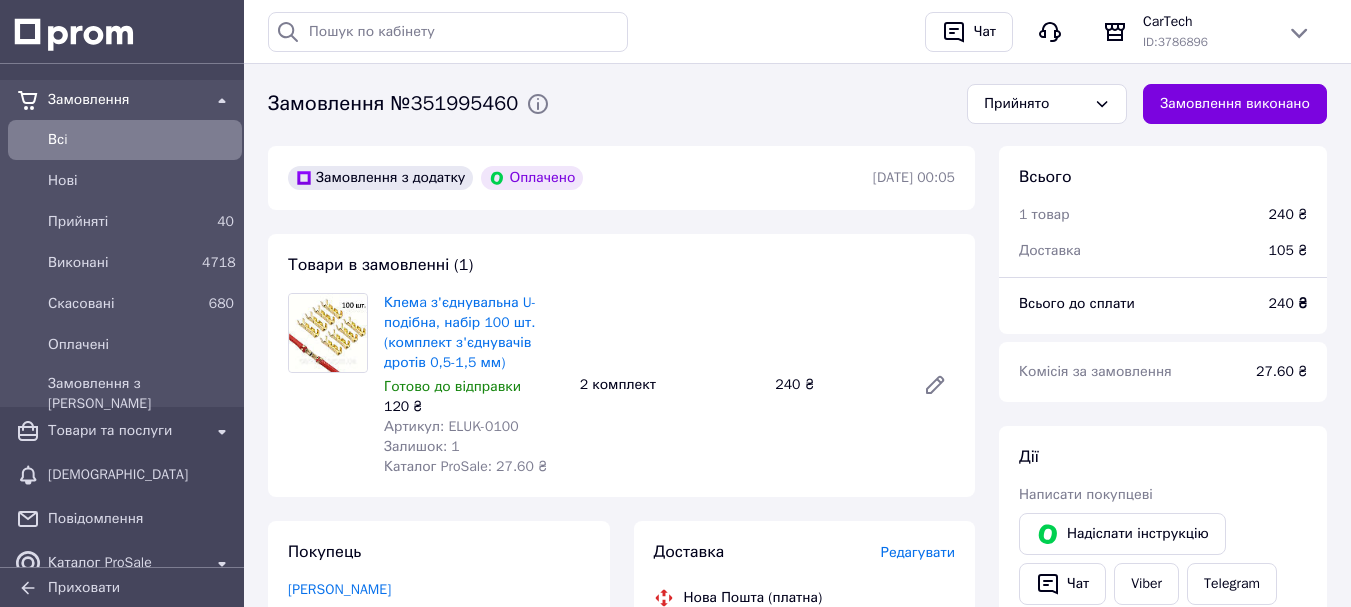 scroll, scrollTop: 0, scrollLeft: 0, axis: both 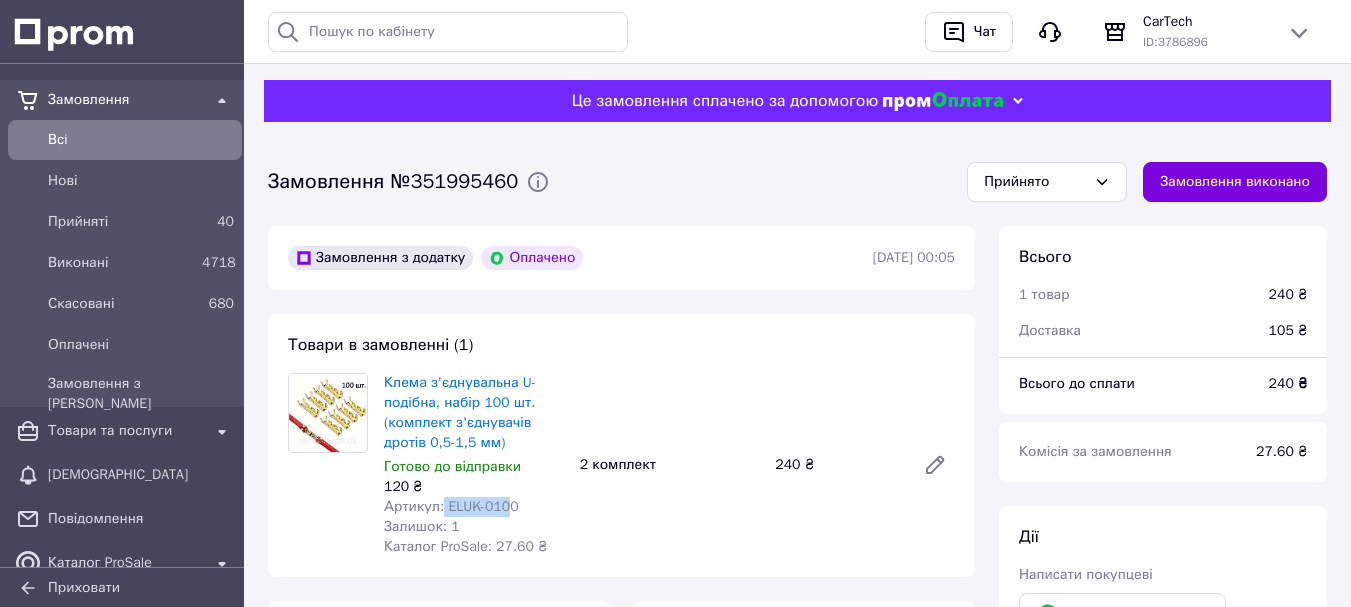 drag, startPoint x: 441, startPoint y: 508, endPoint x: 515, endPoint y: 508, distance: 74 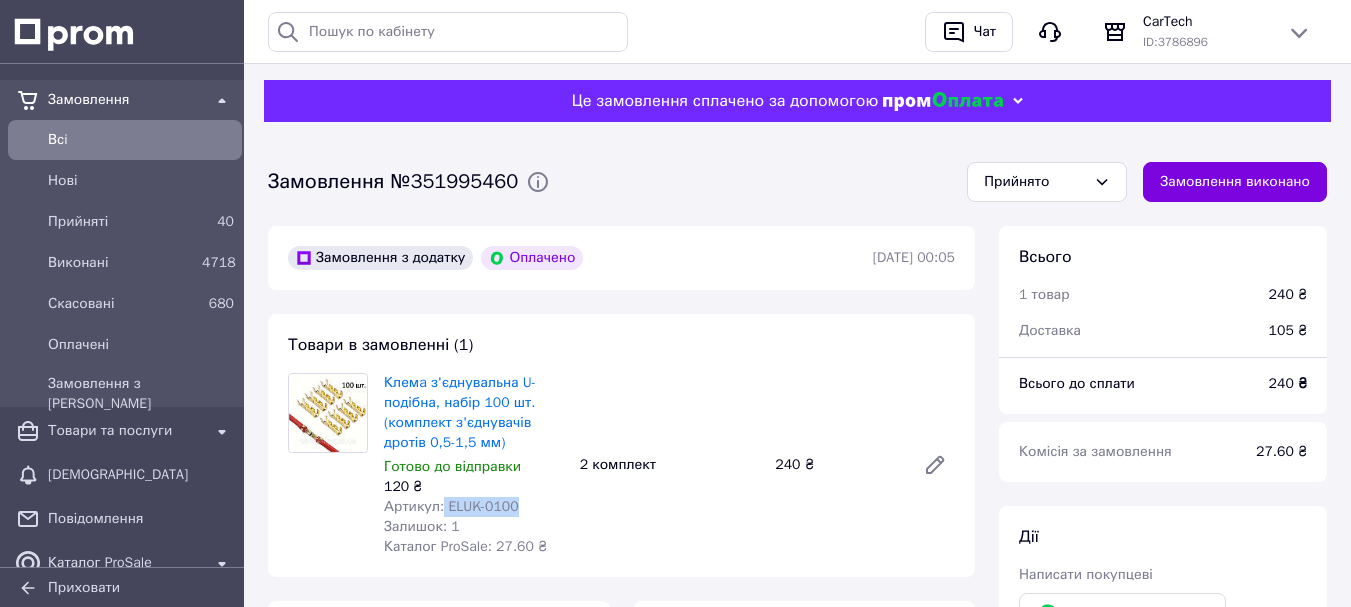 copy on "ELUK-0100" 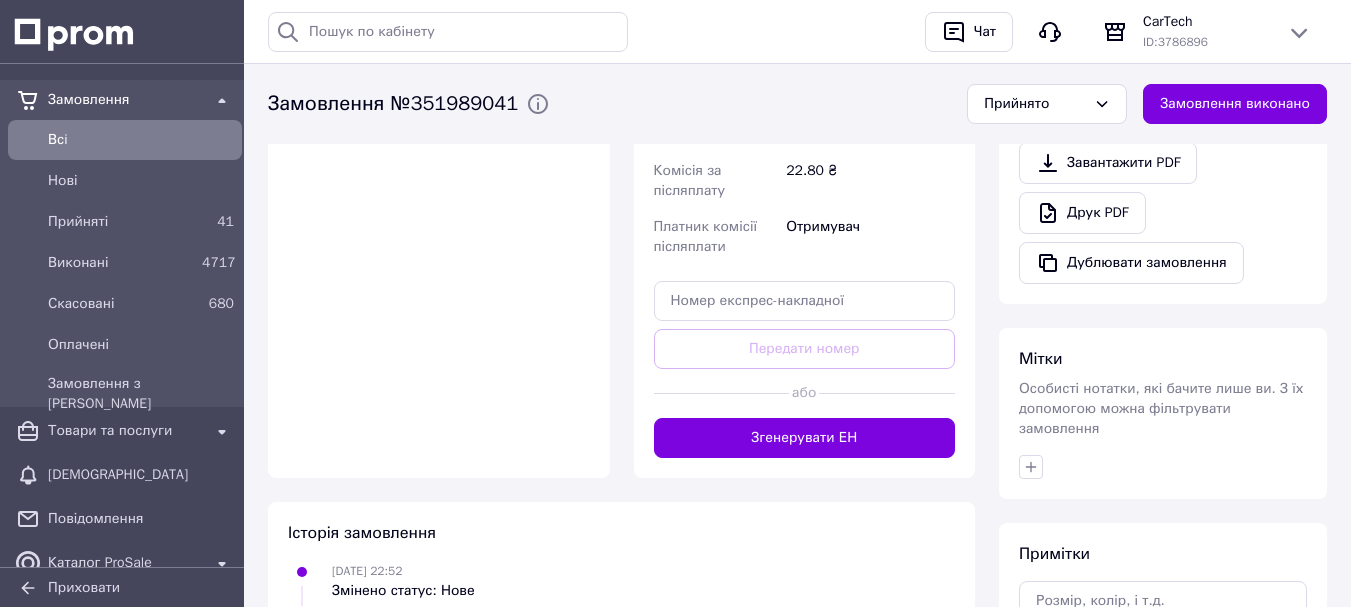 scroll, scrollTop: 787, scrollLeft: 0, axis: vertical 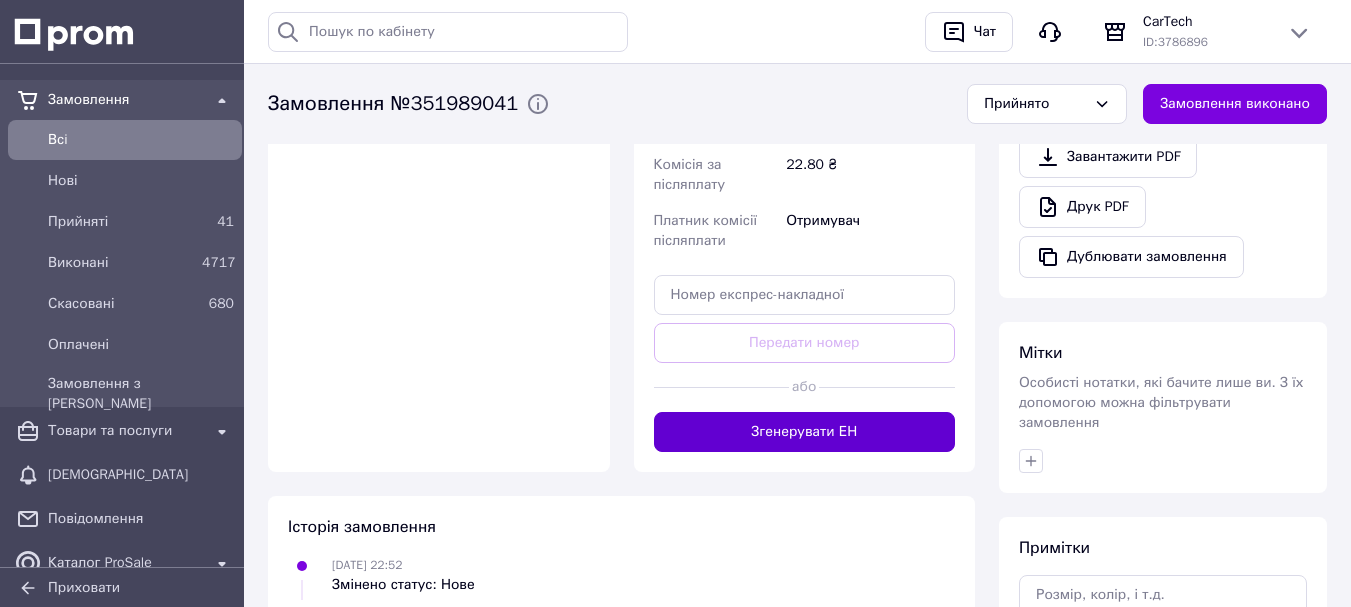 click on "Згенерувати ЕН" at bounding box center [805, 432] 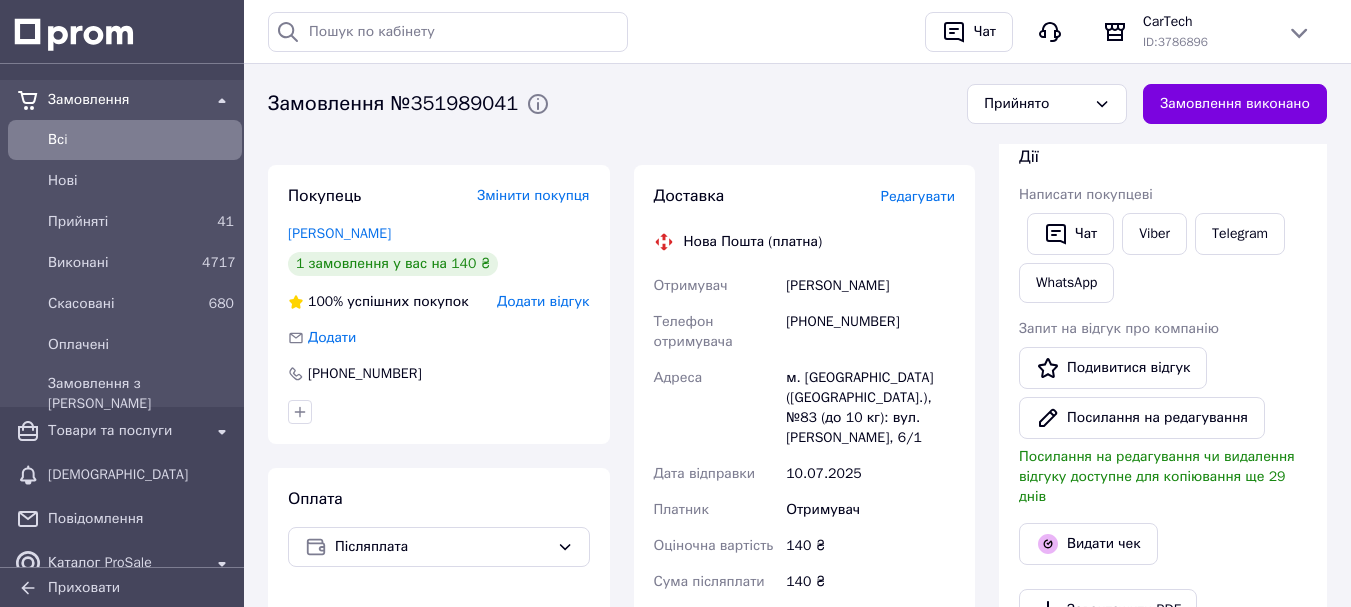 scroll, scrollTop: 333, scrollLeft: 0, axis: vertical 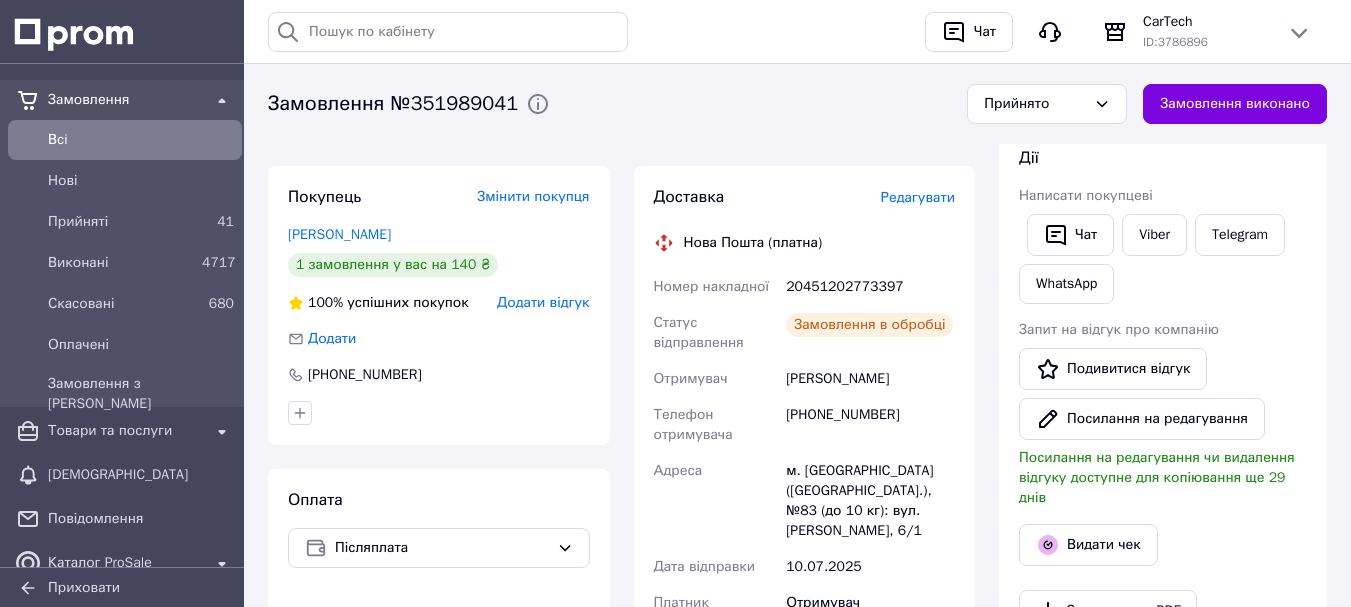 click on "20451202773397" at bounding box center [870, 287] 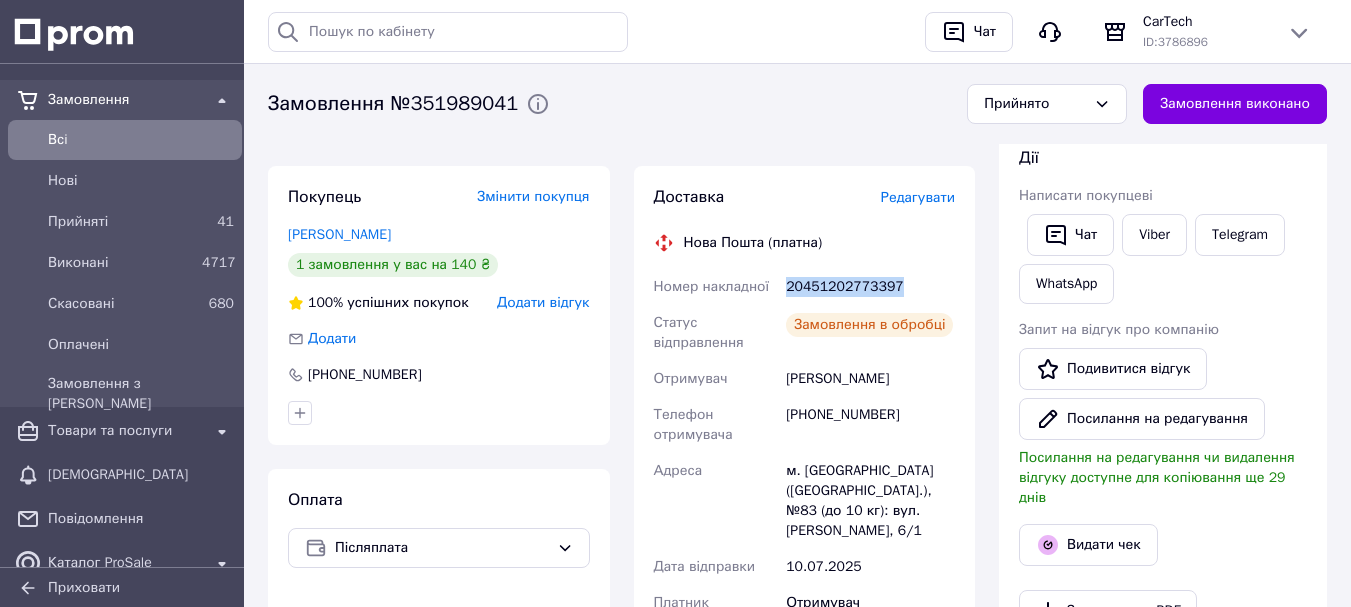 click on "20451202773397" at bounding box center [870, 287] 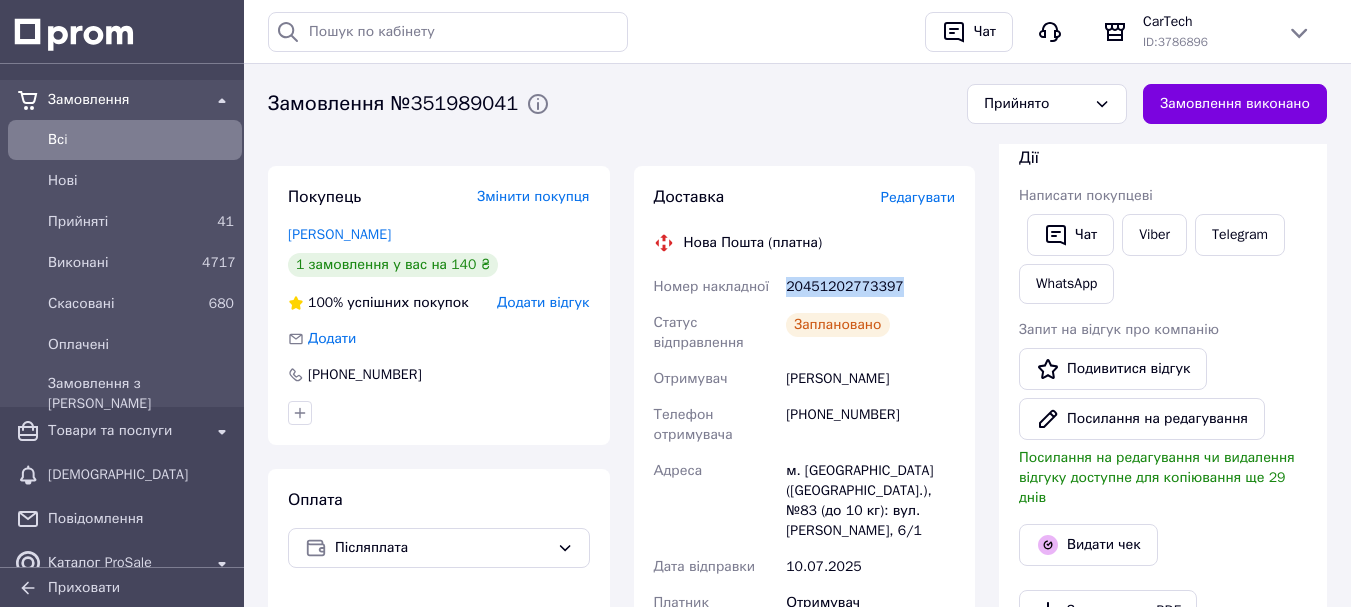 copy on "20451202773397" 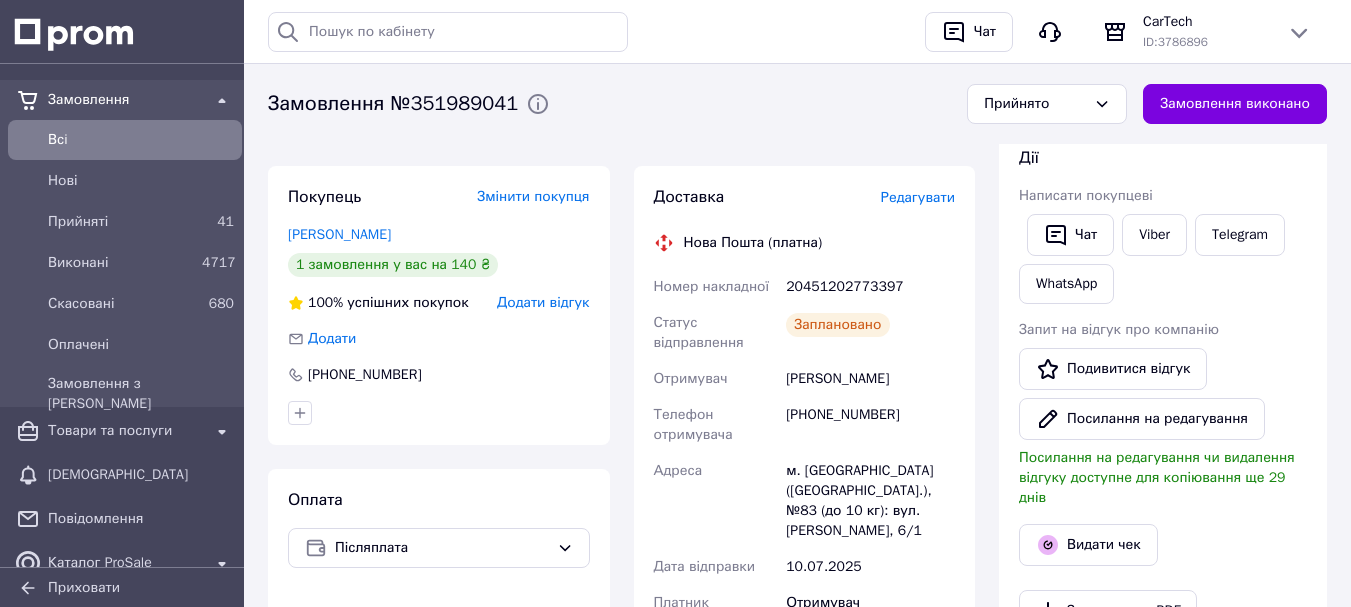 click on "Адреса" at bounding box center [716, 501] 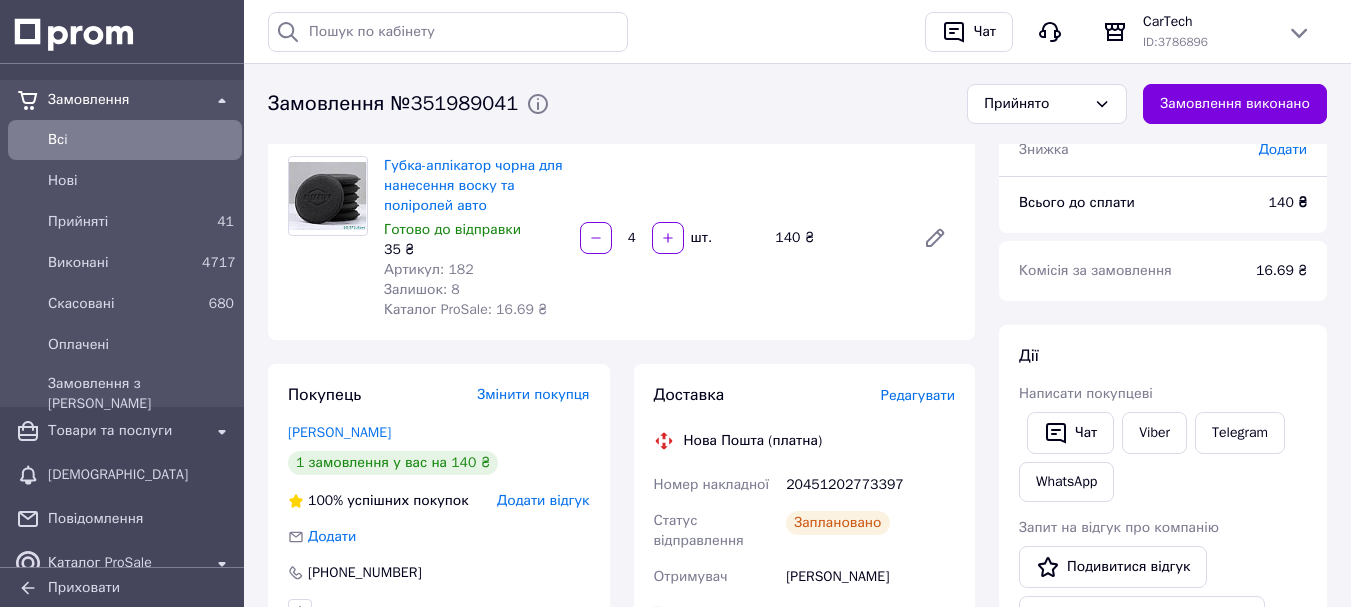 scroll, scrollTop: 0, scrollLeft: 0, axis: both 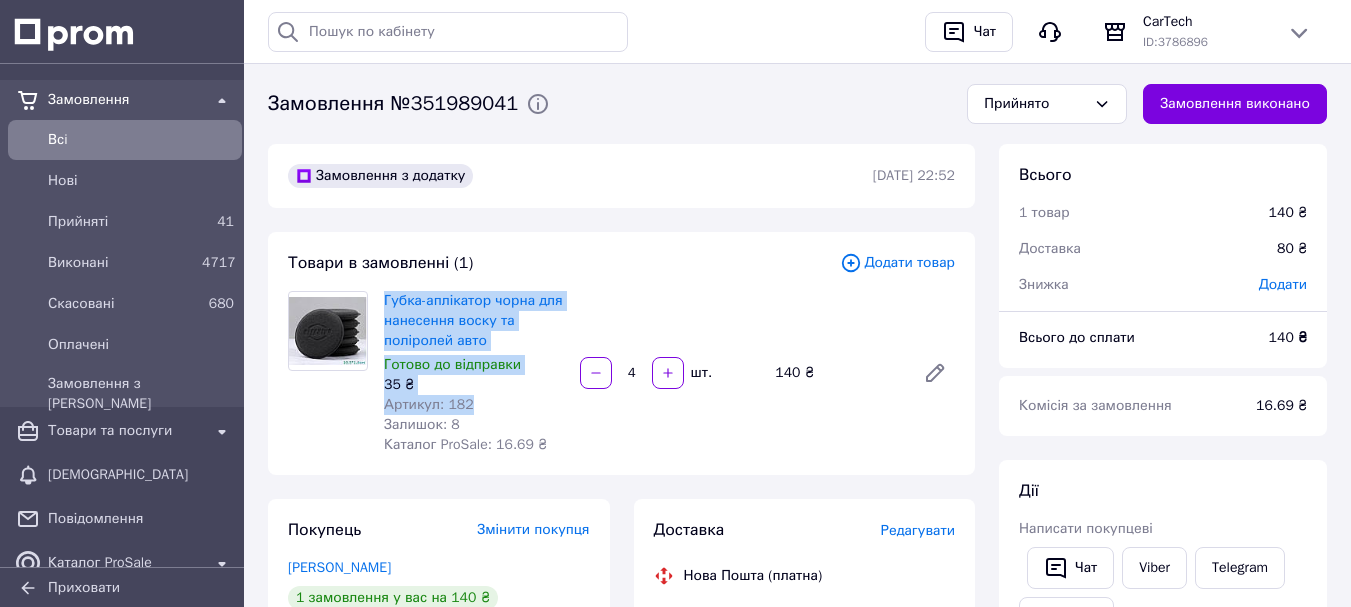 drag, startPoint x: 378, startPoint y: 299, endPoint x: 480, endPoint y: 400, distance: 143.54442 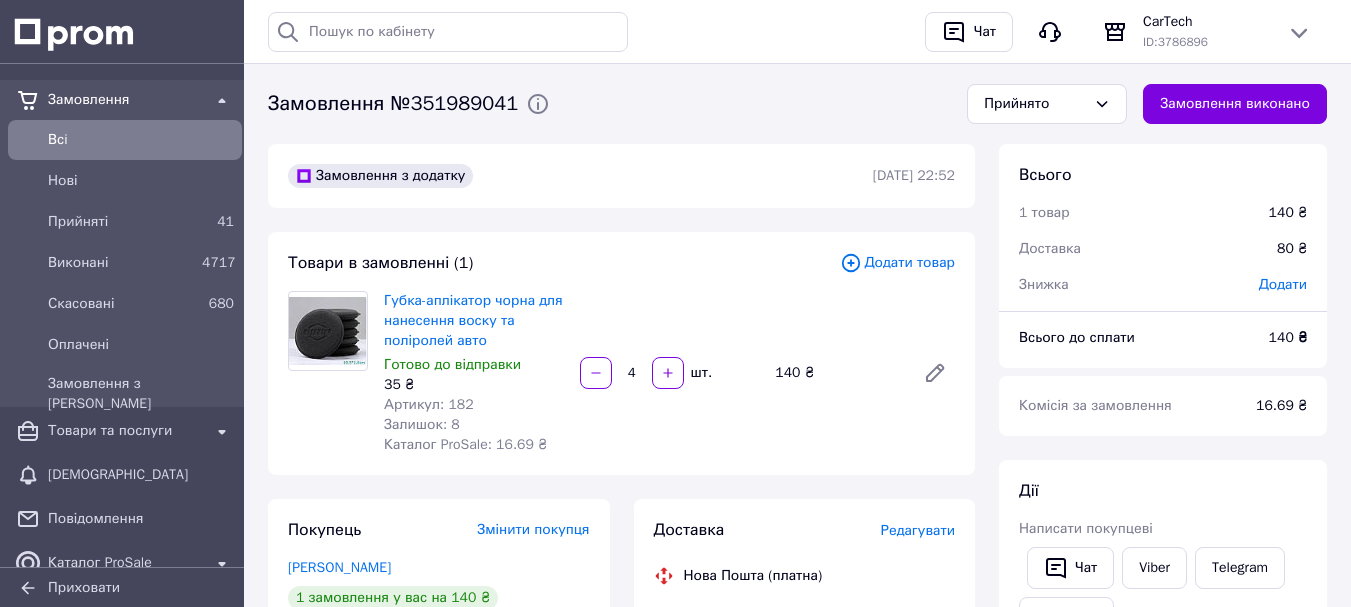 click on "Замовлення №351989041" at bounding box center (393, 104) 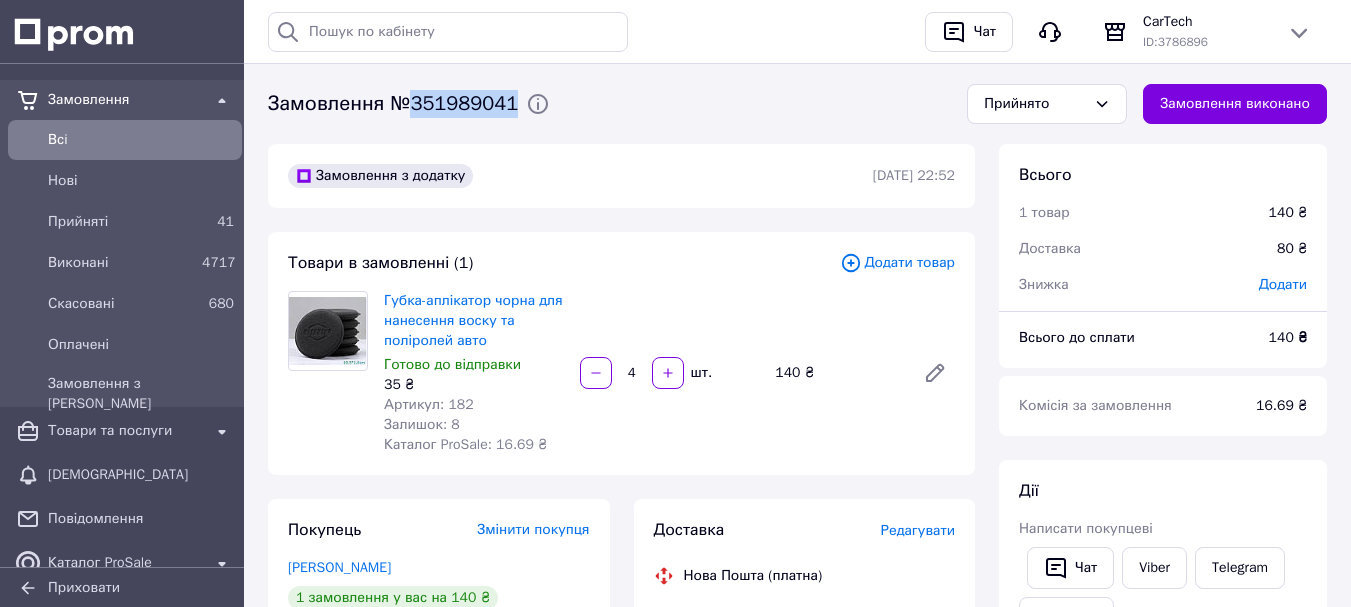click on "Замовлення №351989041" at bounding box center [393, 104] 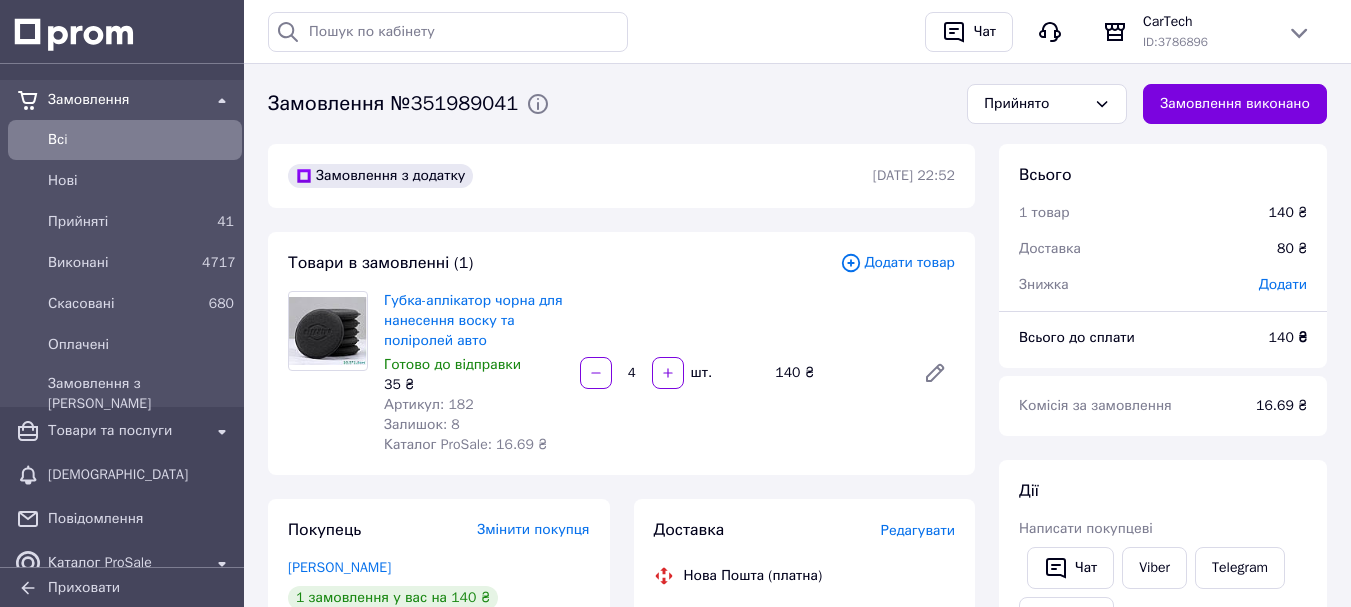 click on "Товари в замовленні (1) Додати товар Губка-аплікатор чорна для нанесення воску та поліролей авто Готово до відправки 35 ₴ Артикул: 182 Залишок: 8 Каталог ProSale: 16.69 ₴  4   шт. 140 ₴" at bounding box center (621, 353) 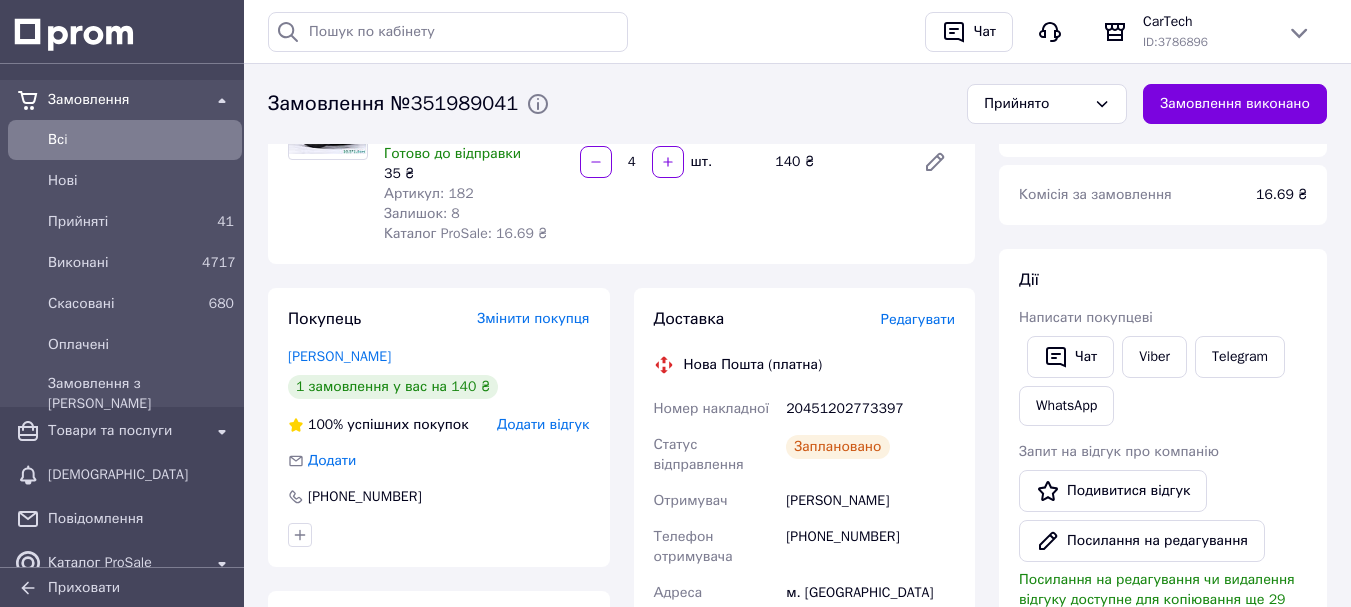 scroll, scrollTop: 240, scrollLeft: 0, axis: vertical 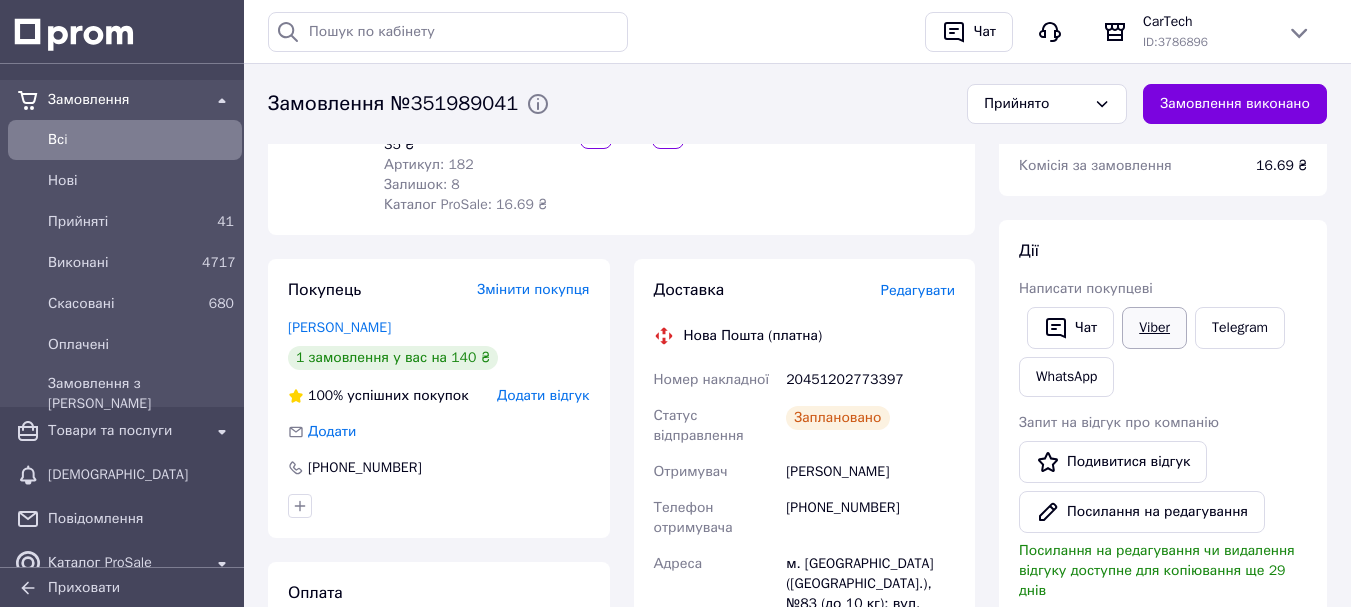 click on "Viber" at bounding box center (1154, 328) 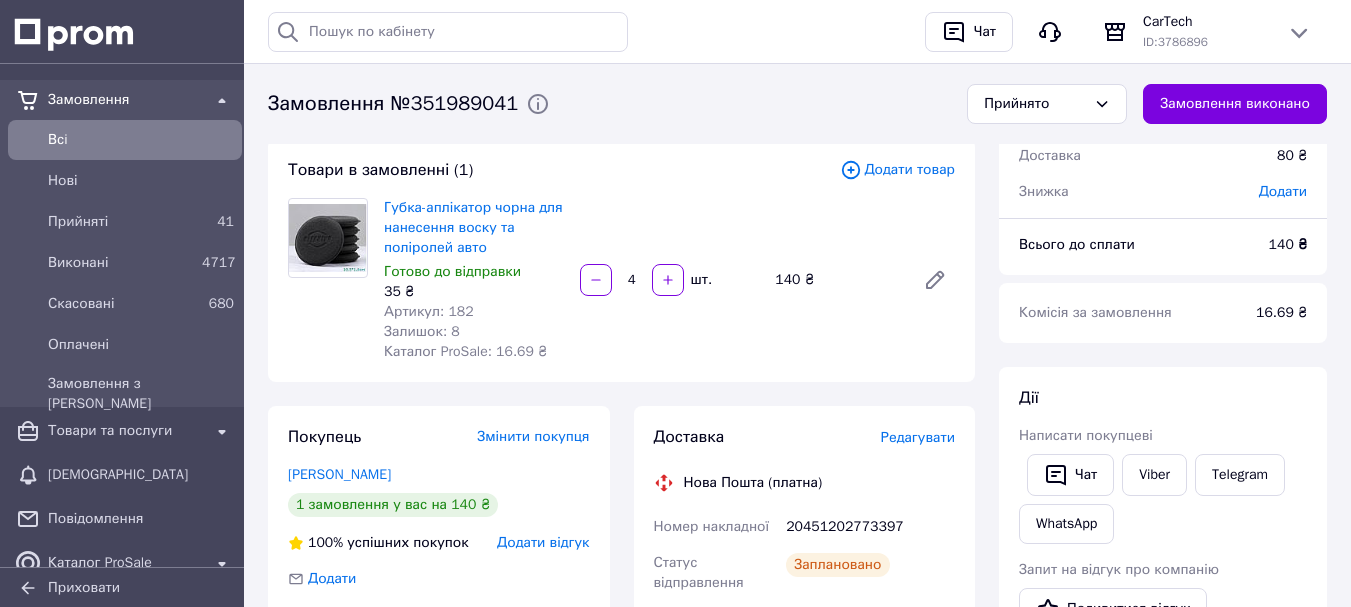 scroll, scrollTop: 87, scrollLeft: 0, axis: vertical 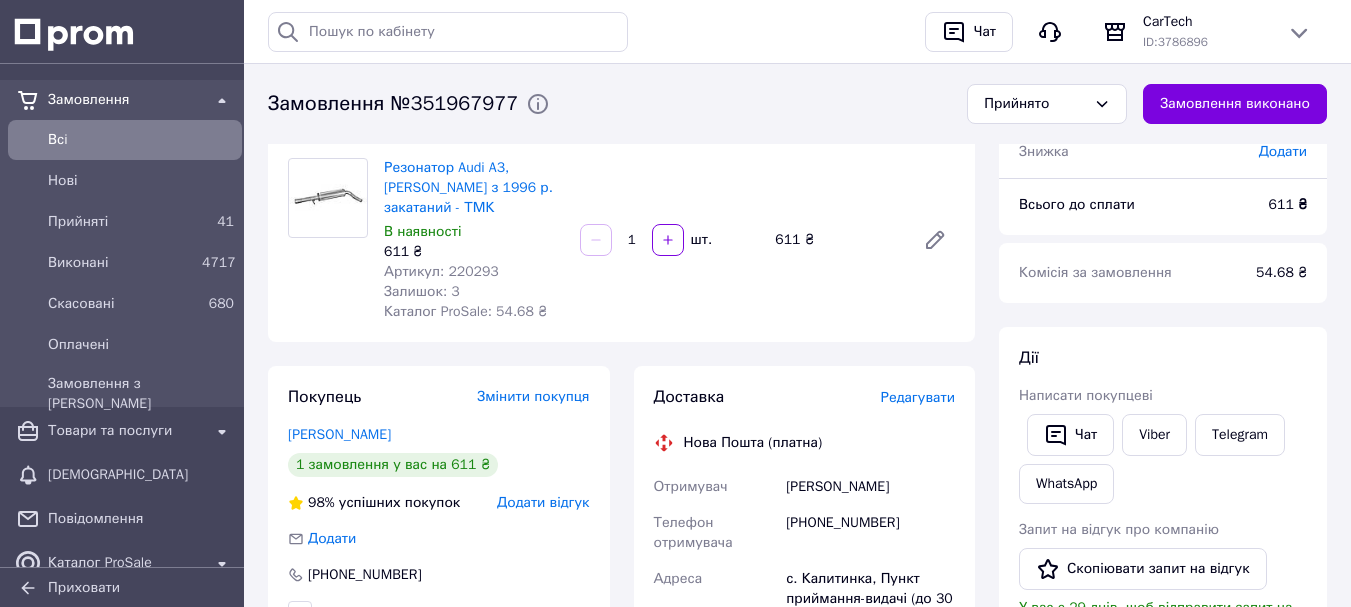 click on "Артикул: 220293" at bounding box center [441, 271] 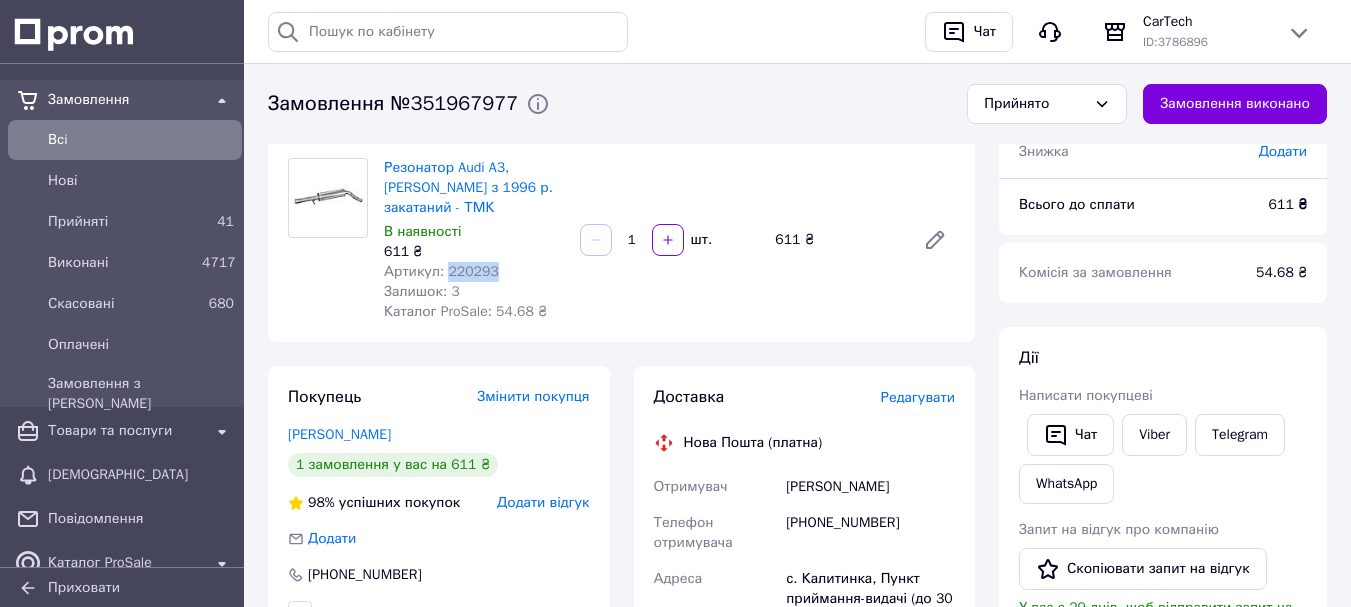 click on "Артикул: 220293" at bounding box center (441, 271) 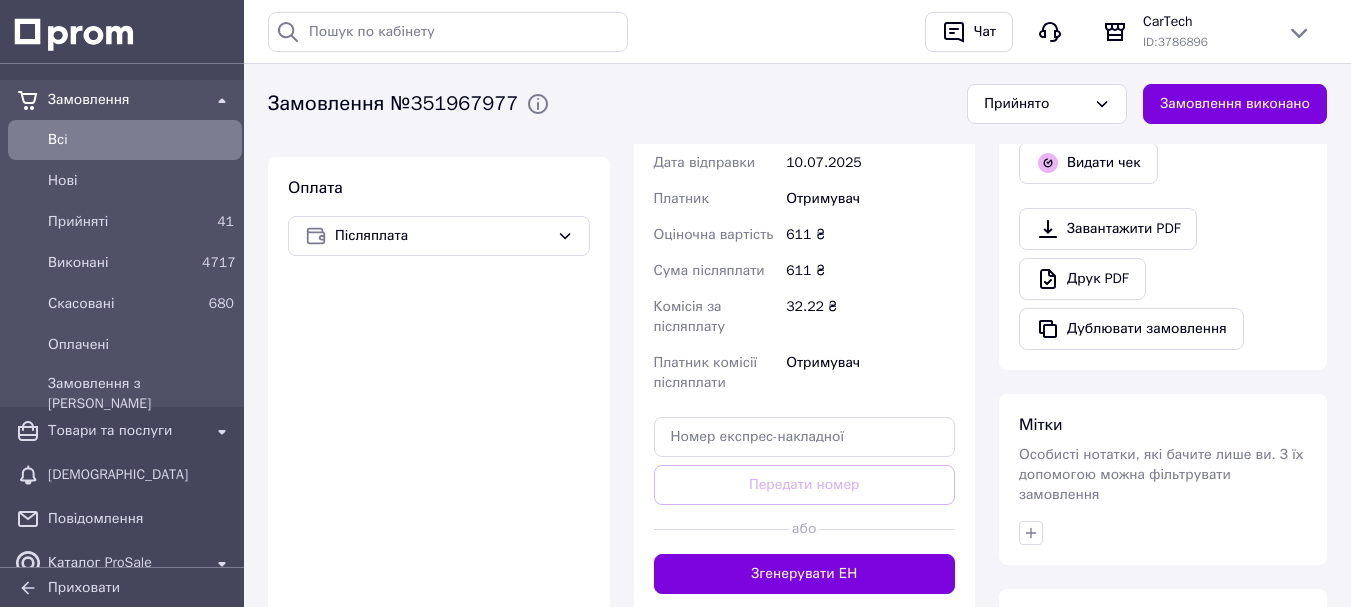 scroll, scrollTop: 660, scrollLeft: 0, axis: vertical 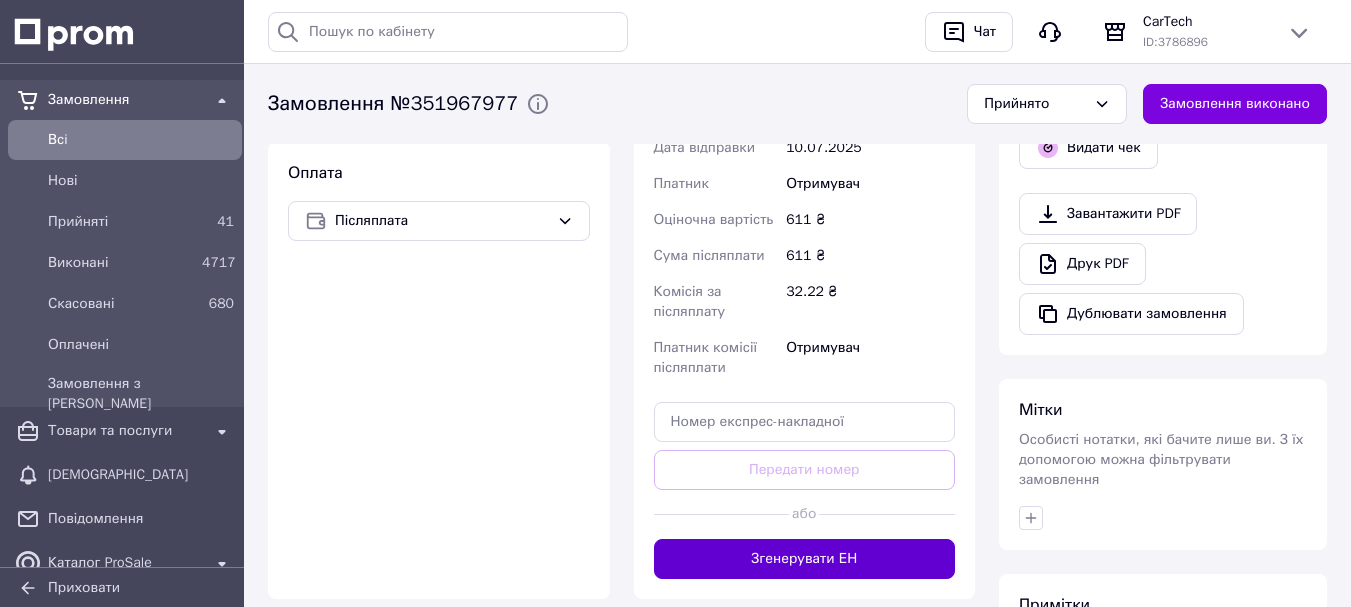 click on "Згенерувати ЕН" at bounding box center [805, 559] 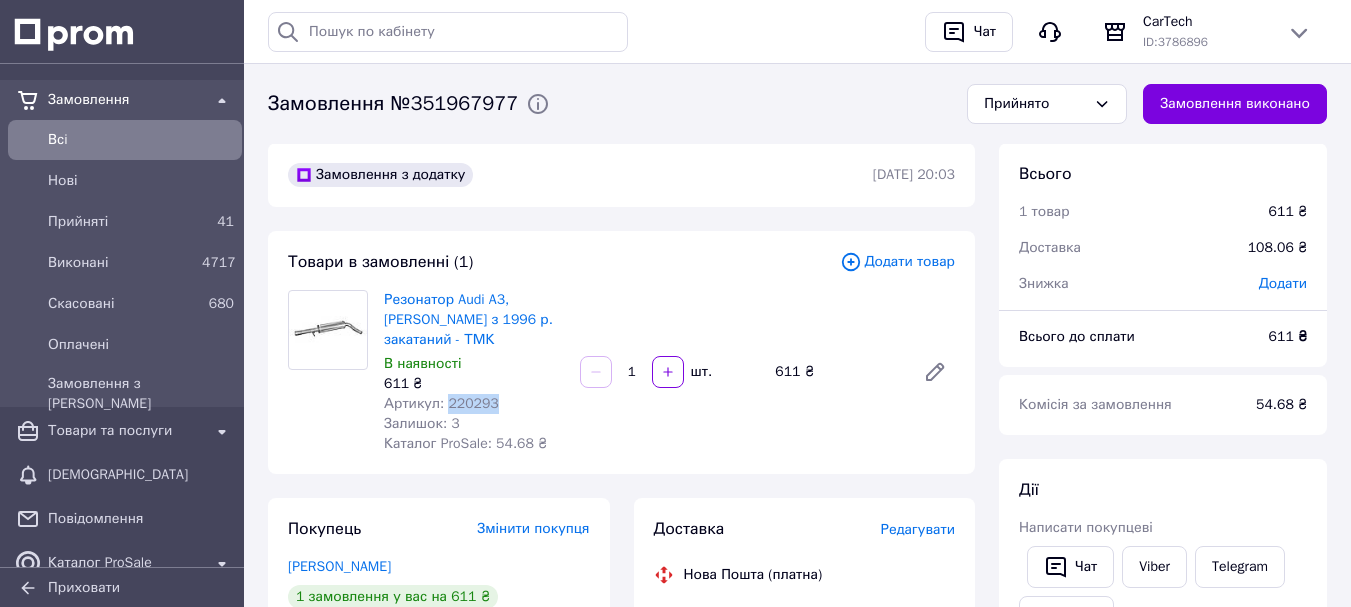 scroll, scrollTop: 0, scrollLeft: 0, axis: both 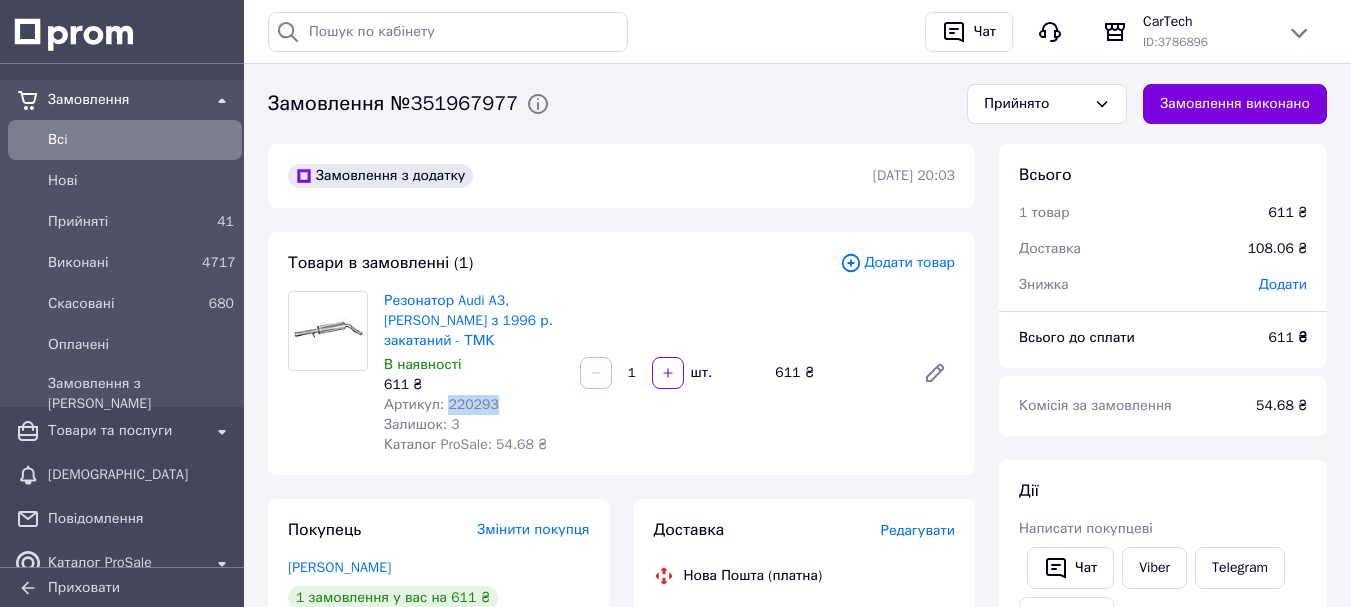 click on "Артикул: 220293" at bounding box center (441, 404) 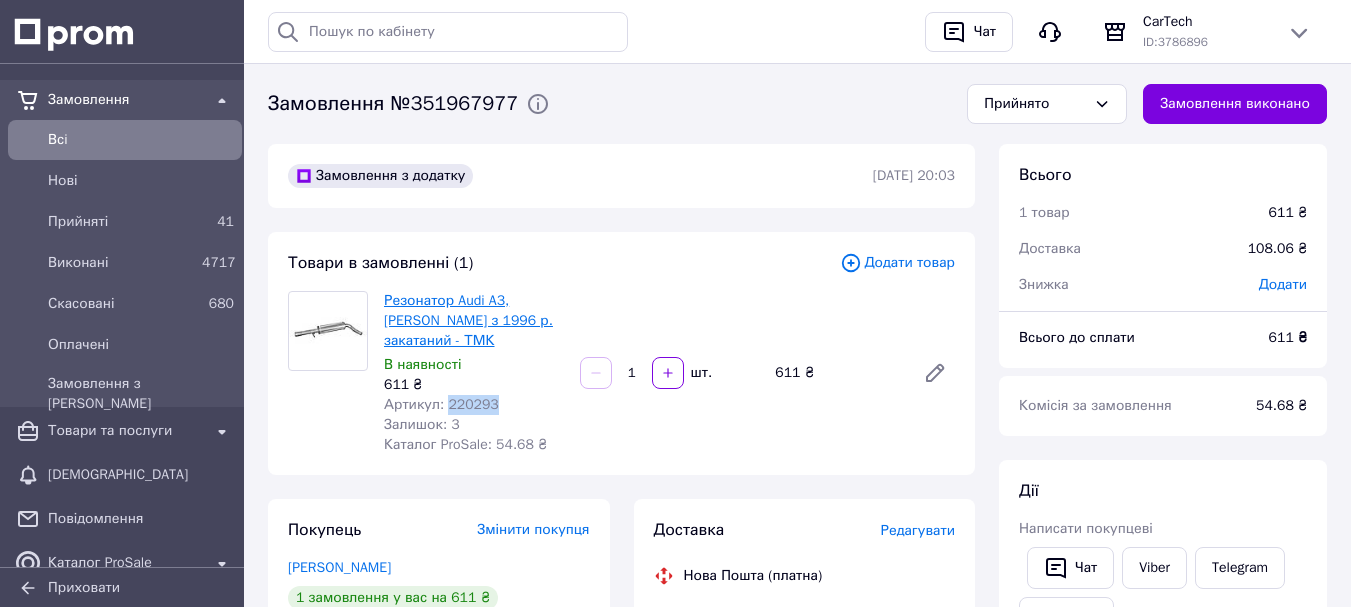 click on "Резонатор Audi A3, [PERSON_NAME] з 1996 р. закатаний - ТМК" at bounding box center [468, 320] 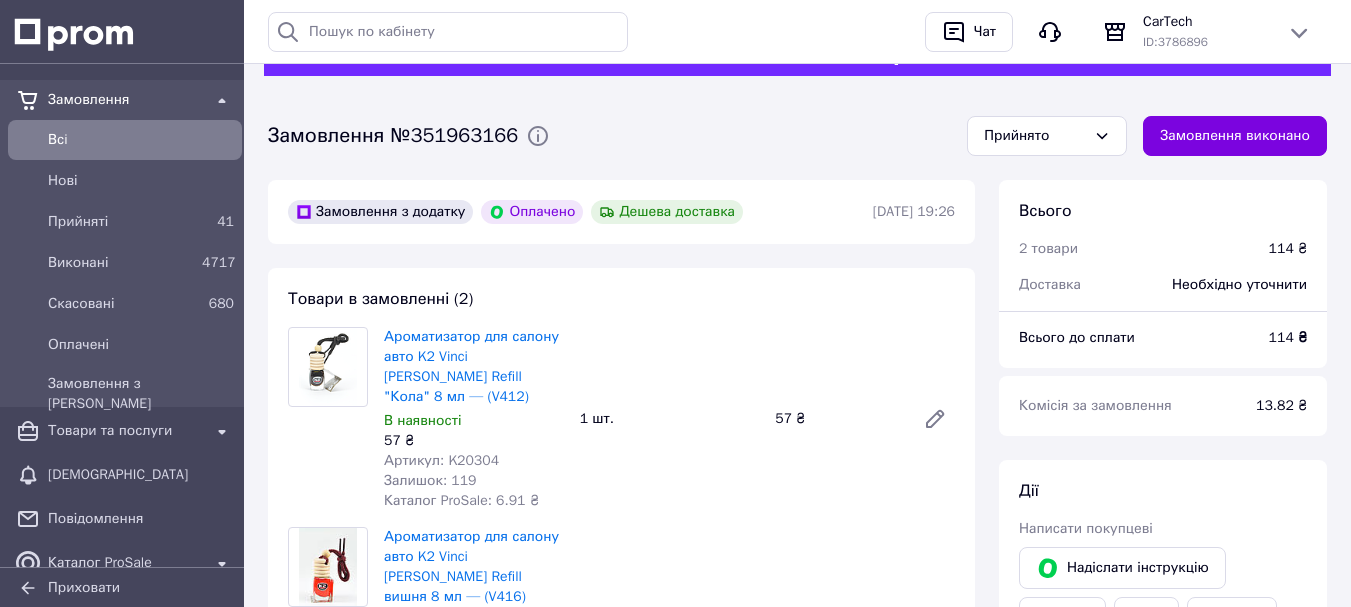 scroll, scrollTop: 0, scrollLeft: 0, axis: both 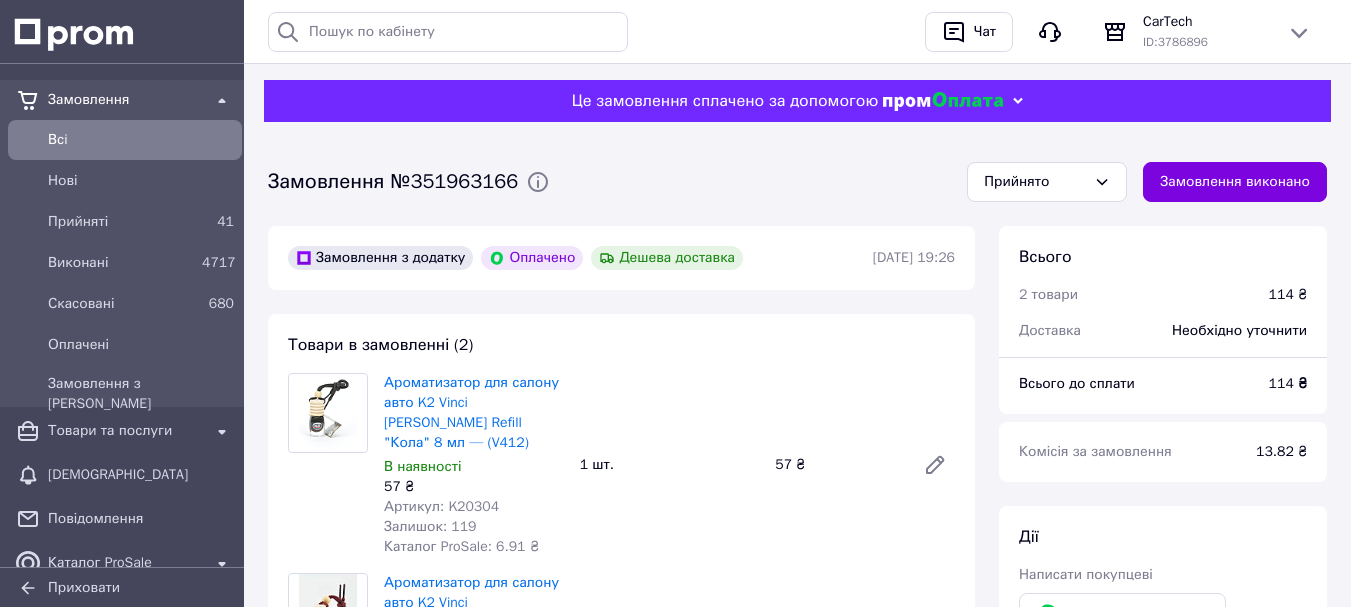 click on "Артикул: K20304" at bounding box center [441, 506] 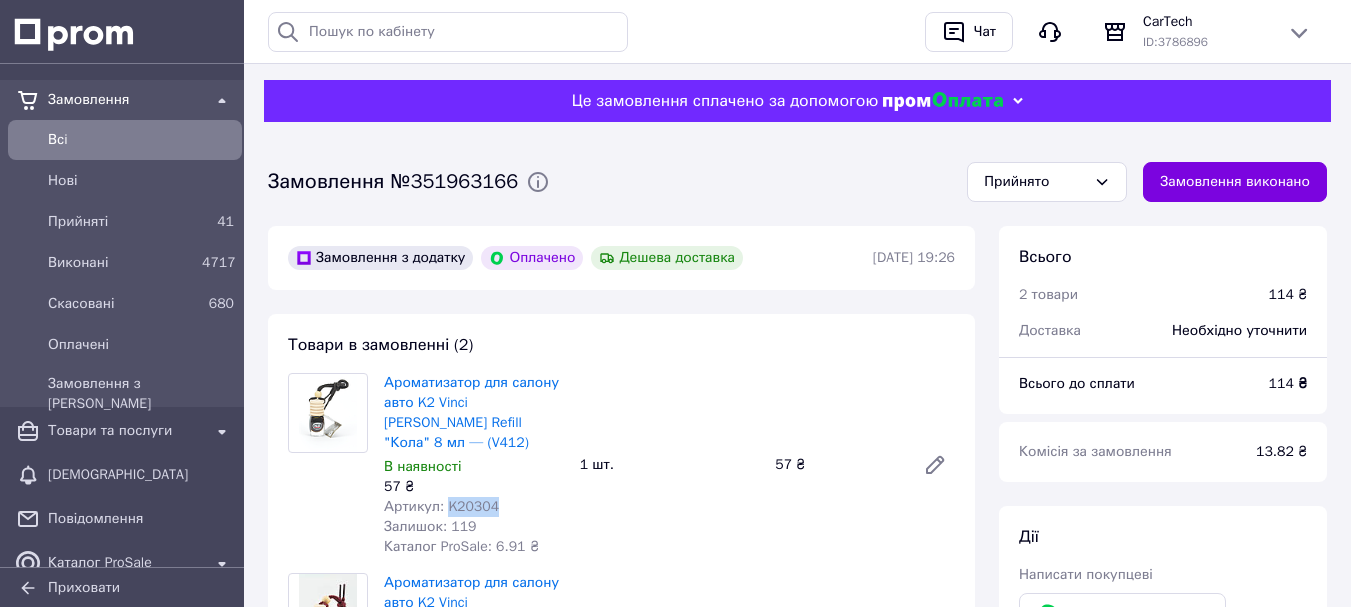 click on "Артикул: K20304" at bounding box center [441, 506] 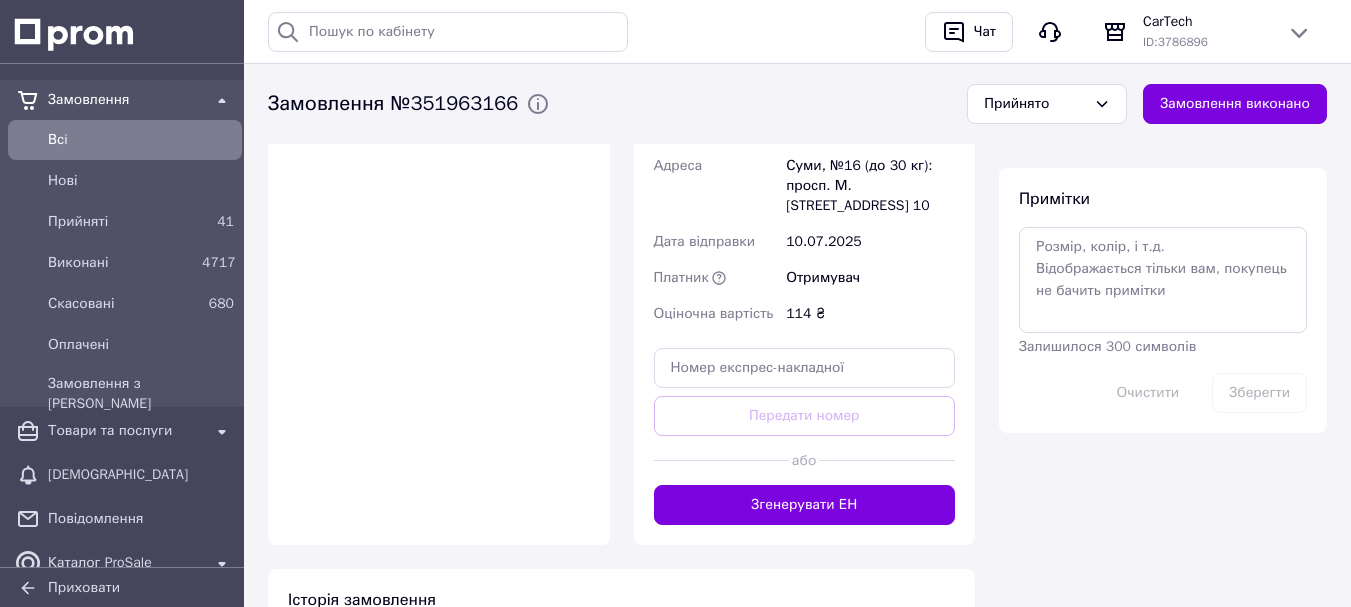 scroll, scrollTop: 1213, scrollLeft: 0, axis: vertical 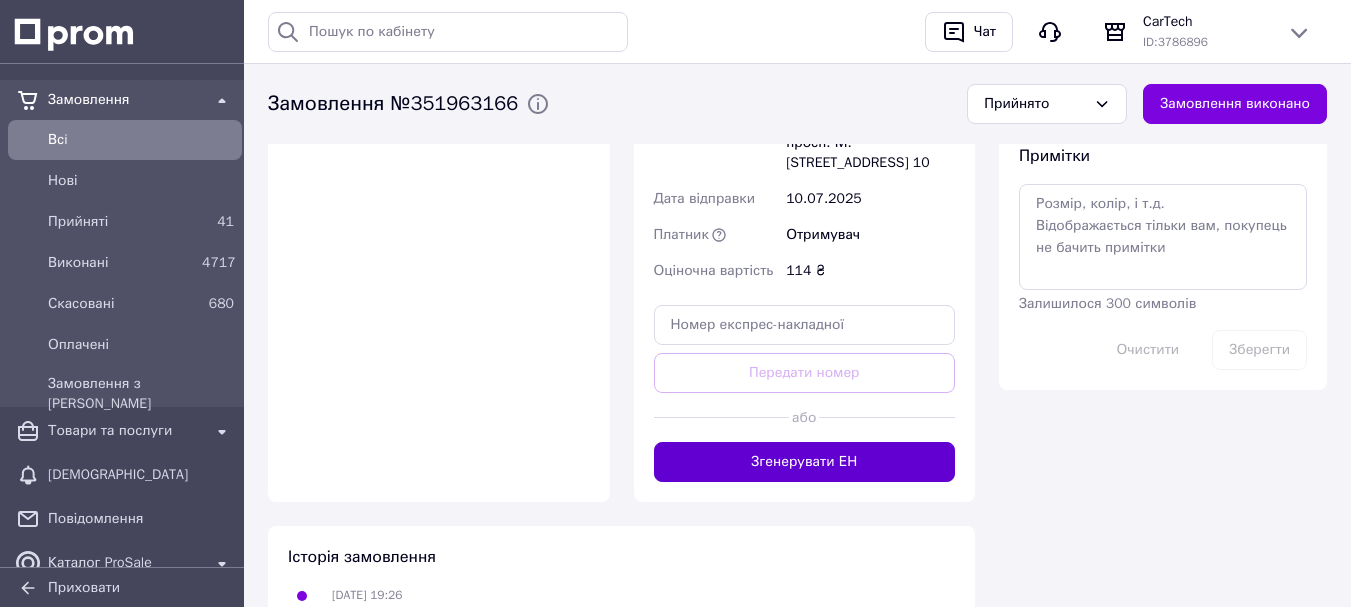 click on "Згенерувати ЕН" at bounding box center [805, 462] 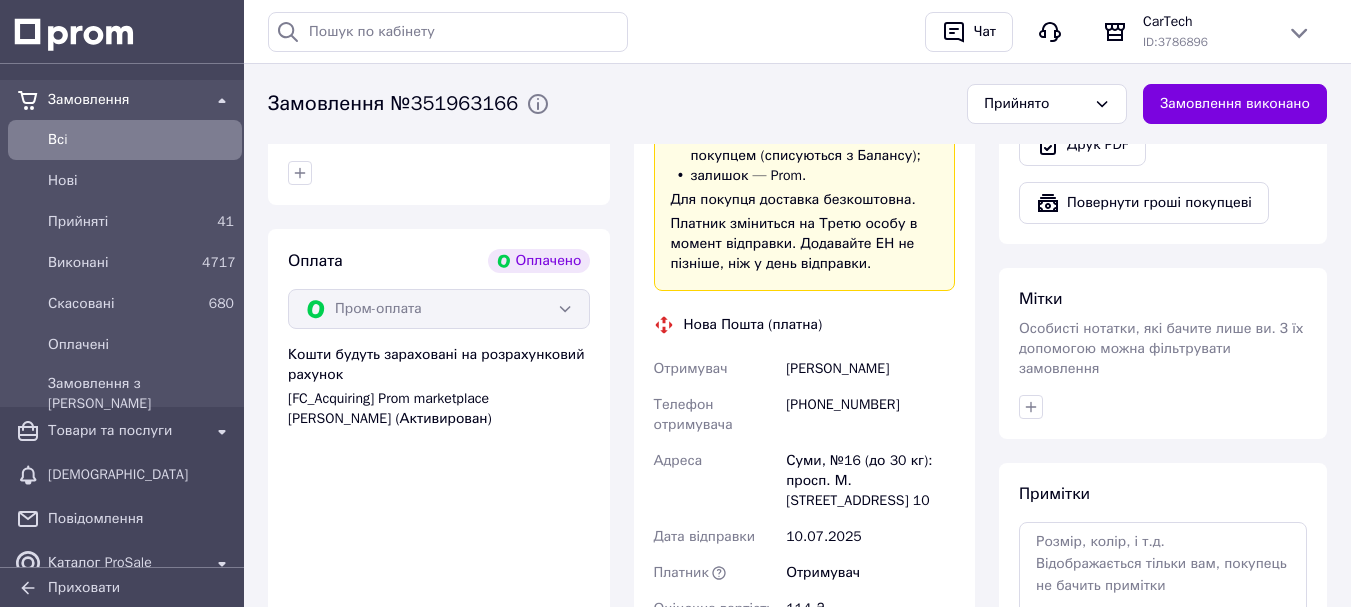 scroll, scrollTop: 867, scrollLeft: 0, axis: vertical 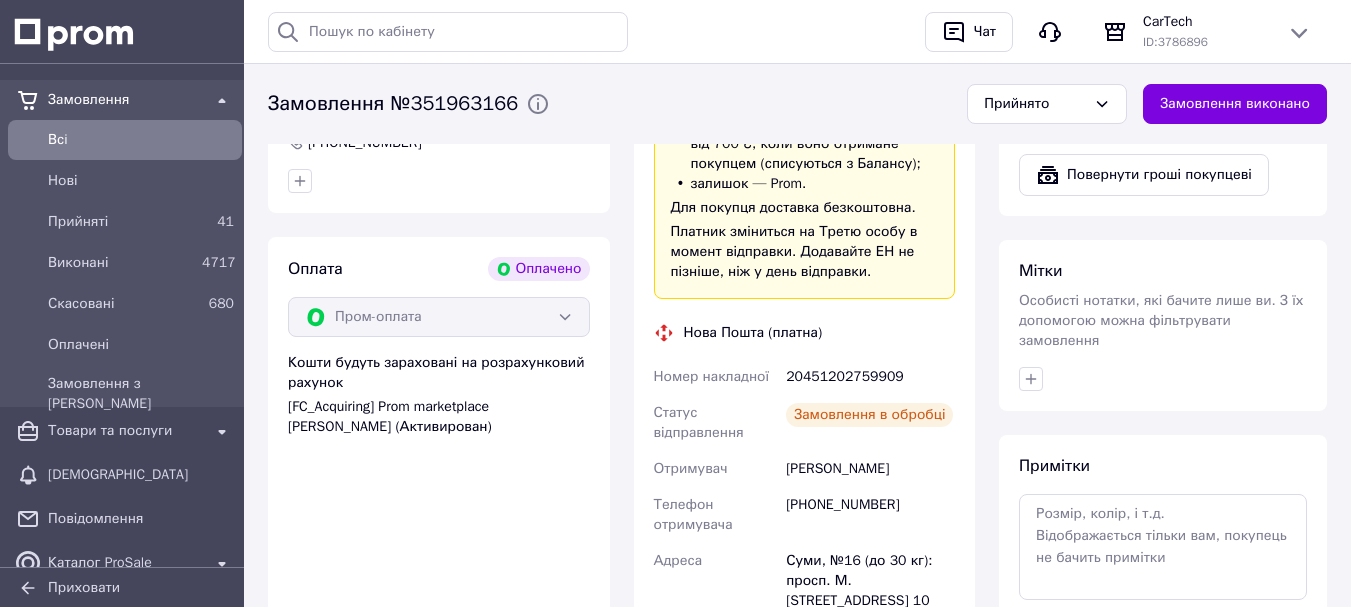 click on "20451202759909" at bounding box center (870, 377) 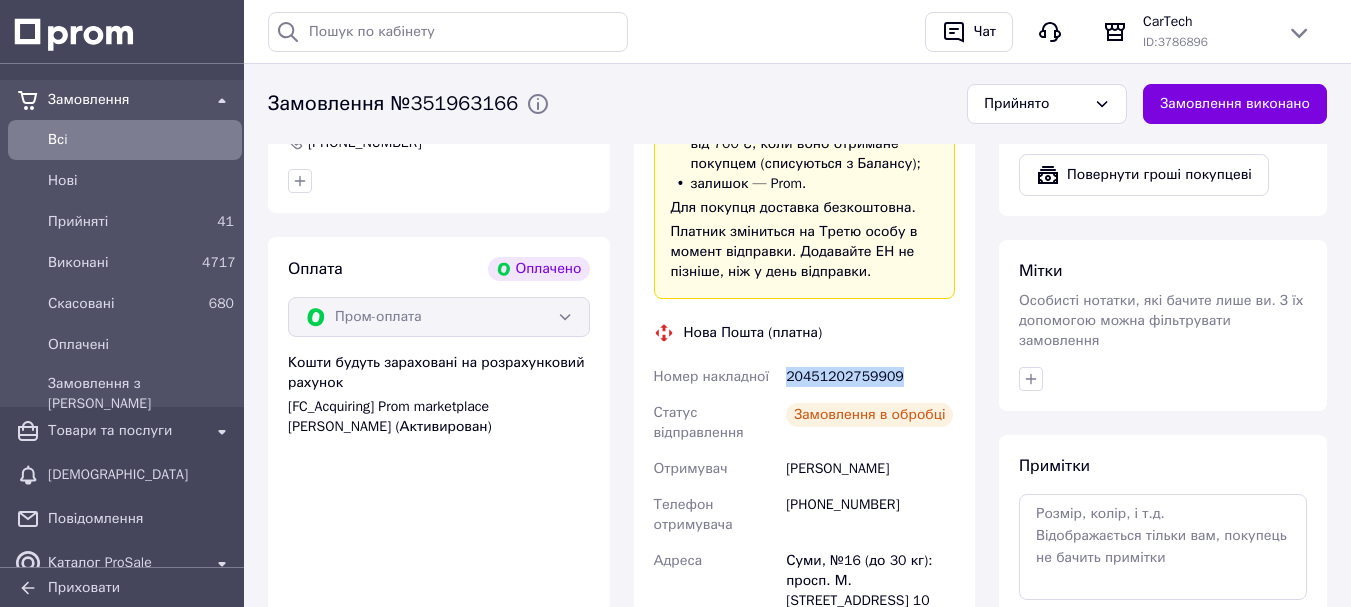 click on "20451202759909" at bounding box center (870, 377) 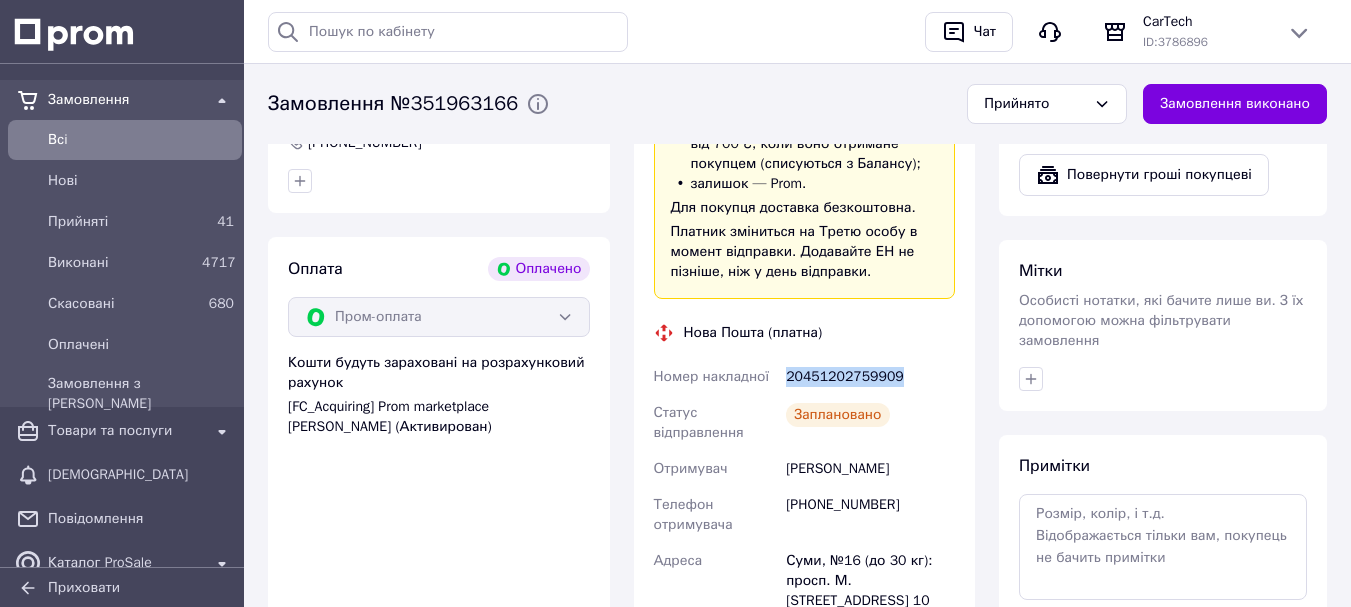copy on "20451202759909" 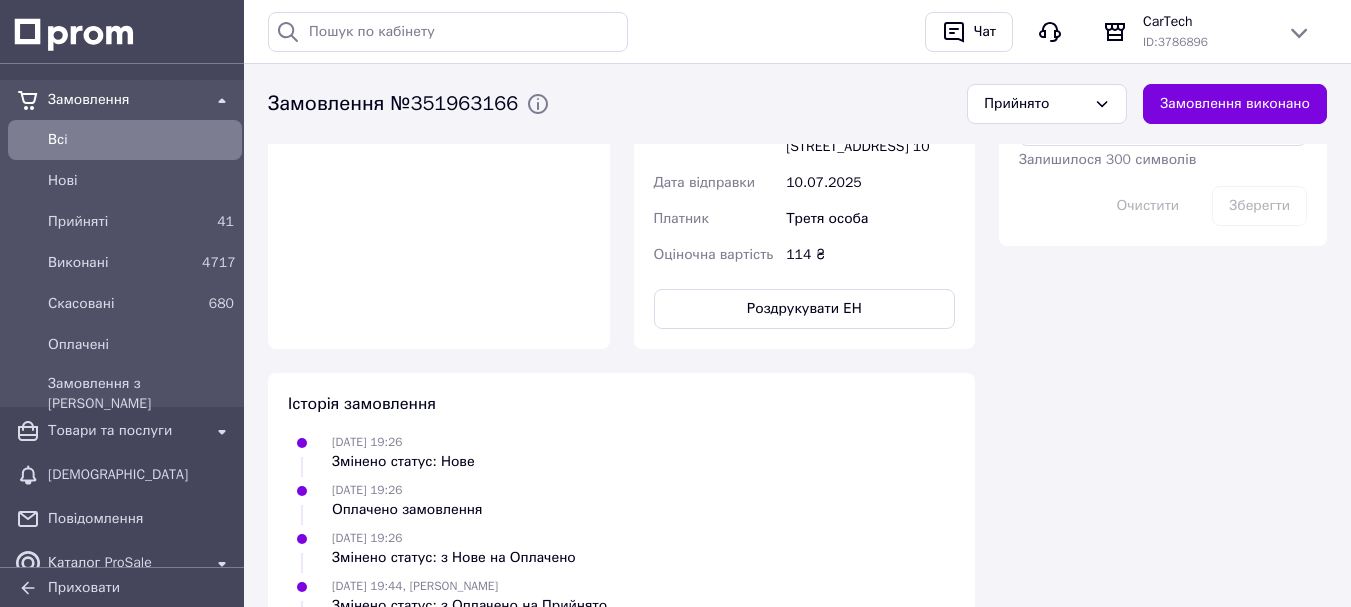 scroll, scrollTop: 1353, scrollLeft: 0, axis: vertical 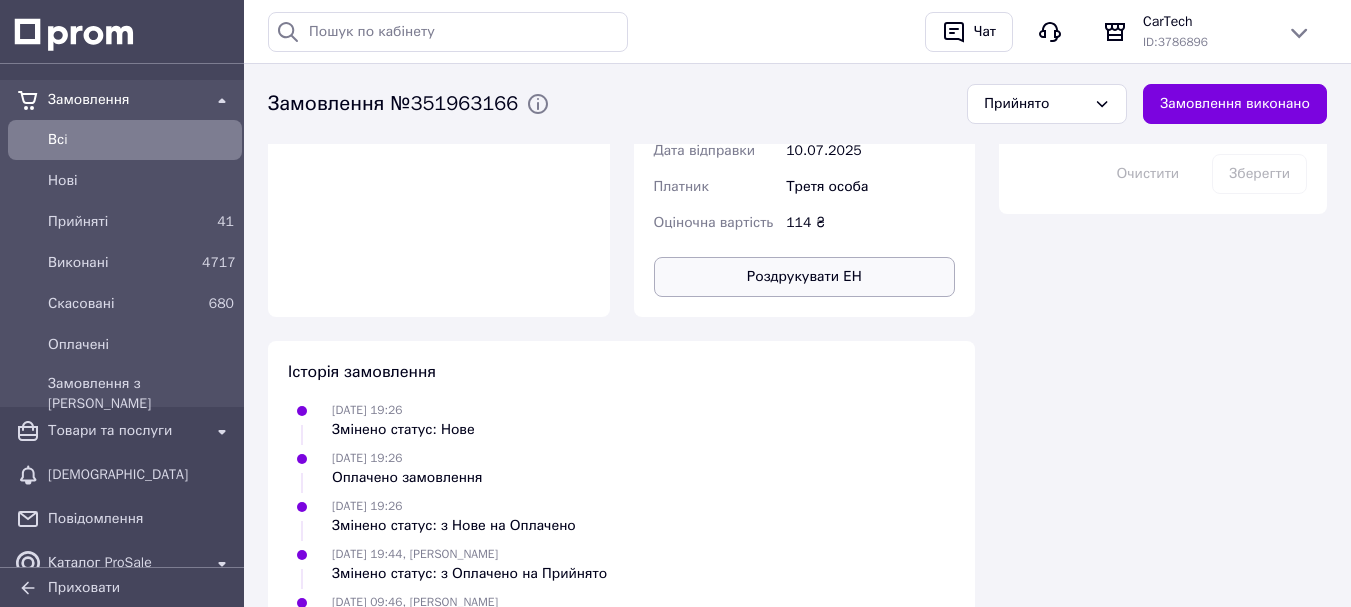 click on "Роздрукувати ЕН" at bounding box center (805, 277) 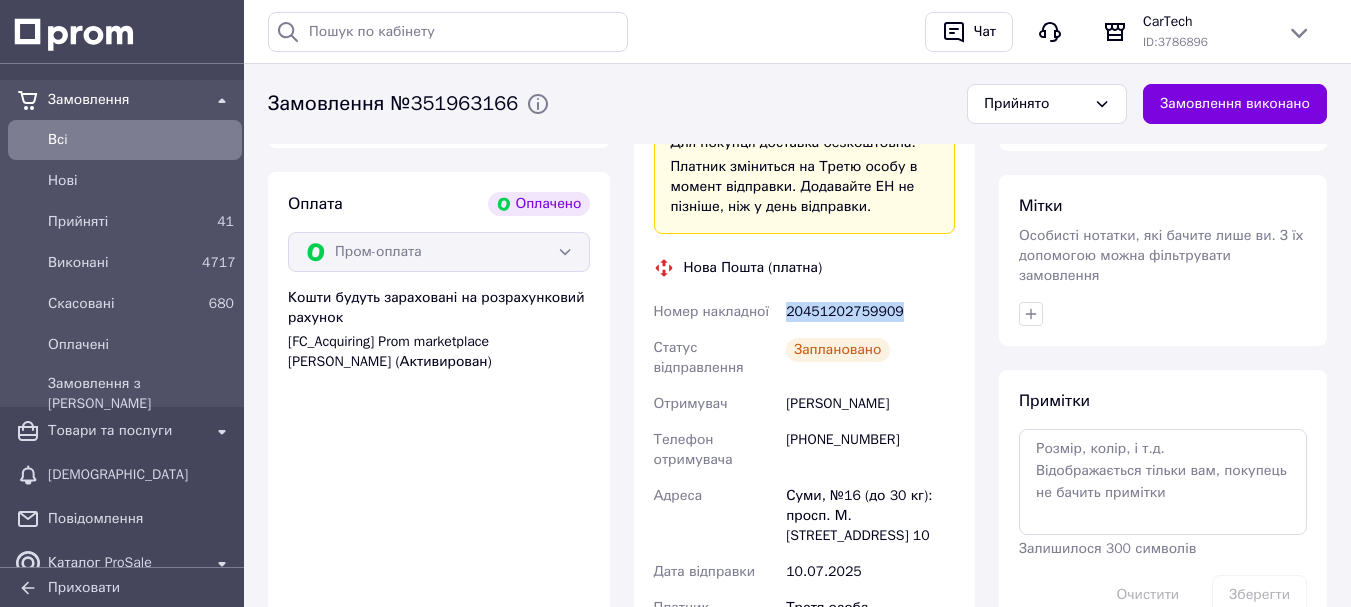 scroll, scrollTop: 927, scrollLeft: 0, axis: vertical 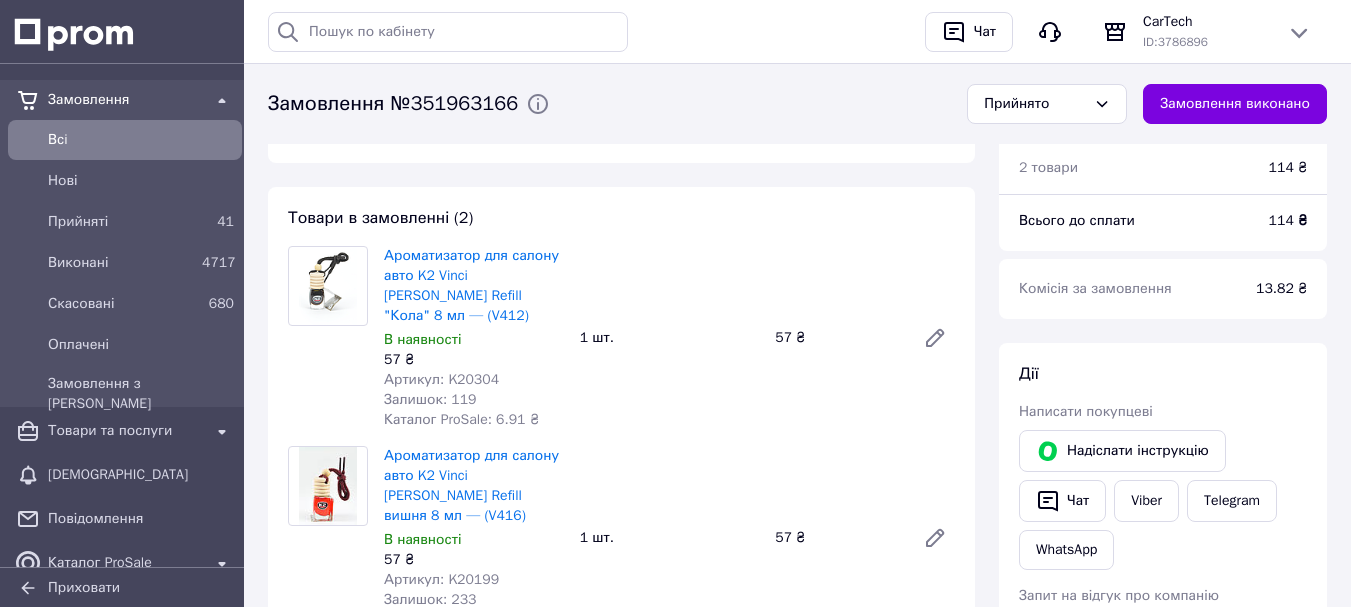 click on "Артикул: K20304" at bounding box center (441, 379) 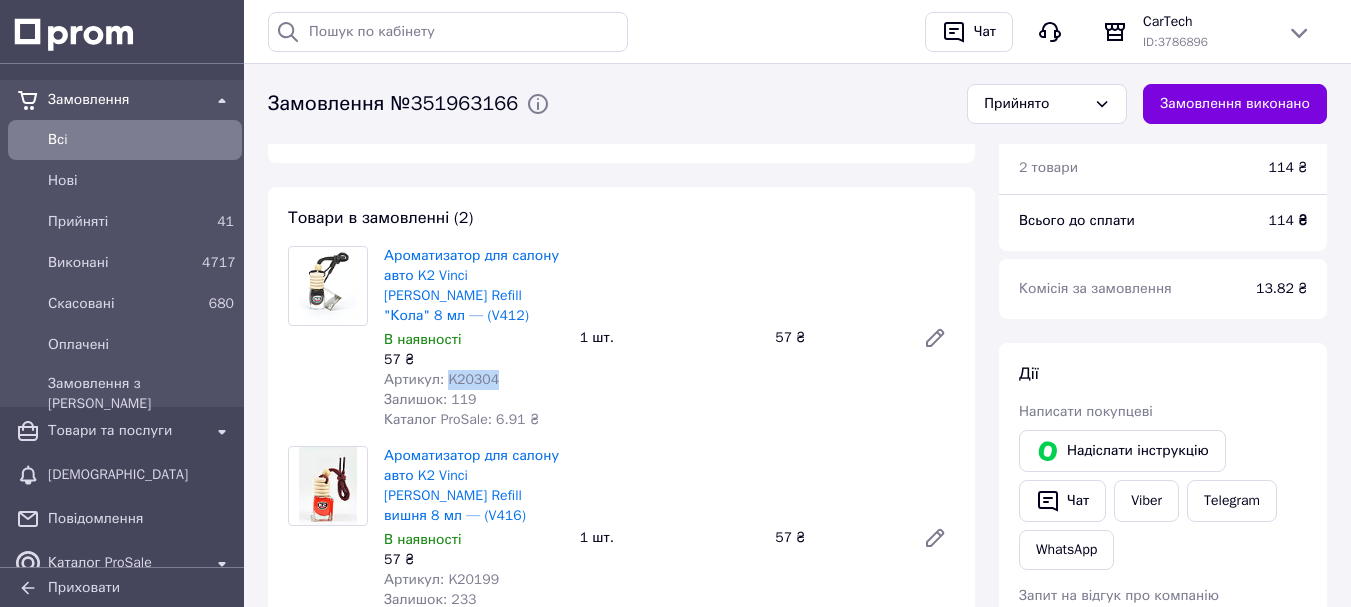 click on "Артикул: K20304" at bounding box center [441, 379] 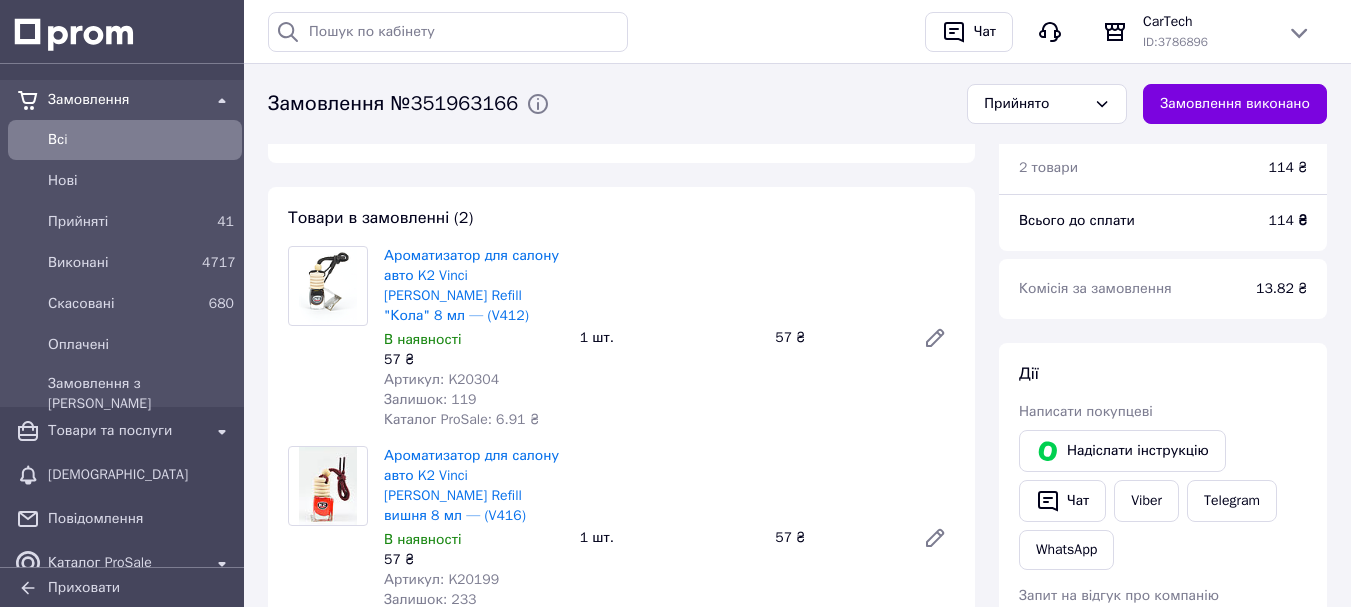 click on "Артикул: K20199" at bounding box center (441, 579) 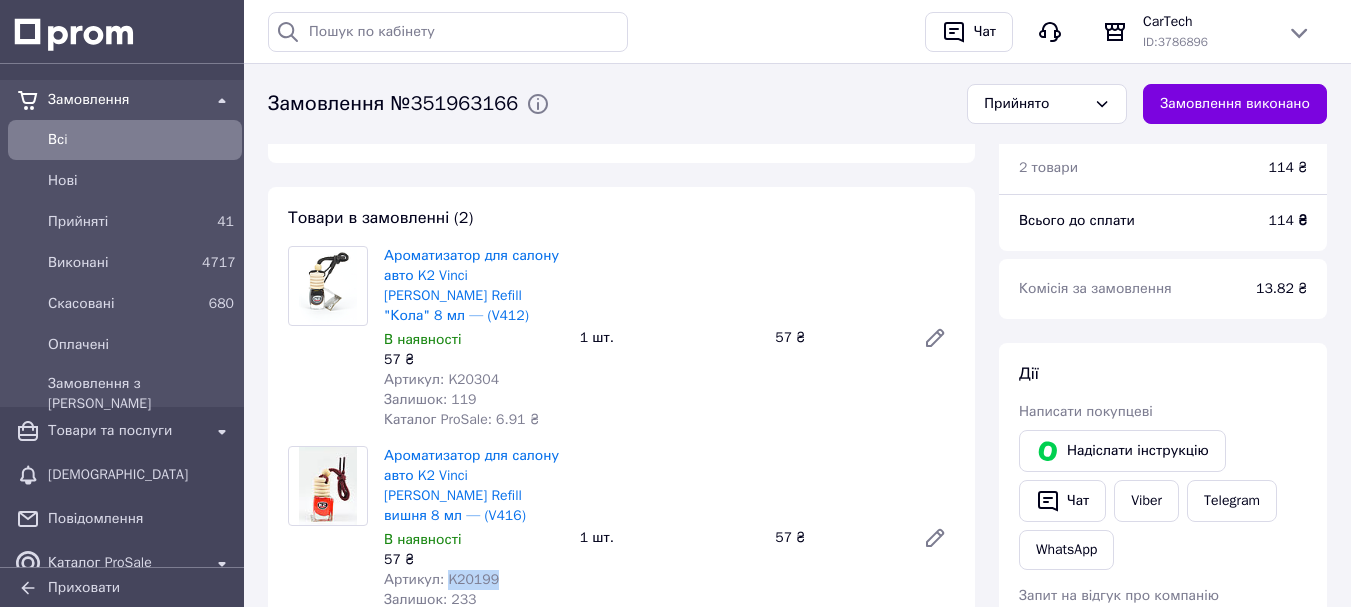 click on "Артикул: K20199" at bounding box center (441, 579) 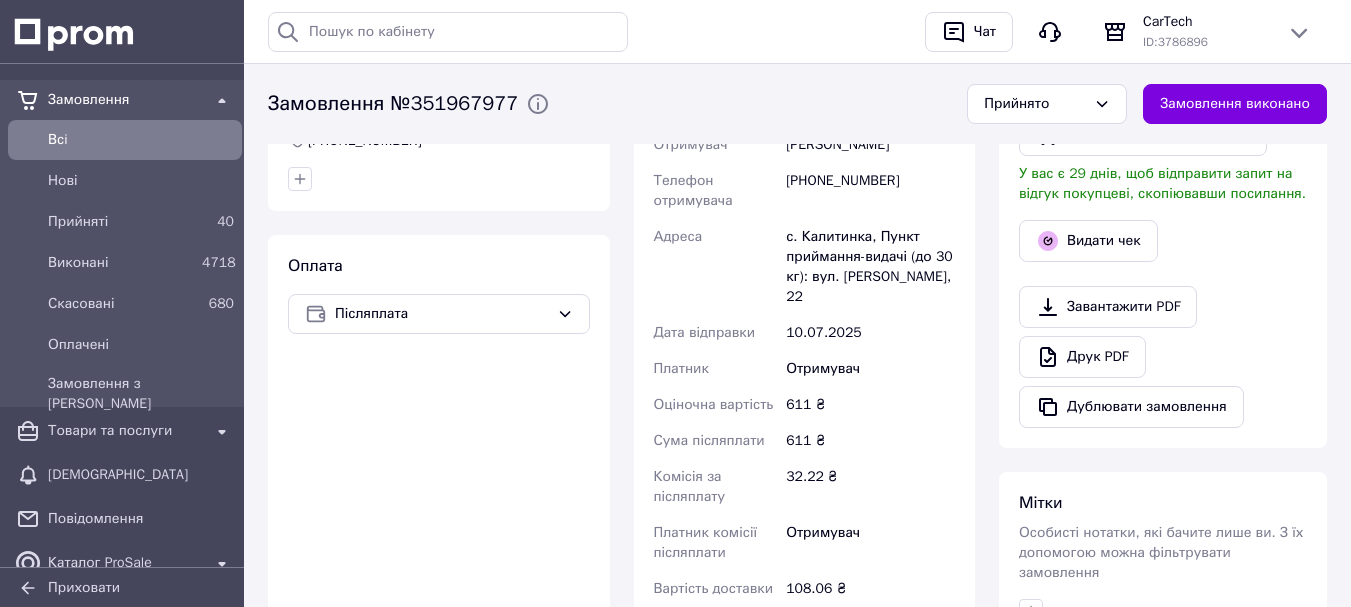 scroll, scrollTop: 0, scrollLeft: 0, axis: both 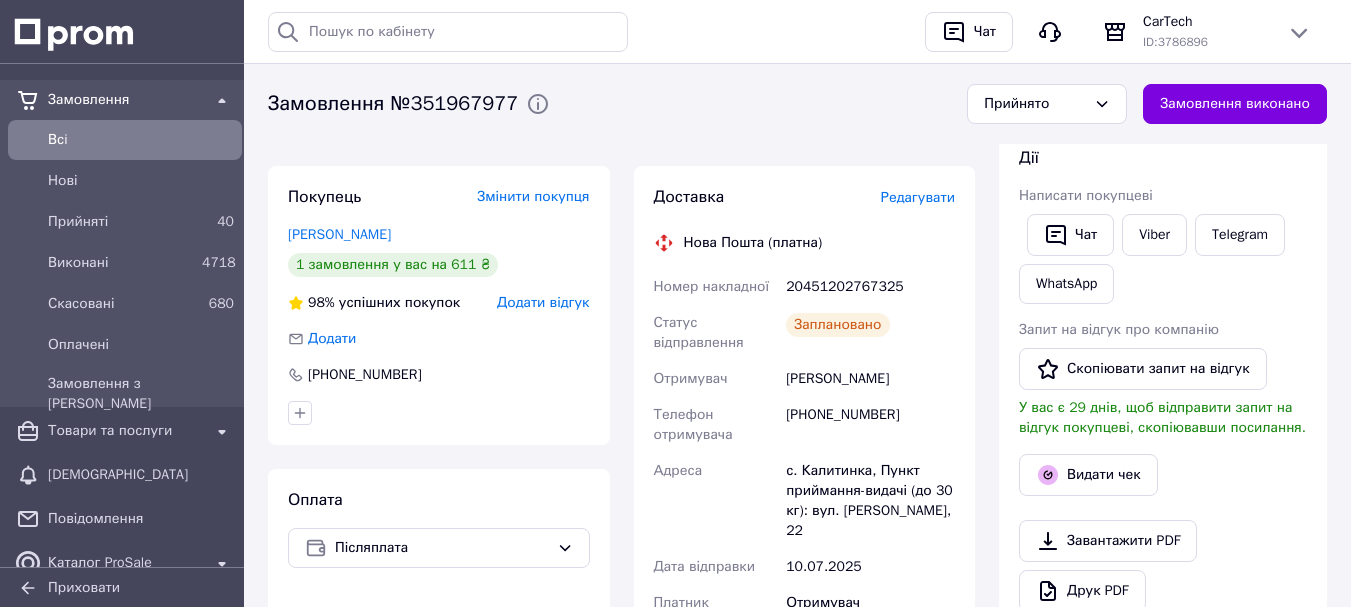 click on "20451202767325" at bounding box center (870, 287) 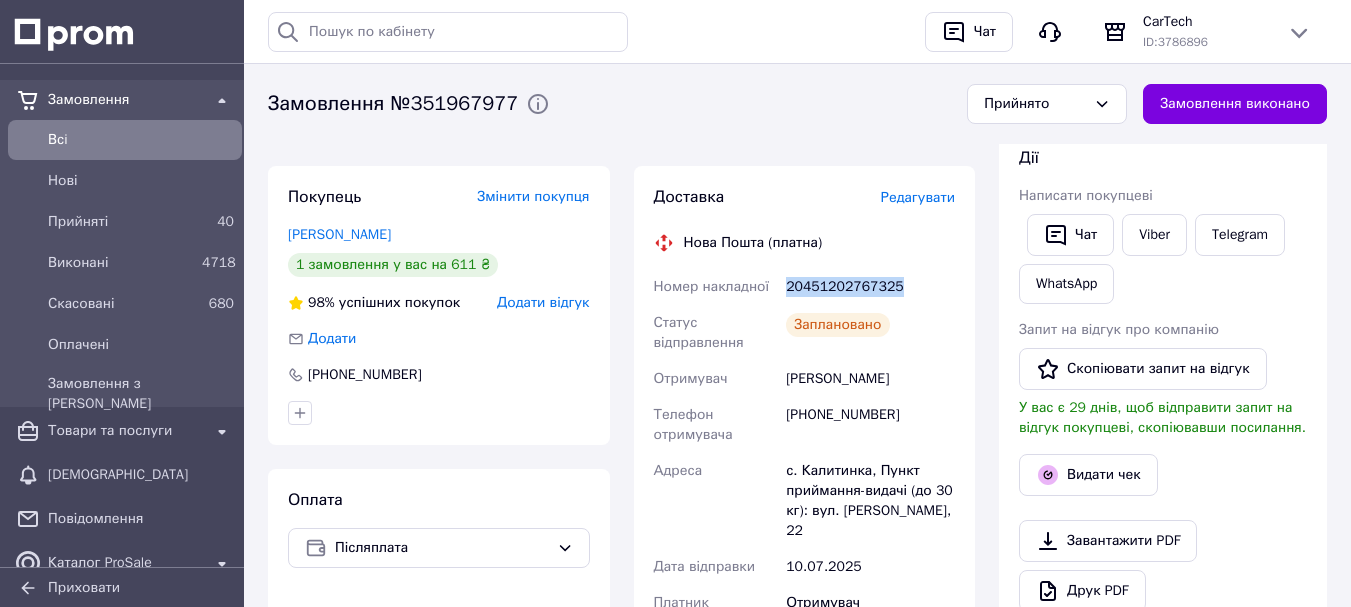 click on "20451202767325" at bounding box center [870, 287] 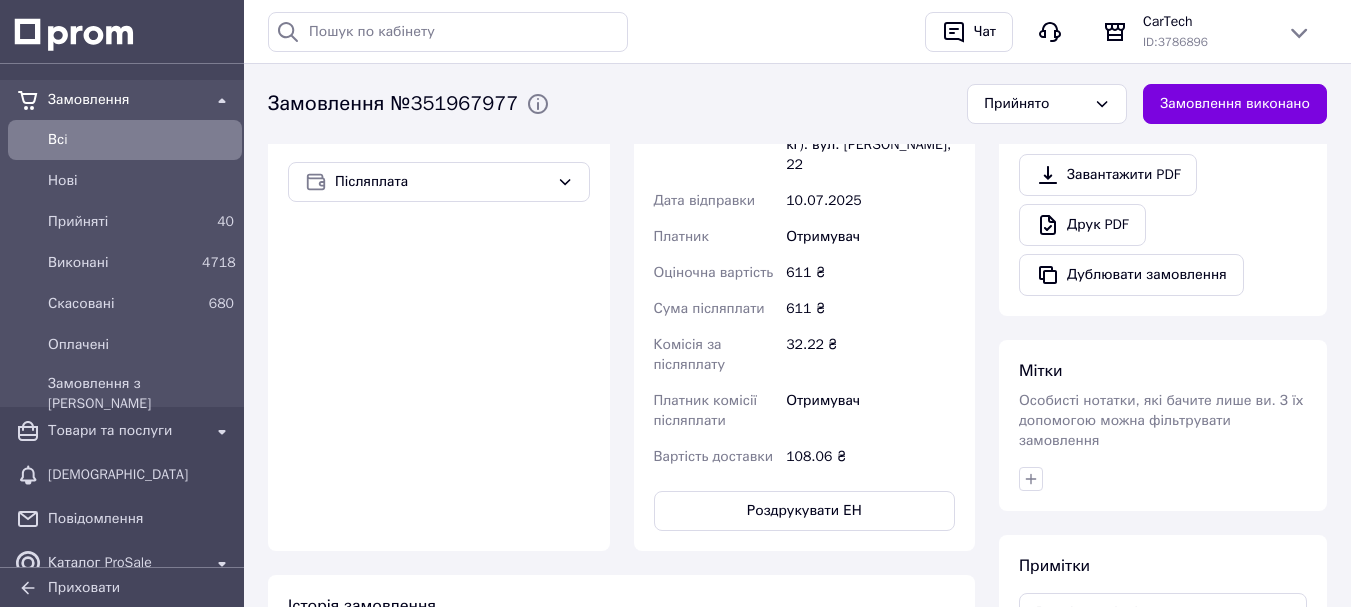 scroll, scrollTop: 740, scrollLeft: 0, axis: vertical 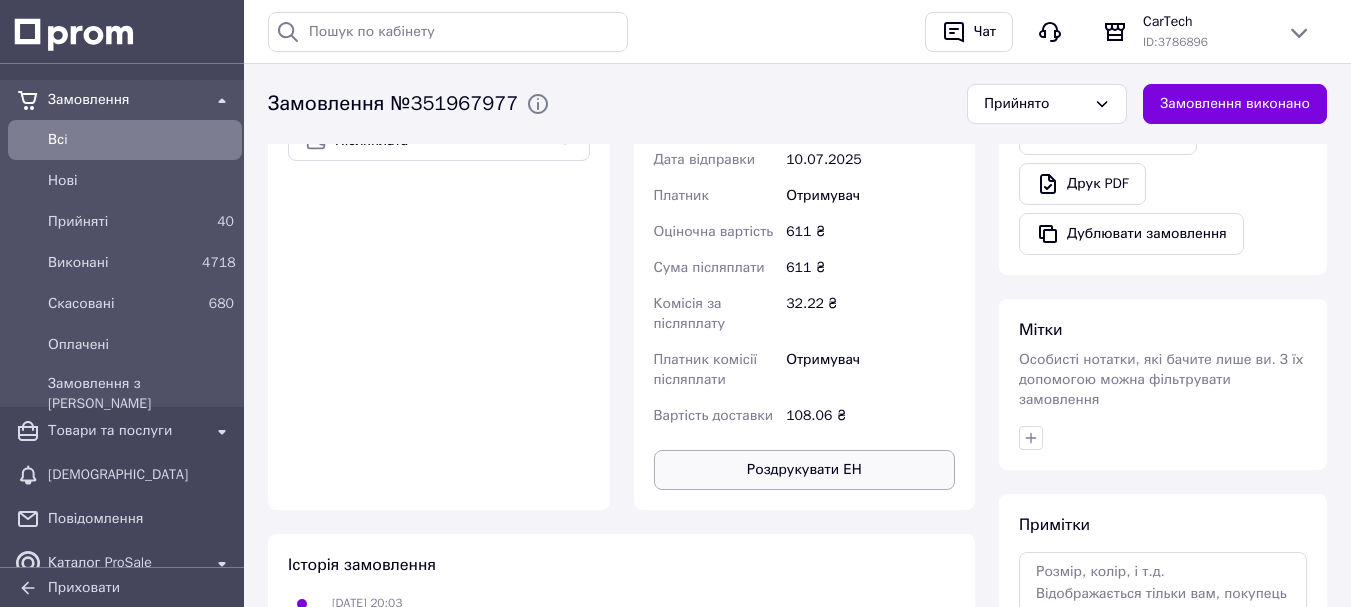 click on "Роздрукувати ЕН" at bounding box center [805, 470] 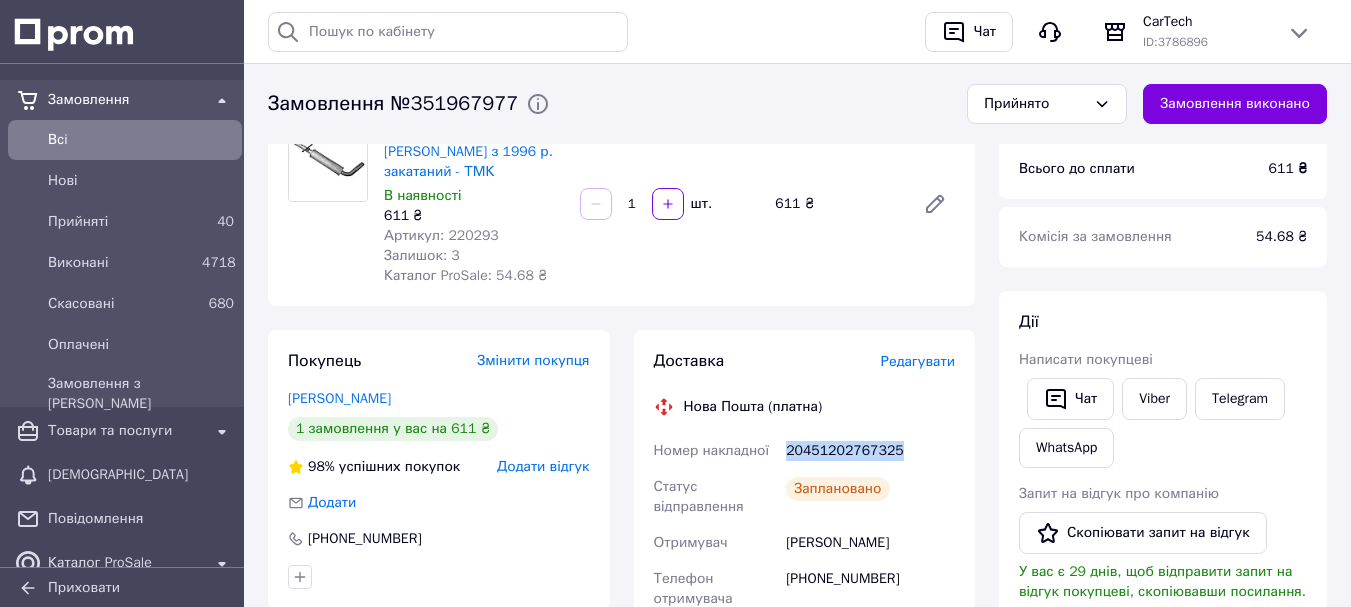 scroll, scrollTop: 0, scrollLeft: 0, axis: both 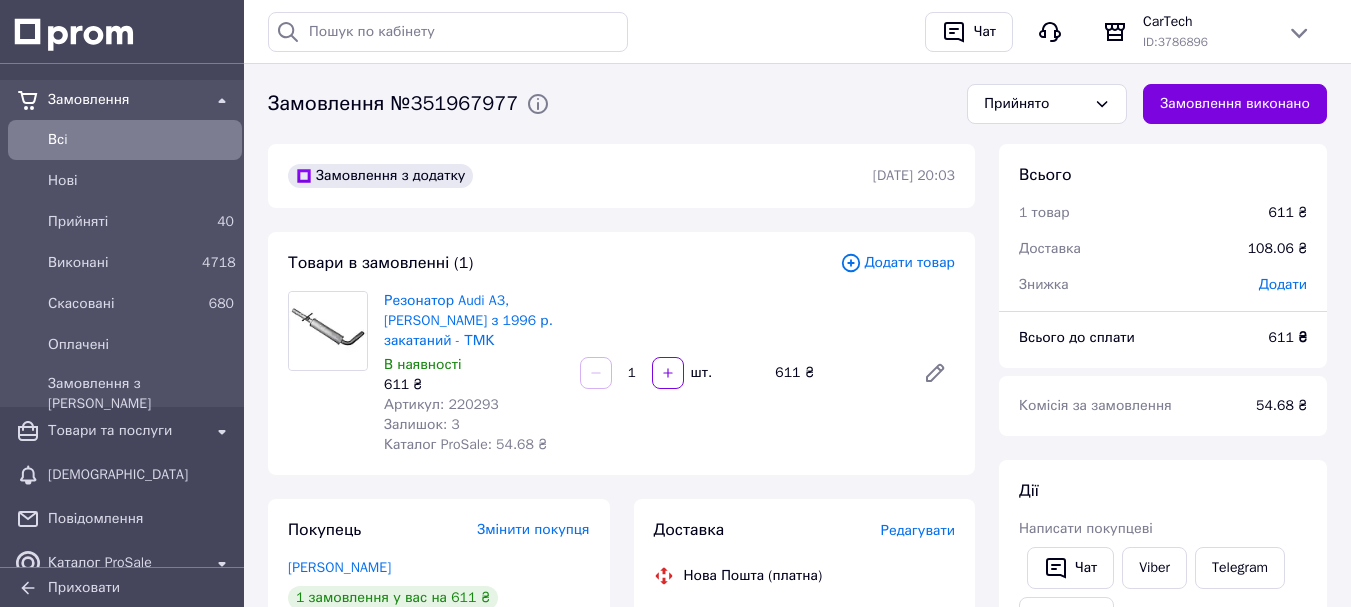 click on "Замовлення №351967977" at bounding box center (393, 104) 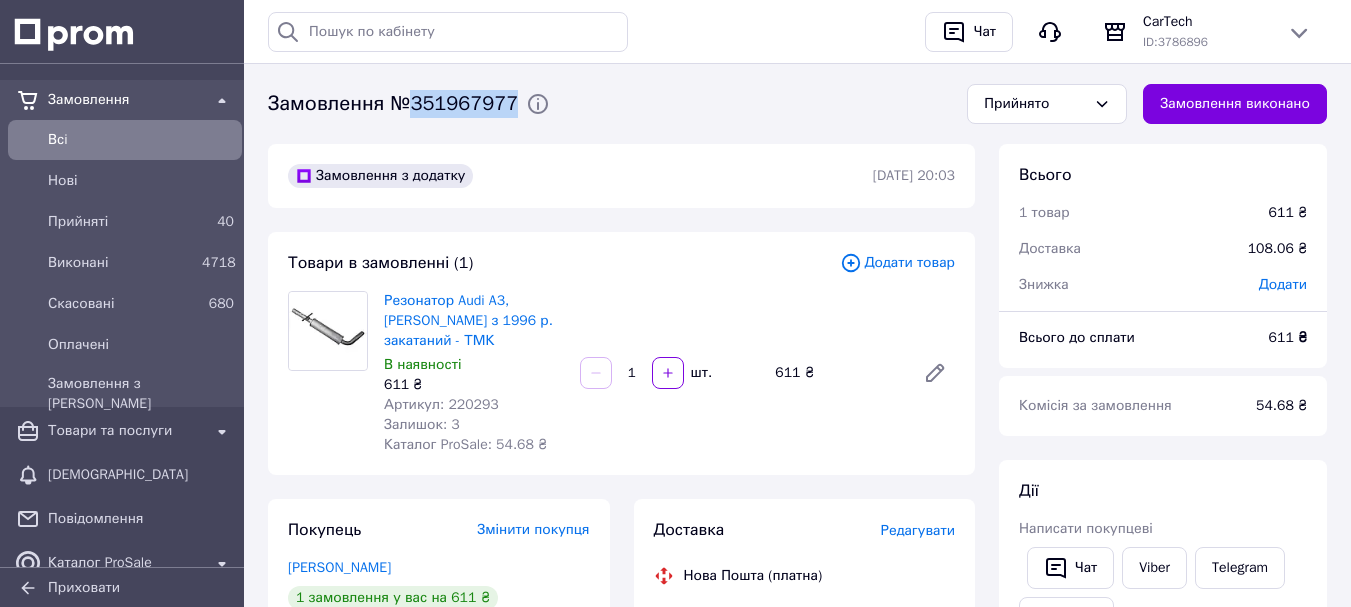 click on "Замовлення №351967977" at bounding box center (393, 104) 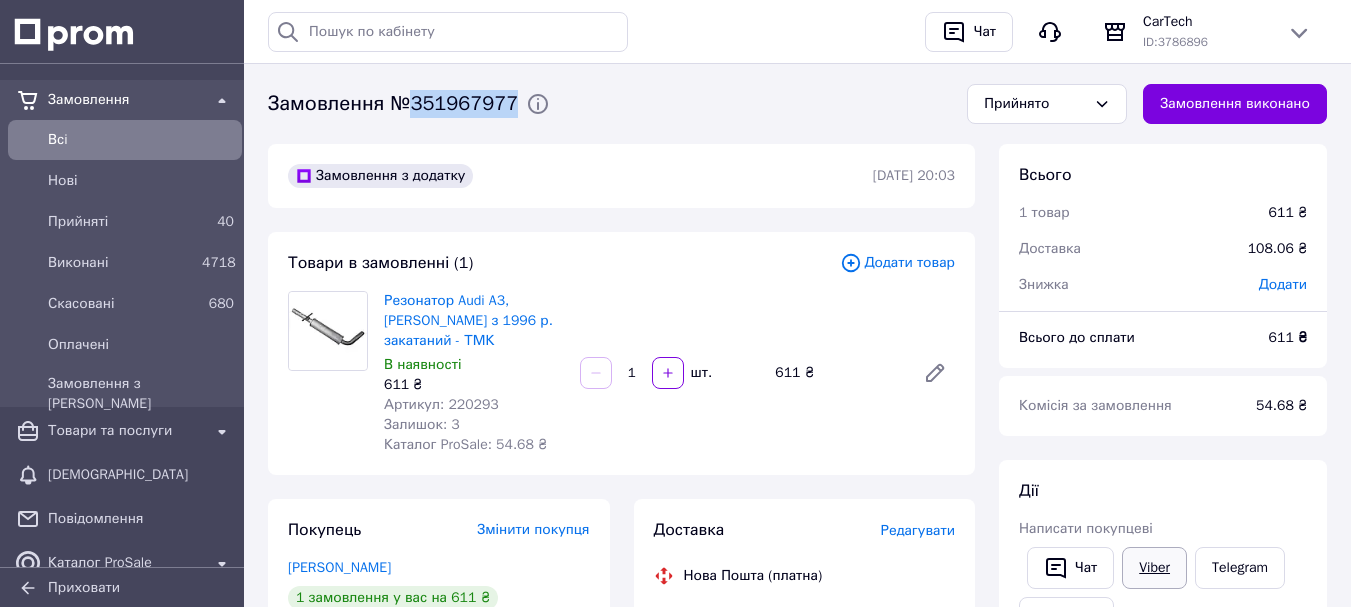 click on "Viber" at bounding box center [1154, 568] 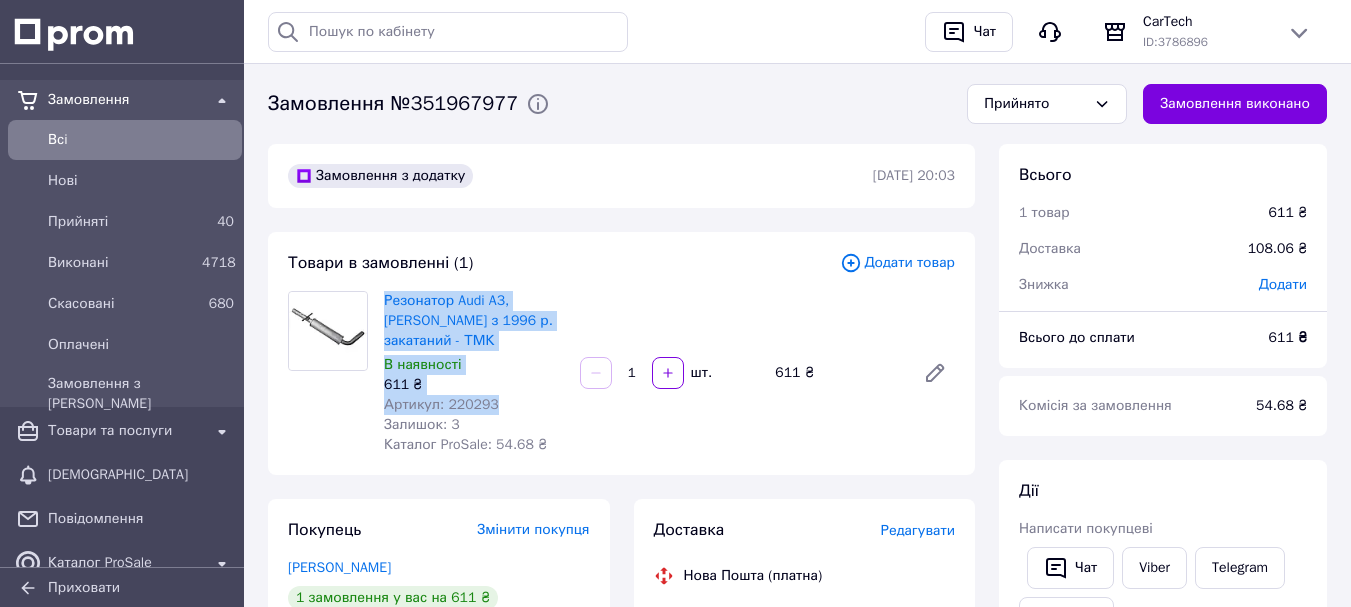 drag, startPoint x: 380, startPoint y: 300, endPoint x: 498, endPoint y: 401, distance: 155.32225 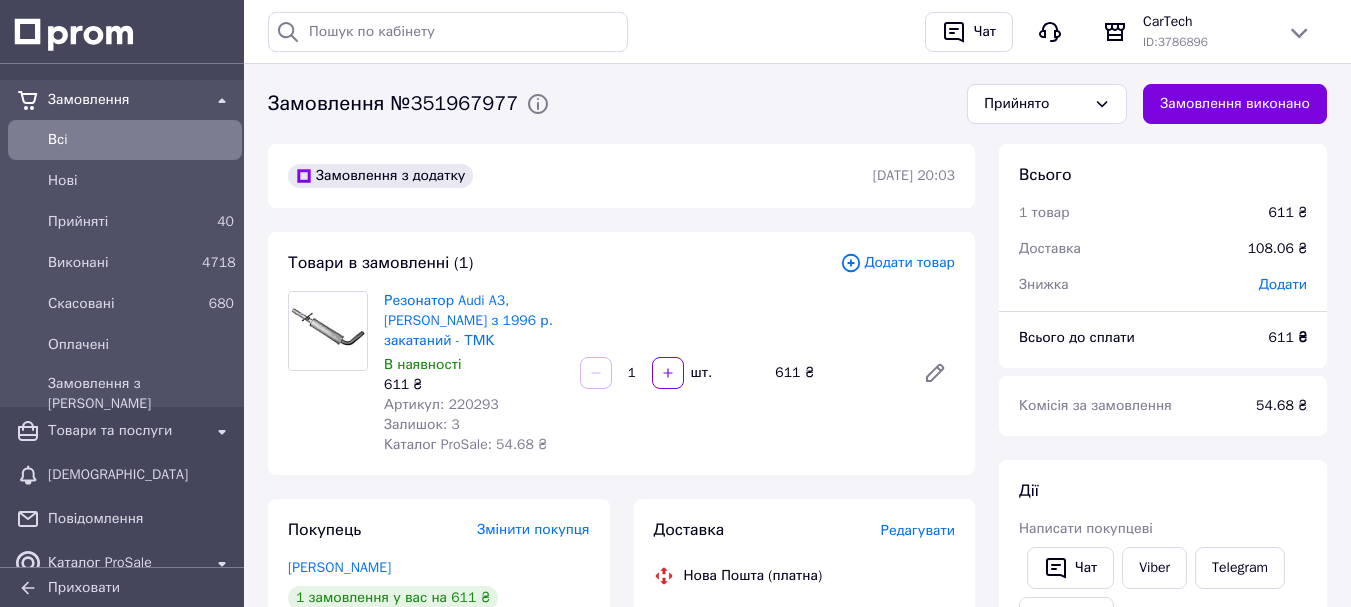 click on "Доставка" at bounding box center [767, 530] 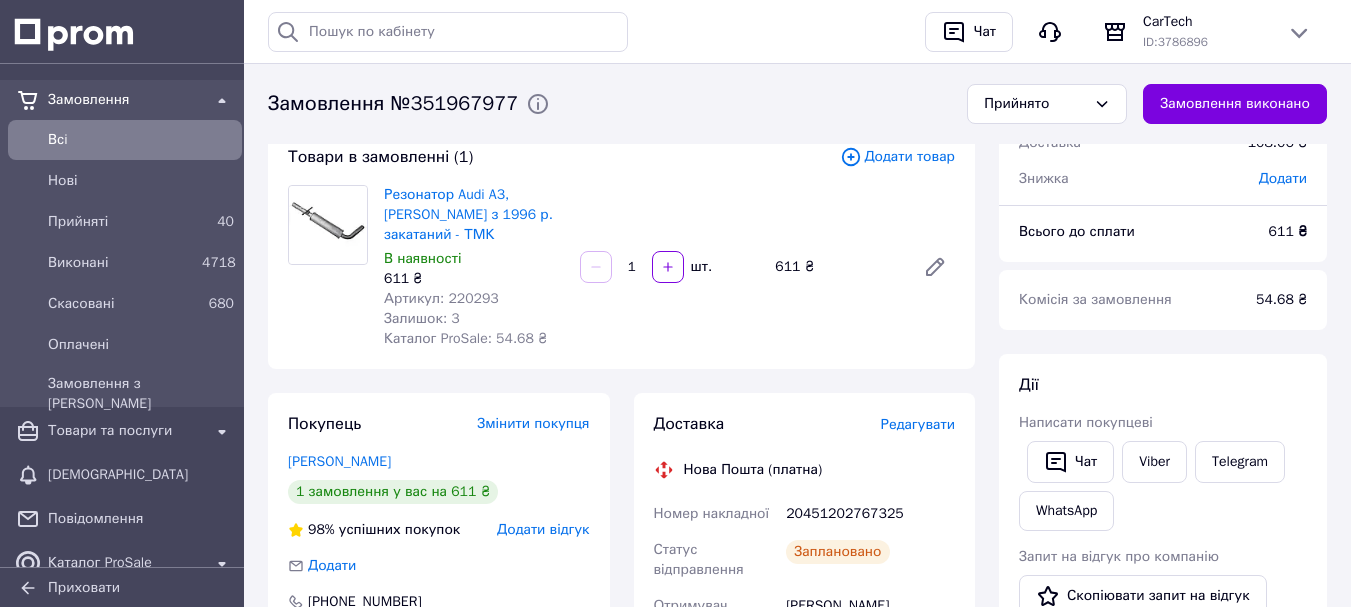 scroll, scrollTop: 107, scrollLeft: 0, axis: vertical 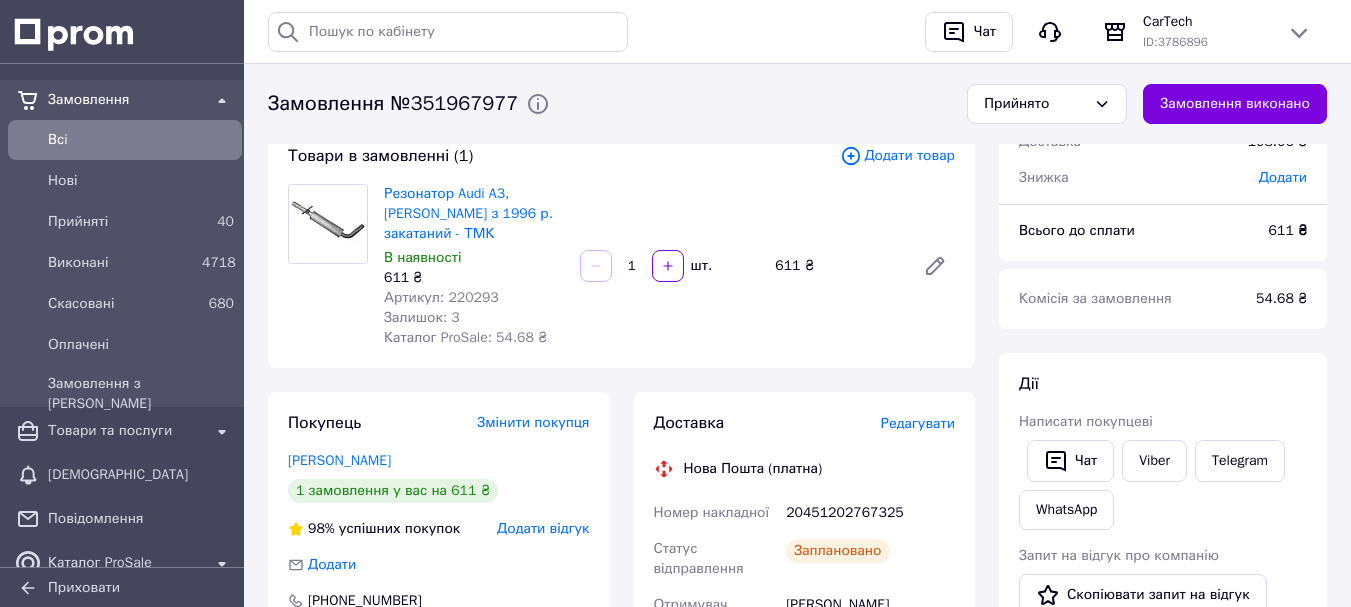click on "20451202767325" at bounding box center [870, 513] 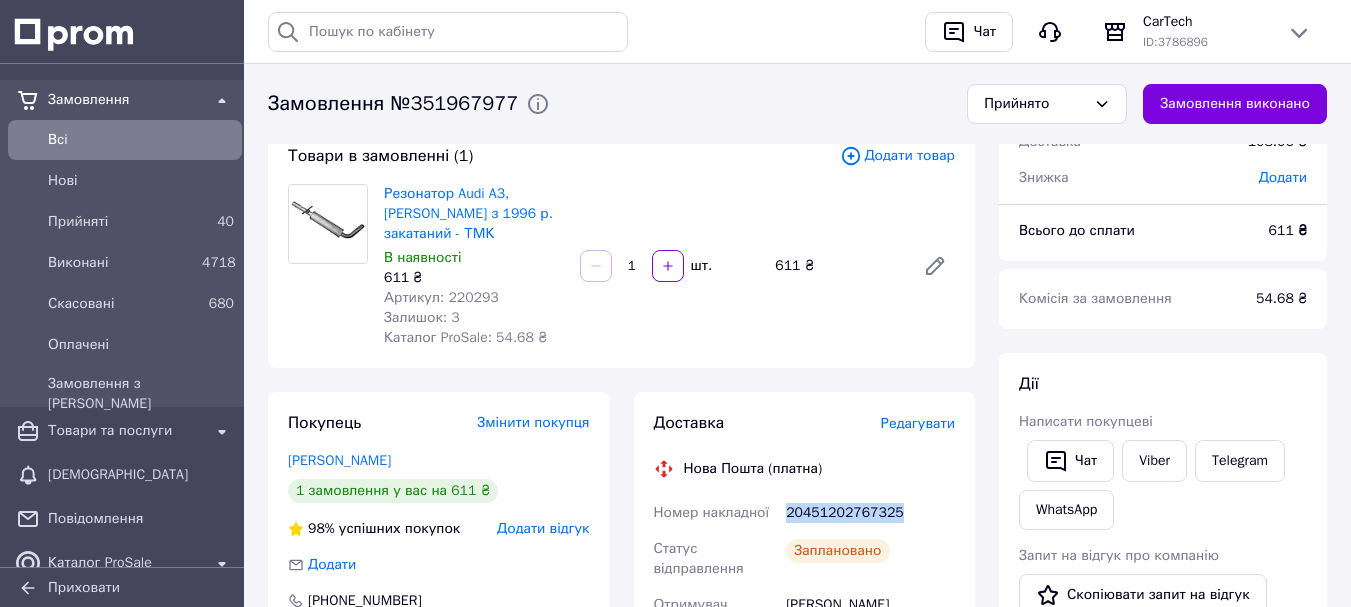 click on "20451202767325" at bounding box center (870, 513) 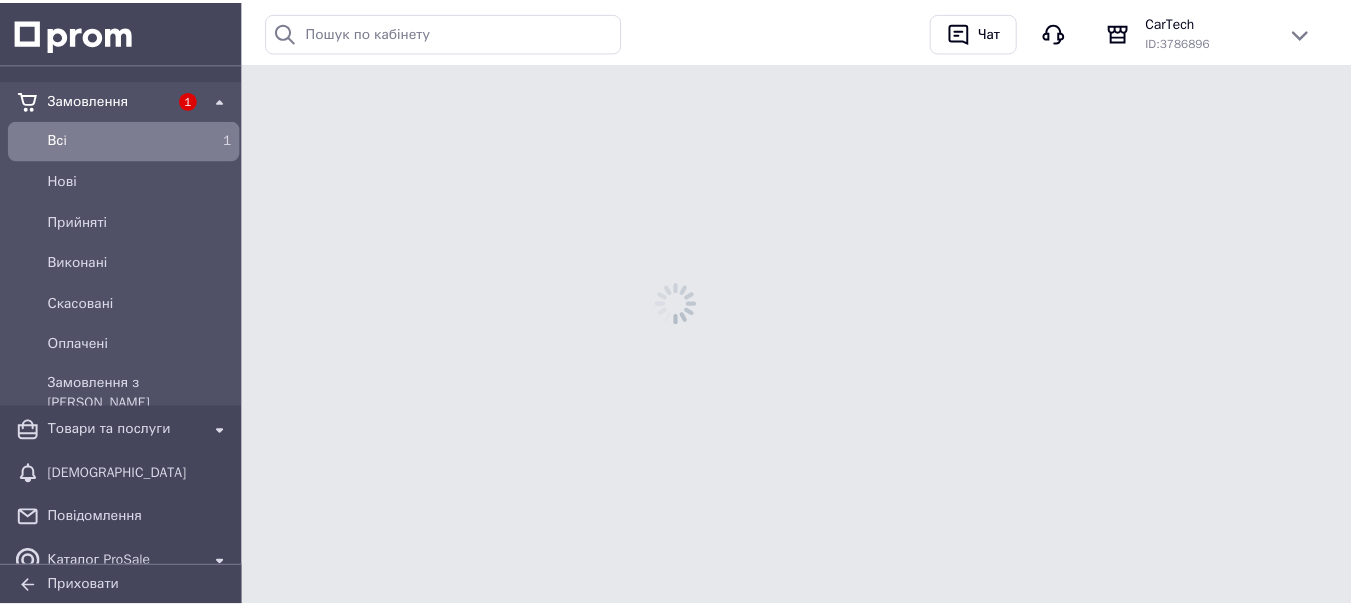 scroll, scrollTop: 0, scrollLeft: 0, axis: both 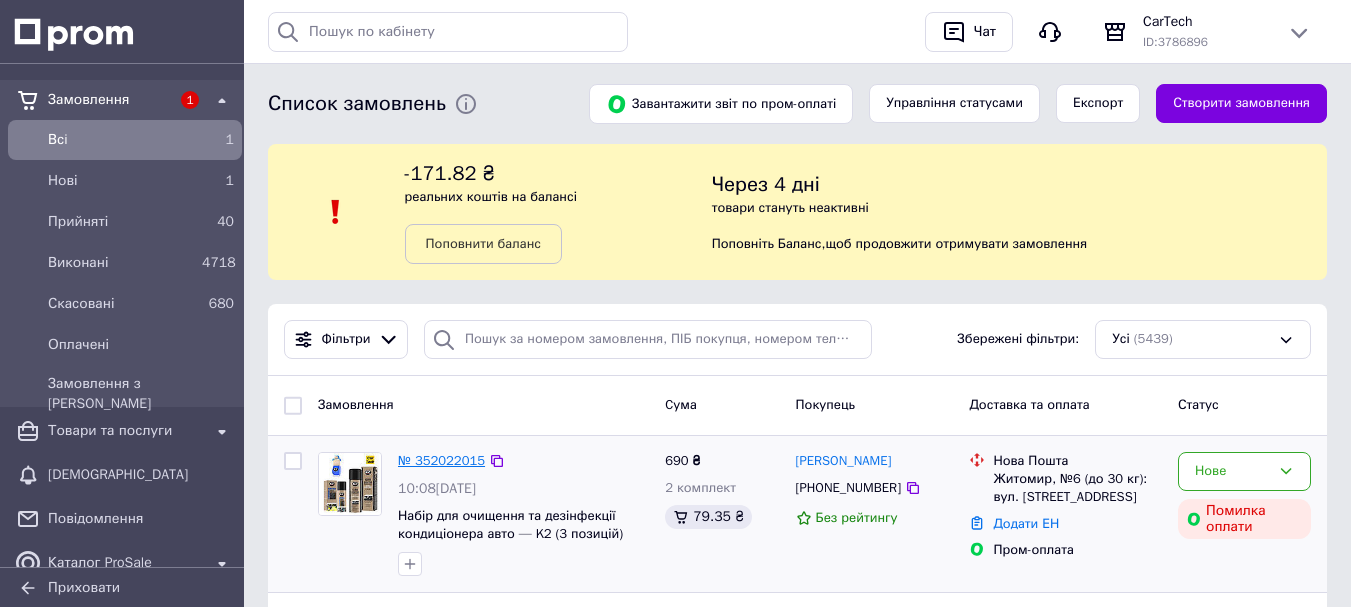 click on "№ 352022015" at bounding box center (441, 460) 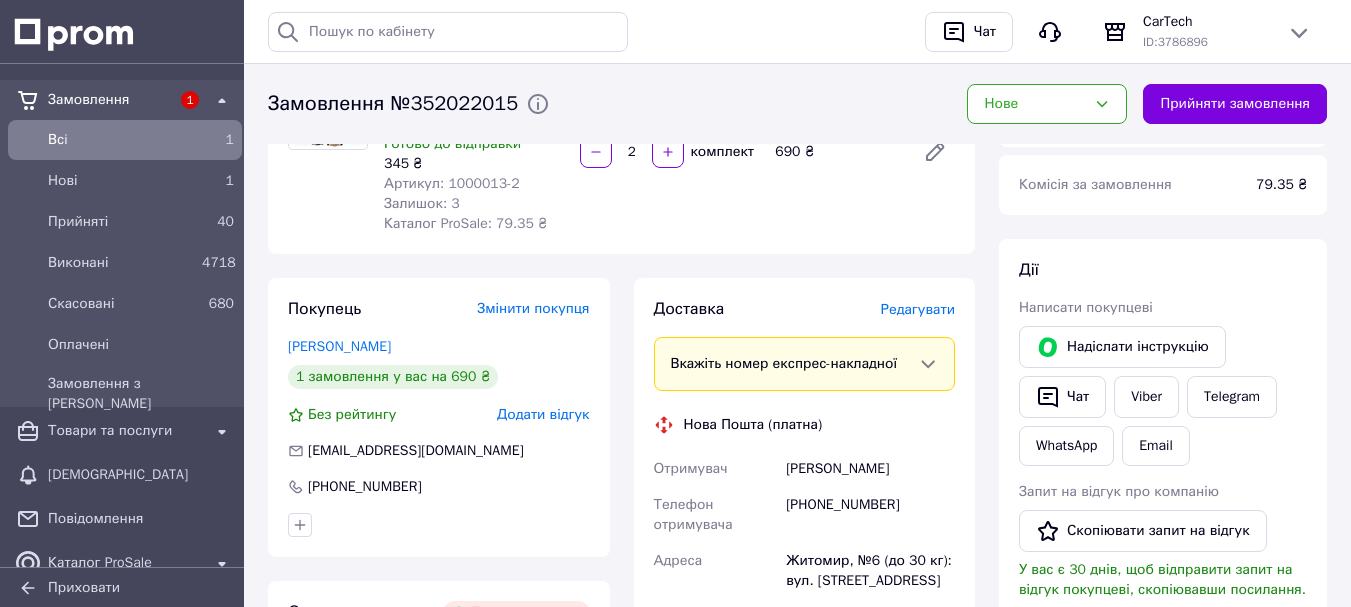 scroll, scrollTop: 233, scrollLeft: 0, axis: vertical 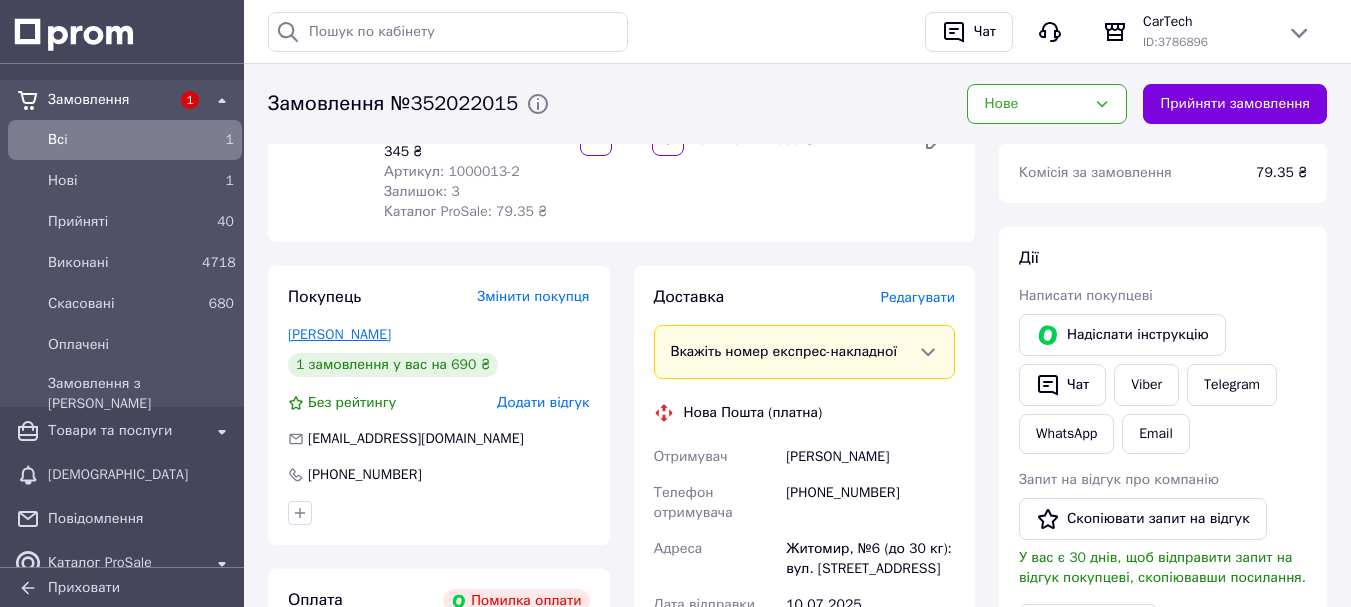 click on "[PERSON_NAME]" at bounding box center (339, 334) 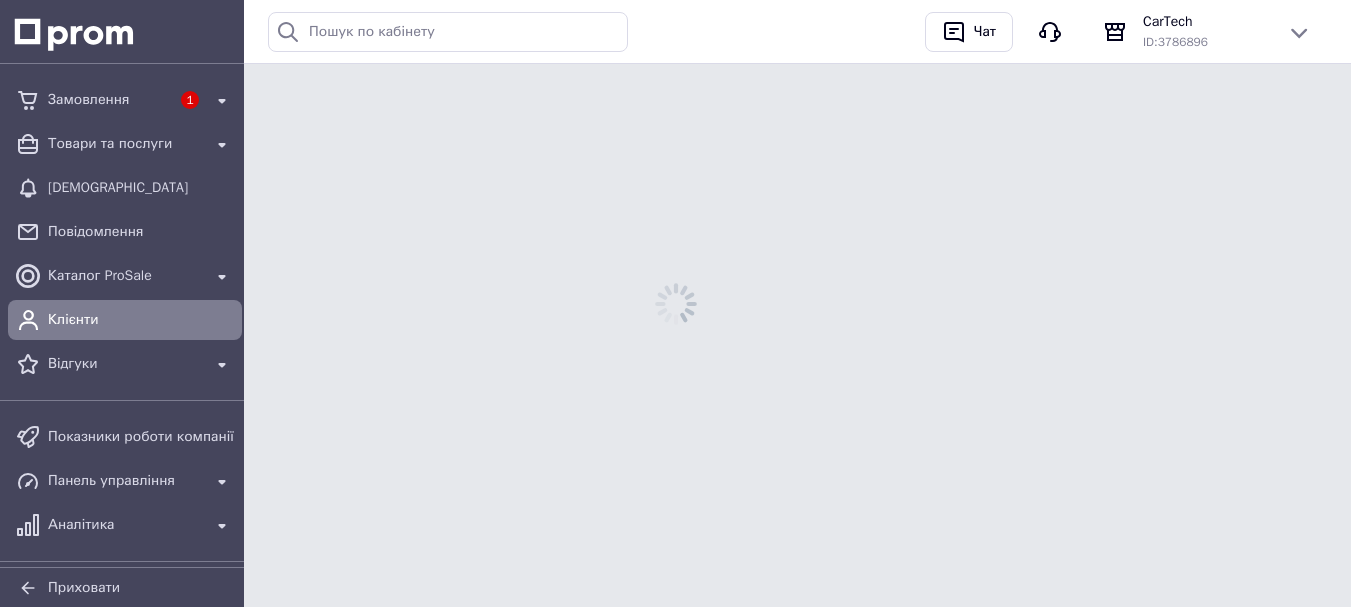 scroll, scrollTop: 0, scrollLeft: 0, axis: both 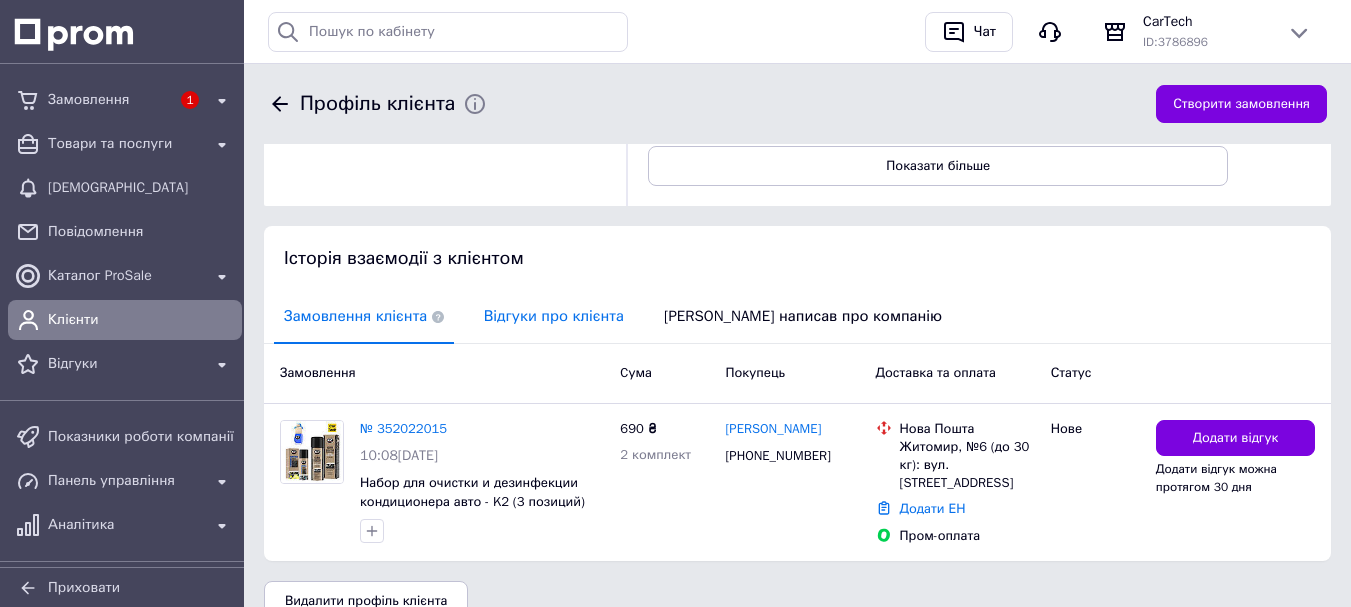 click on "Відгуки про клієнта" at bounding box center [554, 316] 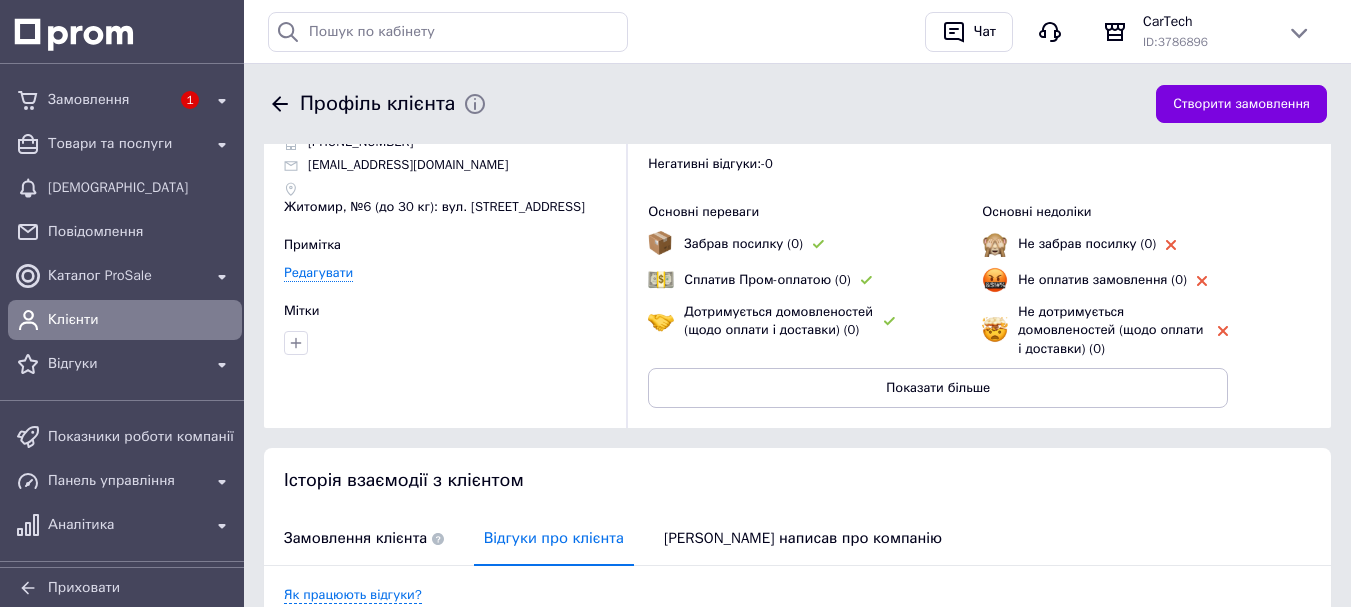 scroll, scrollTop: 0, scrollLeft: 0, axis: both 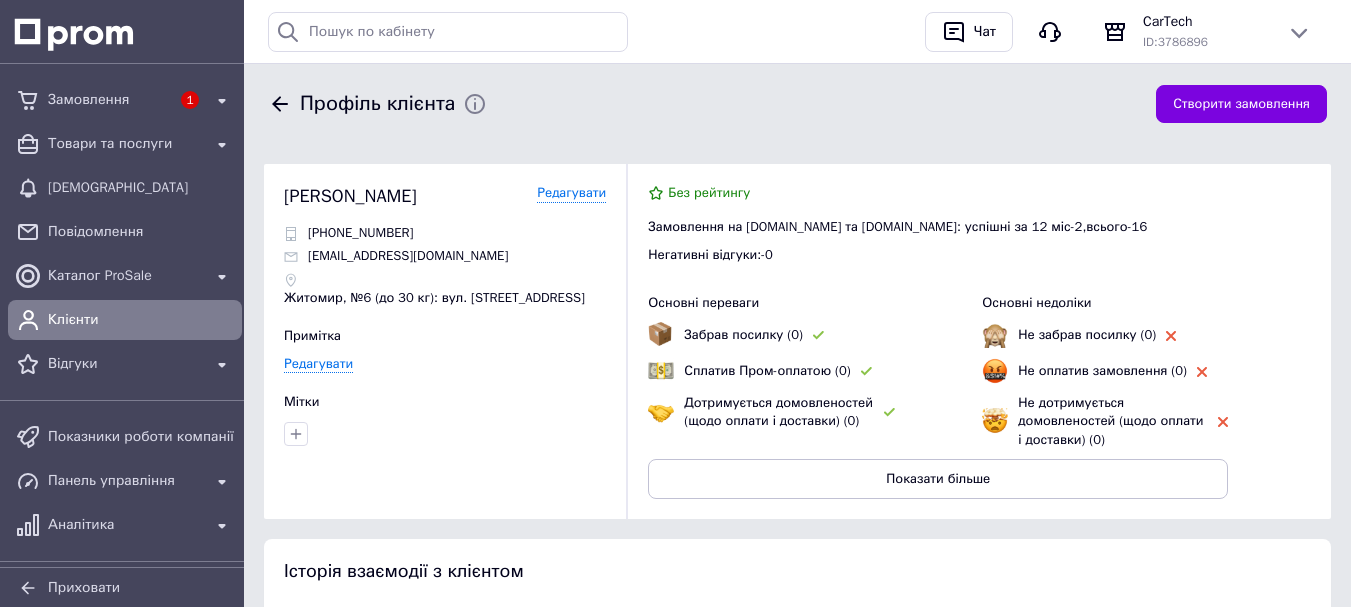 click 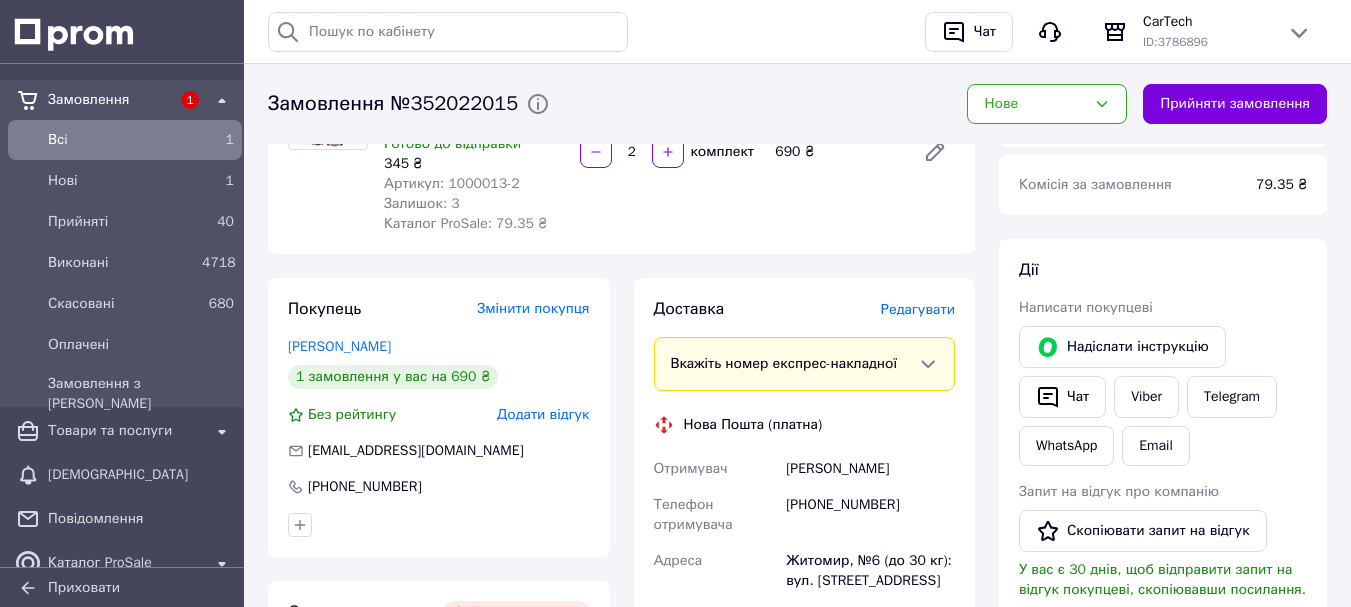 scroll, scrollTop: 227, scrollLeft: 0, axis: vertical 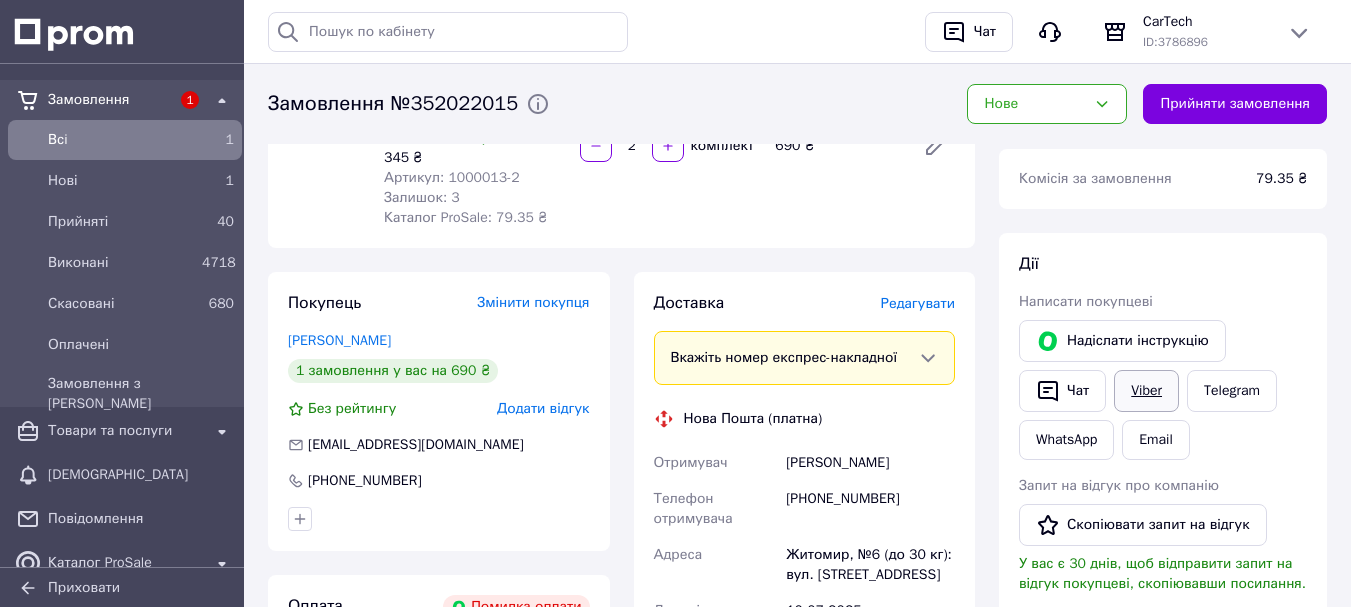 click on "Viber" at bounding box center [1146, 391] 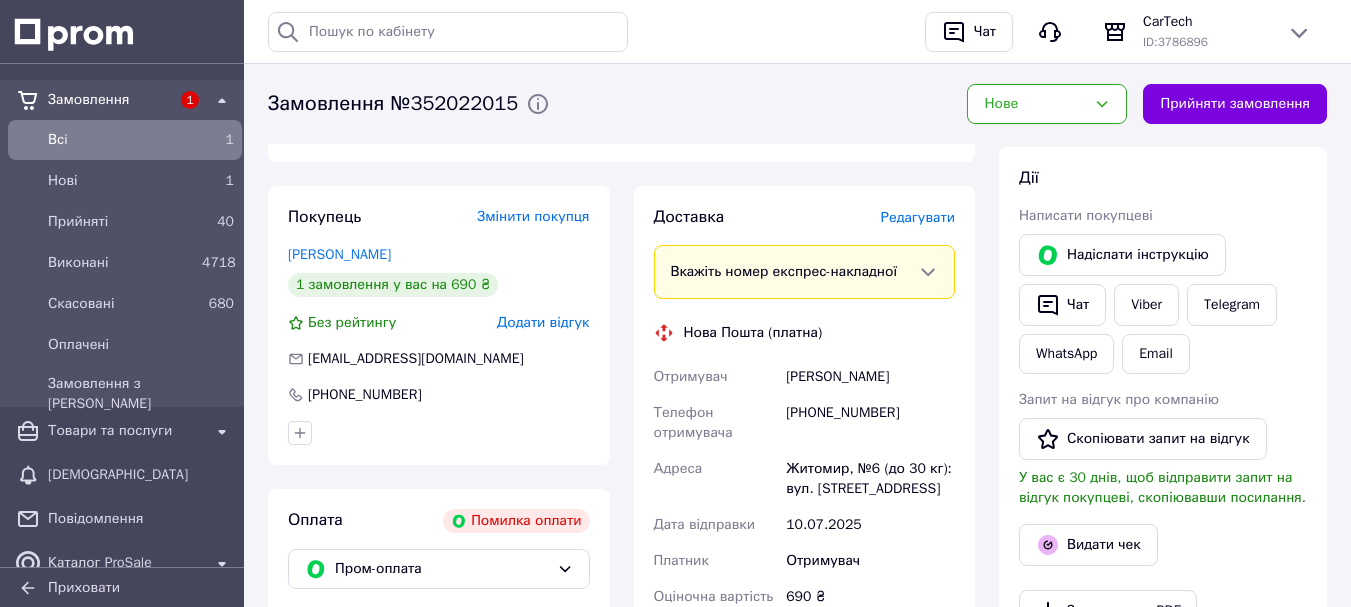 scroll, scrollTop: 347, scrollLeft: 0, axis: vertical 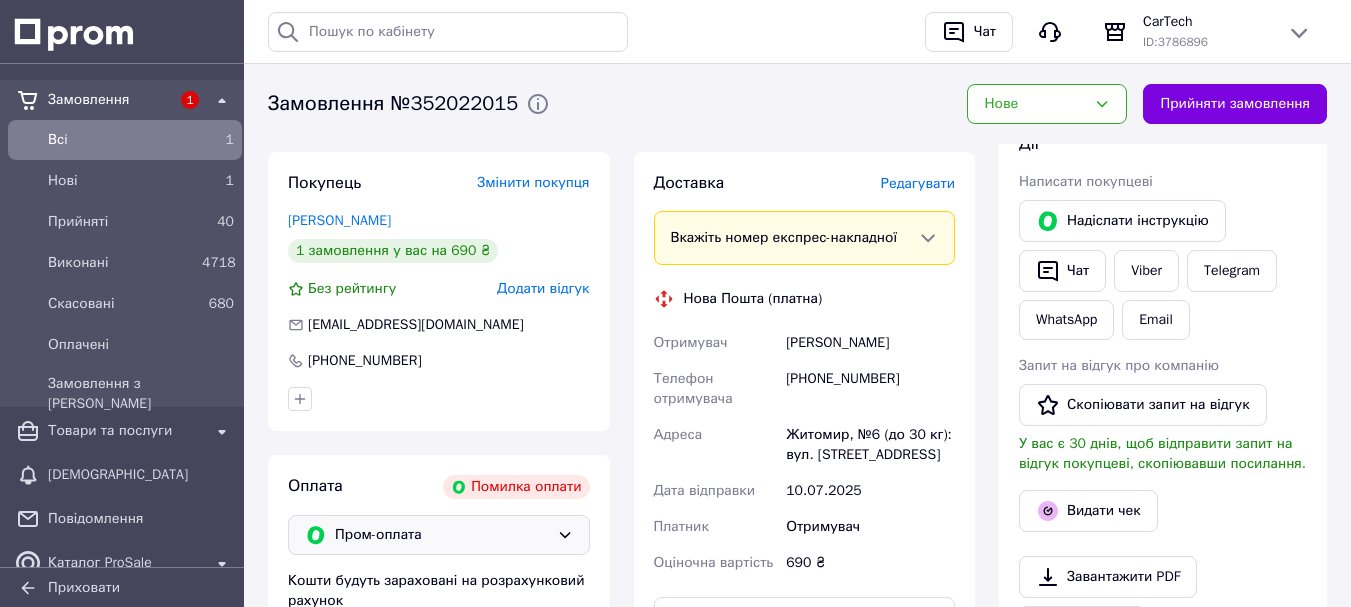 click on "Пром-оплата" at bounding box center [442, 535] 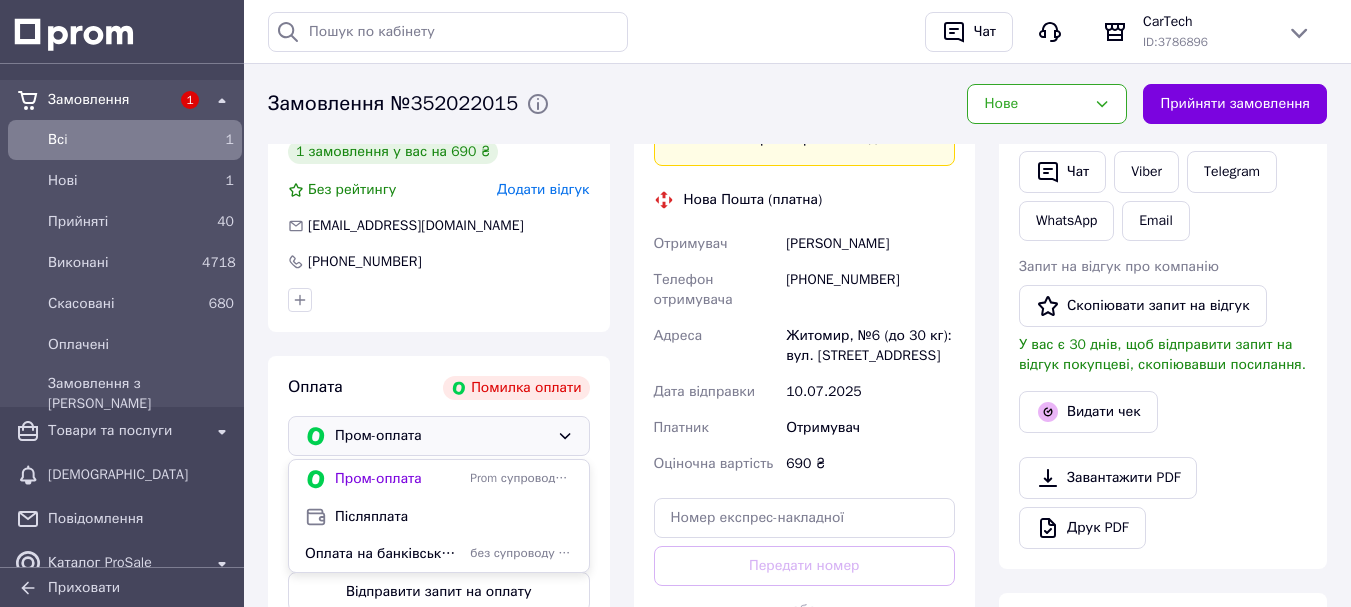 scroll, scrollTop: 460, scrollLeft: 0, axis: vertical 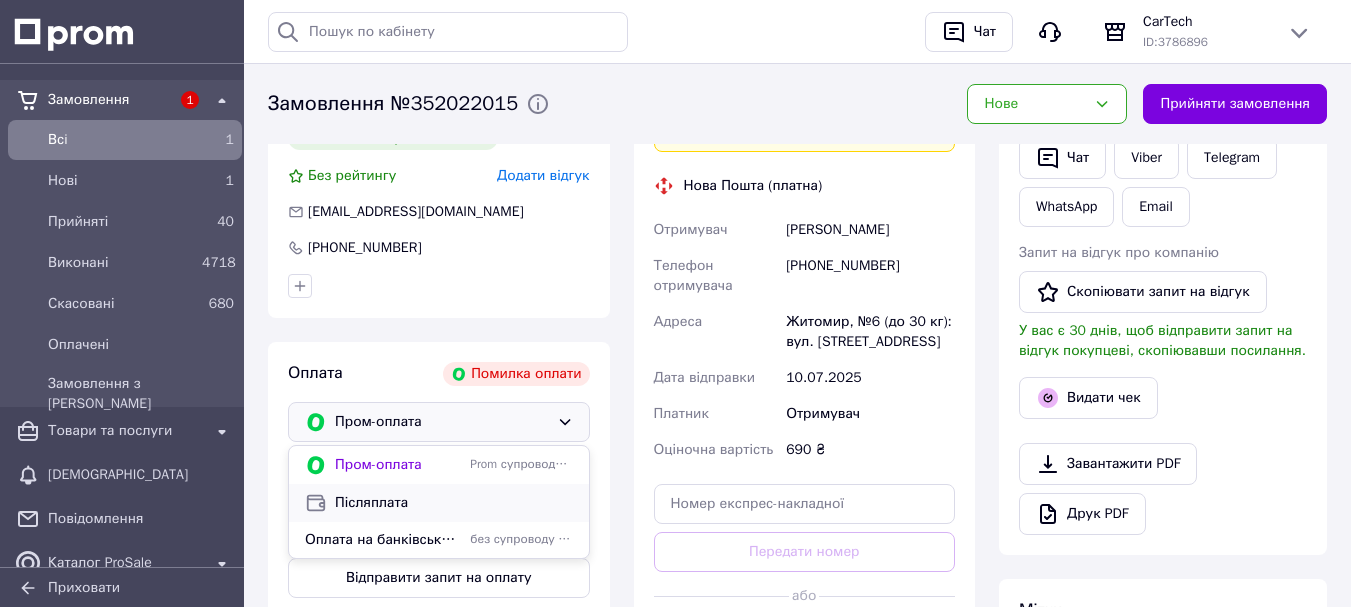 click on "Післяплата" at bounding box center [454, 503] 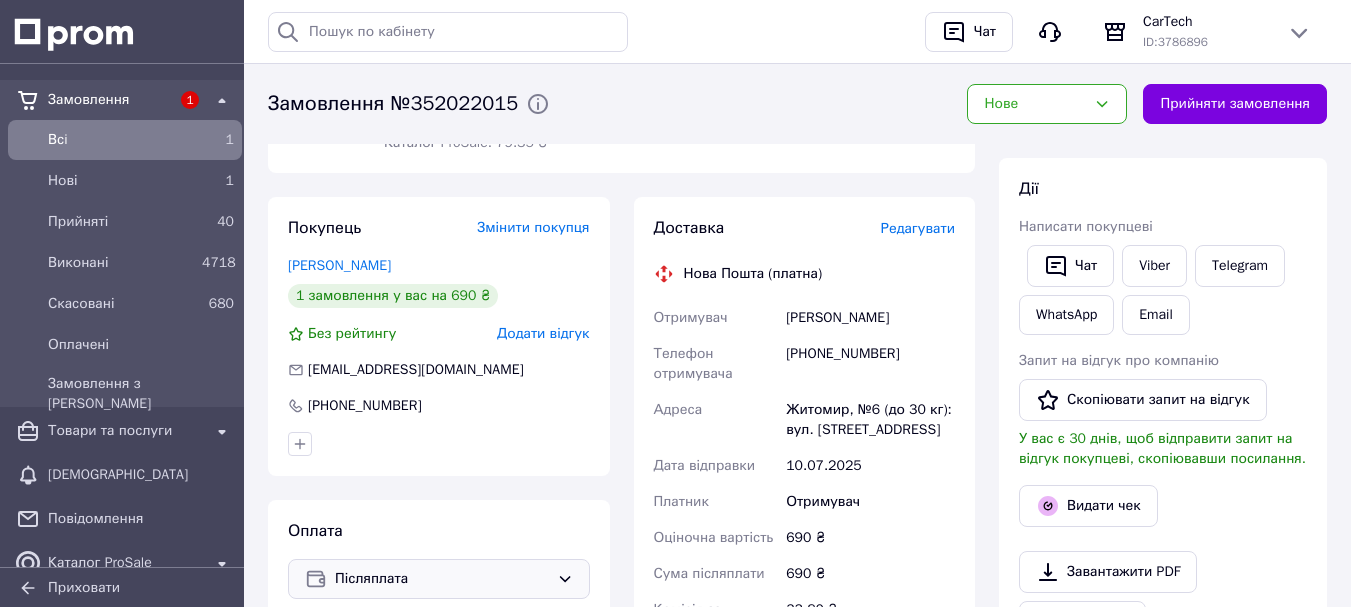 scroll, scrollTop: 307, scrollLeft: 0, axis: vertical 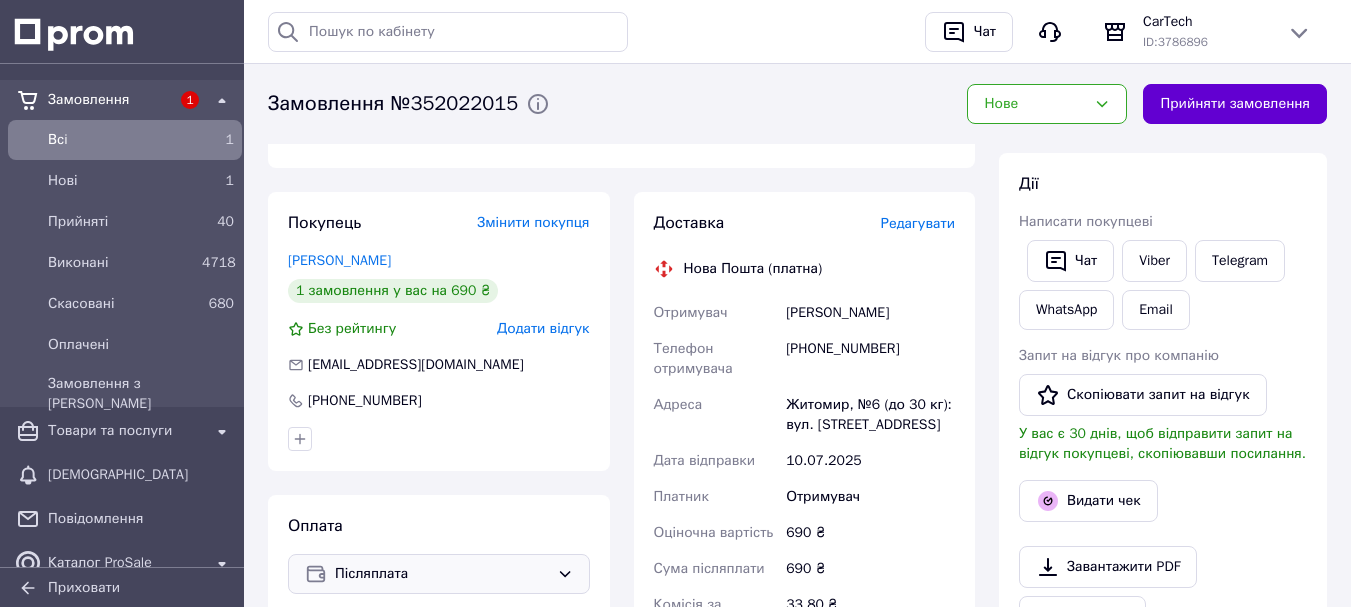 click on "Прийняти замовлення" at bounding box center (1235, 104) 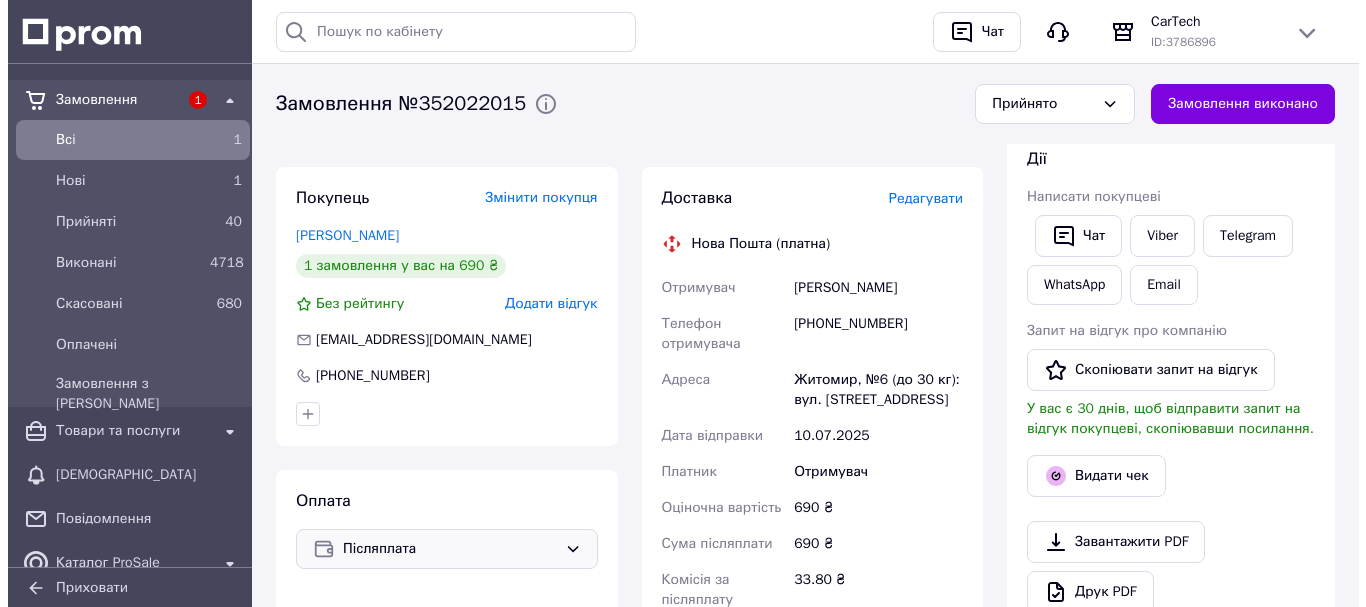 scroll, scrollTop: 327, scrollLeft: 0, axis: vertical 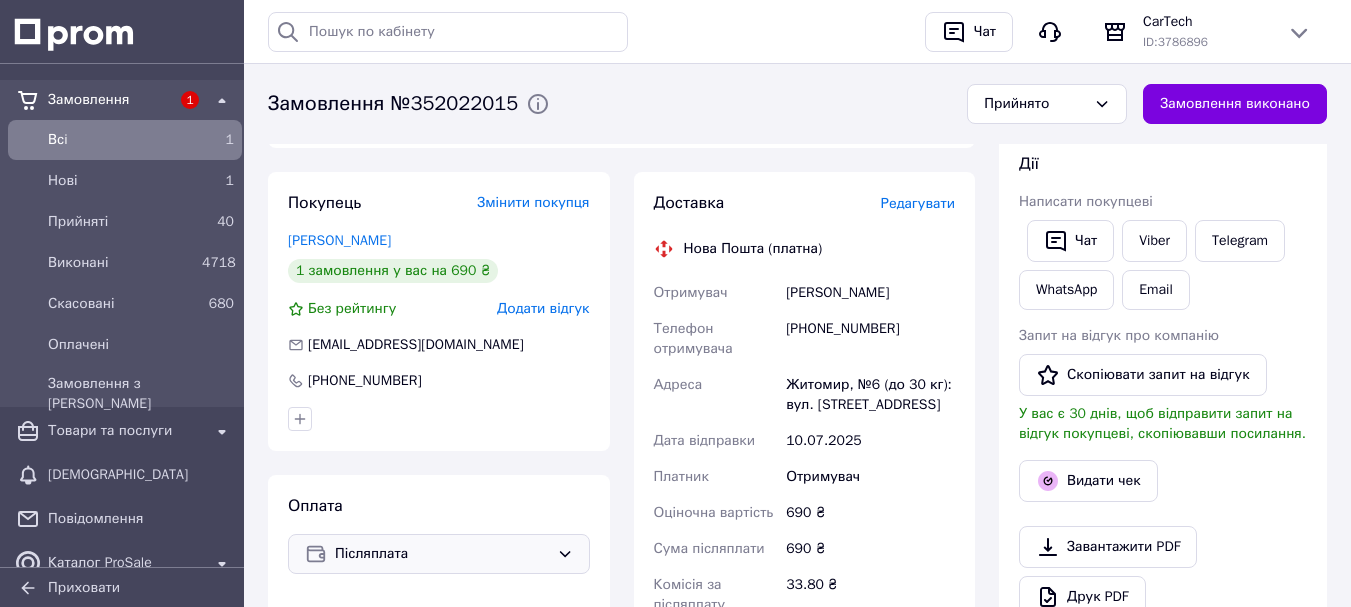 click on "Редагувати" at bounding box center (918, 203) 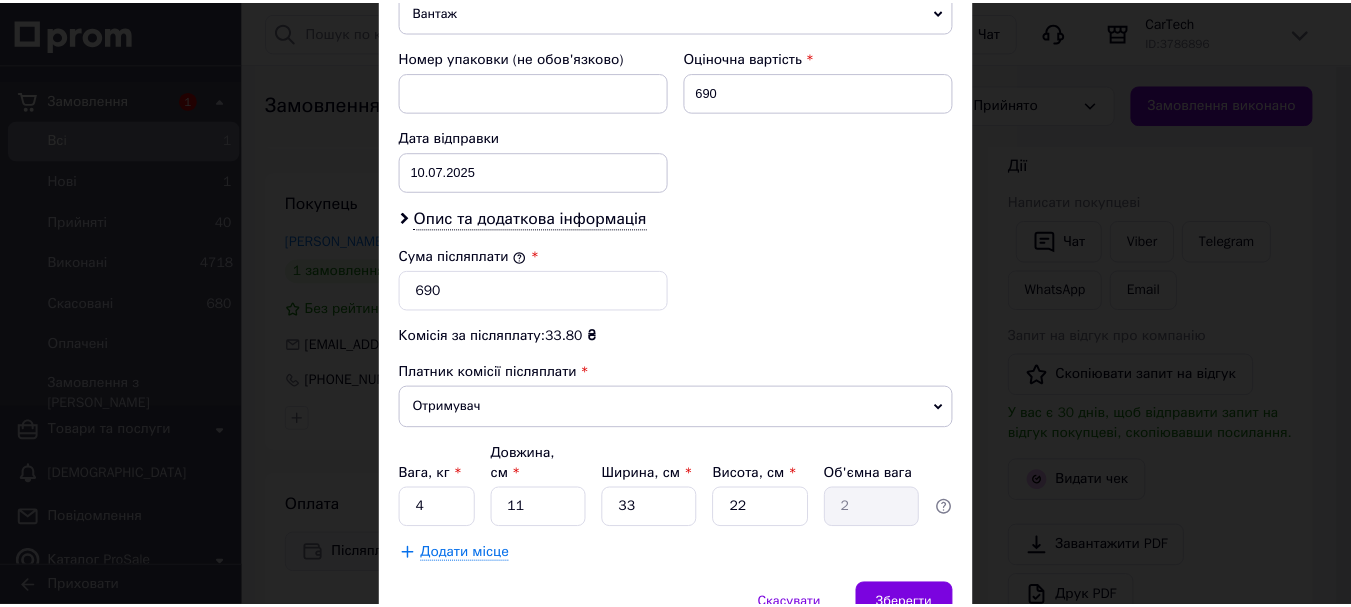 scroll, scrollTop: 833, scrollLeft: 0, axis: vertical 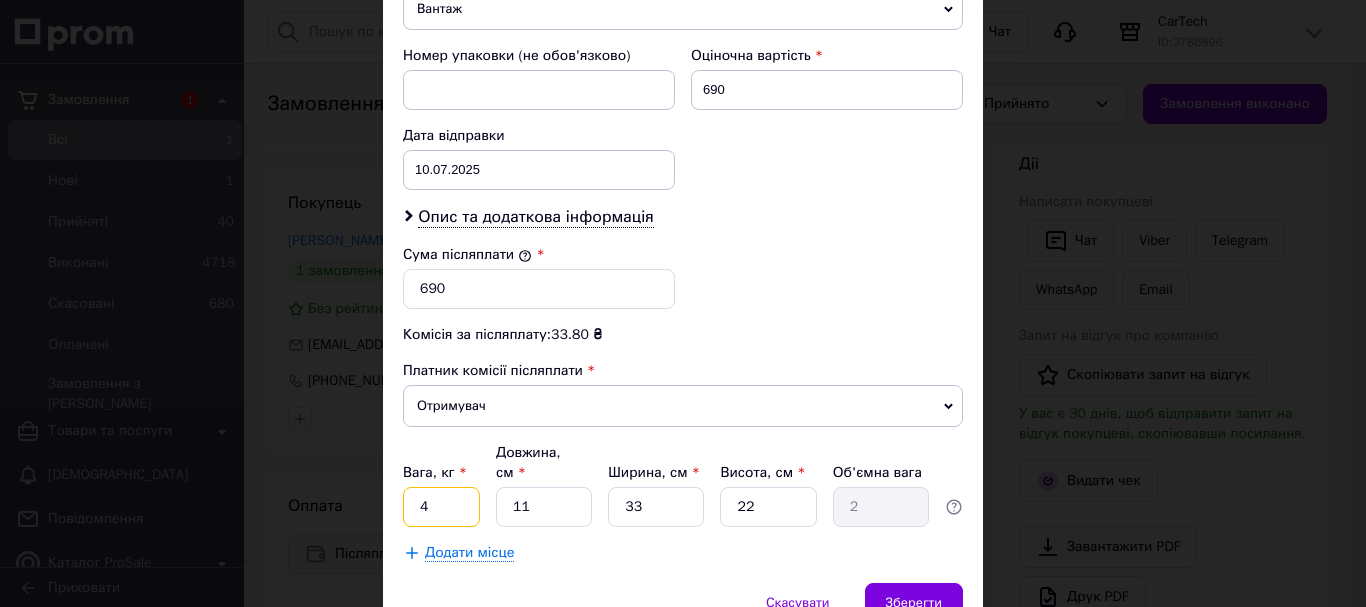 click on "4" at bounding box center [441, 507] 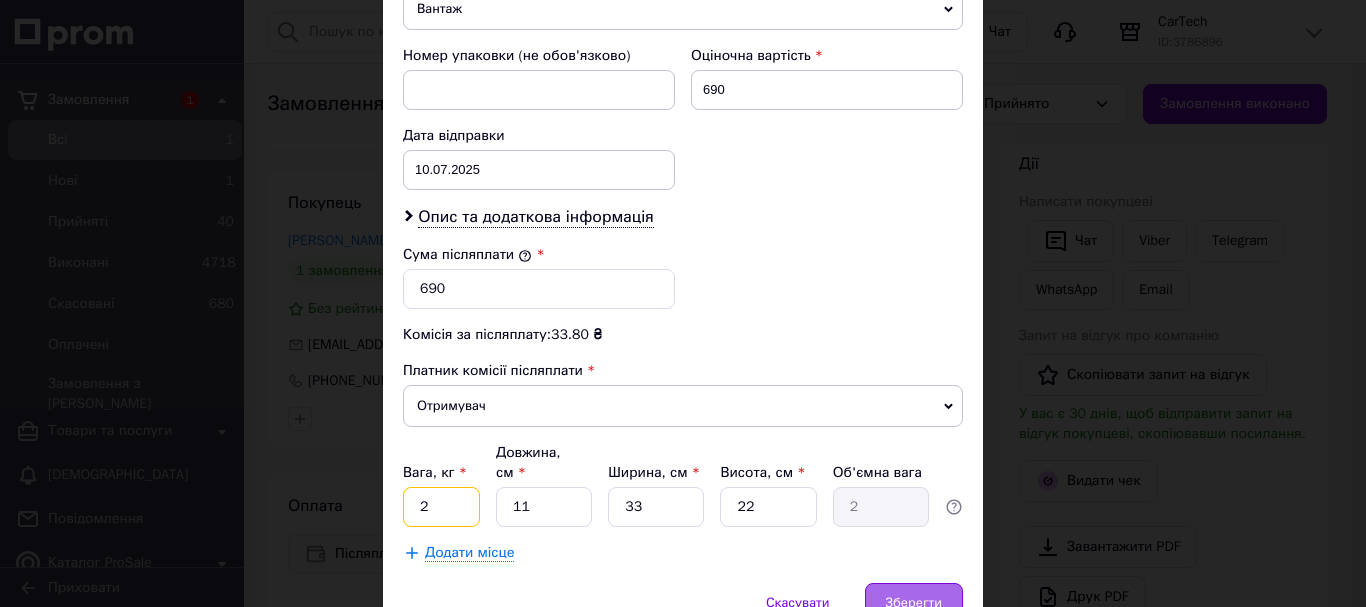 type on "2" 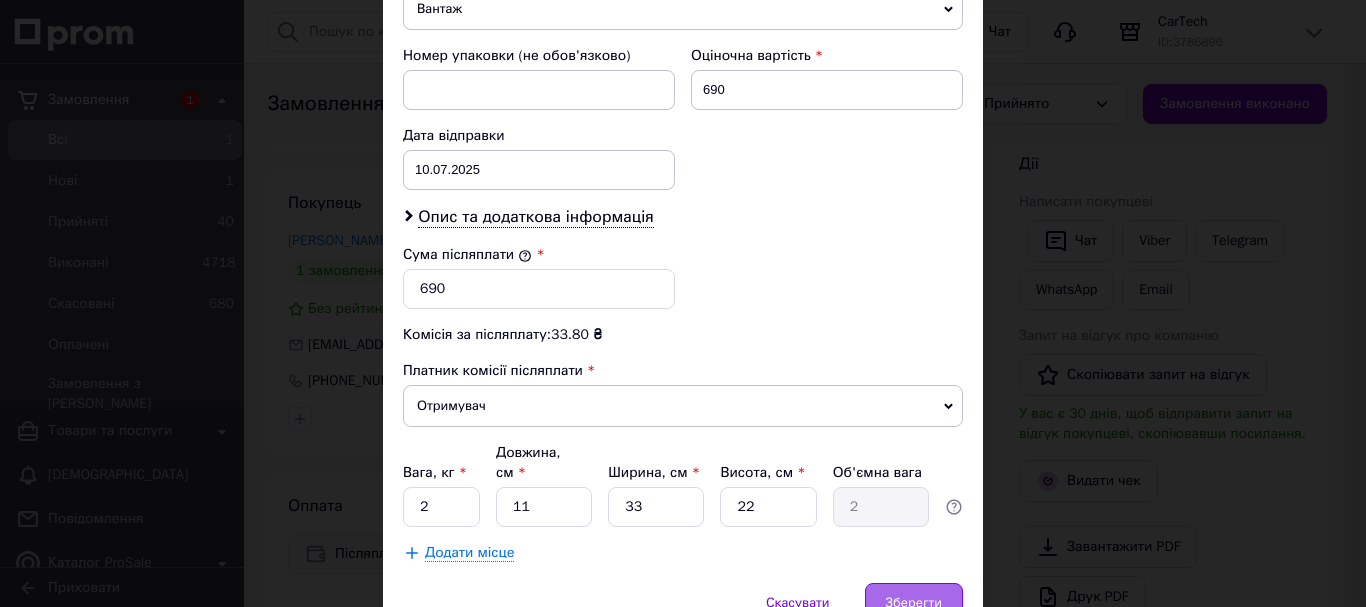 click on "Зберегти" at bounding box center (914, 603) 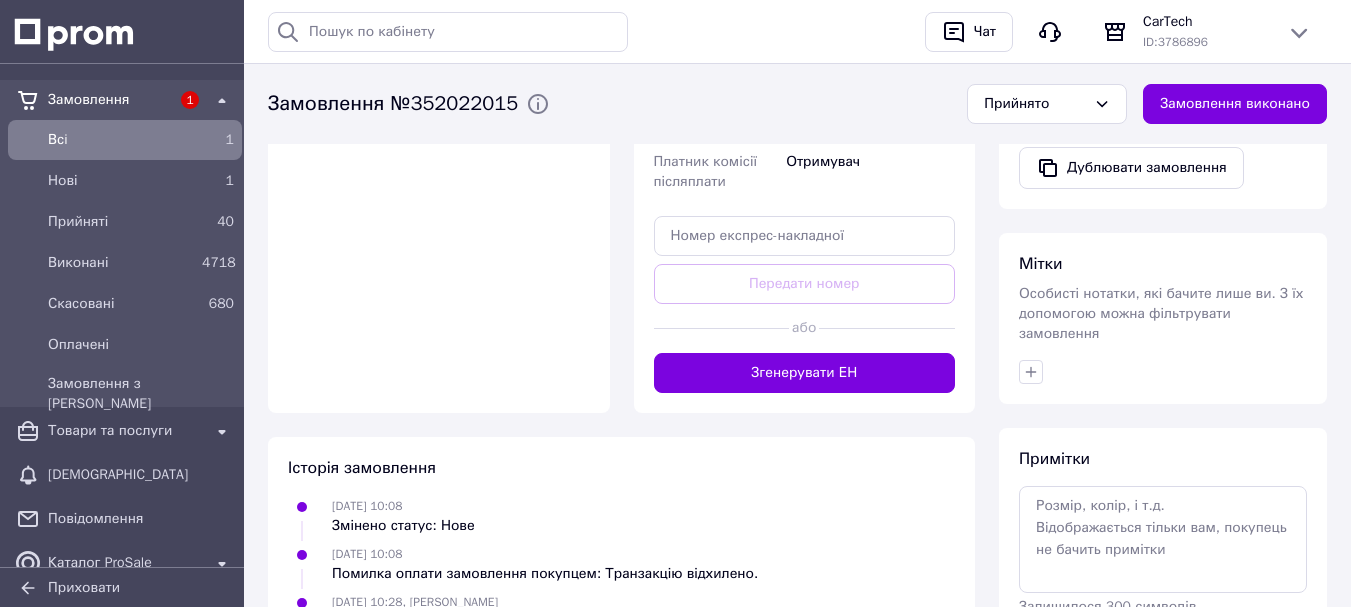 scroll, scrollTop: 807, scrollLeft: 0, axis: vertical 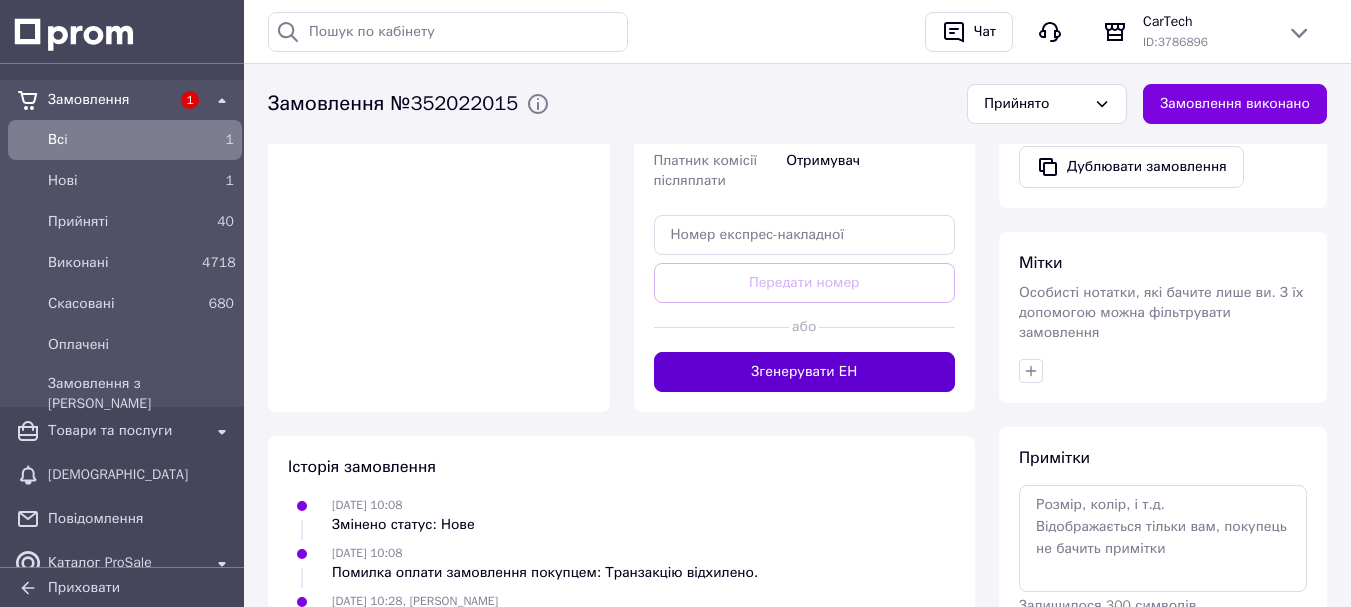 click on "Згенерувати ЕН" at bounding box center (805, 372) 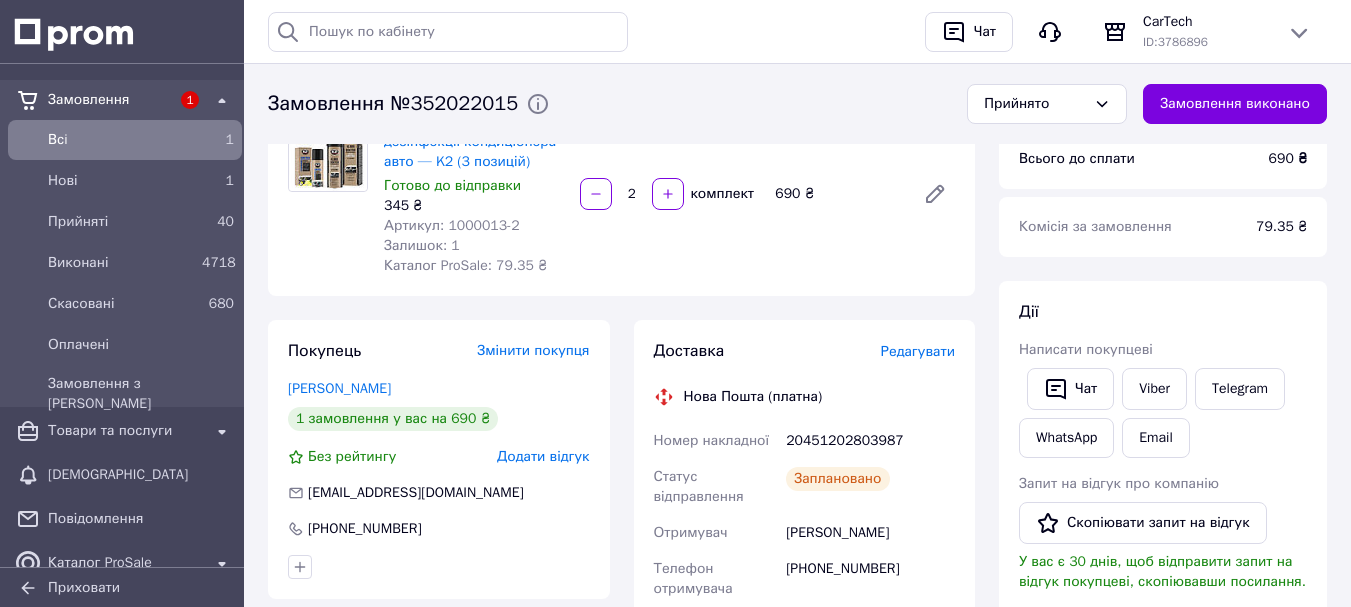 scroll, scrollTop: 180, scrollLeft: 0, axis: vertical 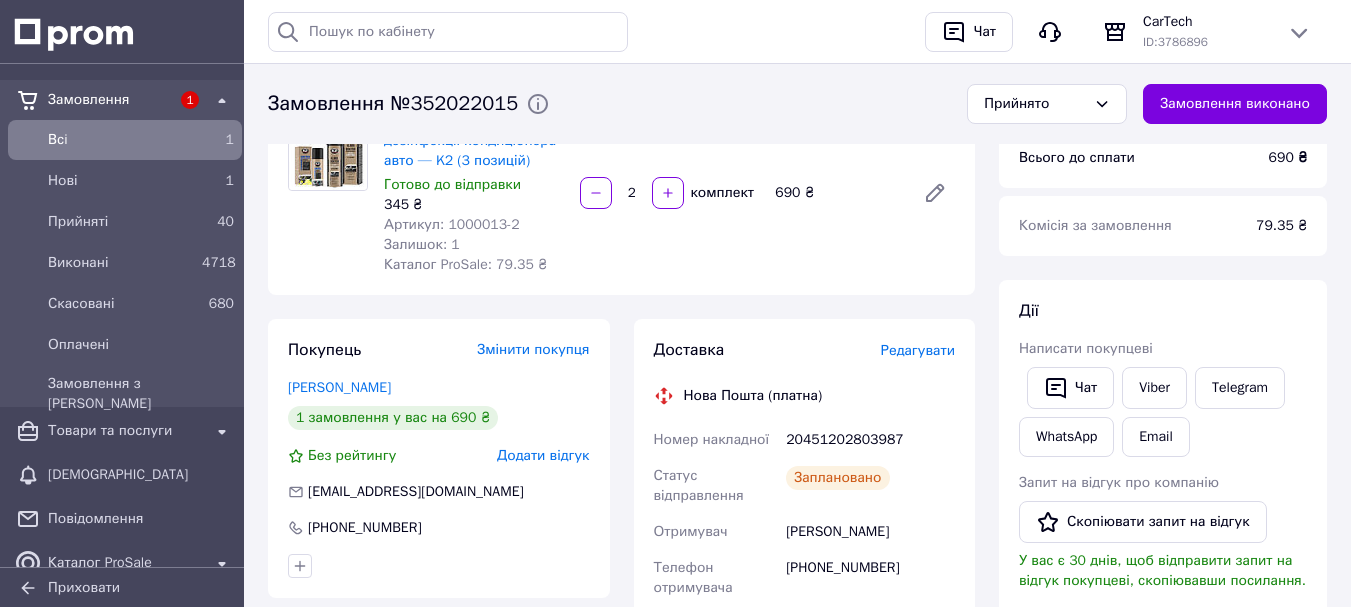 click on "20451202803987" at bounding box center (870, 440) 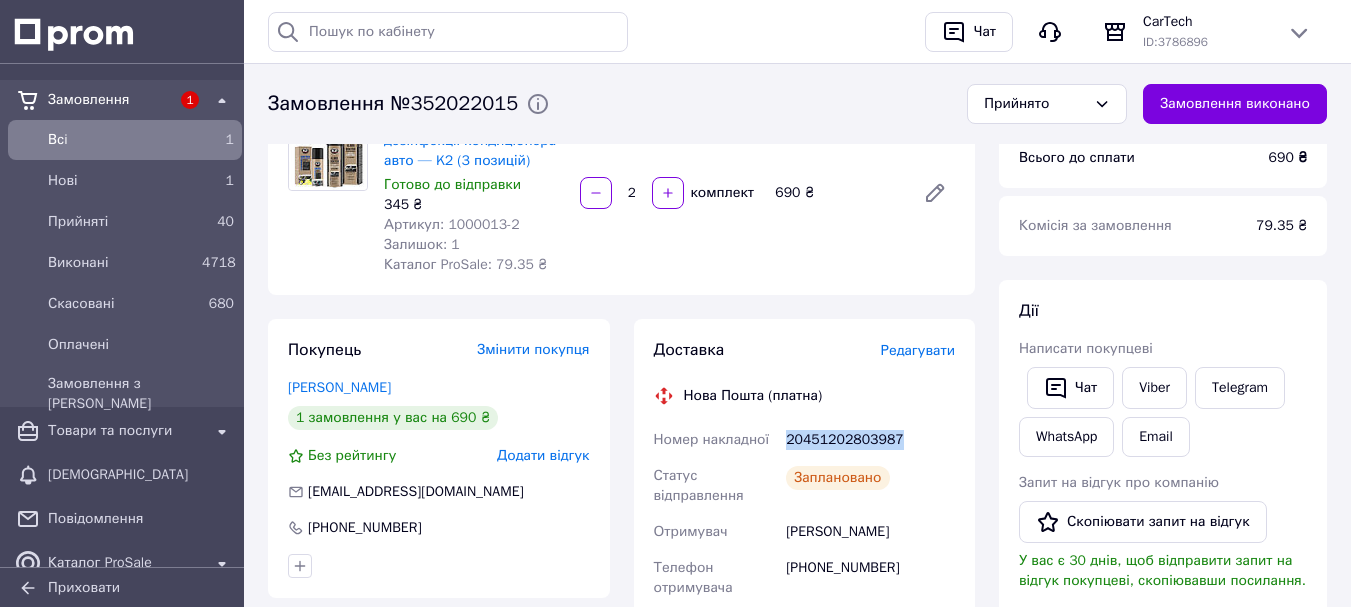 click on "20451202803987" at bounding box center [870, 440] 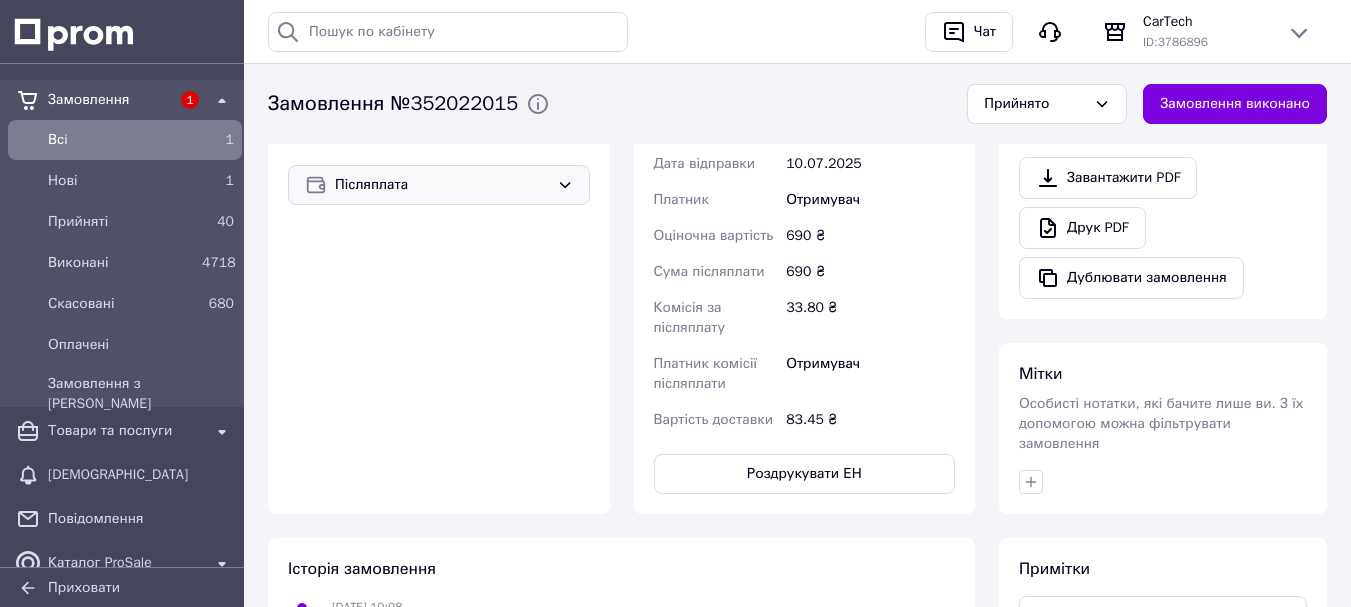 scroll, scrollTop: 713, scrollLeft: 0, axis: vertical 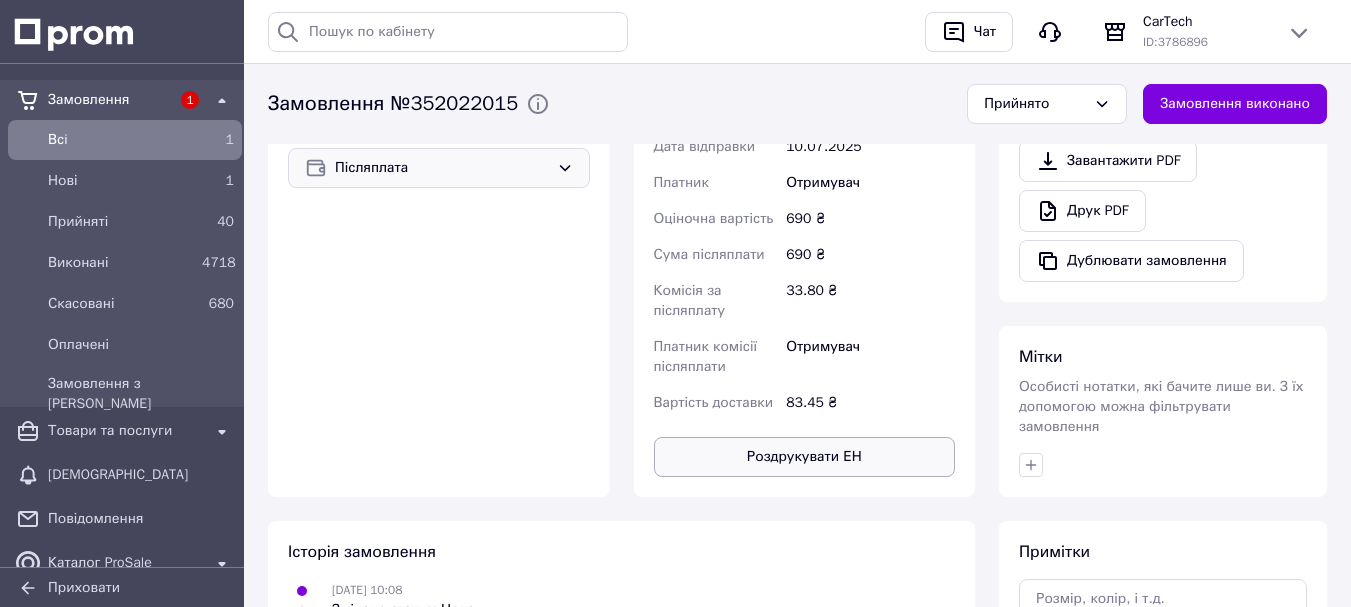 click on "Роздрукувати ЕН" at bounding box center [805, 457] 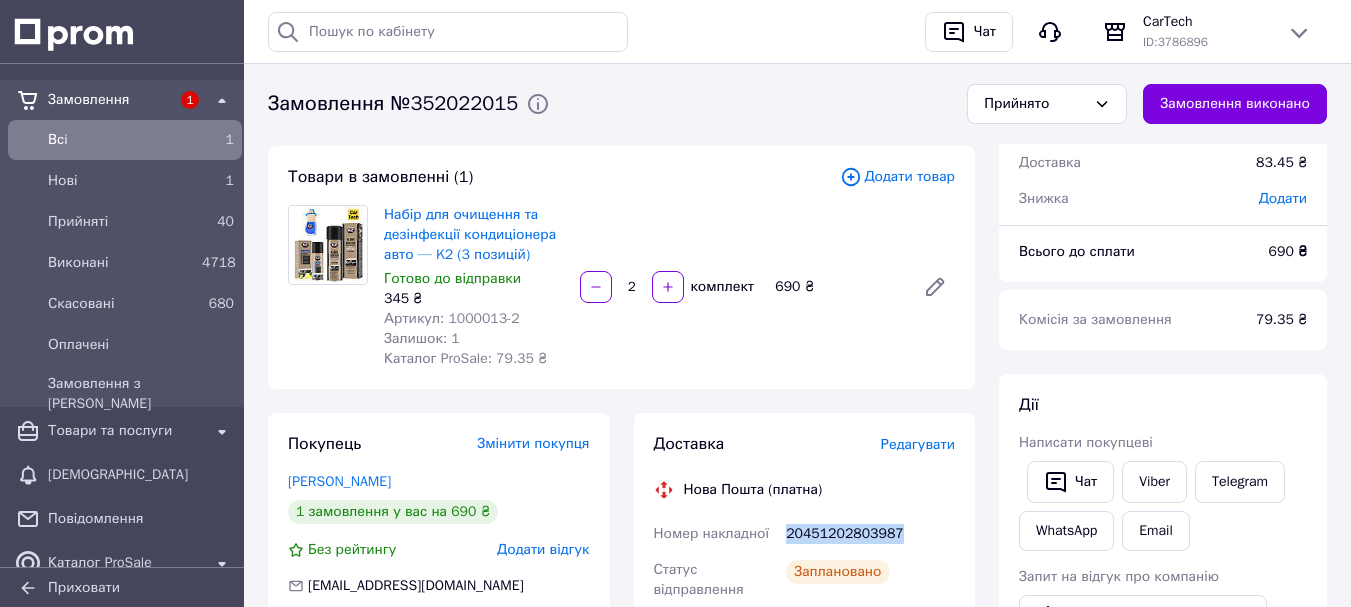 scroll, scrollTop: 87, scrollLeft: 0, axis: vertical 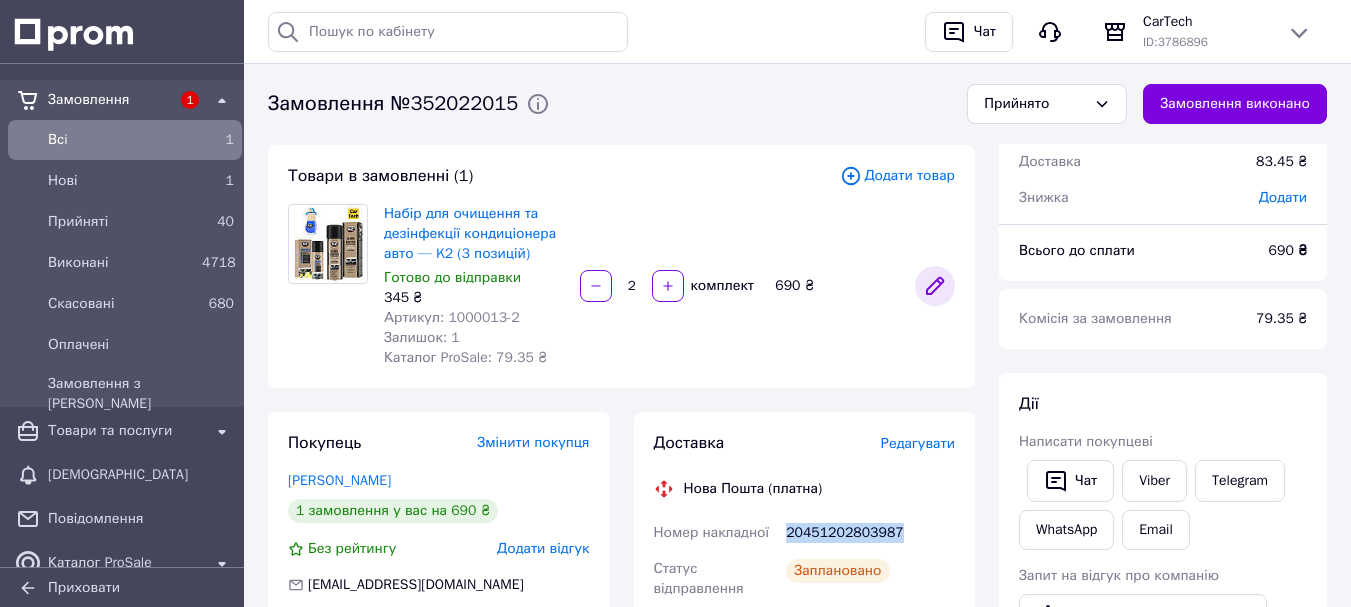 click 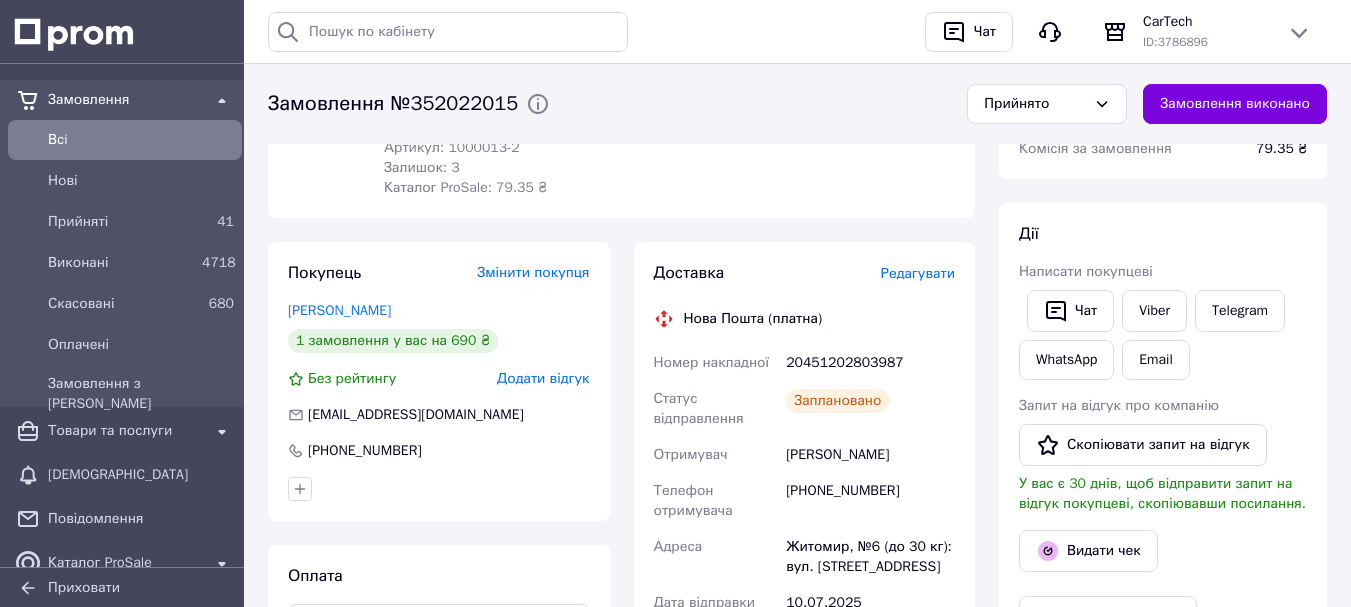 scroll, scrollTop: 0, scrollLeft: 0, axis: both 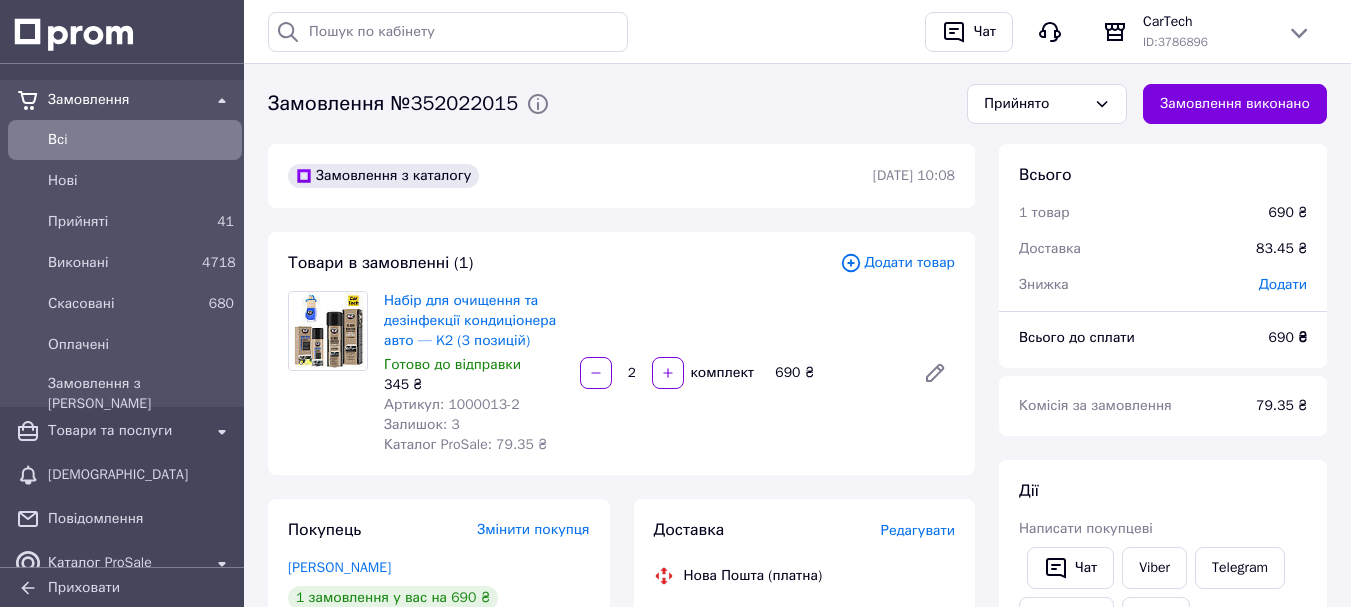 click on "Замовлення №352022015" at bounding box center (393, 104) 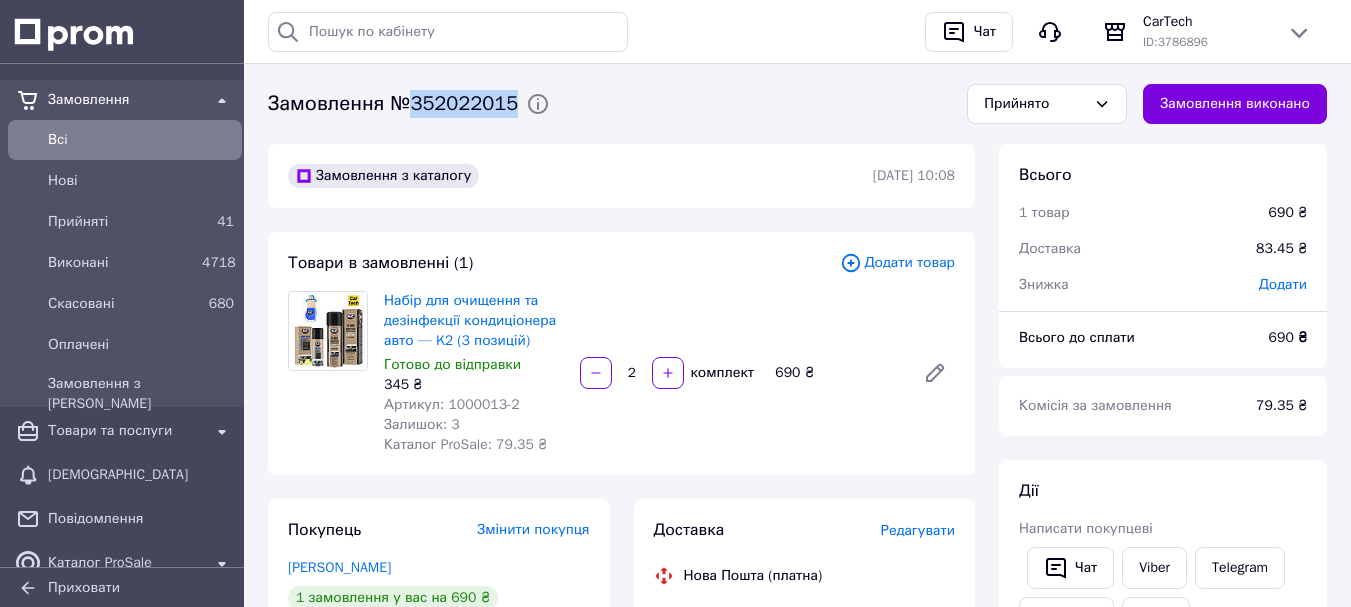 click on "Замовлення №352022015" at bounding box center (393, 104) 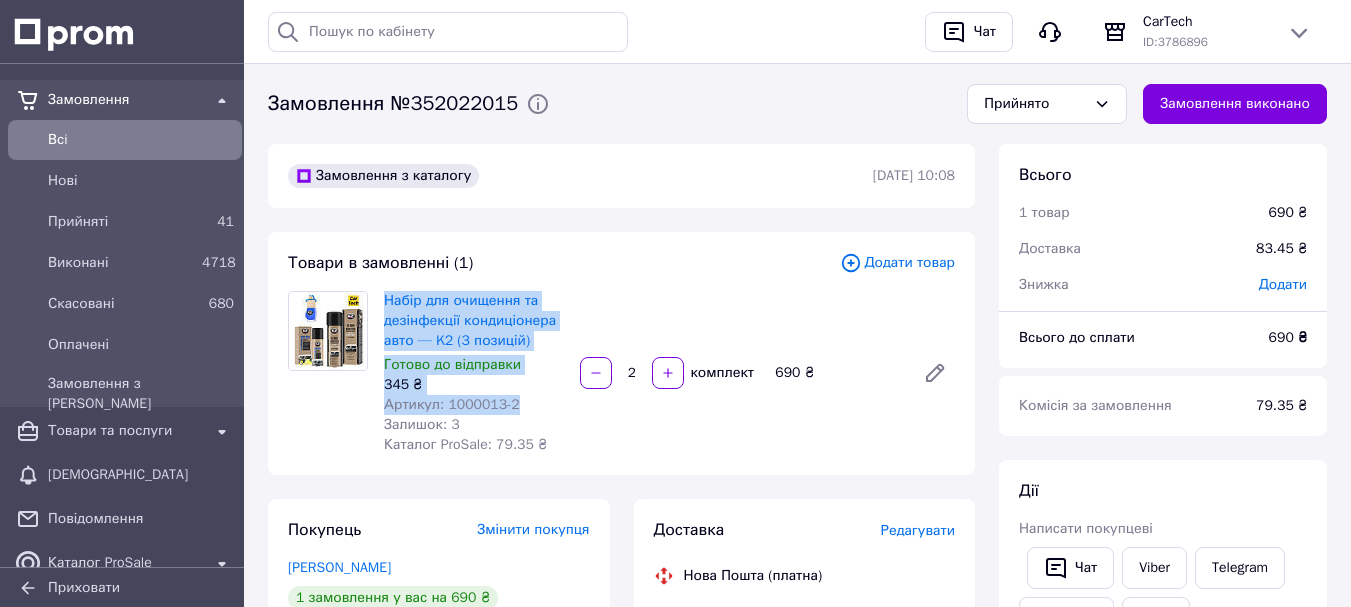 drag, startPoint x: 378, startPoint y: 300, endPoint x: 527, endPoint y: 407, distance: 183.43936 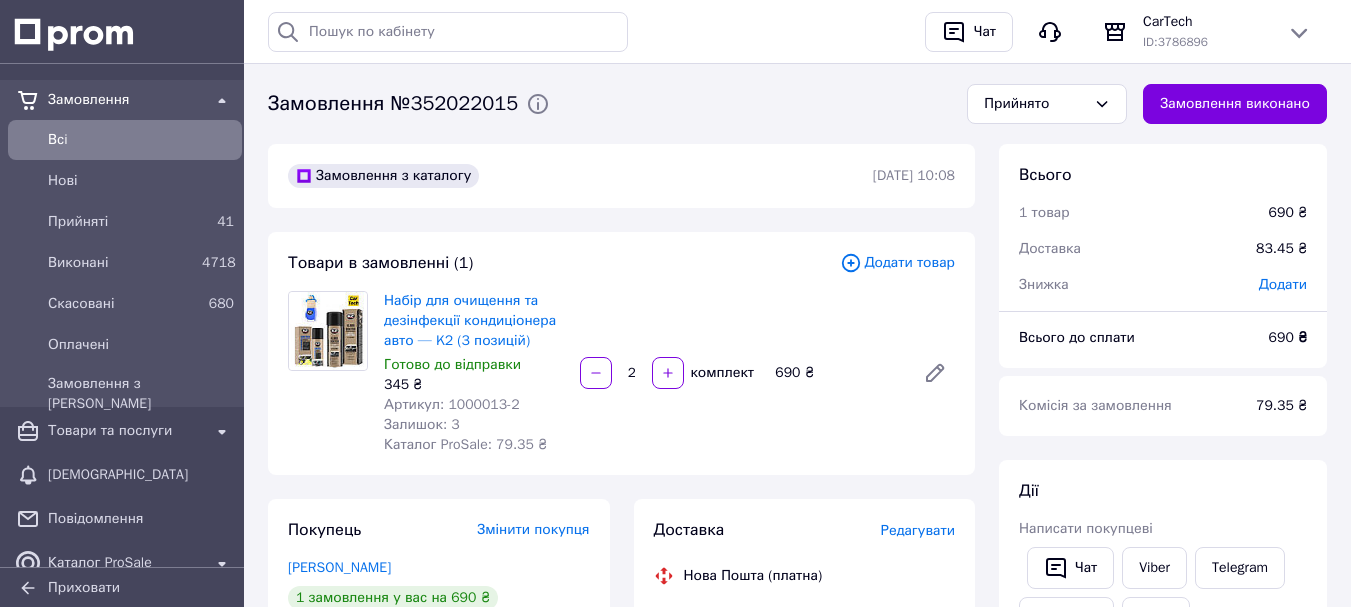 click on "Доставка Редагувати Нова Пошта (платна) Номер накладної 20451202803987 Статус відправлення Заплановано Отримувач Паламарчук Дмитро Телефон отримувача +380969548188 Адреса Житомир, №6 (до 30 кг): вул. Київська, 104 Дата відправки 10.07.2025 Платник Отримувач Оціночна вартість 690 ₴ Сума післяплати 690 ₴ Комісія за післяплату 33.80 ₴ Платник комісії післяплати Отримувач Вартість доставки 83.45 ₴ Роздрукувати ЕН Платник Отримувач Відправник Прізвище отримувача Паламарчук Ім'я отримувача Дмитро По батькові отримувача Телефон отримувача +380969548188 Тип доставки У відділенні Місто <" at bounding box center [805, 854] 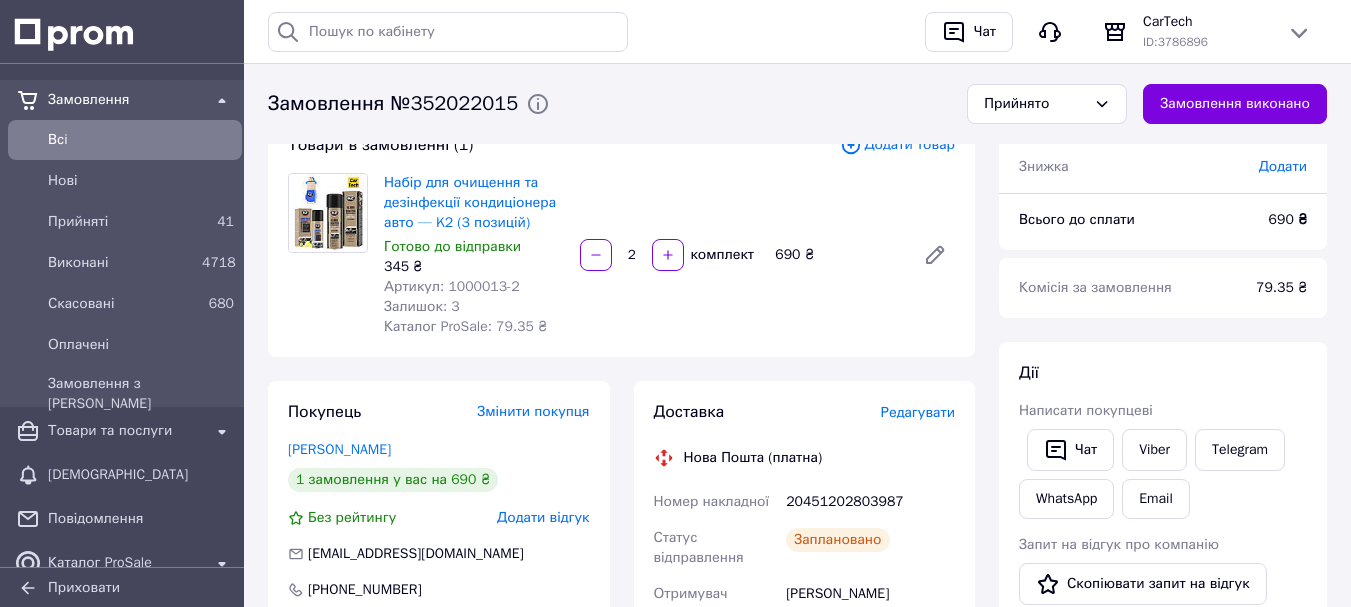scroll, scrollTop: 133, scrollLeft: 0, axis: vertical 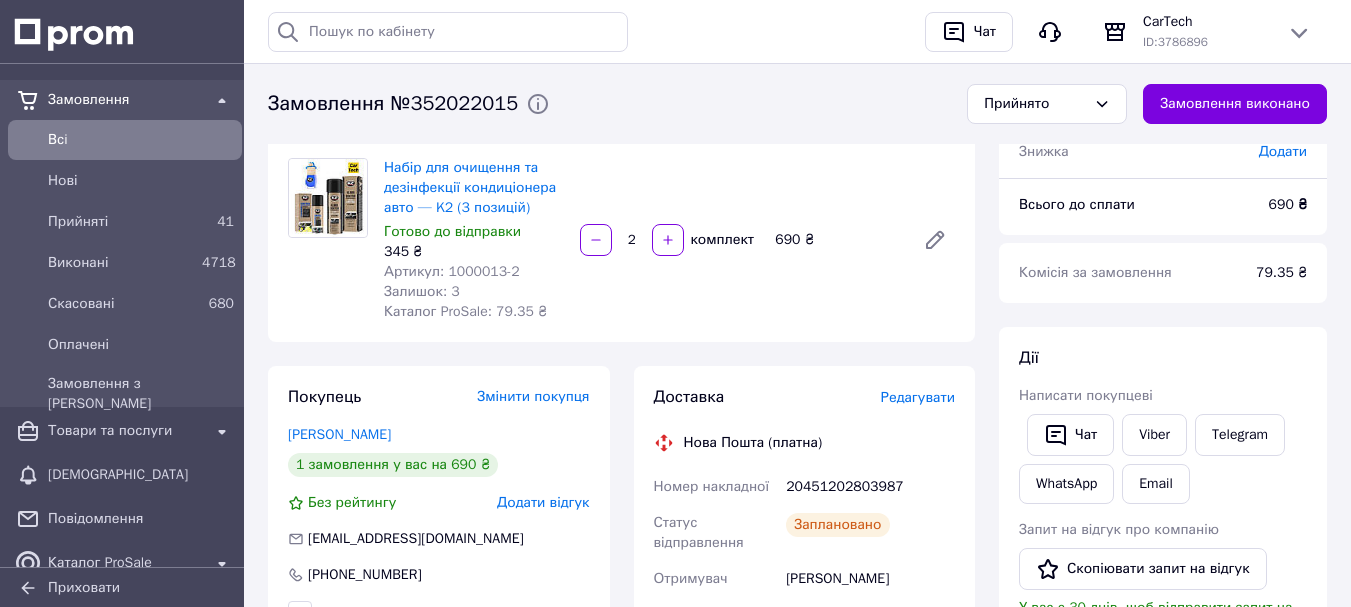 click on "20451202803987" at bounding box center [870, 487] 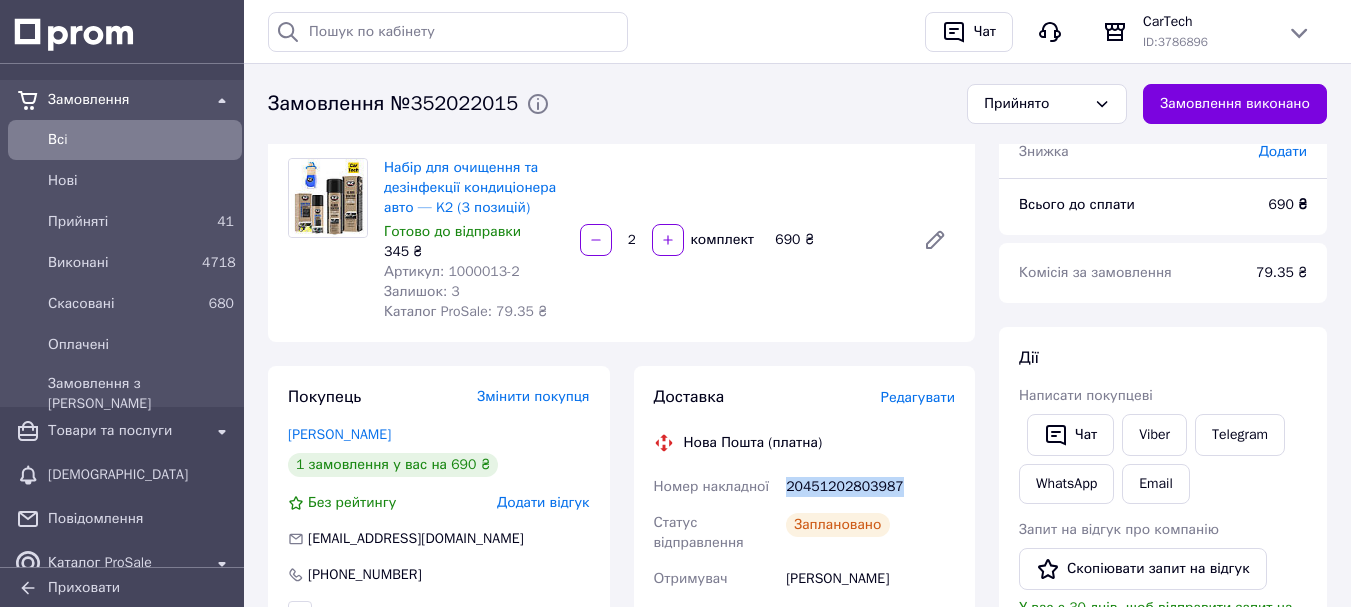 click on "20451202803987" at bounding box center [870, 487] 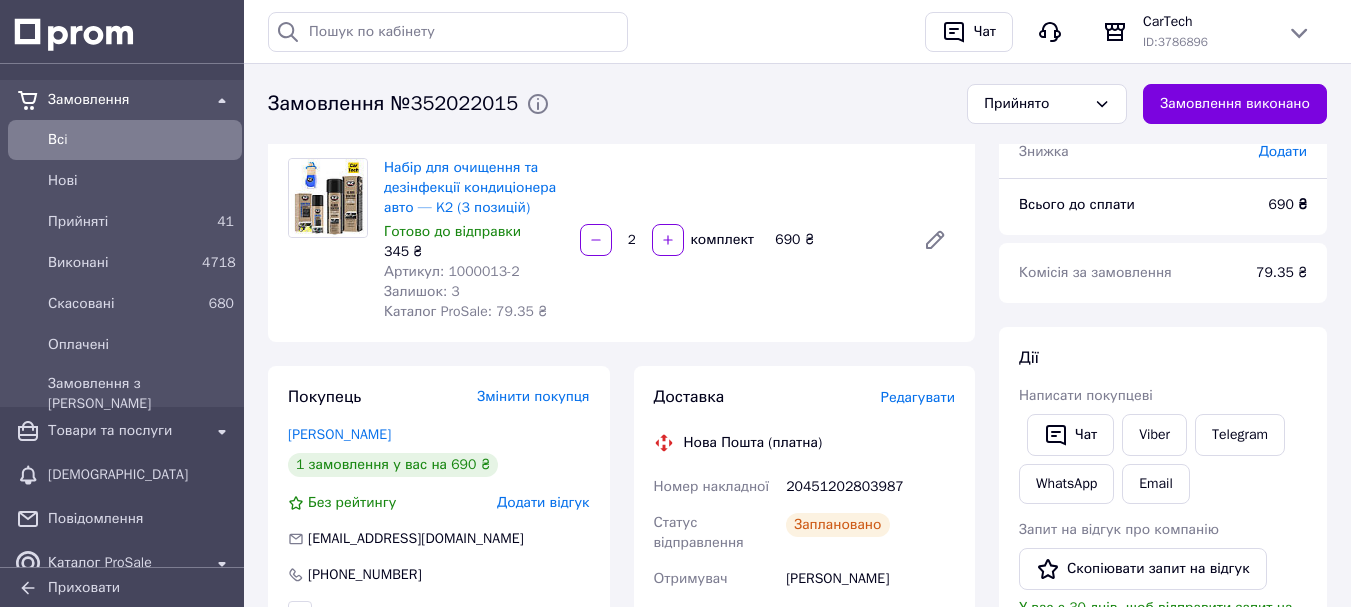 click on "Отримувач" at bounding box center (716, 579) 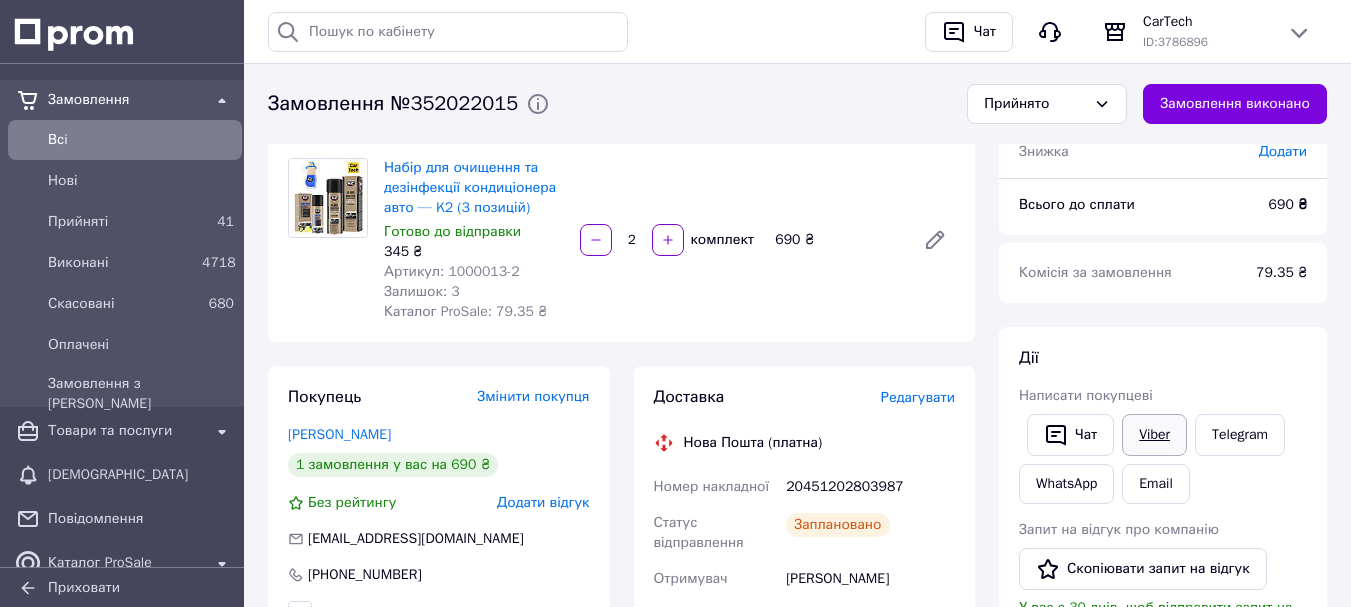 click on "Viber" at bounding box center (1154, 435) 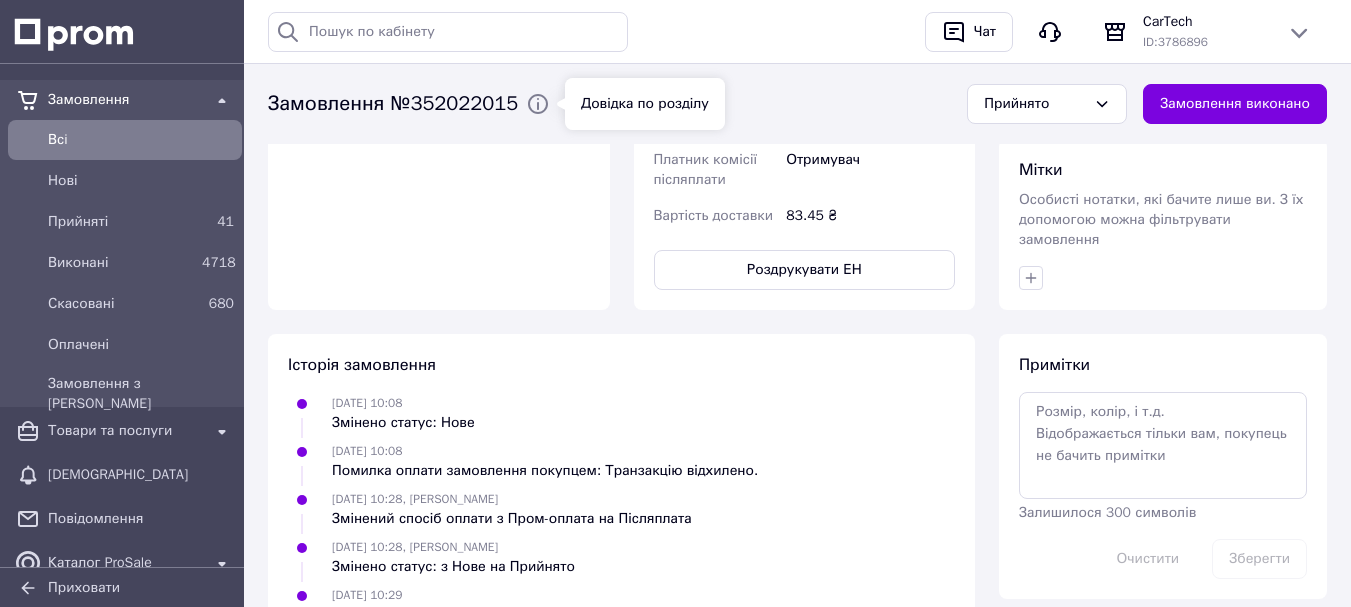 scroll, scrollTop: 0, scrollLeft: 0, axis: both 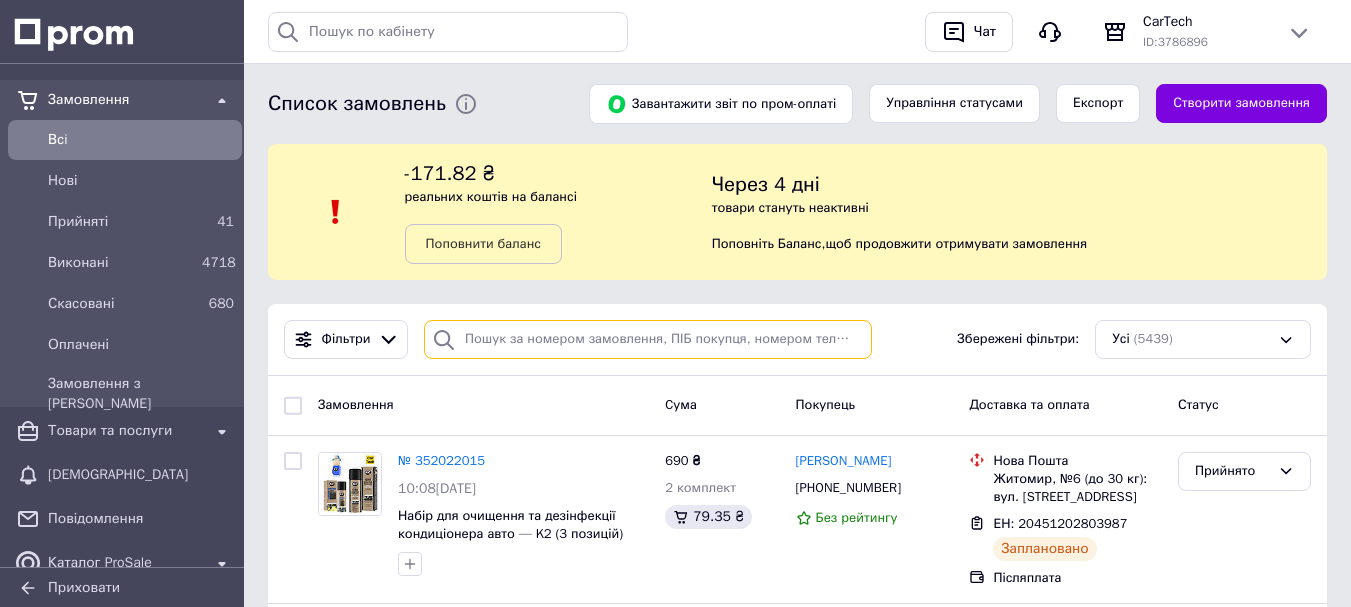 click at bounding box center [648, 339] 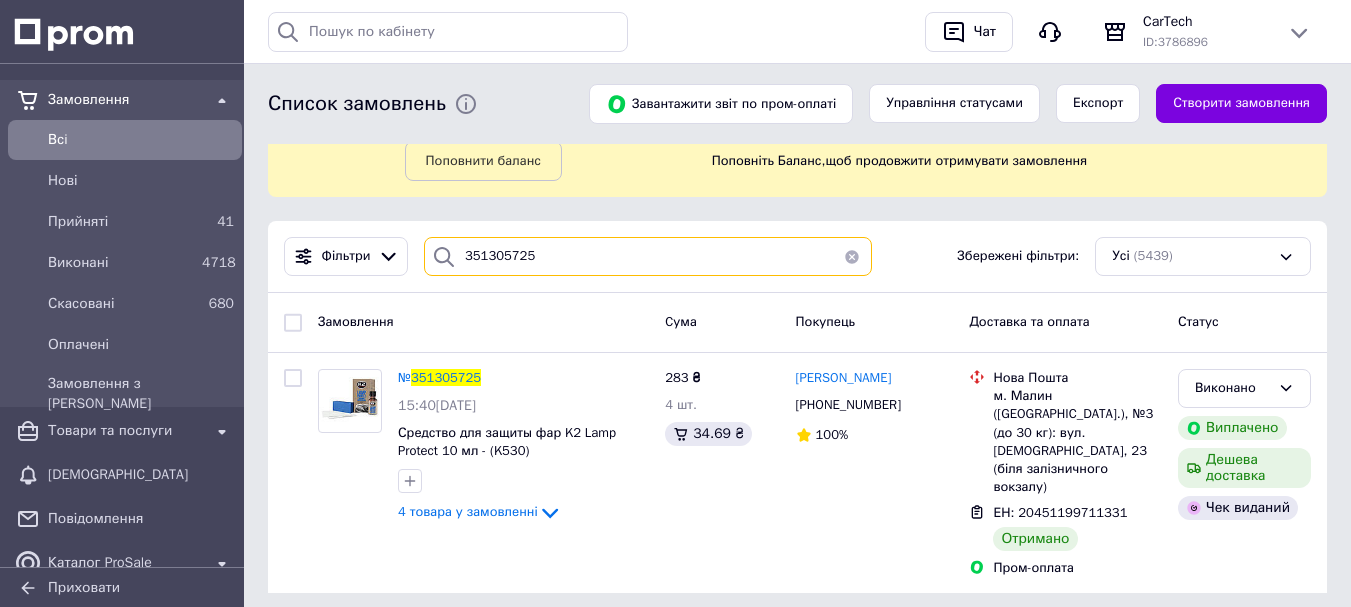 scroll, scrollTop: 97, scrollLeft: 0, axis: vertical 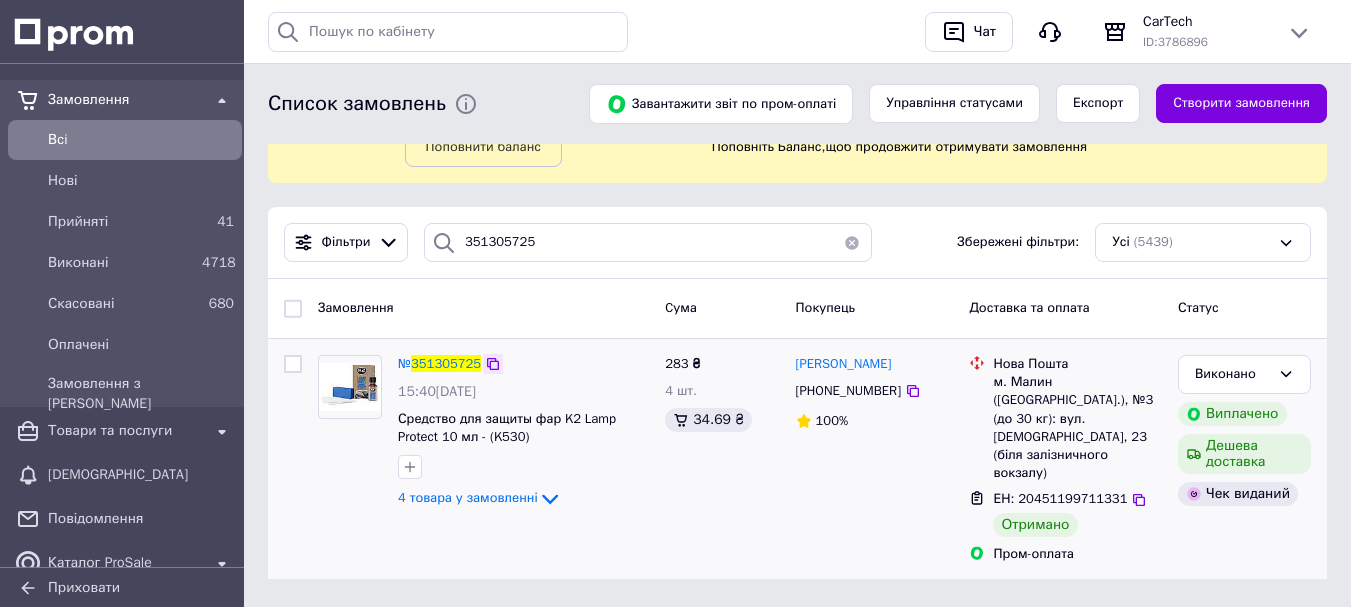 click 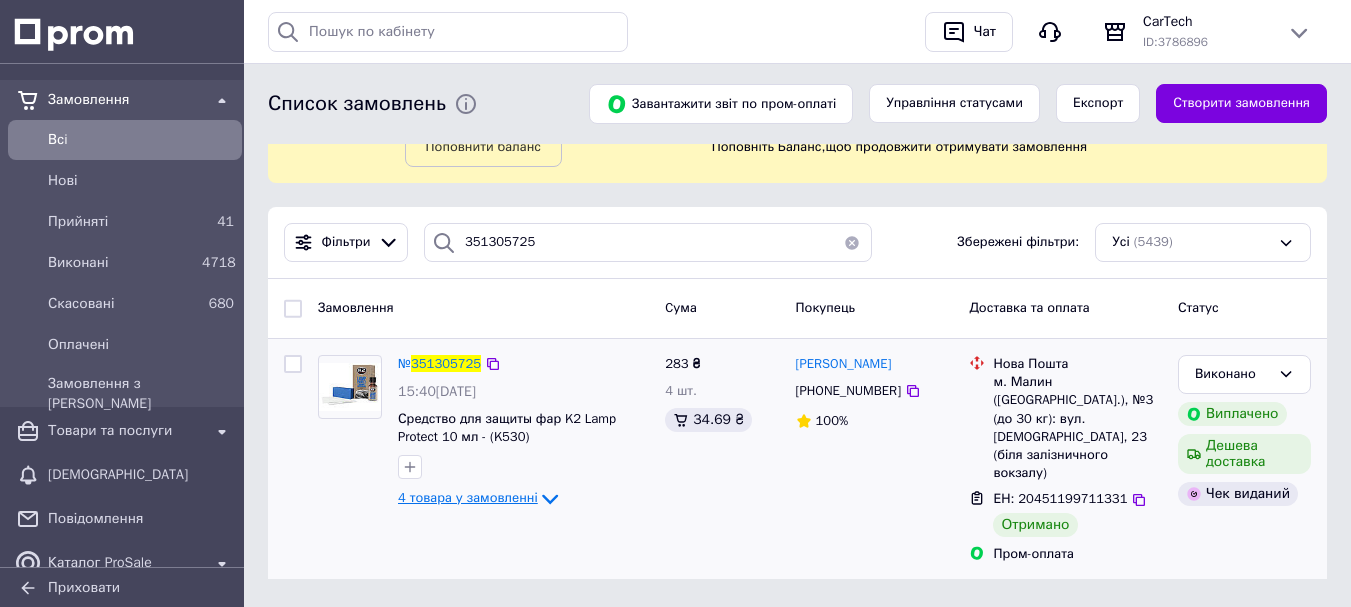 click on "4 товара у замовленні" at bounding box center [468, 497] 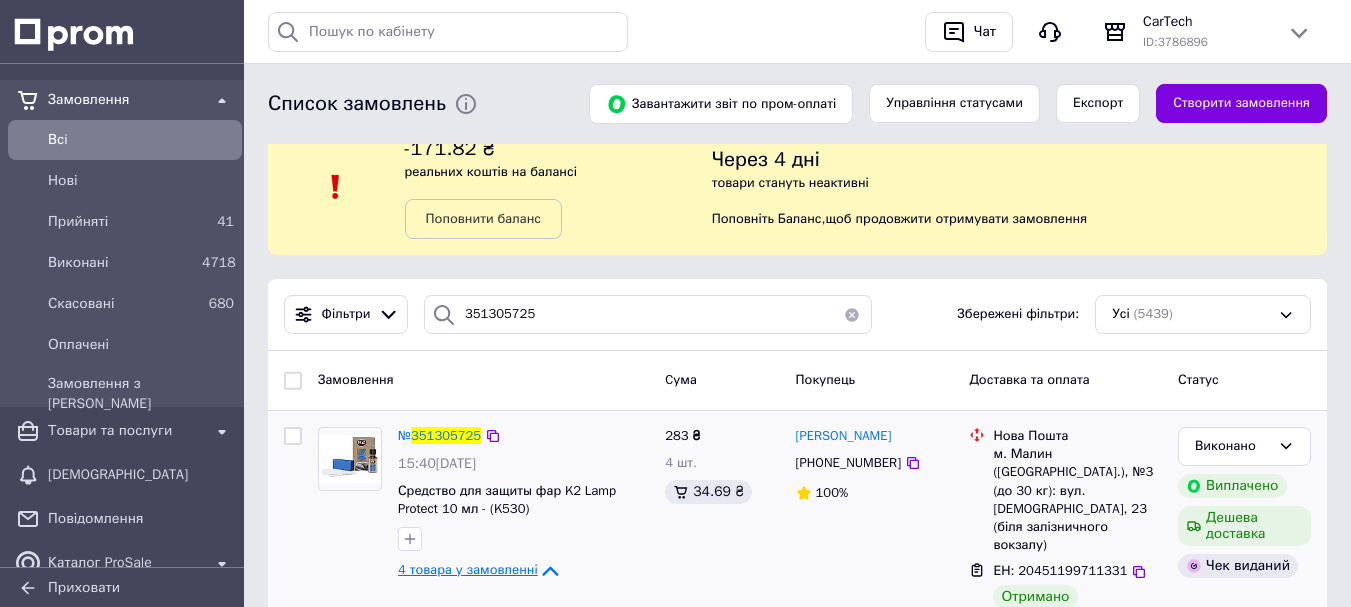 scroll, scrollTop: 5, scrollLeft: 0, axis: vertical 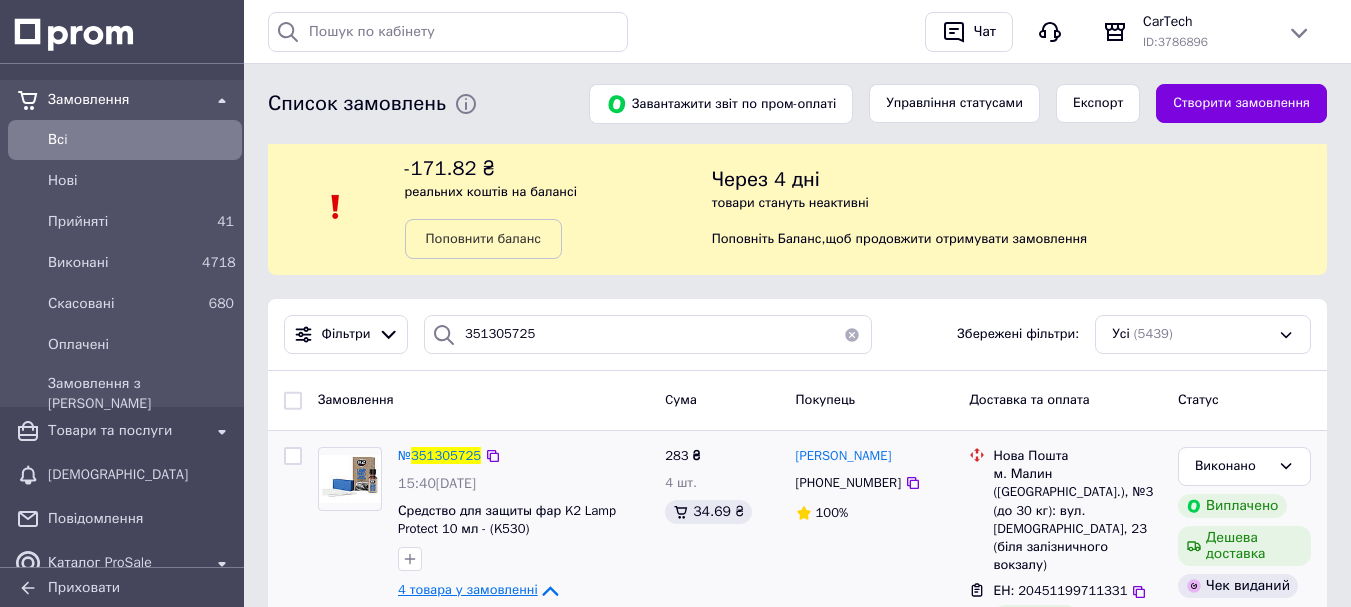 click on "4 товара у замовленні" at bounding box center (468, 589) 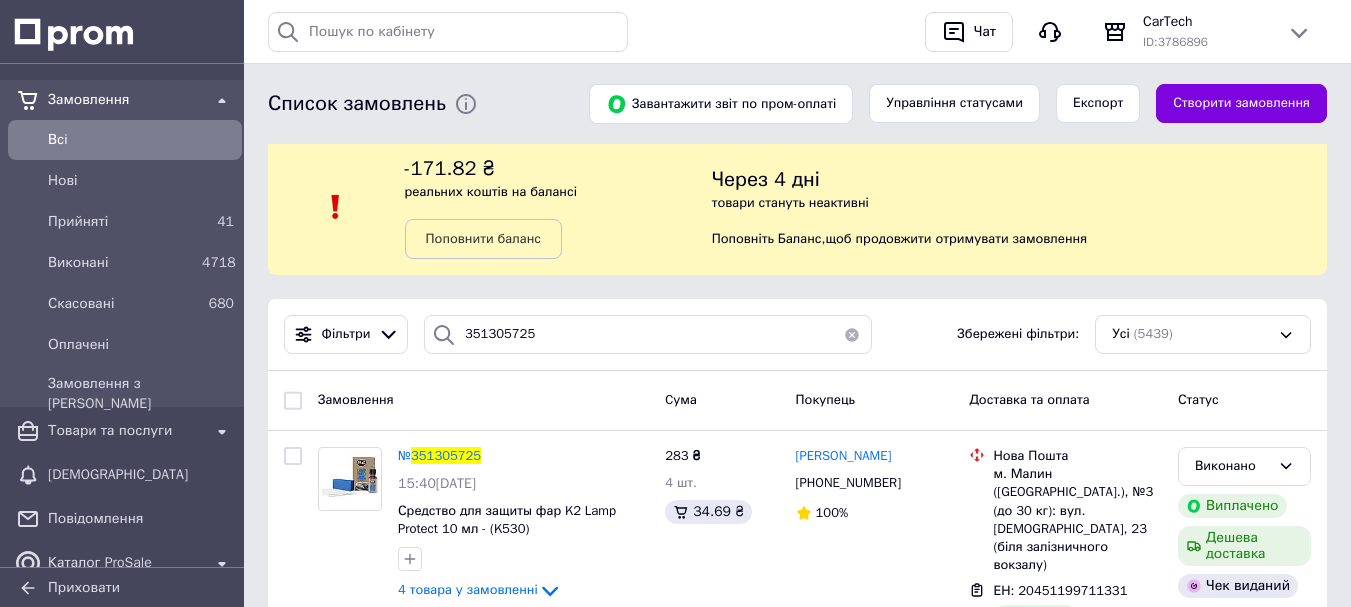 scroll, scrollTop: 97, scrollLeft: 0, axis: vertical 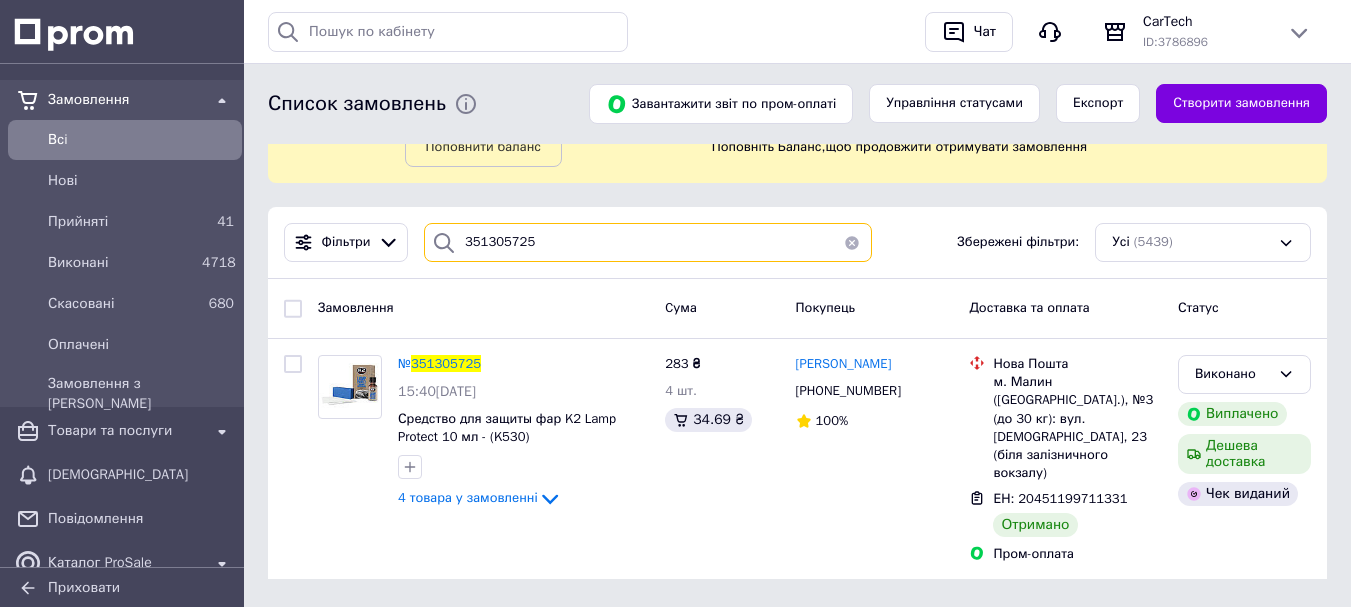 click on "351305725" at bounding box center [648, 242] 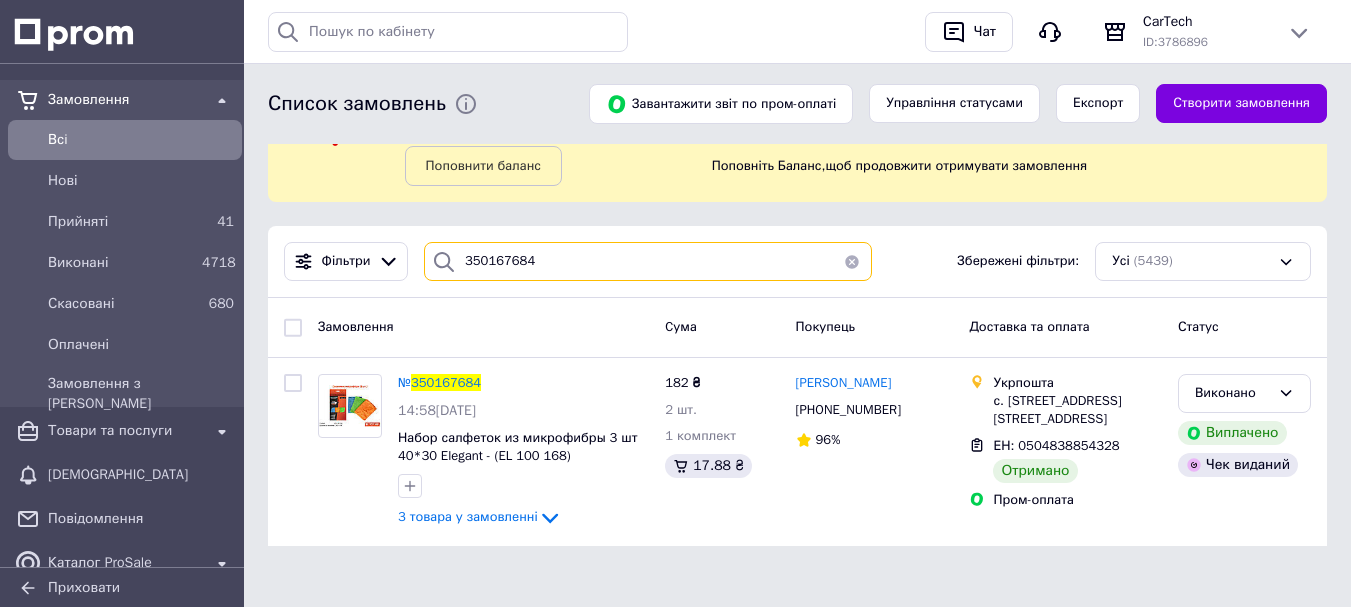 scroll, scrollTop: 81, scrollLeft: 0, axis: vertical 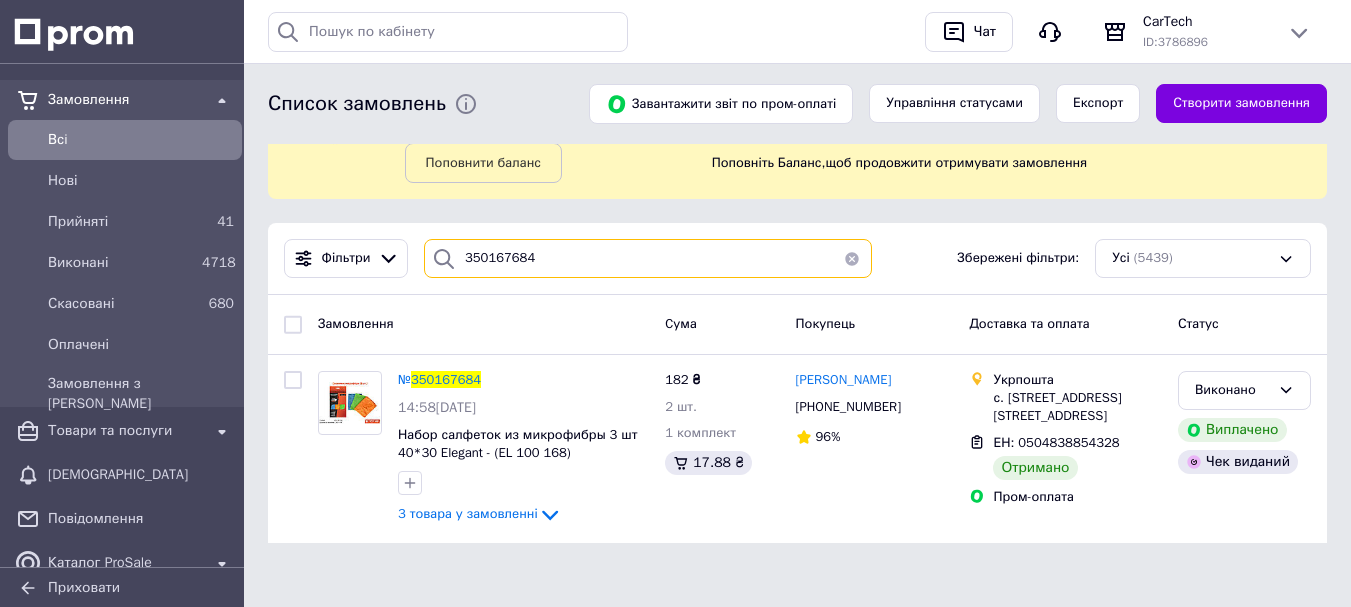 click on "350167684" at bounding box center [648, 258] 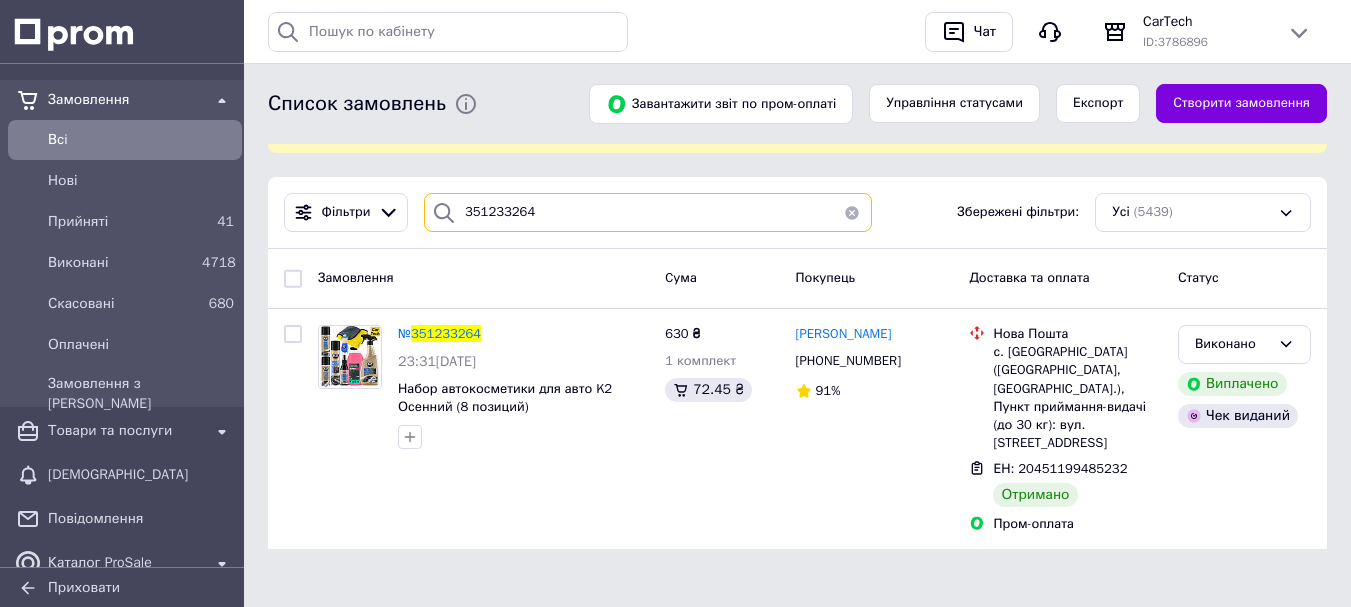scroll, scrollTop: 133, scrollLeft: 0, axis: vertical 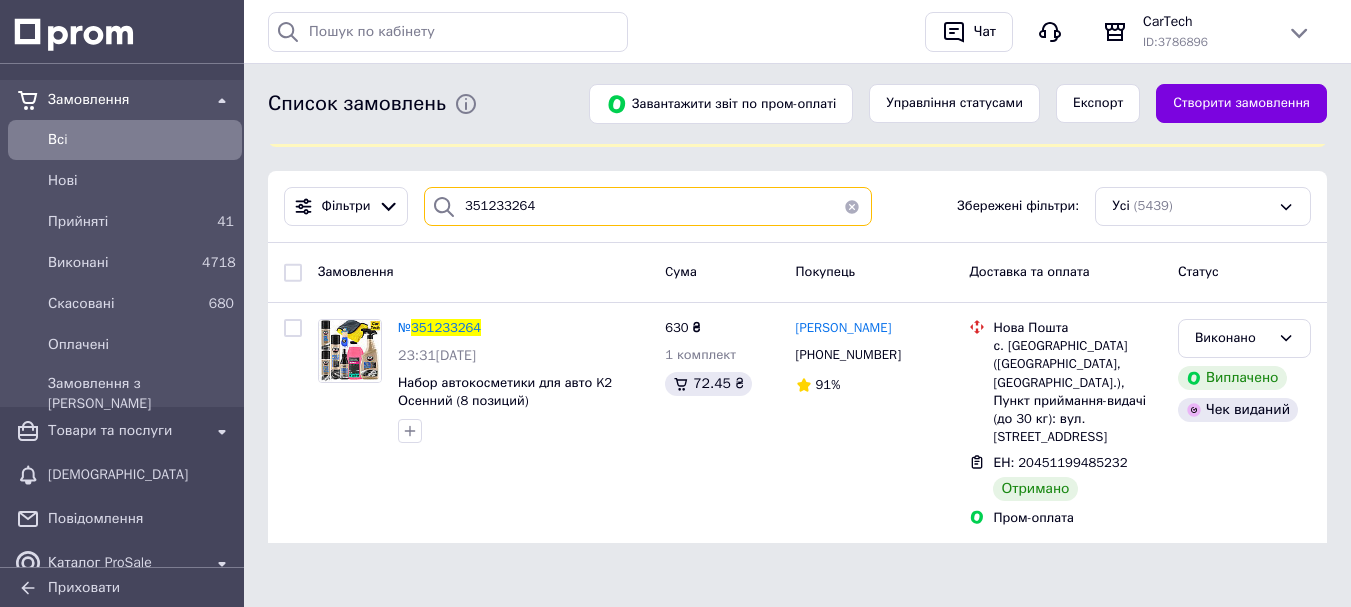click on "351233264" at bounding box center (648, 206) 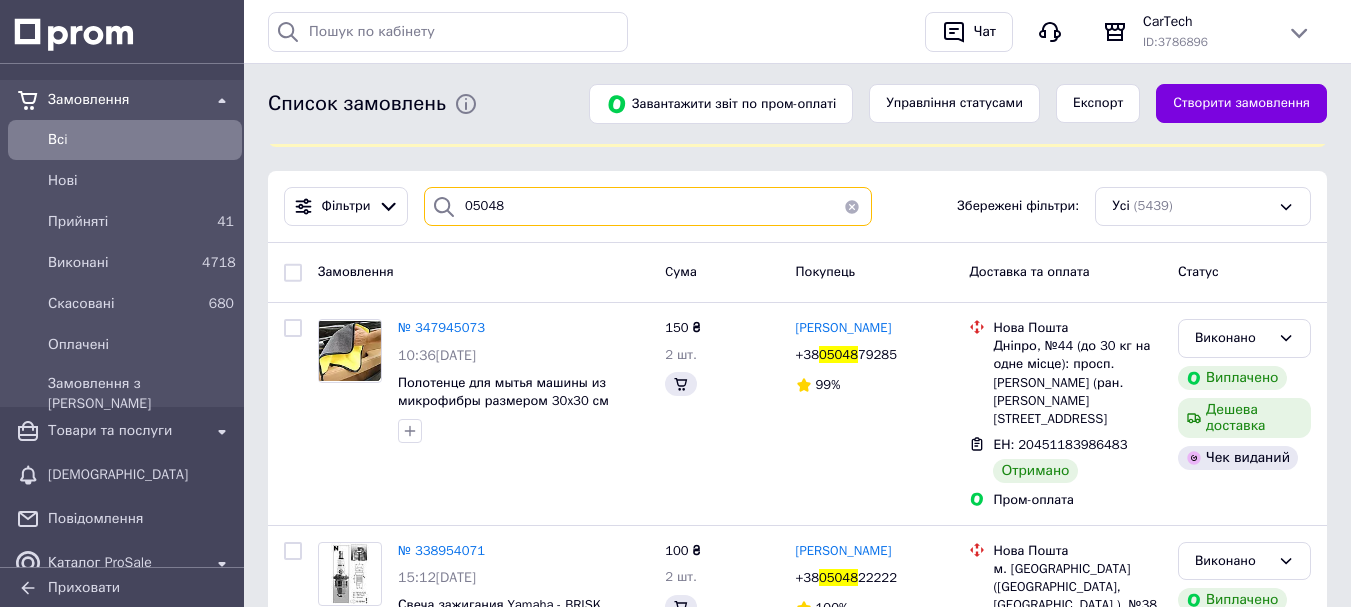 scroll, scrollTop: 0, scrollLeft: 0, axis: both 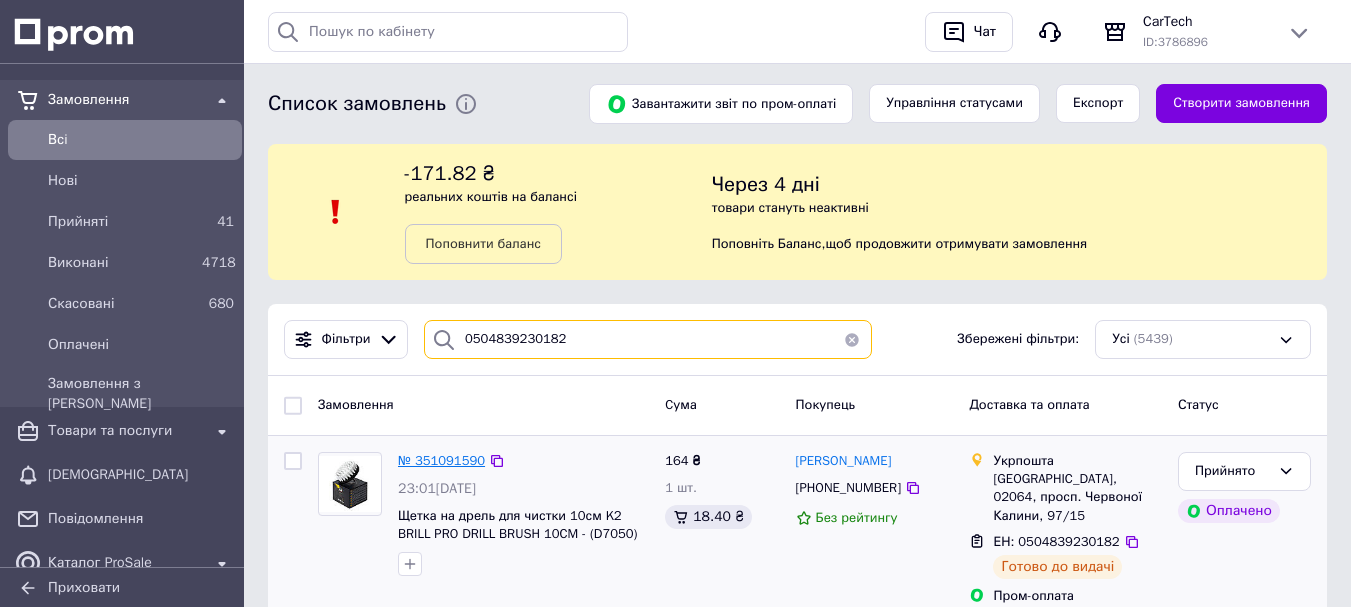 type on "0504839230182" 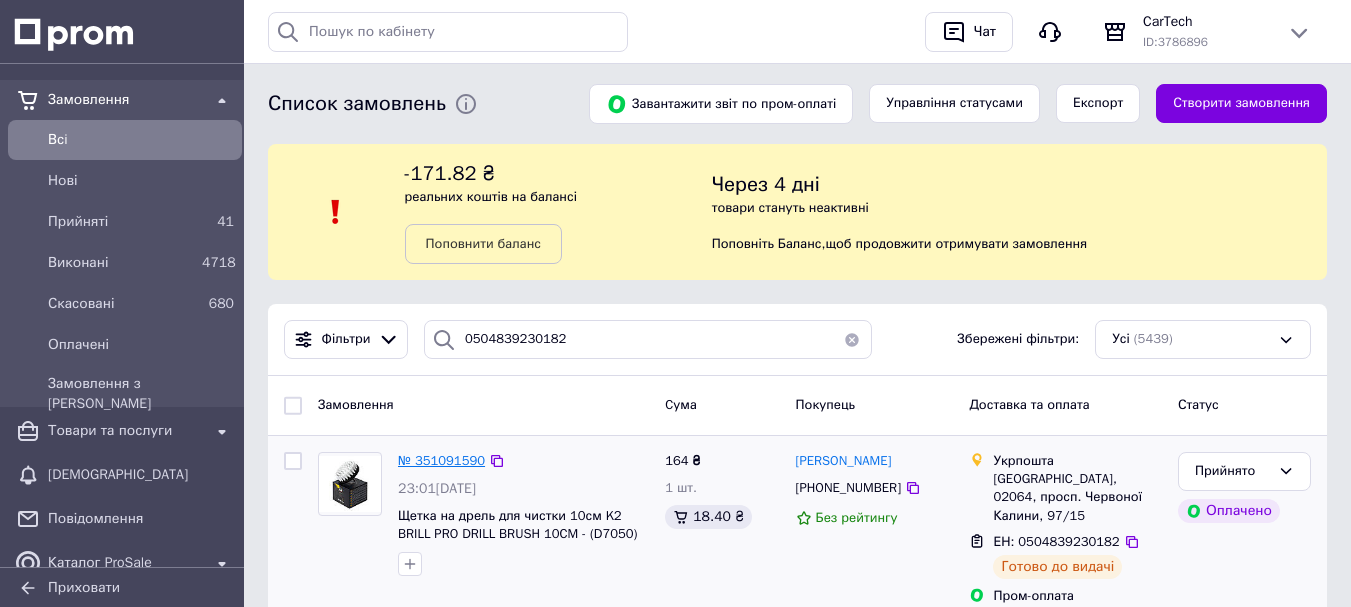 click on "№ 351091590" at bounding box center [441, 460] 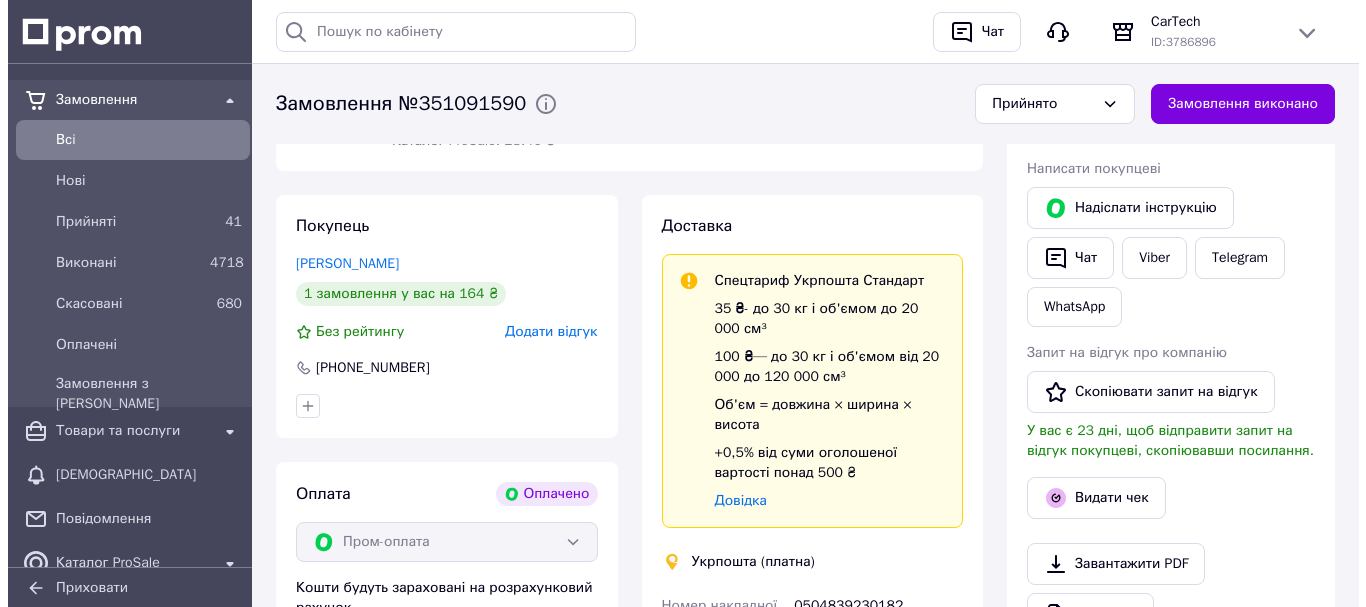 scroll, scrollTop: 473, scrollLeft: 0, axis: vertical 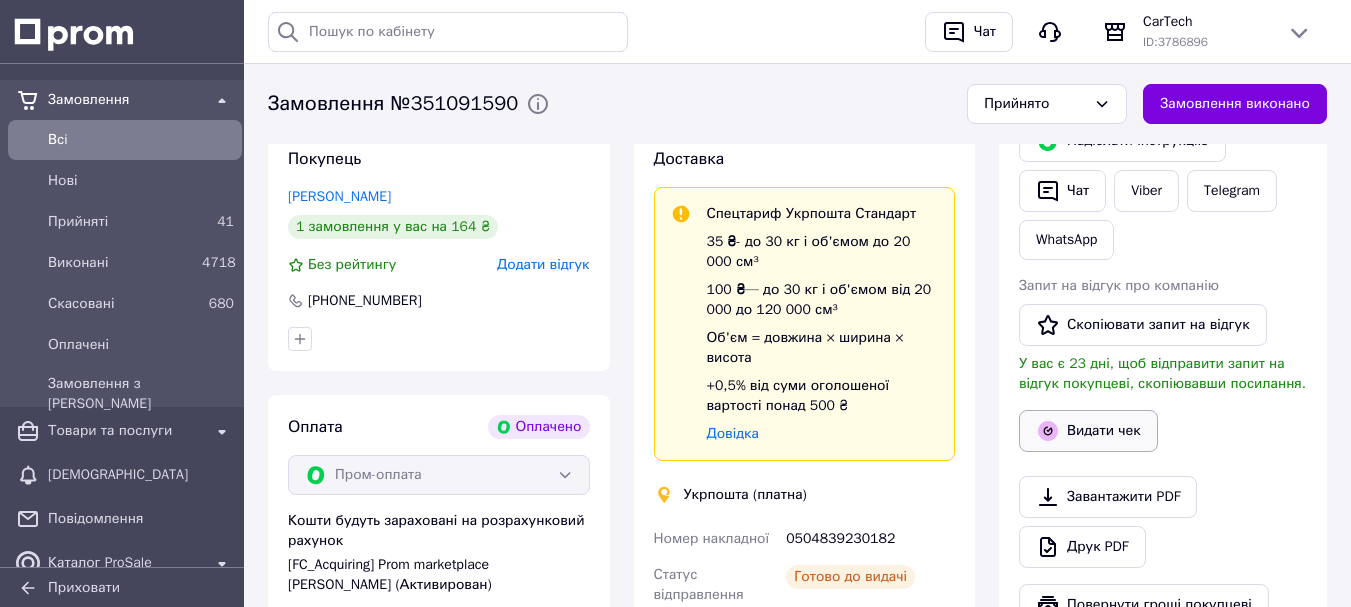 click on "Видати чек" at bounding box center (1088, 431) 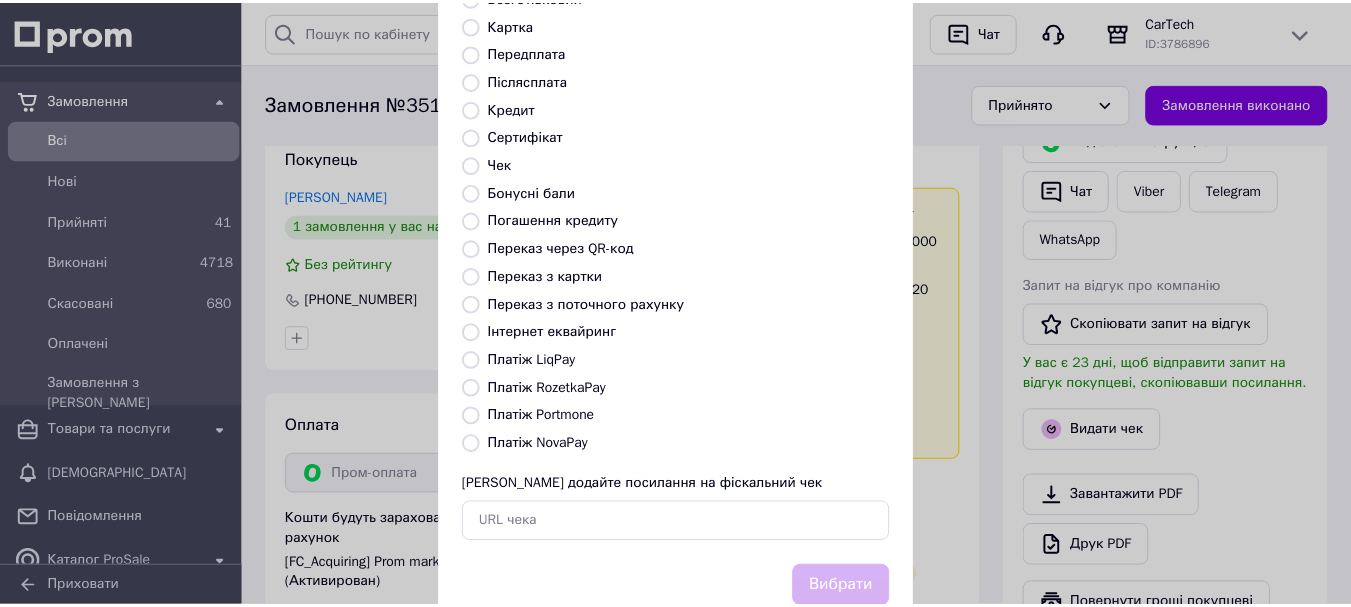 scroll, scrollTop: 252, scrollLeft: 0, axis: vertical 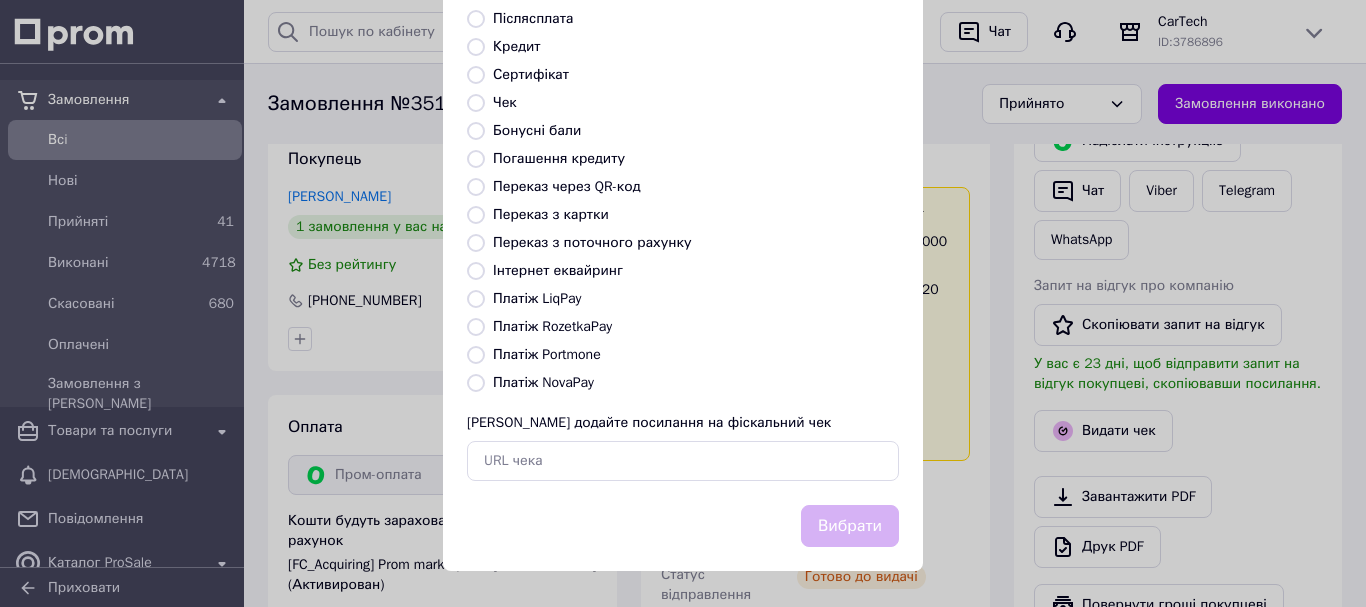 click on "Платіж RozetkaPay" at bounding box center [552, 326] 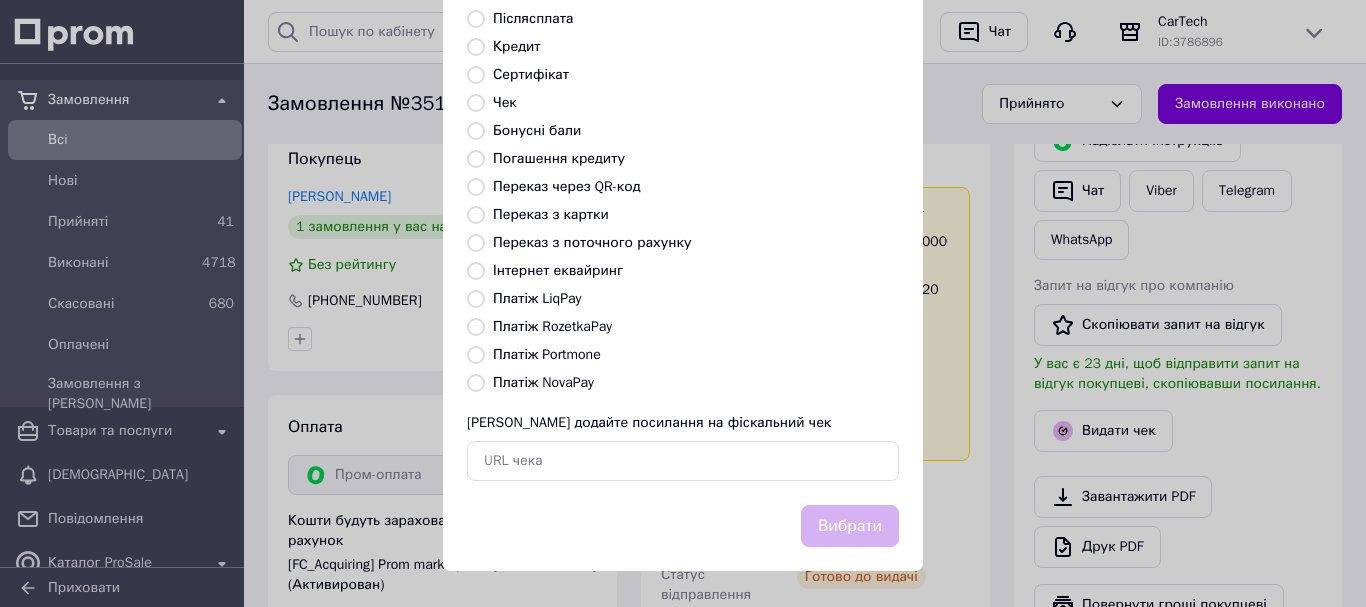 radio on "true" 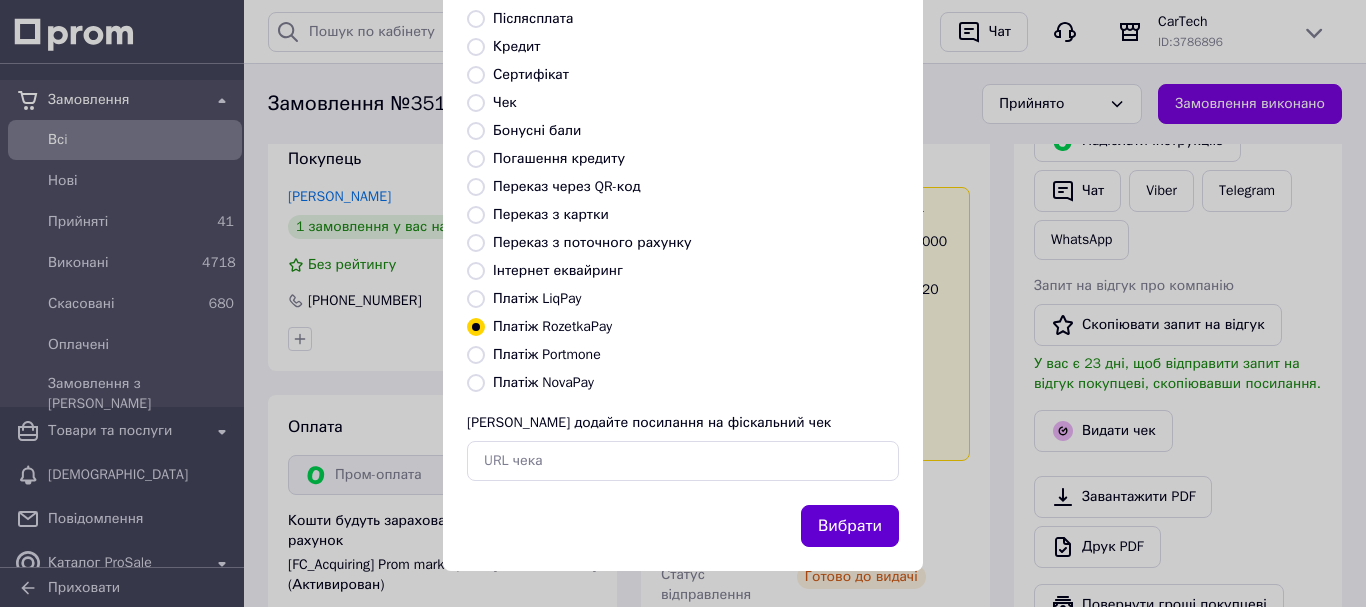 click on "Вибрати" at bounding box center [850, 526] 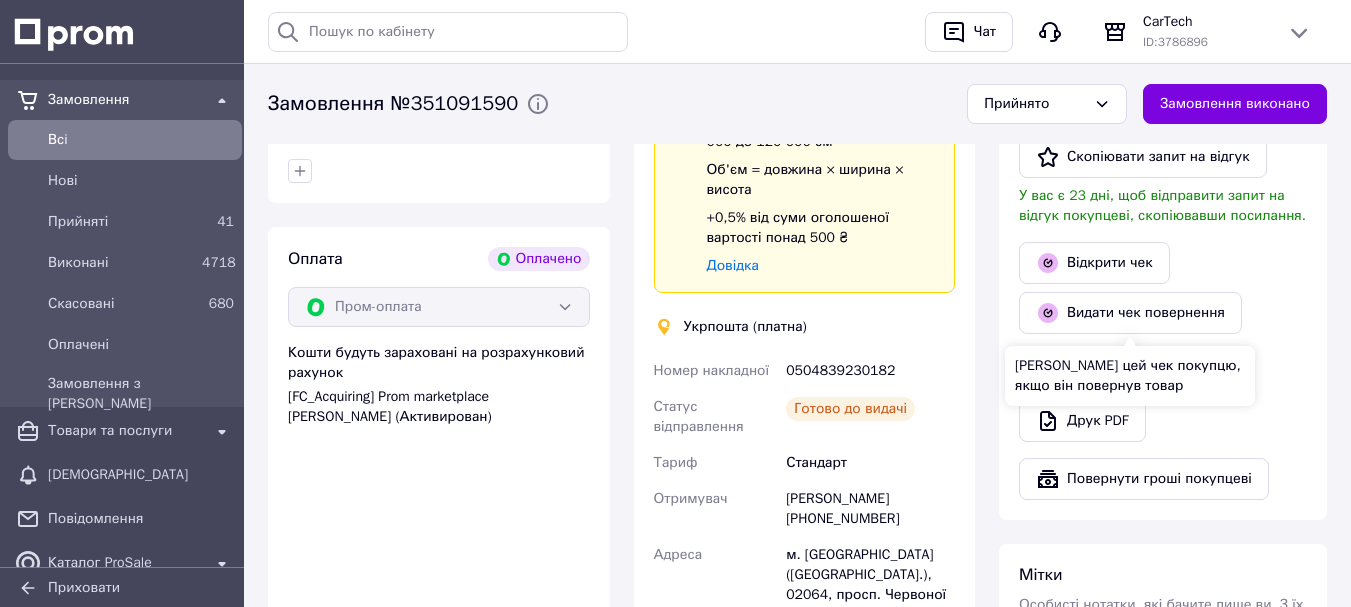 scroll, scrollTop: 640, scrollLeft: 0, axis: vertical 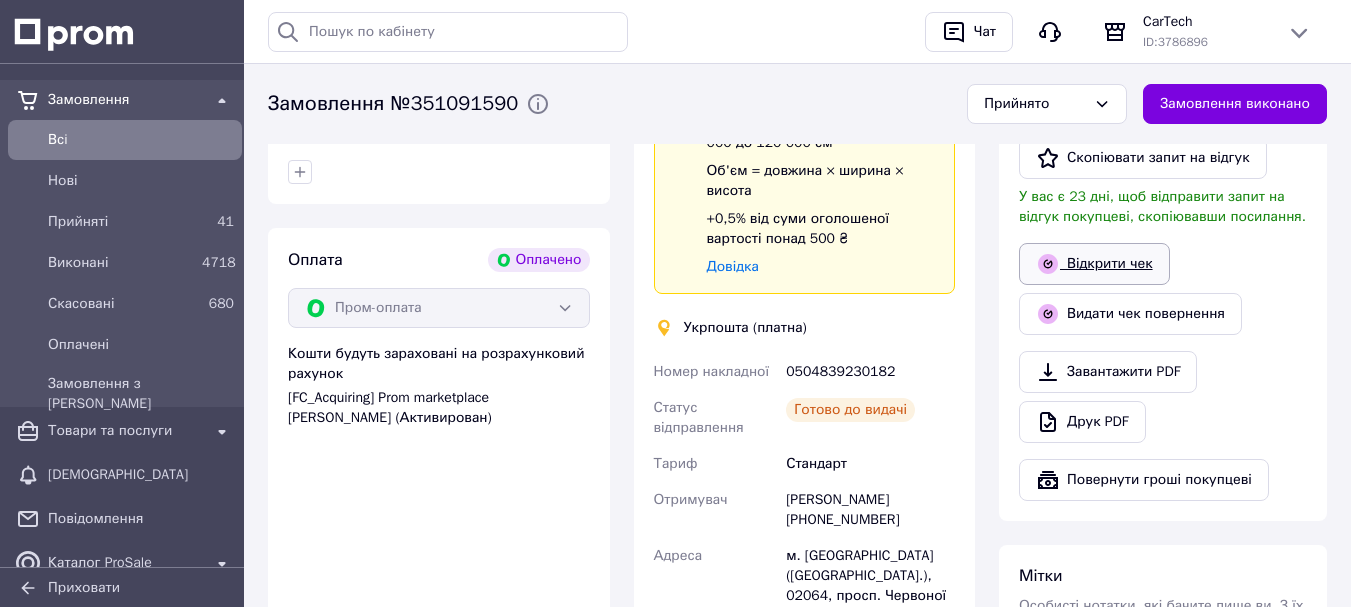click on "Відкрити чек" at bounding box center [1094, 264] 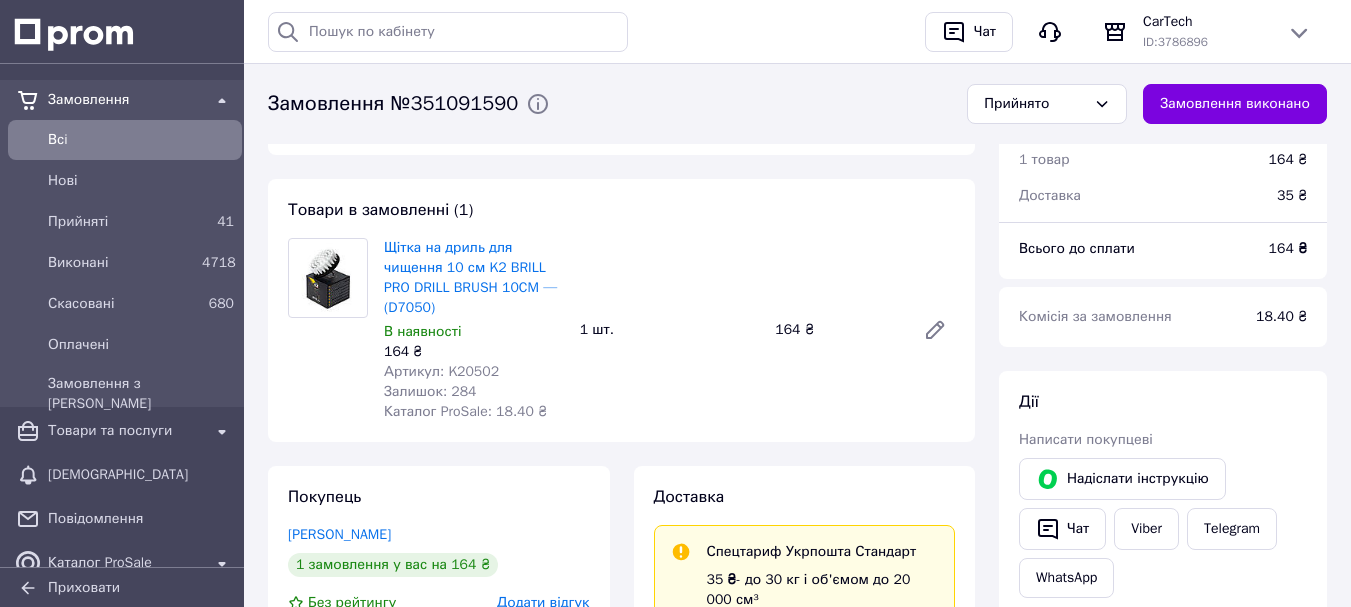 scroll, scrollTop: 0, scrollLeft: 0, axis: both 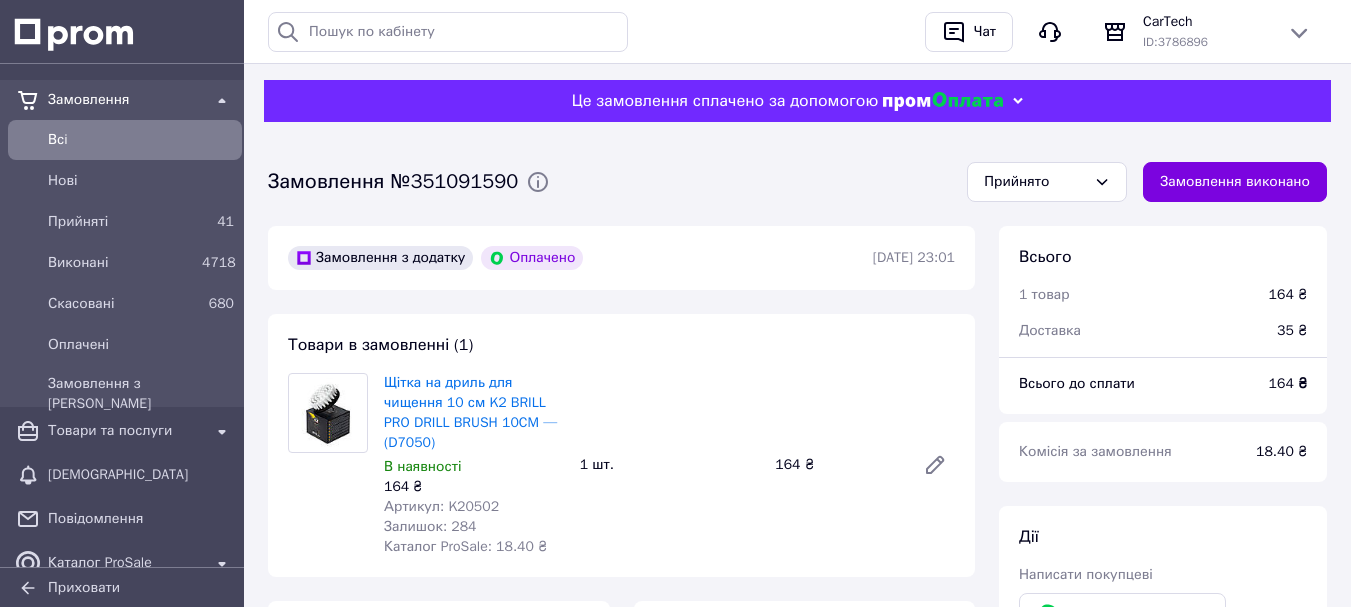 click on "Замовлення №351091590" at bounding box center [393, 182] 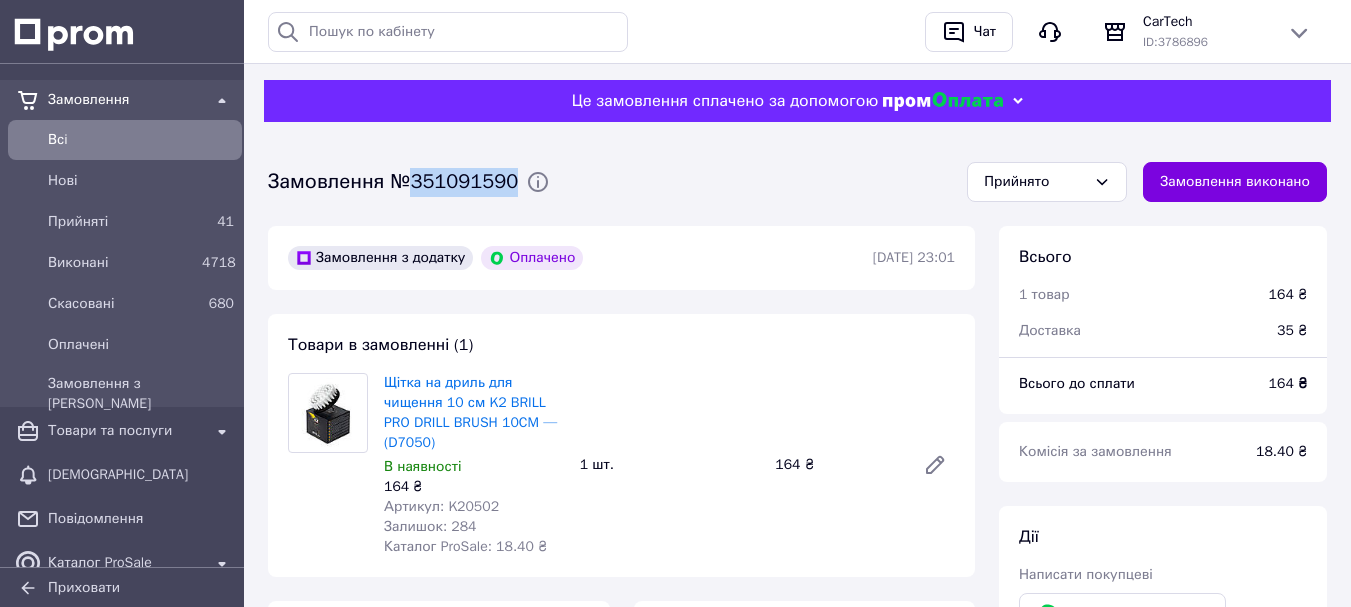 click on "Замовлення №351091590" at bounding box center [393, 182] 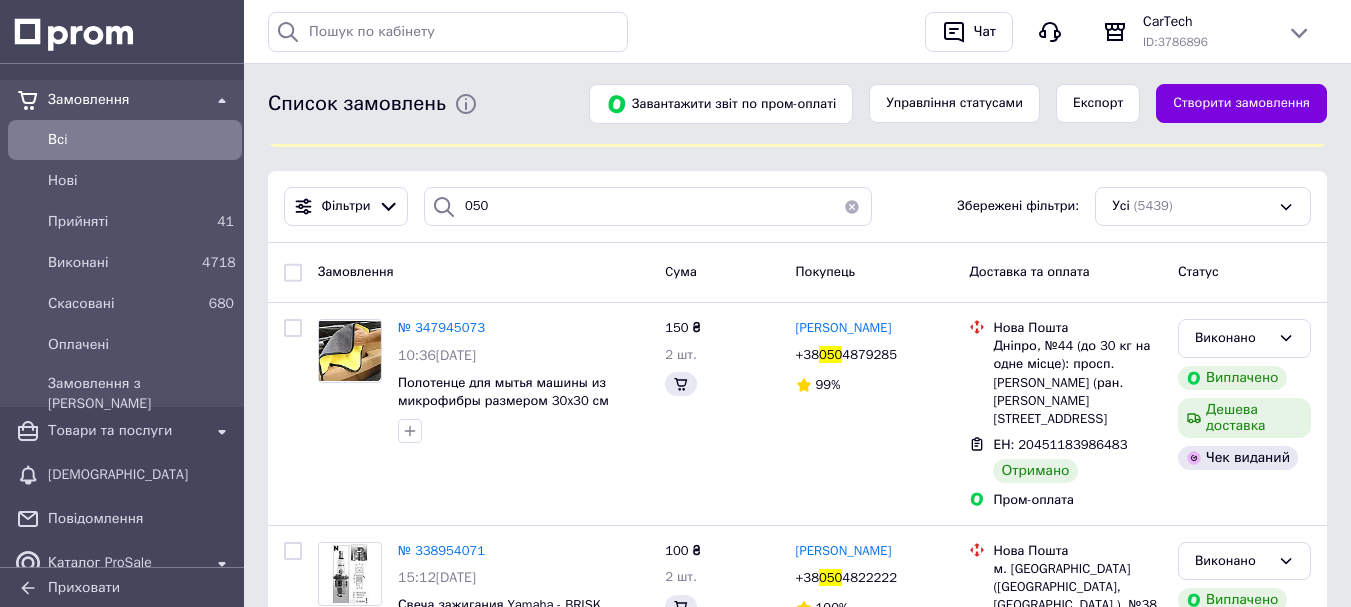 scroll, scrollTop: 0, scrollLeft: 0, axis: both 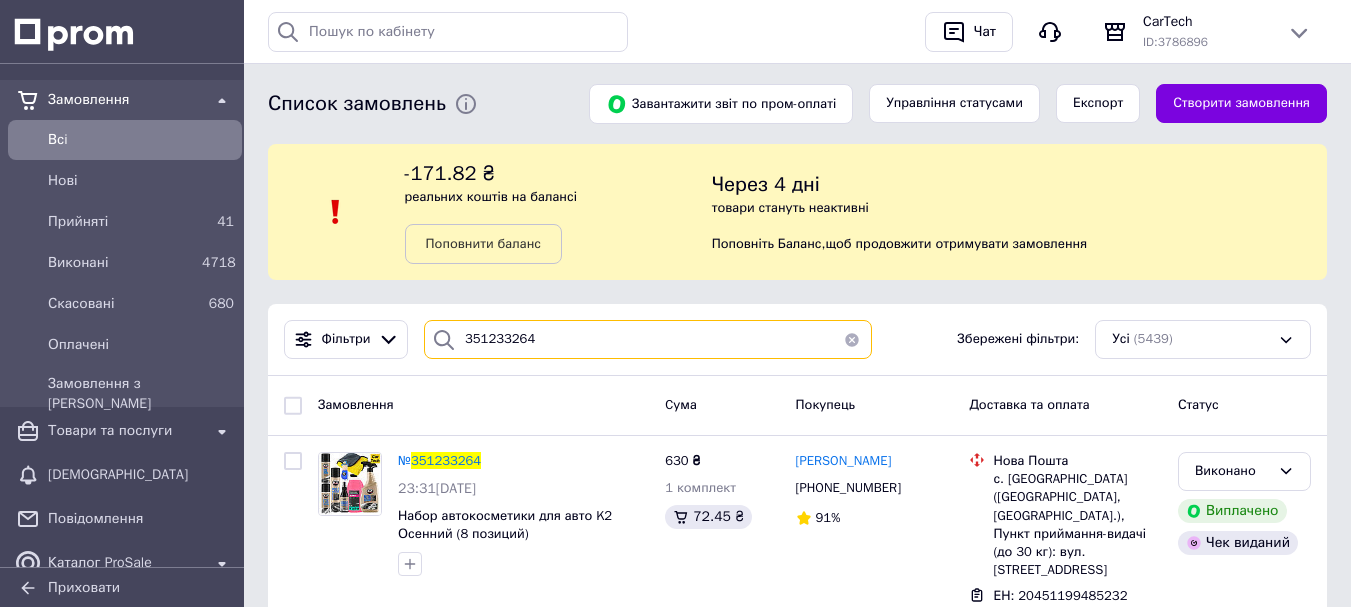 click on "351233264" at bounding box center [648, 339] 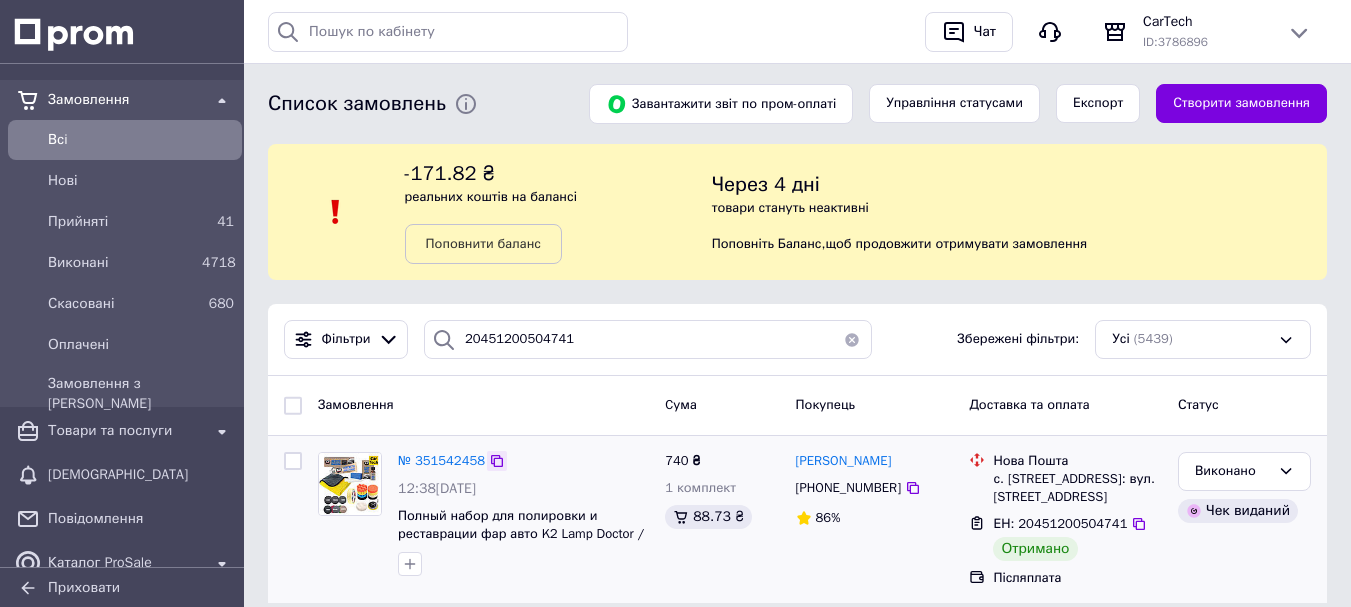 click 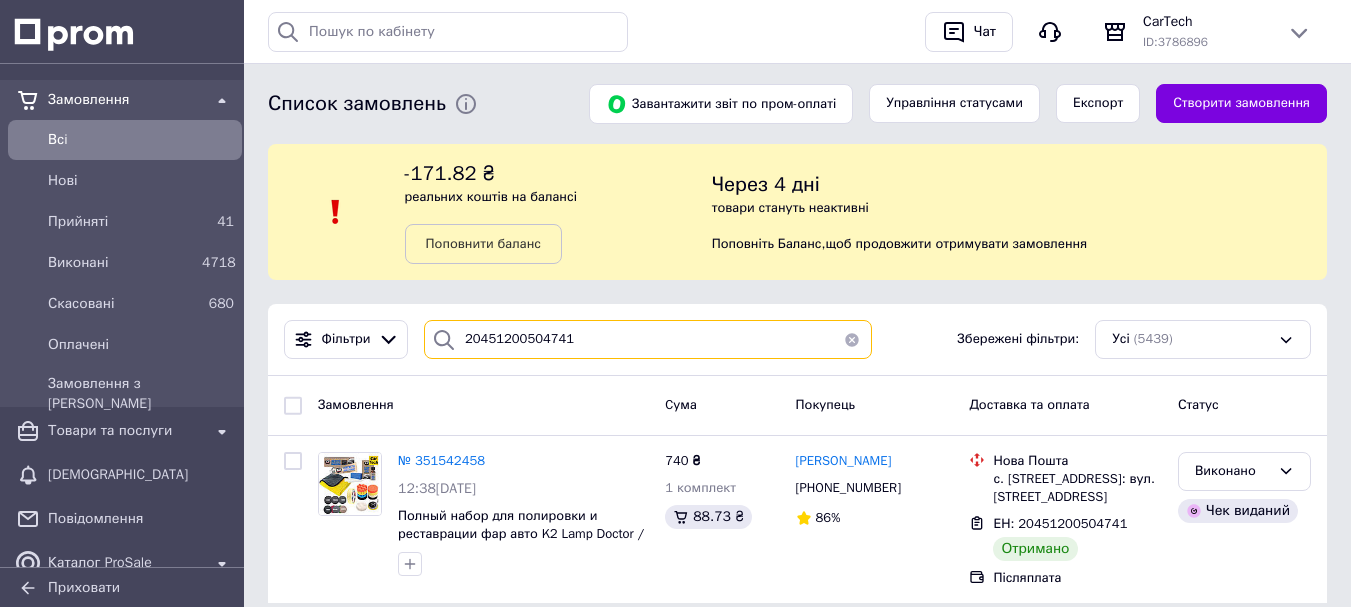 click on "20451200504741" at bounding box center (648, 339) 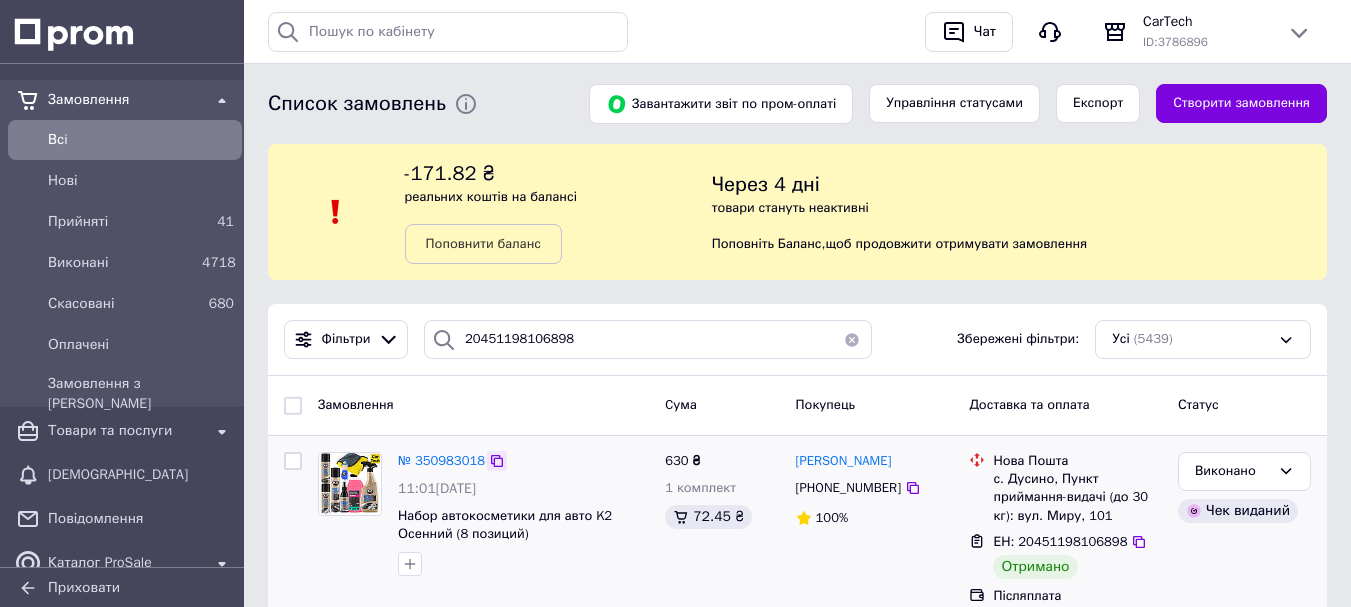 click 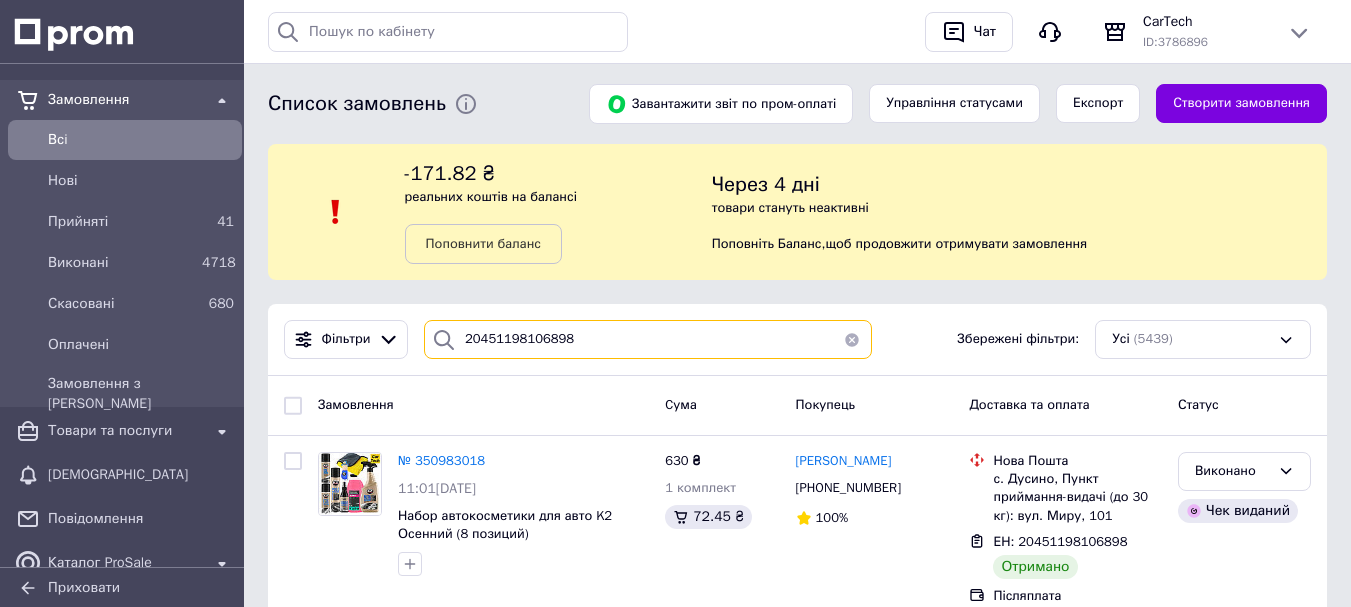 click on "20451198106898" at bounding box center [648, 339] 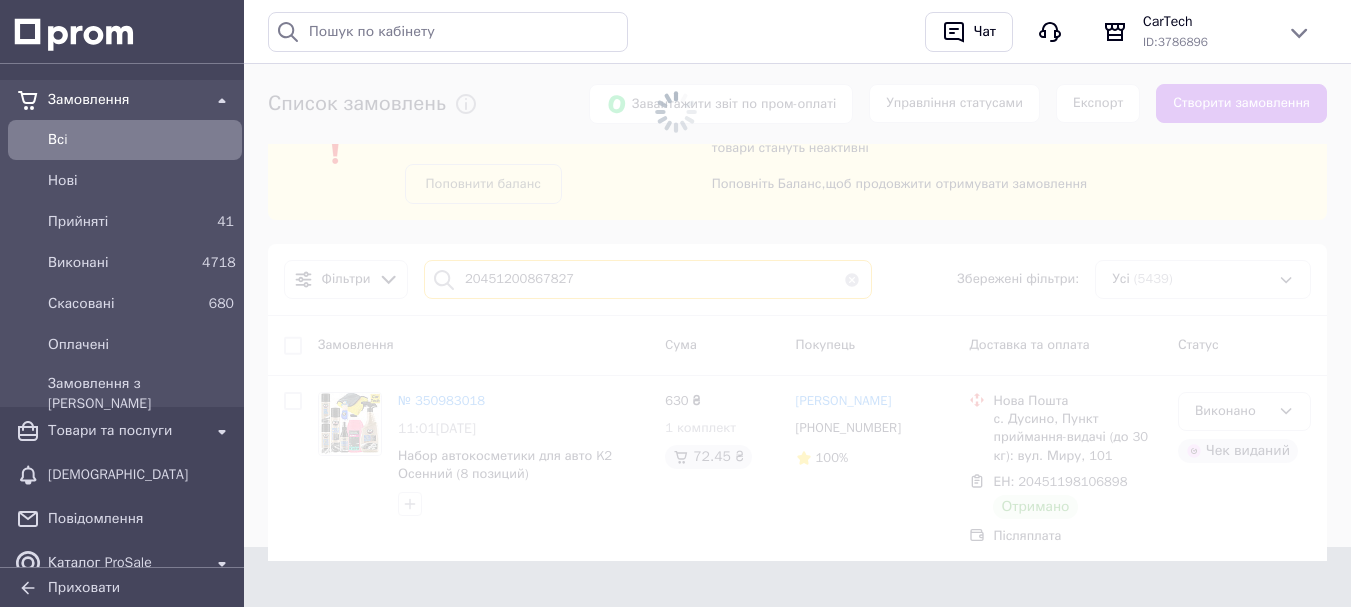 scroll, scrollTop: 0, scrollLeft: 0, axis: both 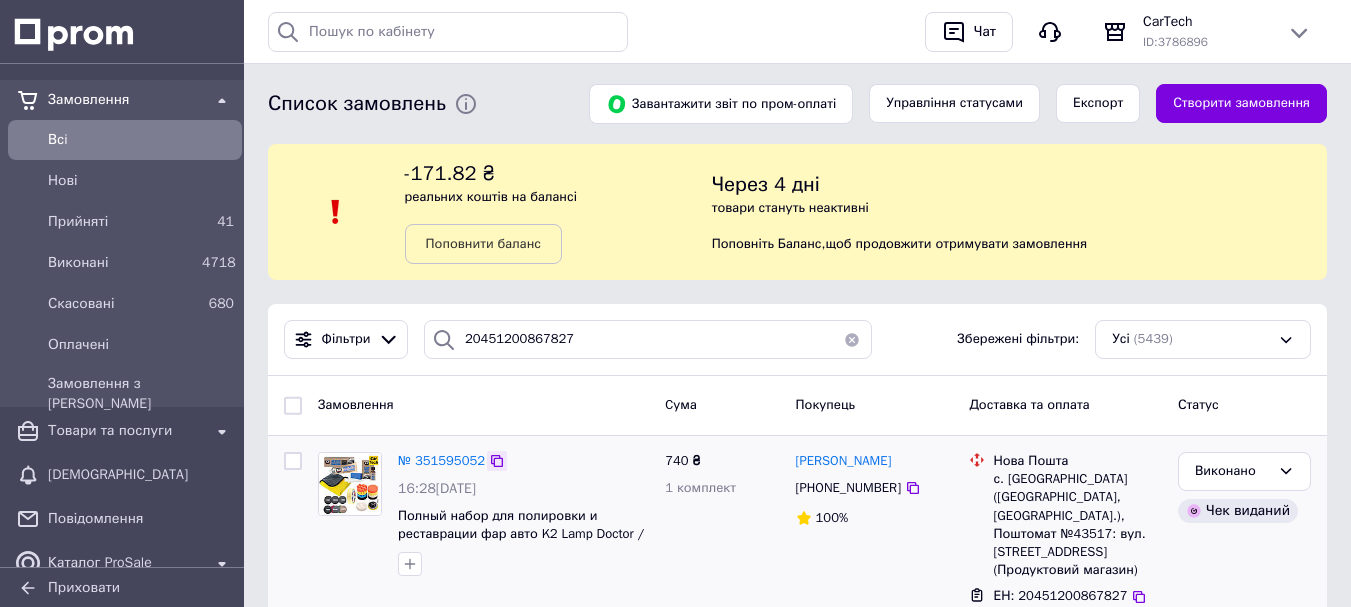 click 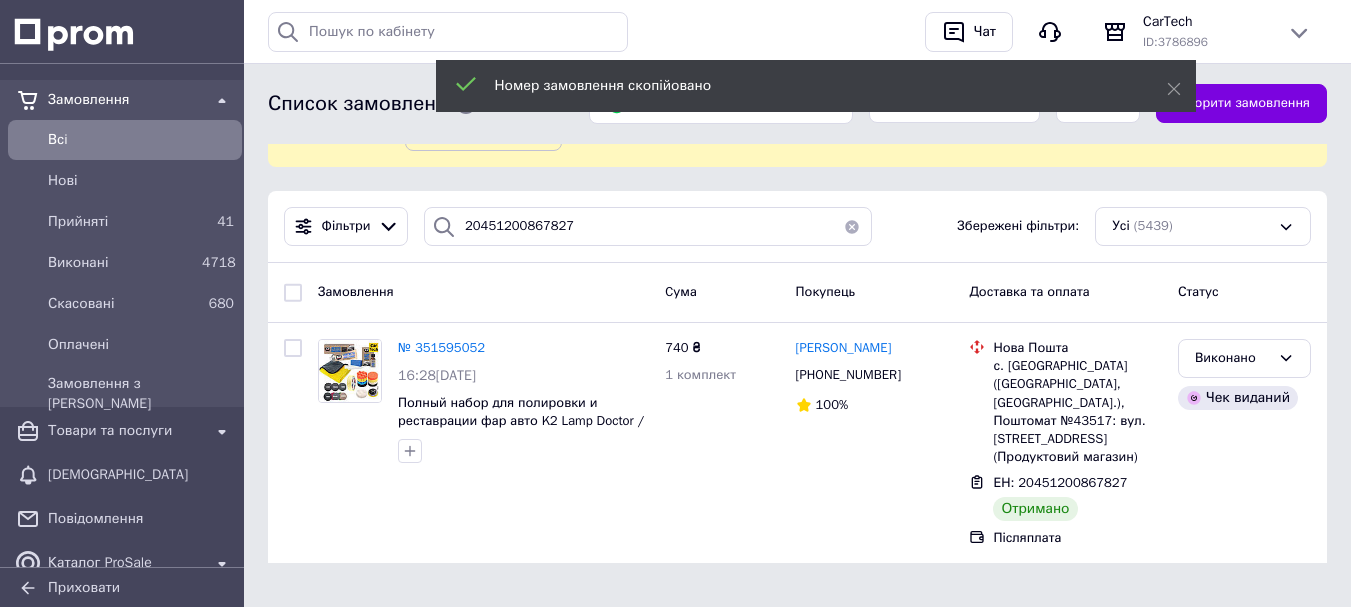 scroll, scrollTop: 115, scrollLeft: 0, axis: vertical 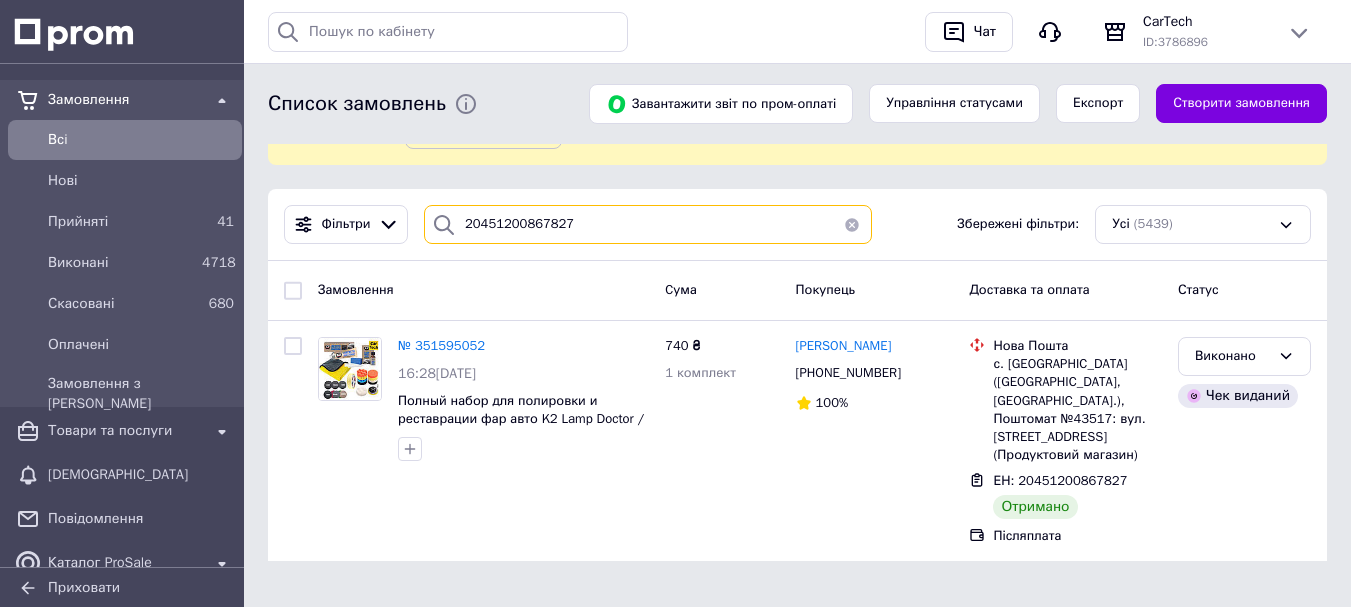 click on "20451200867827" at bounding box center (648, 224) 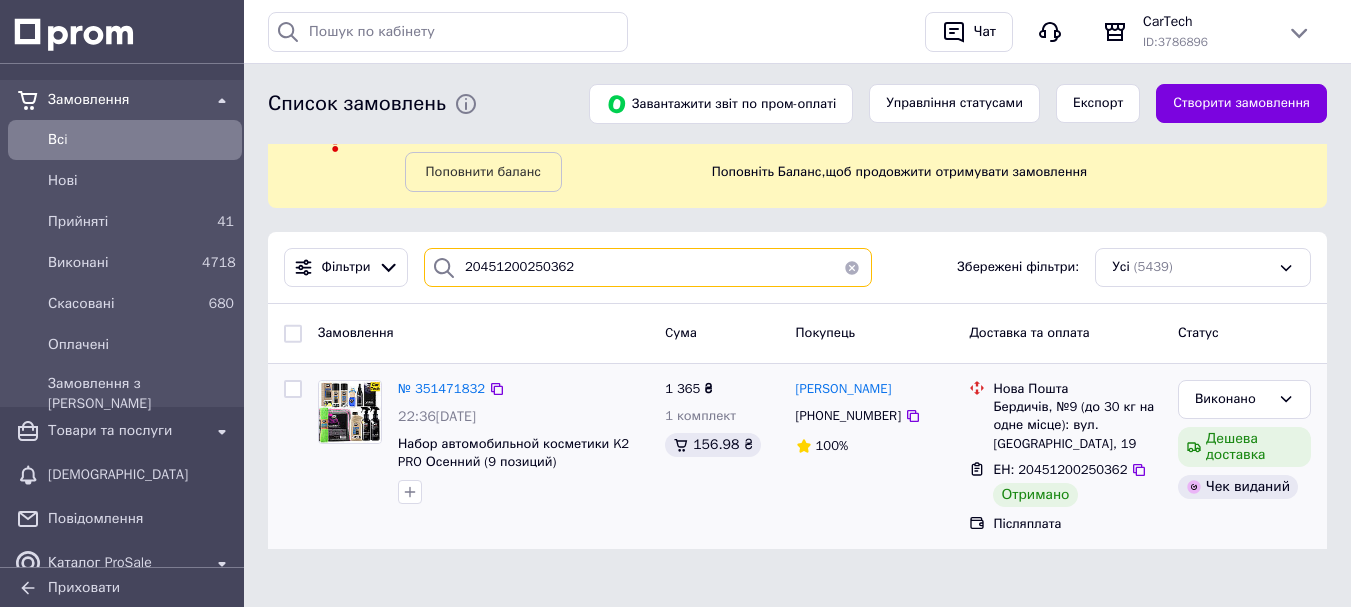 scroll, scrollTop: 78, scrollLeft: 0, axis: vertical 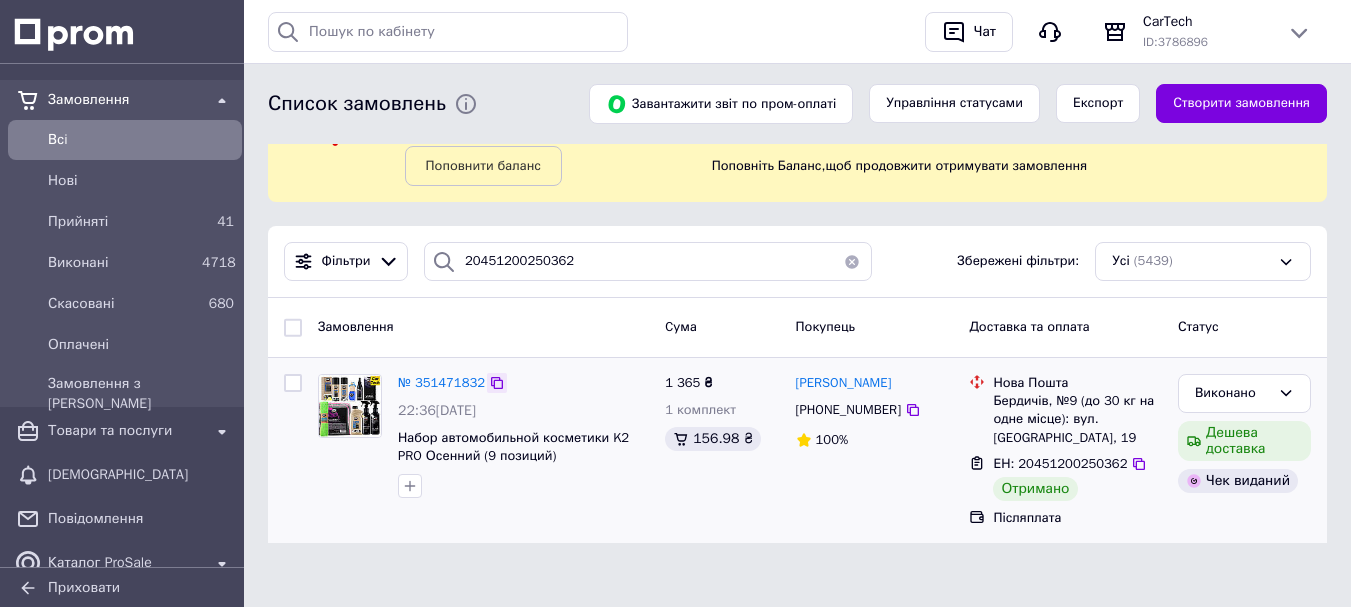 click 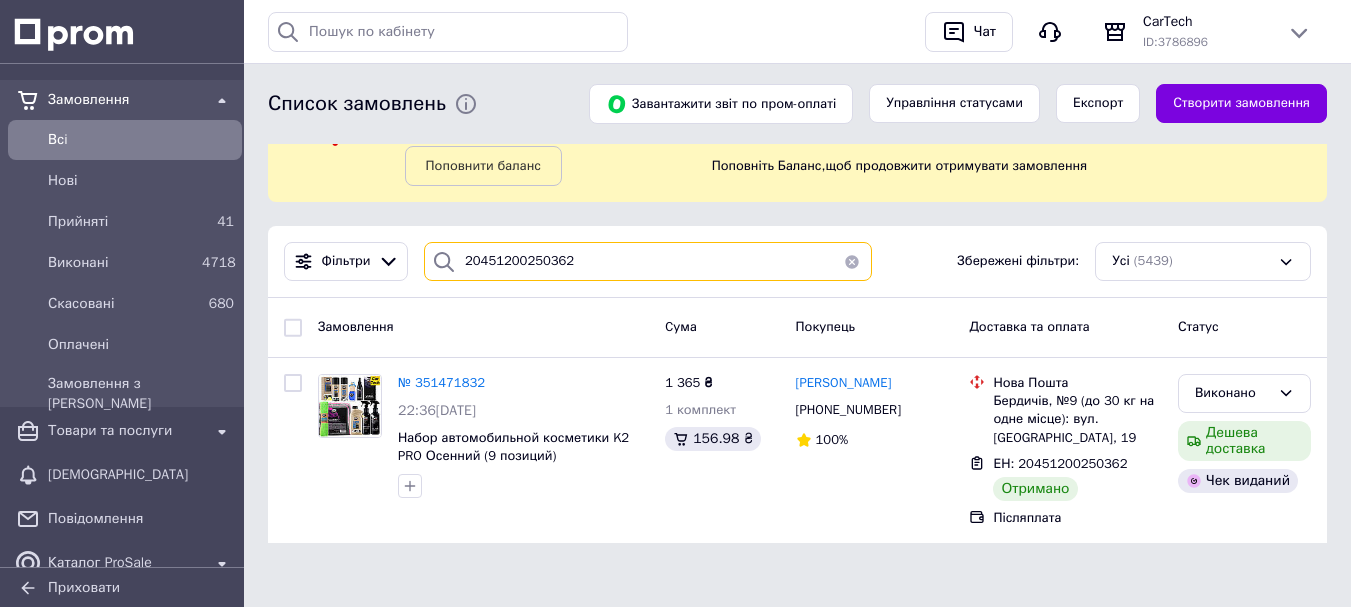 click on "20451200250362" at bounding box center (648, 261) 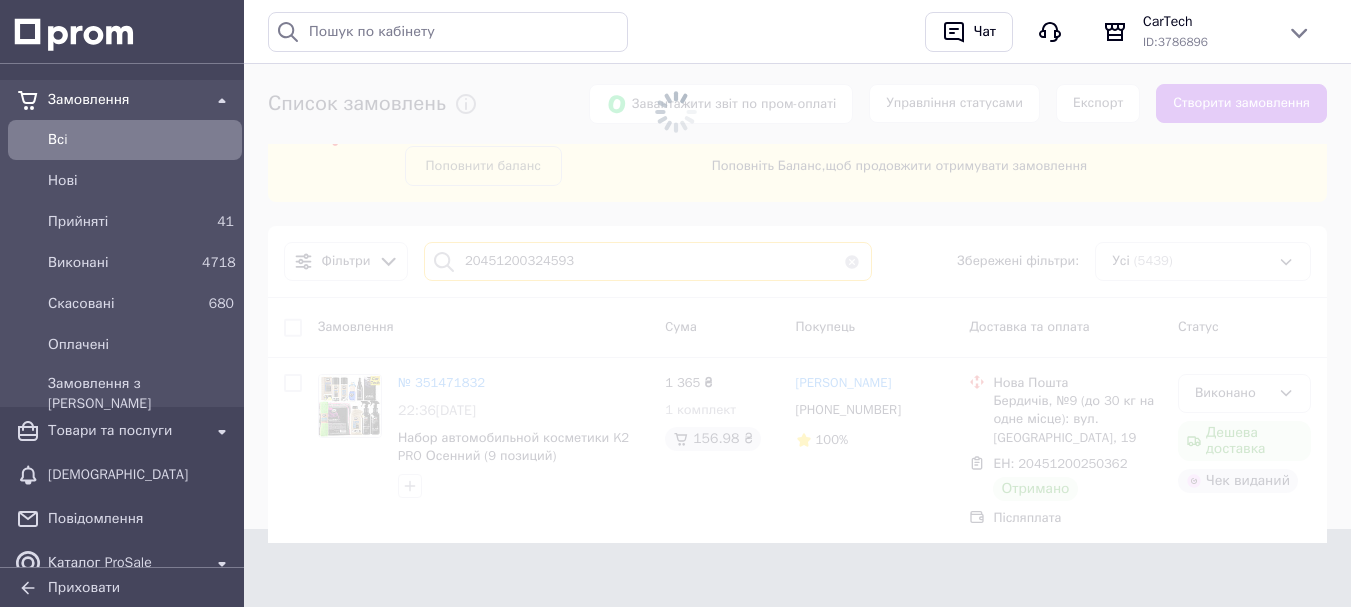 scroll, scrollTop: 0, scrollLeft: 0, axis: both 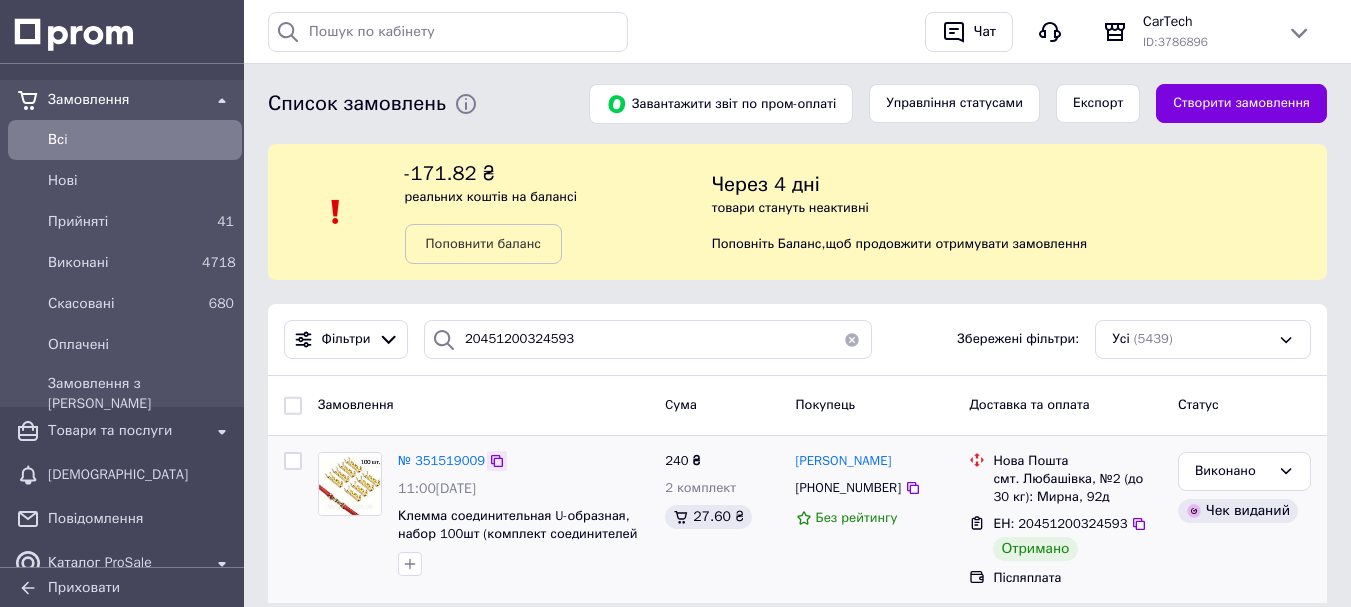 click 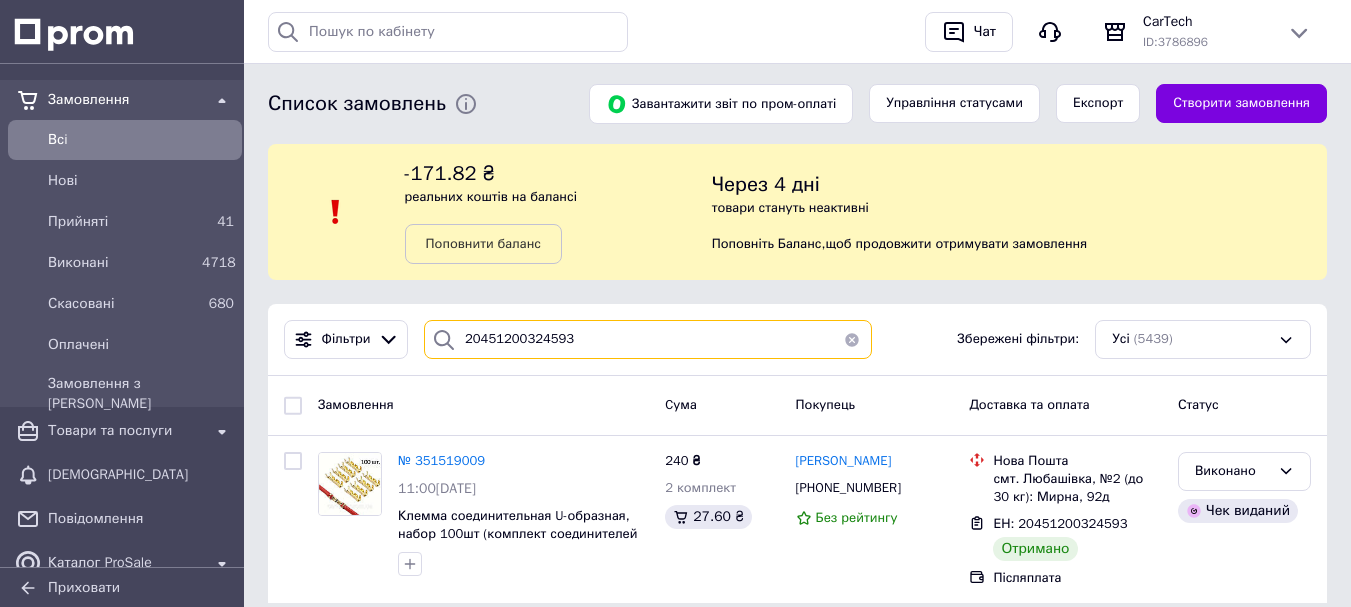 click on "20451200324593" at bounding box center (648, 339) 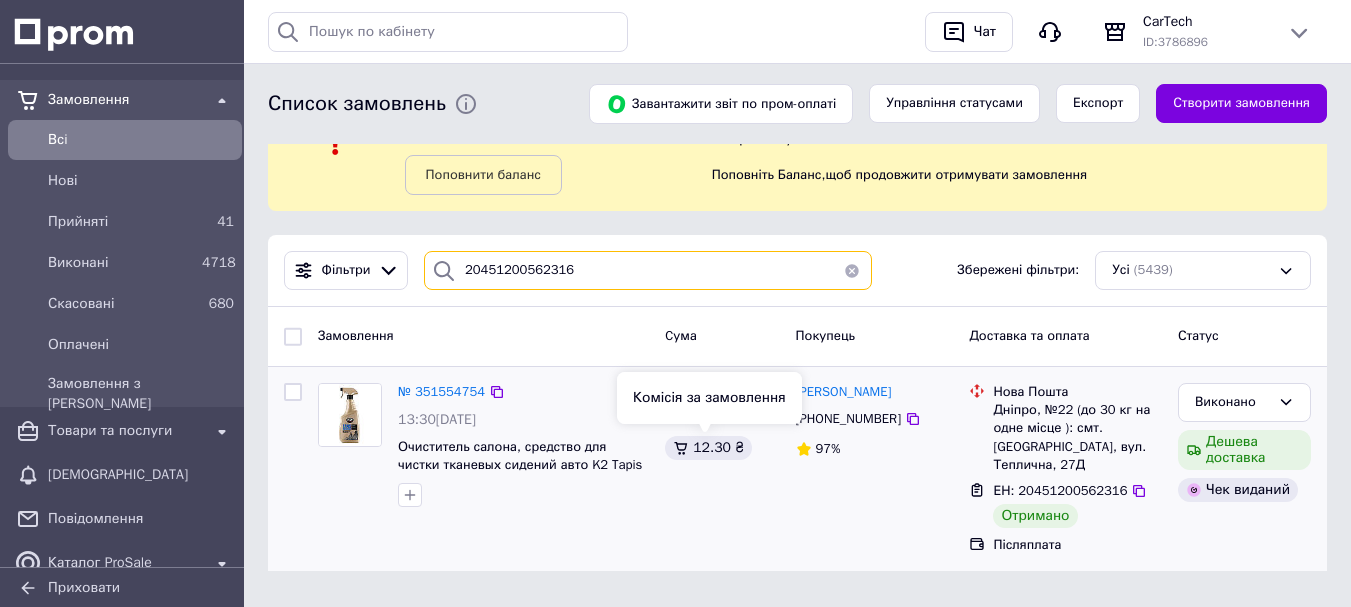 scroll, scrollTop: 73, scrollLeft: 0, axis: vertical 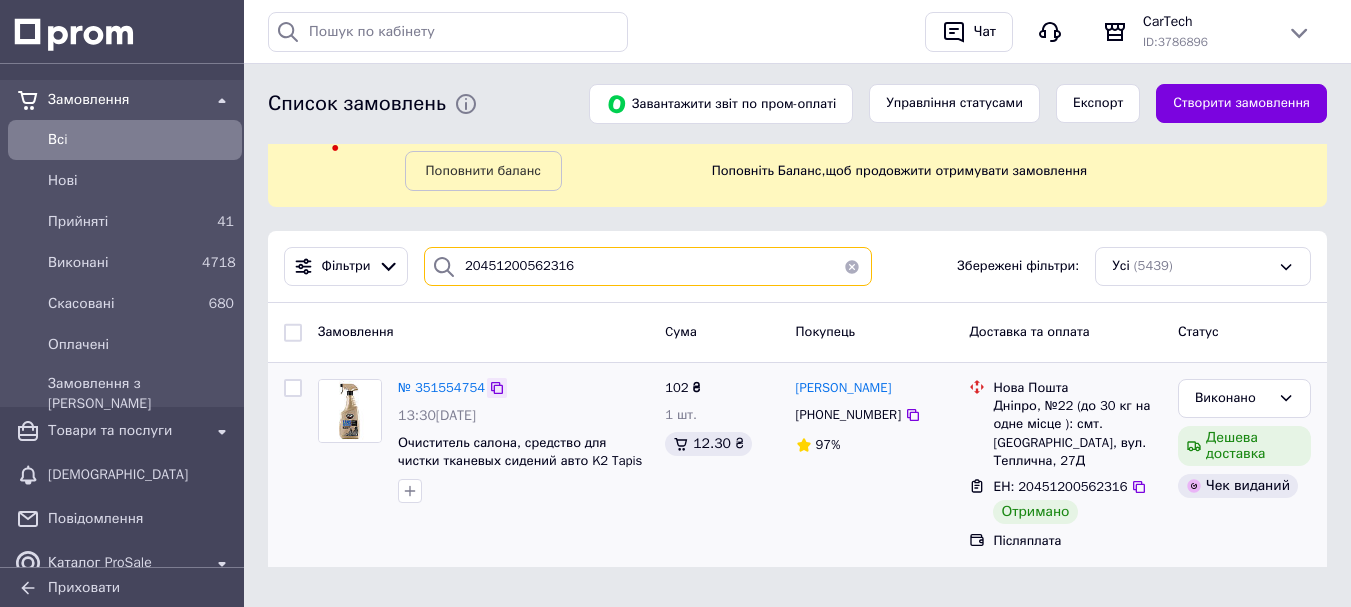 type on "20451200562316" 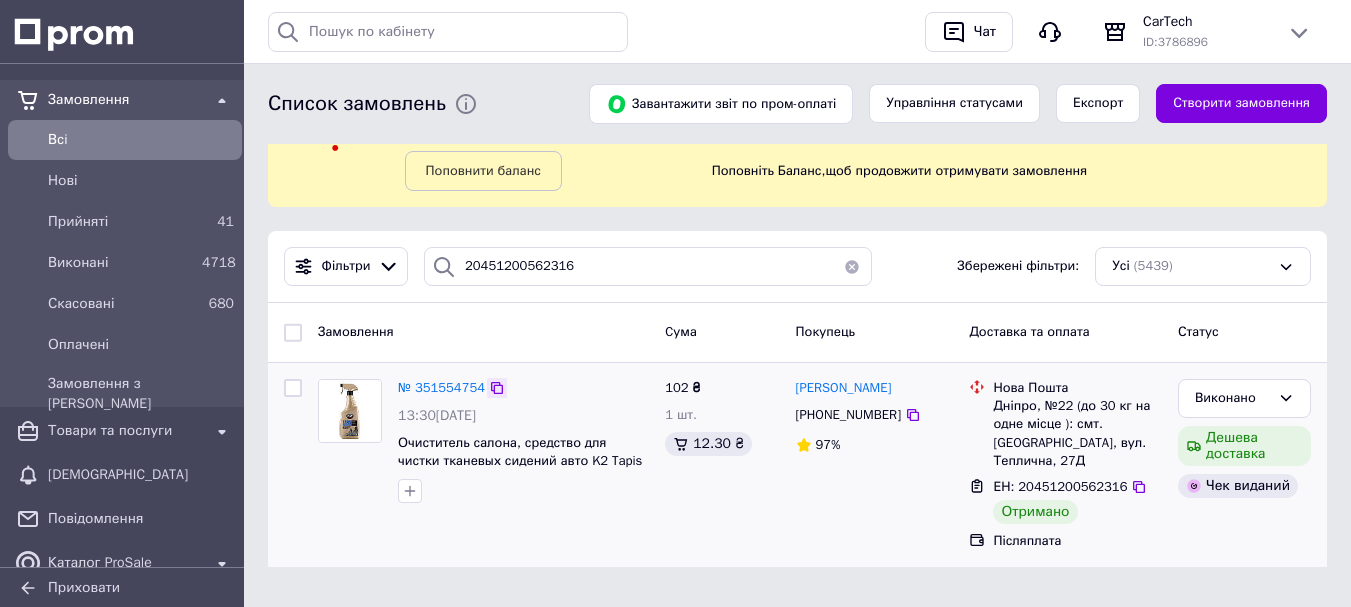click 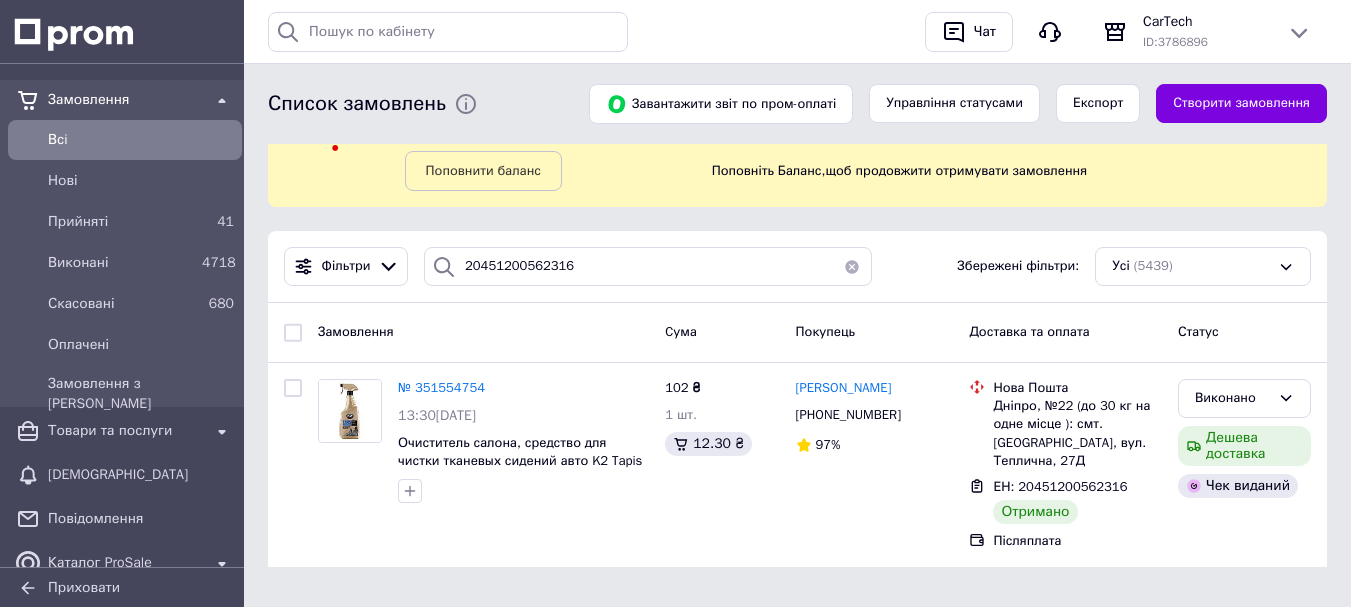click on "Всi" at bounding box center [141, 140] 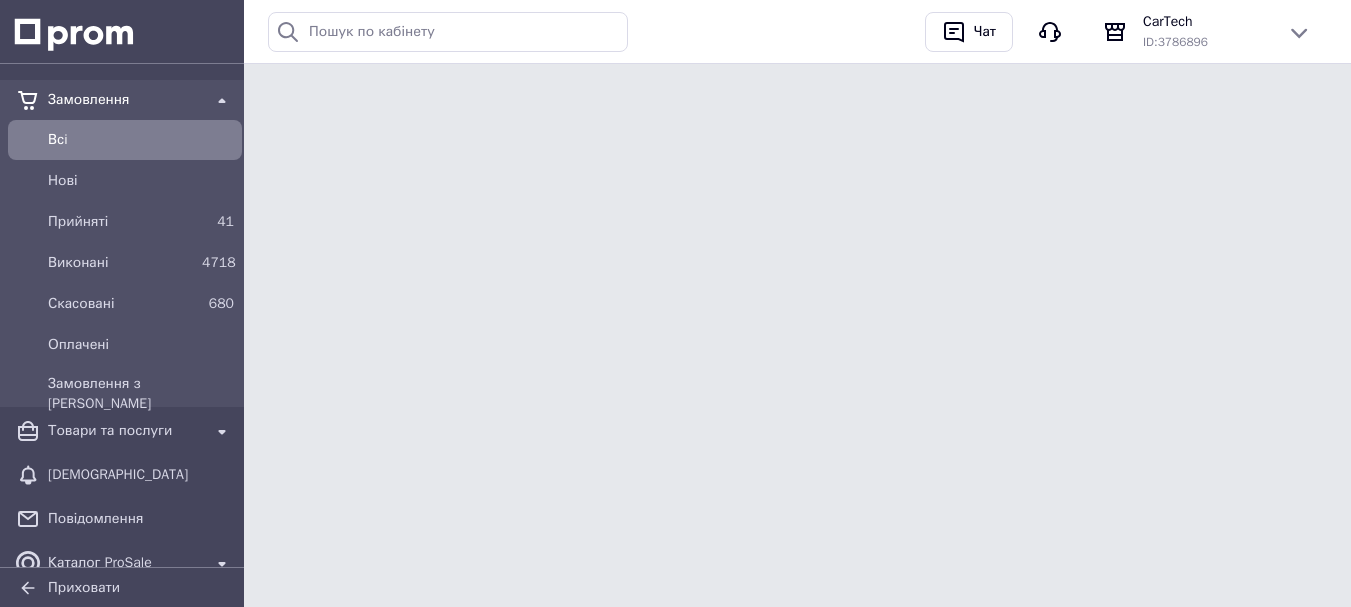 scroll, scrollTop: 0, scrollLeft: 0, axis: both 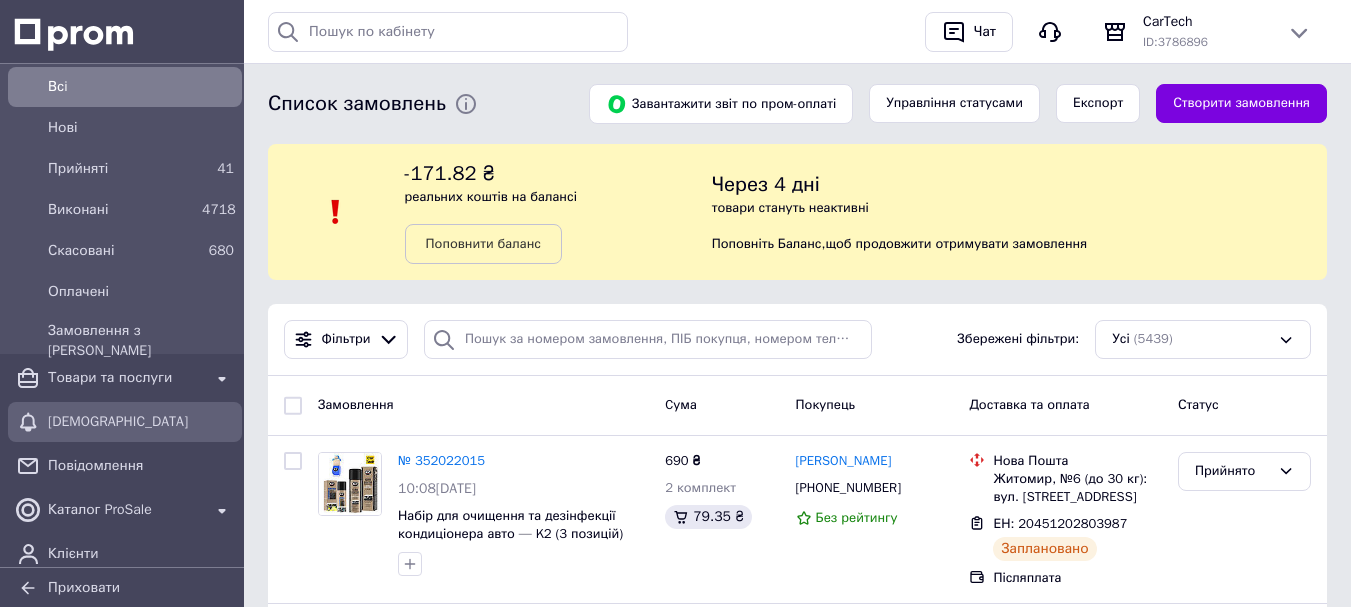 click on "[DEMOGRAPHIC_DATA]" at bounding box center (141, 422) 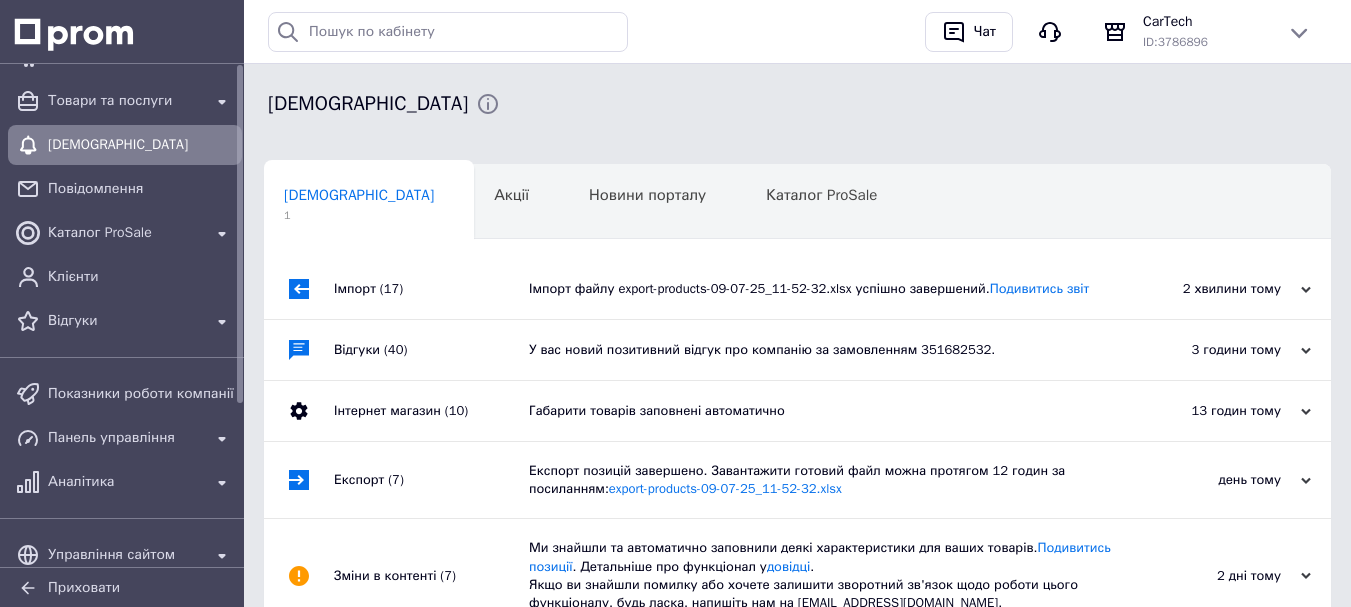 scroll, scrollTop: 0, scrollLeft: 0, axis: both 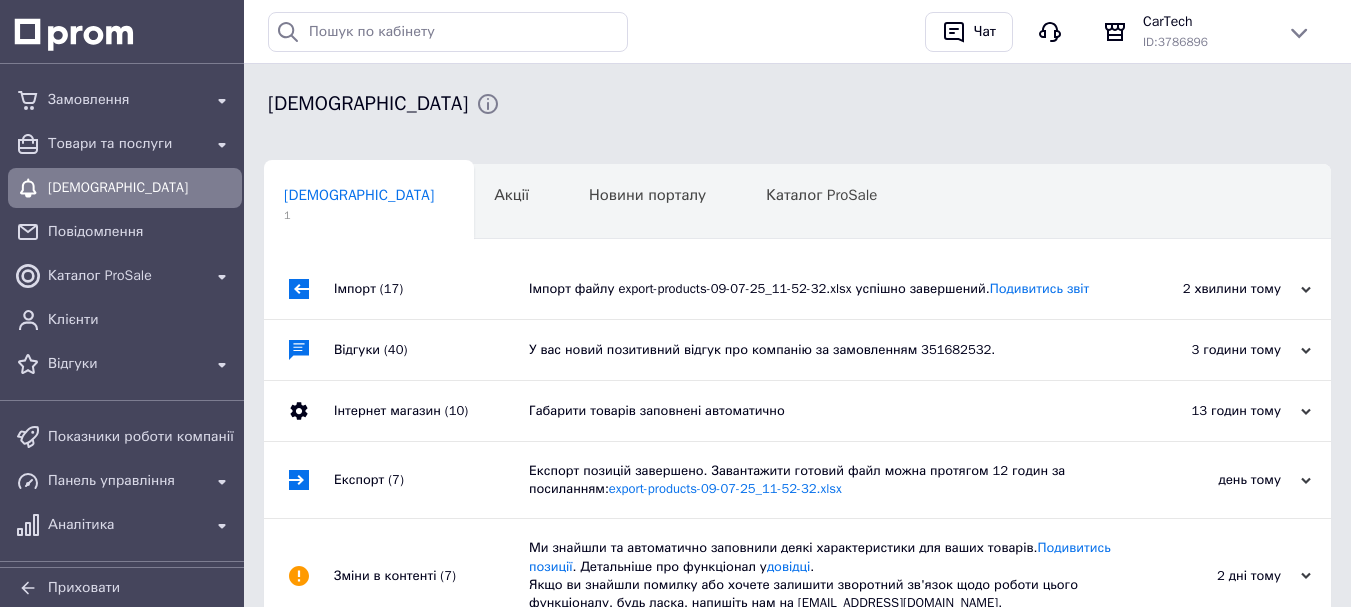 click on "Імпорт файлу export-products-09-07-25_11-52-32.xlsx успішно завершений.  Подивитись звіт" at bounding box center [820, 289] 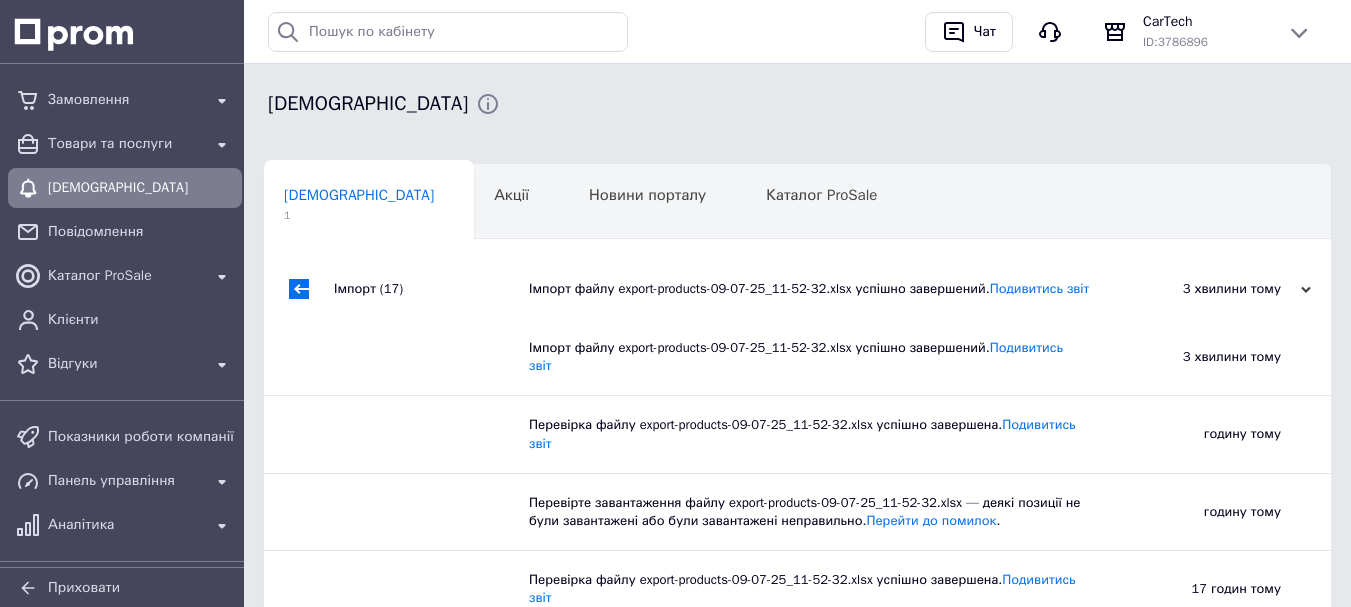 click on "Імпорт файлу export-products-09-07-25_11-52-32.xlsx успішно завершений.  Подивитись звіт" at bounding box center [820, 289] 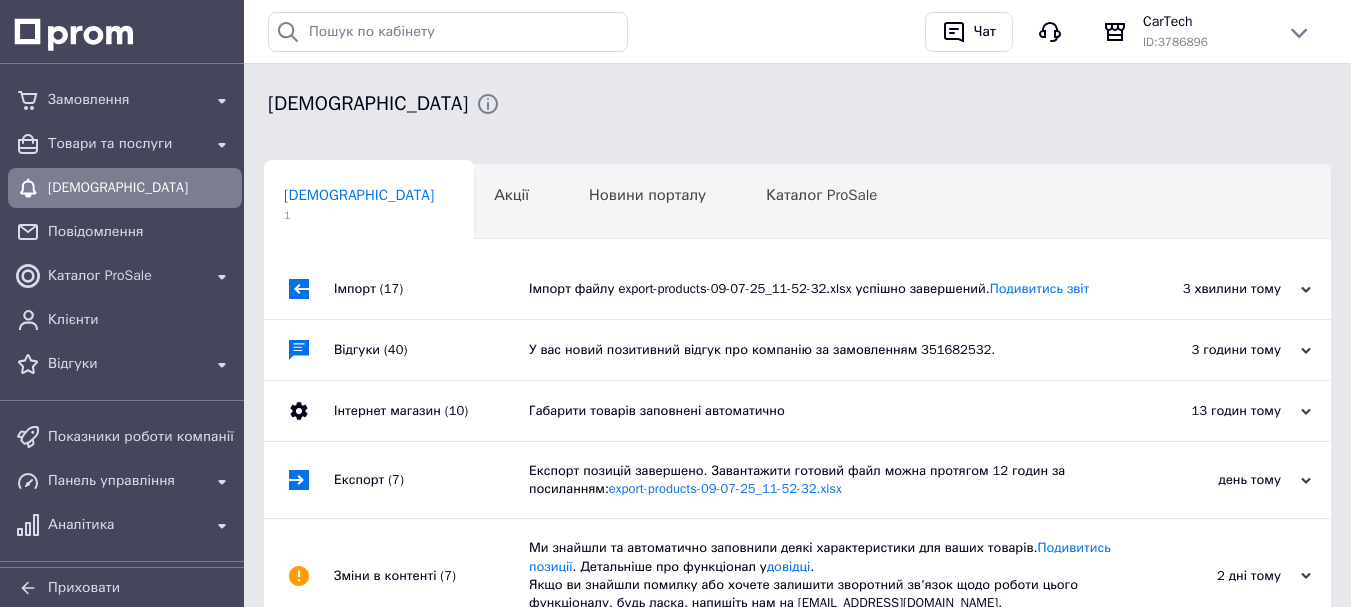 click on "Імпорт файлу export-products-09-07-25_11-52-32.xlsx успішно завершений.  Подивитись звіт" at bounding box center [820, 289] 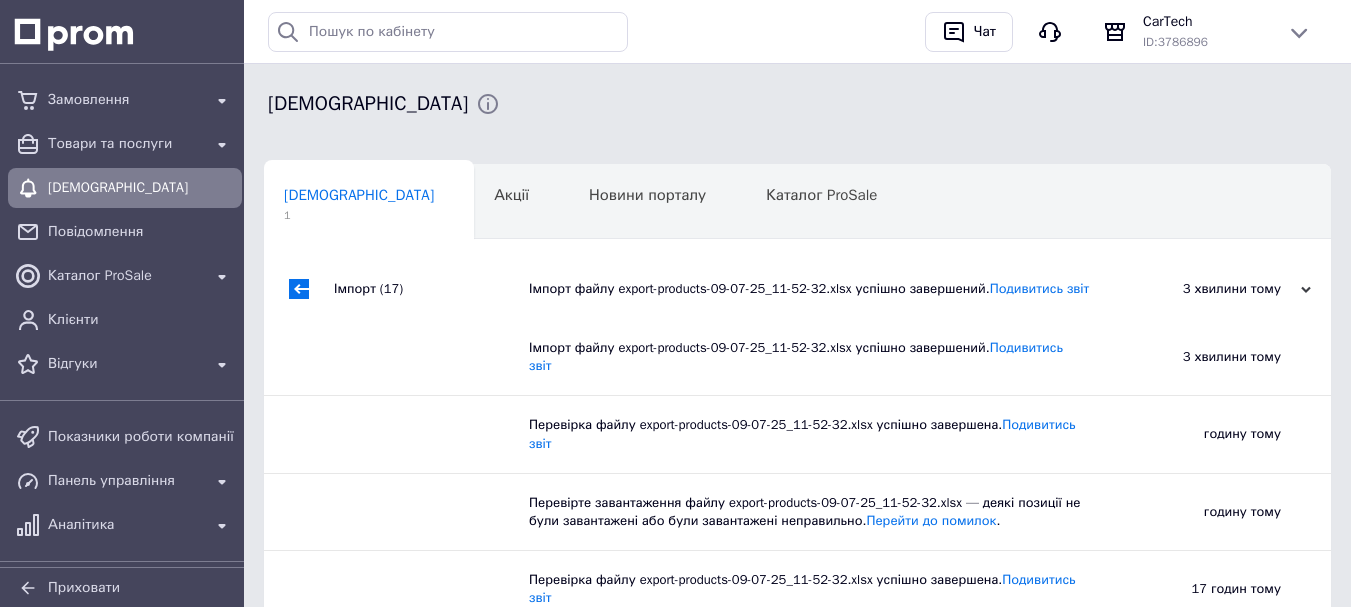 click on "Імпорт файлу export-products-09-07-25_11-52-32.xlsx успішно завершений.  Подивитись звіт" at bounding box center (820, 289) 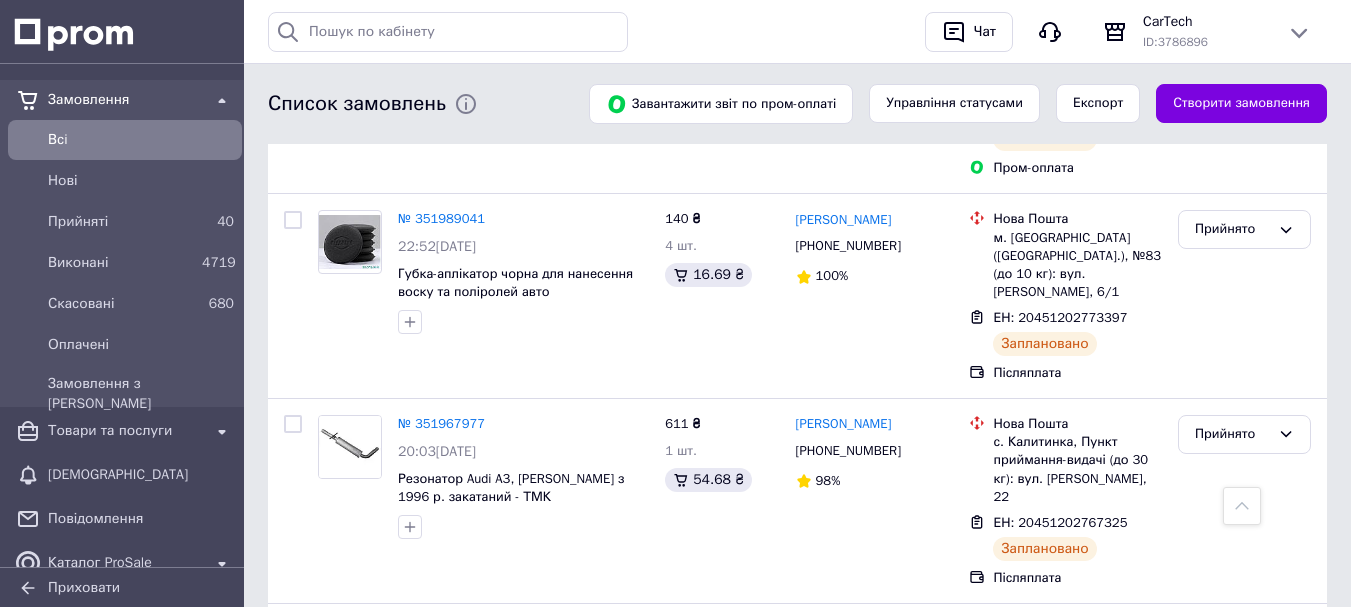 scroll, scrollTop: 720, scrollLeft: 0, axis: vertical 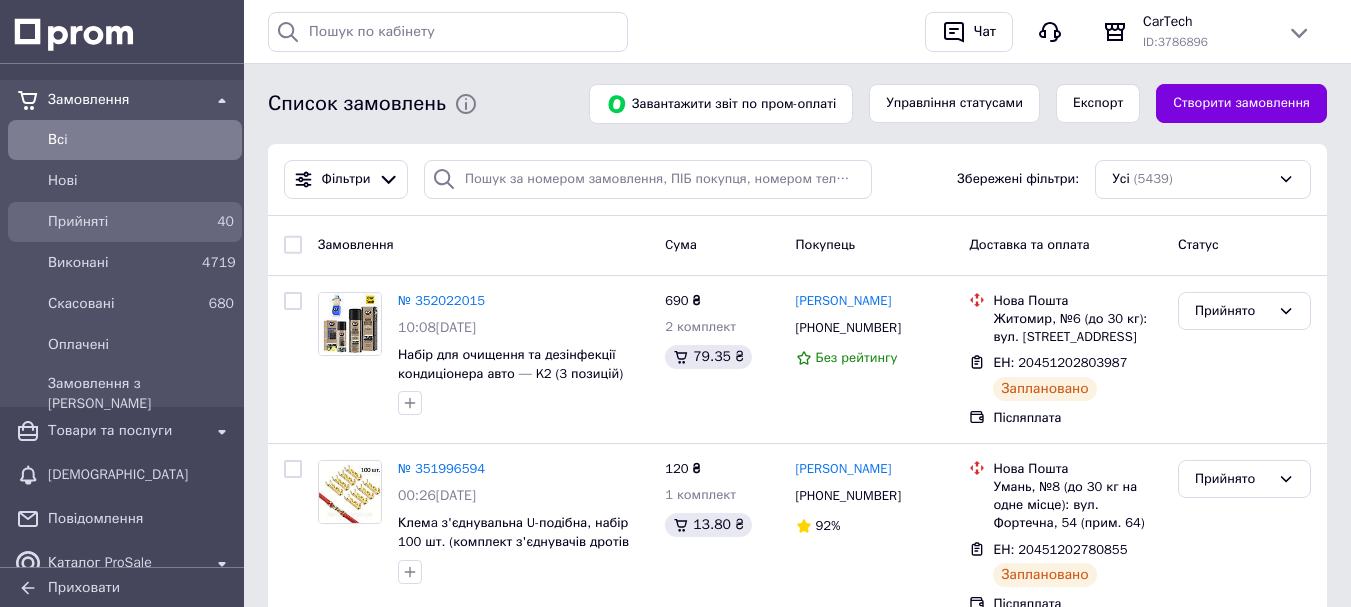 click on "Прийняті" at bounding box center [121, 222] 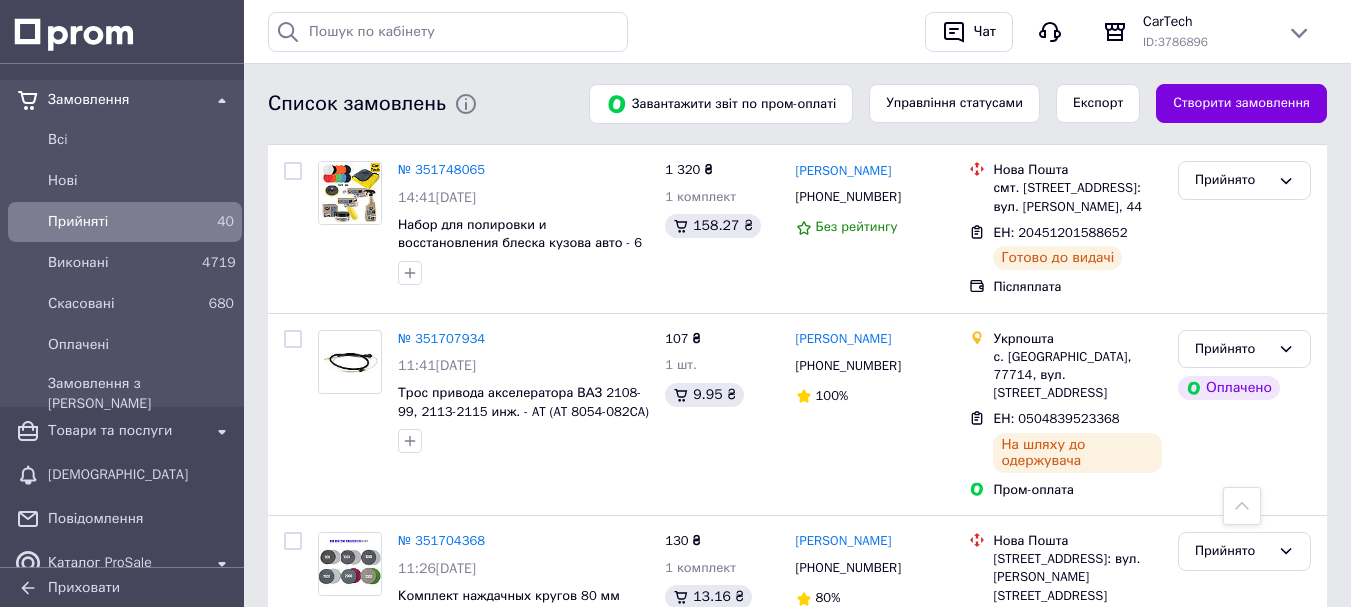 scroll, scrollTop: 4568, scrollLeft: 0, axis: vertical 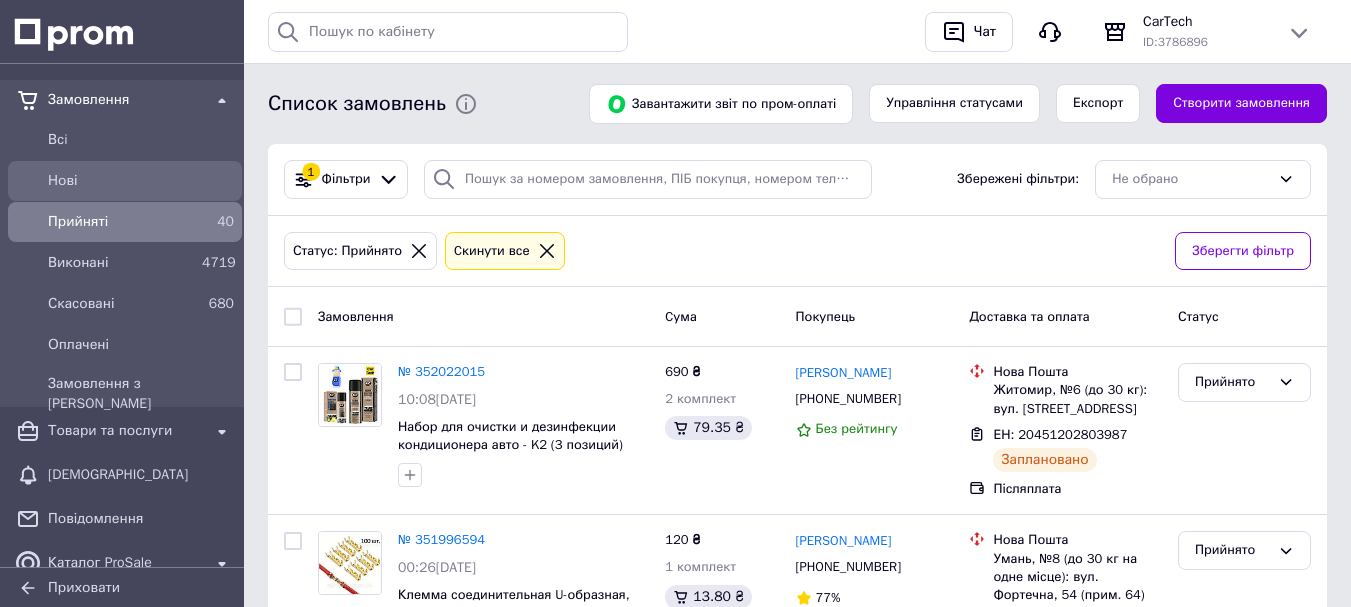 click on "Нові" at bounding box center (141, 181) 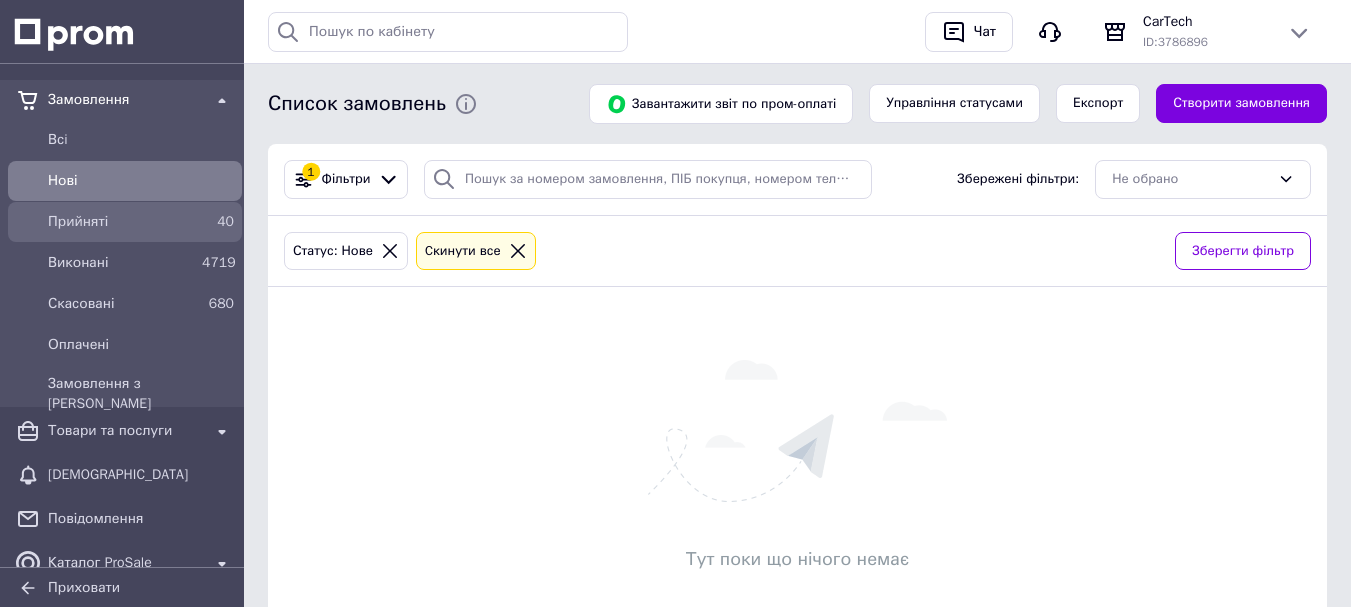 click on "Прийняті" at bounding box center (121, 222) 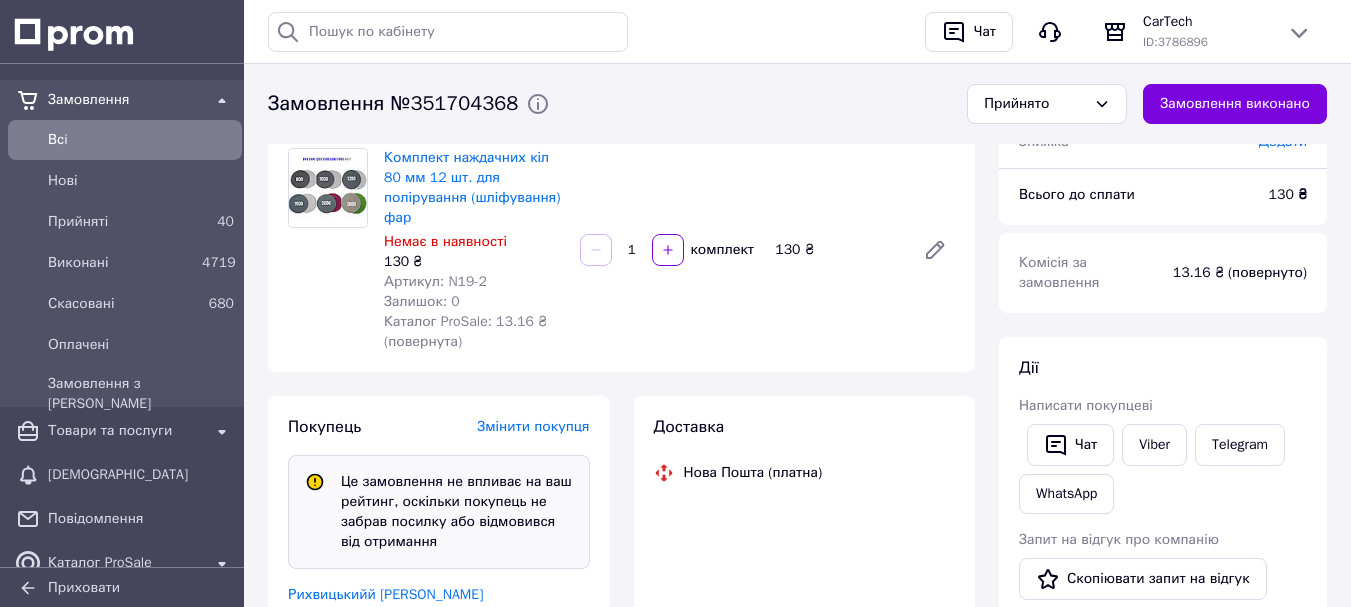 scroll, scrollTop: 295, scrollLeft: 0, axis: vertical 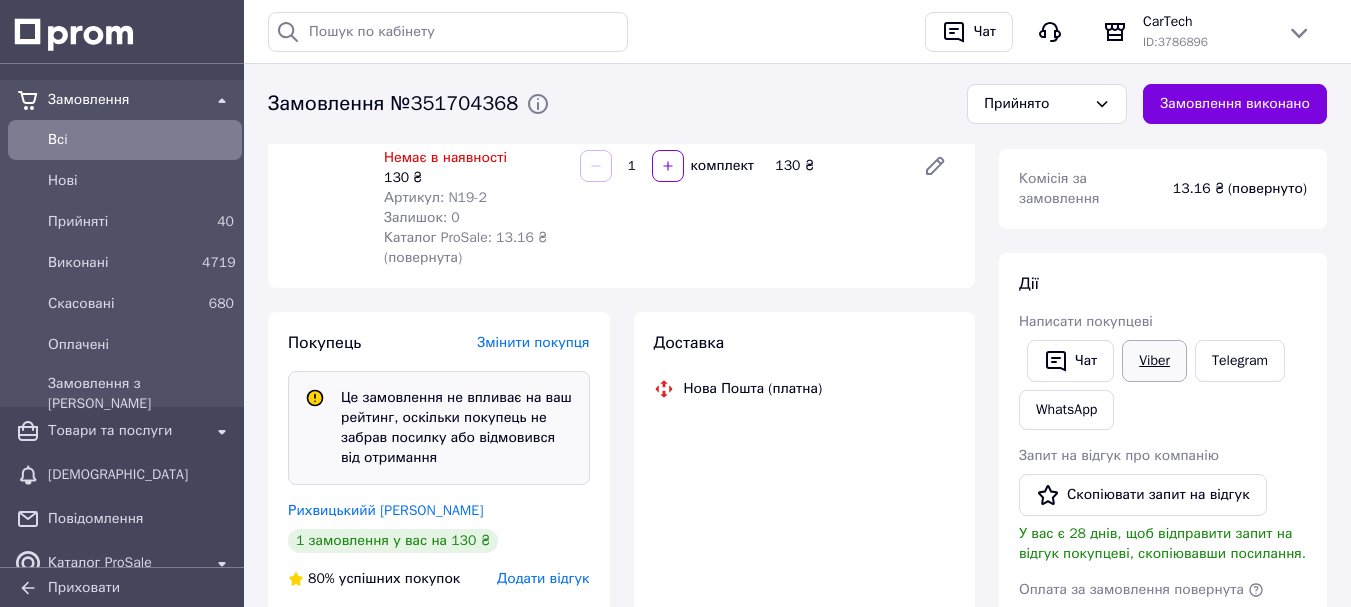click on "Viber" at bounding box center (1154, 361) 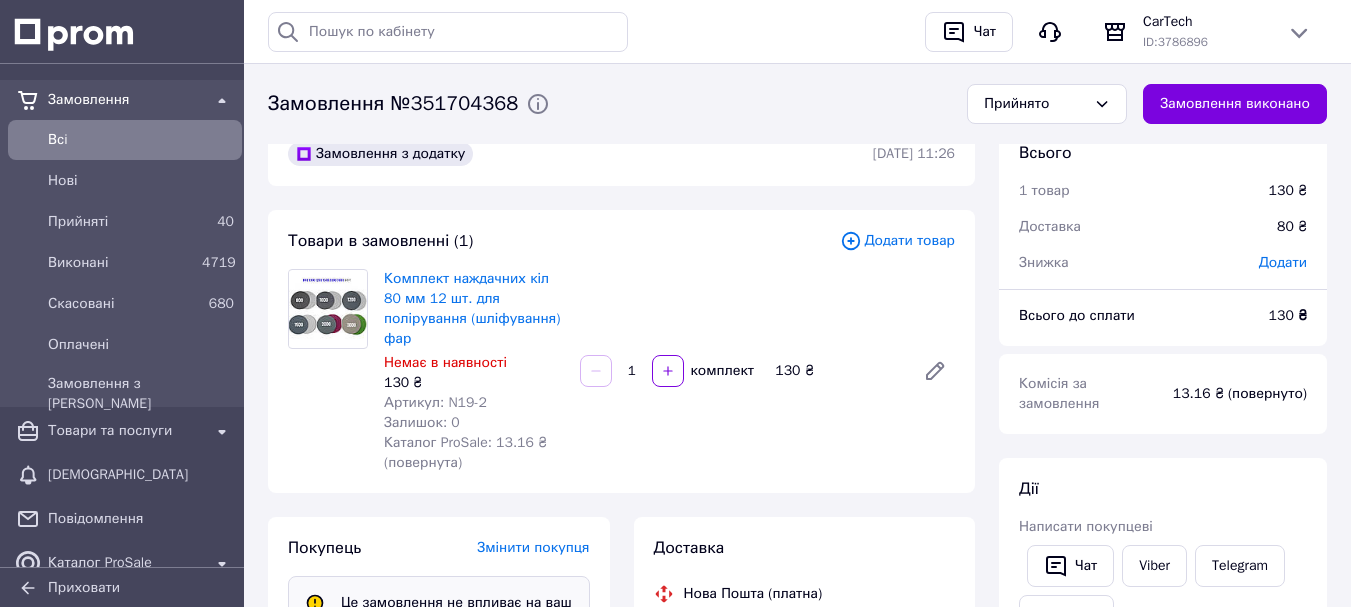 scroll, scrollTop: 0, scrollLeft: 0, axis: both 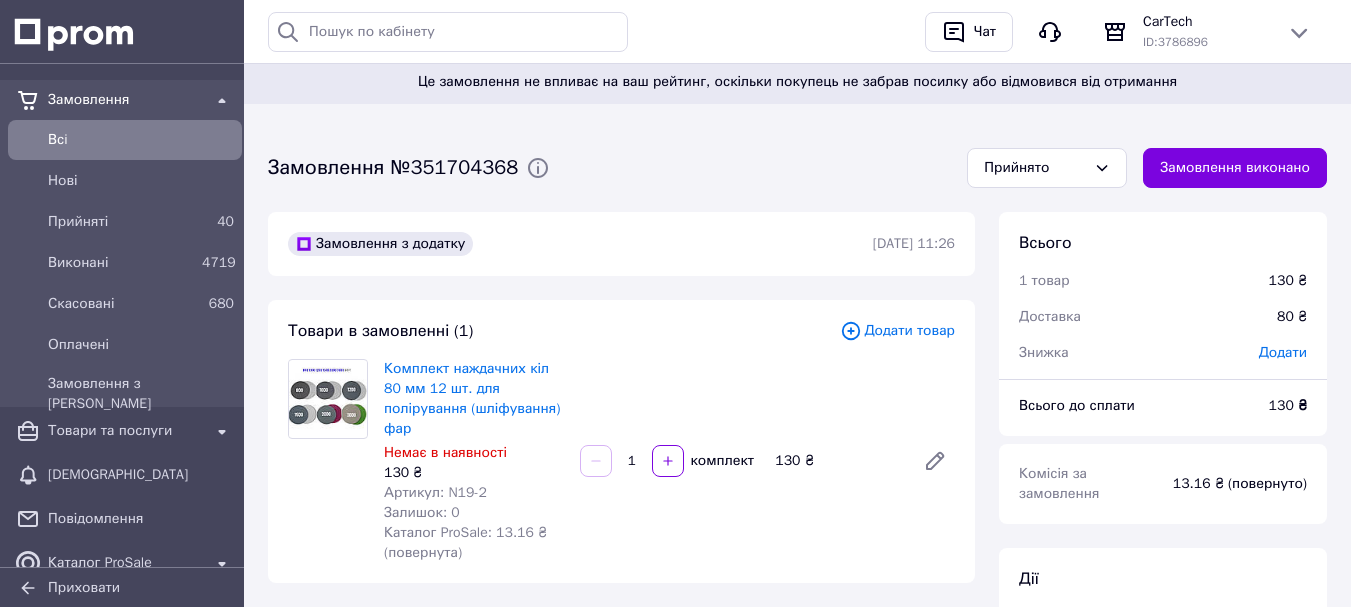 click on "Замовлення №351704368" at bounding box center [393, 168] 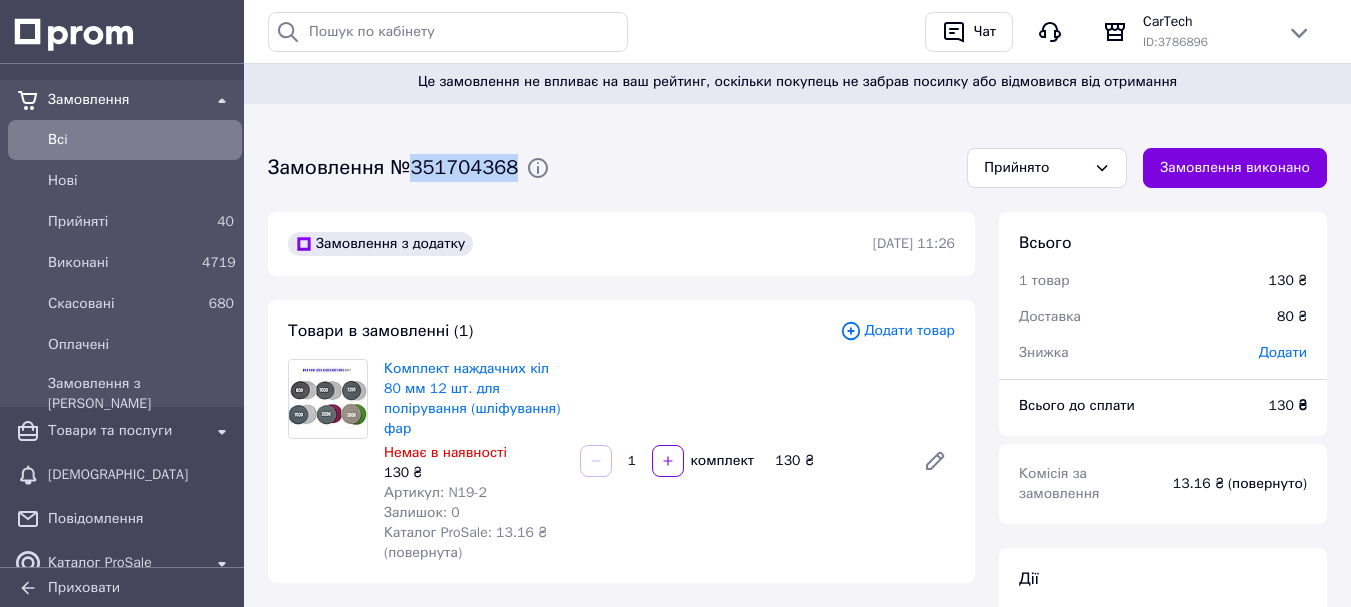 click on "Замовлення №351704368" at bounding box center (393, 168) 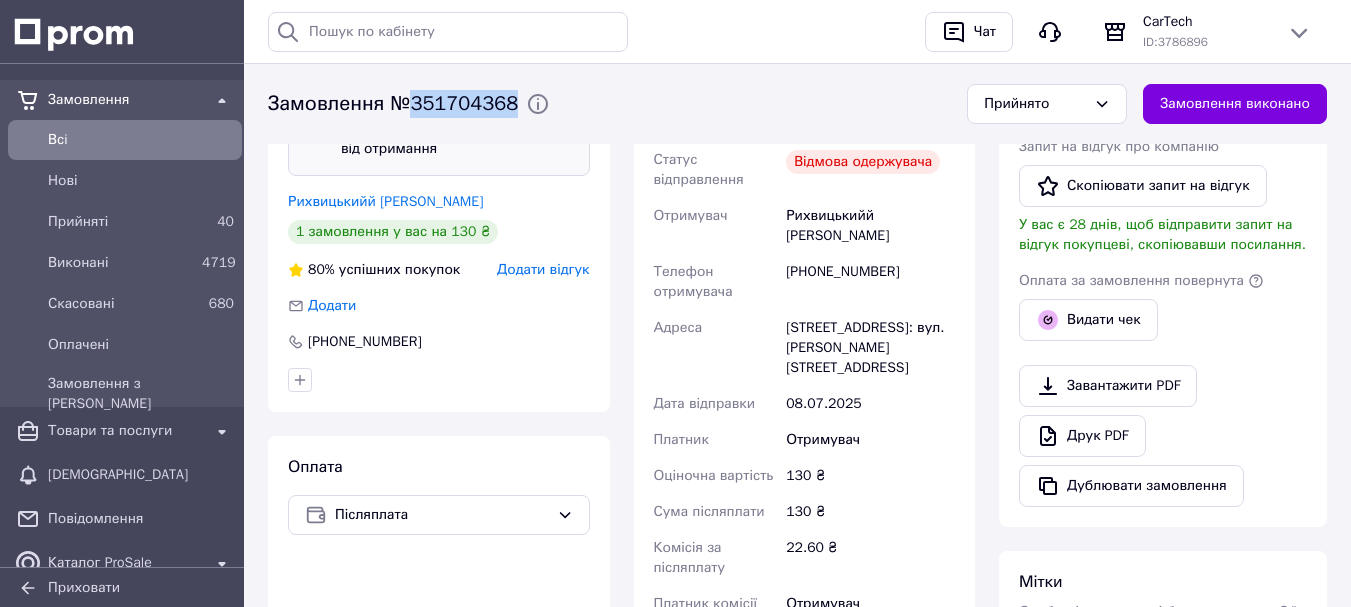 scroll, scrollTop: 560, scrollLeft: 0, axis: vertical 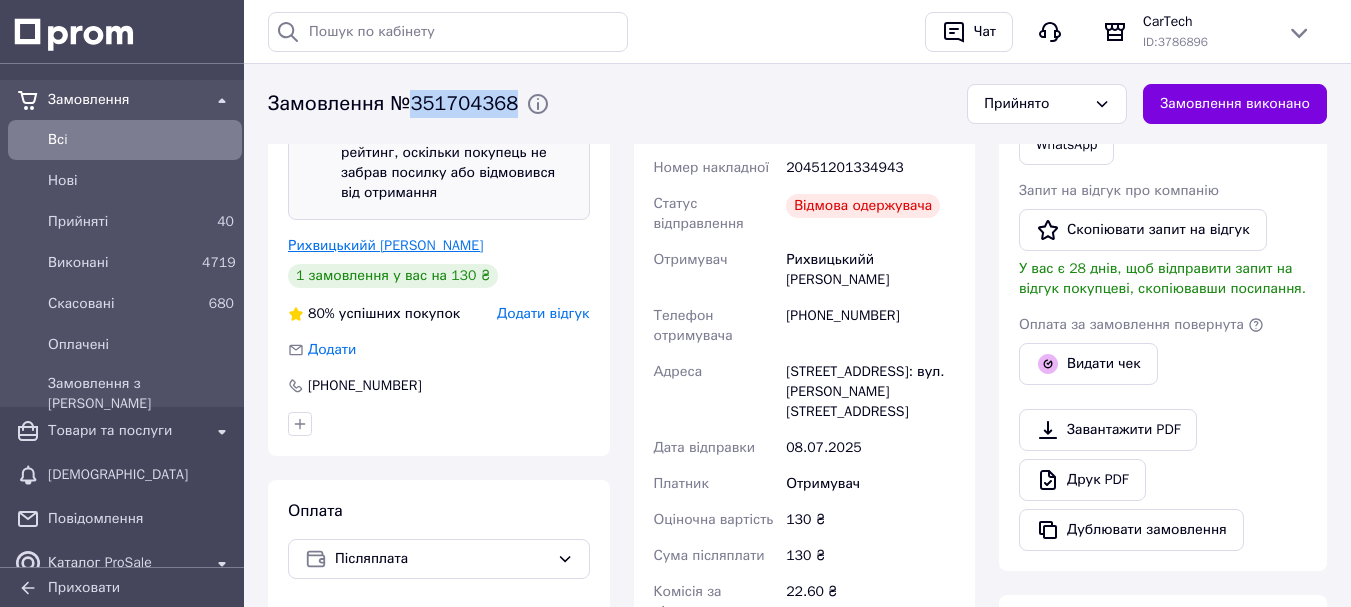 click on "Рихвицькийй [PERSON_NAME]" at bounding box center (385, 245) 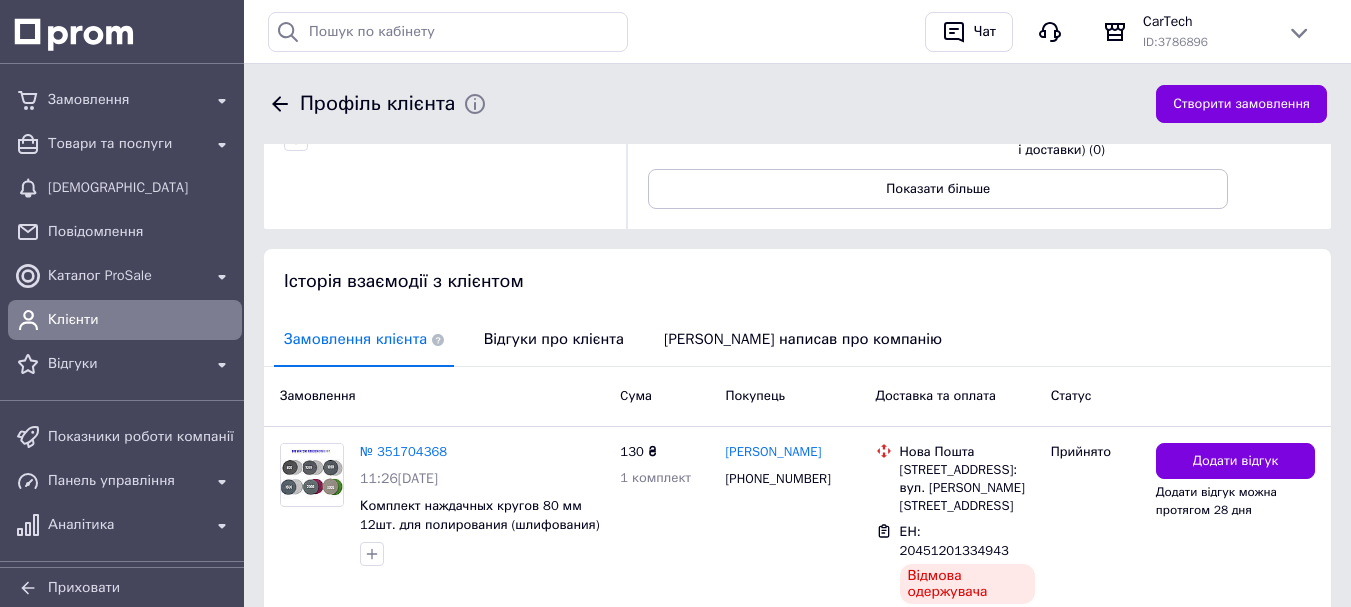 scroll, scrollTop: 313, scrollLeft: 0, axis: vertical 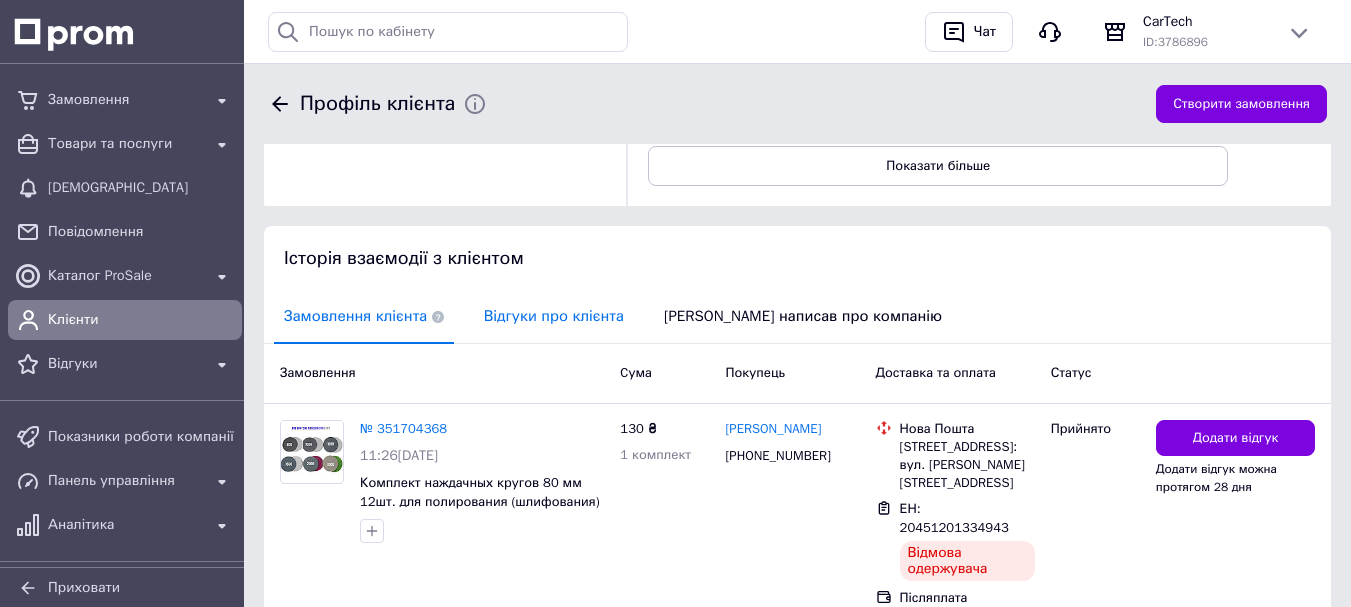 click on "Відгуки про клієнта" at bounding box center (554, 316) 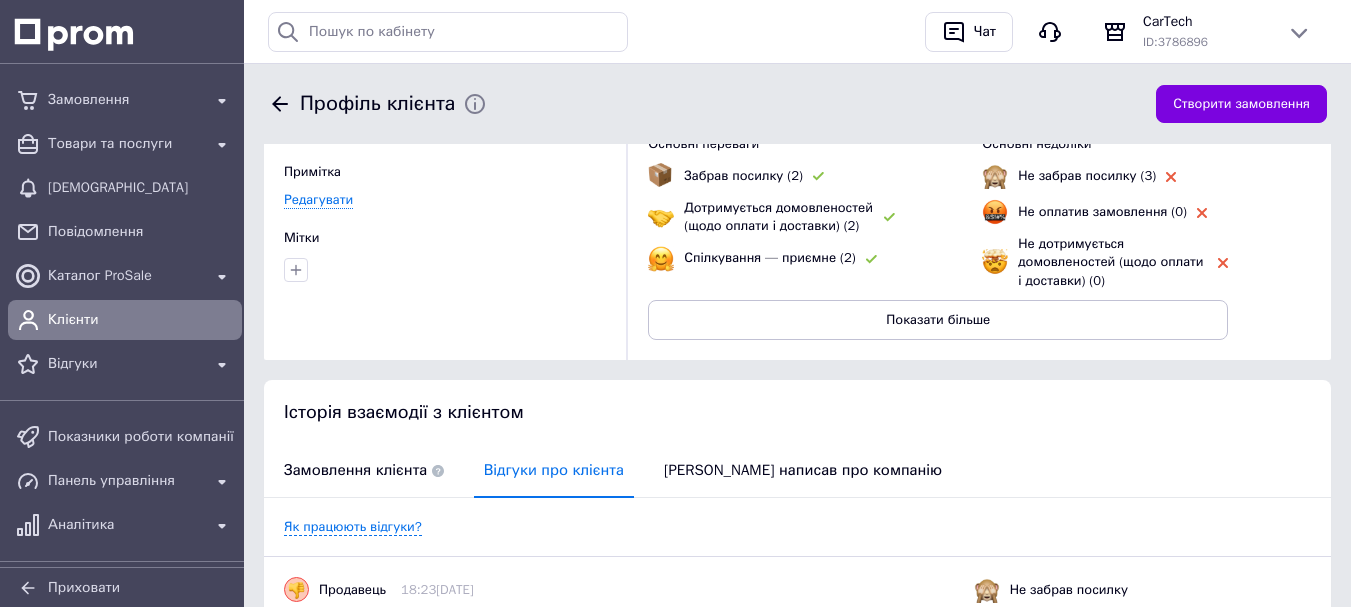 scroll, scrollTop: 153, scrollLeft: 0, axis: vertical 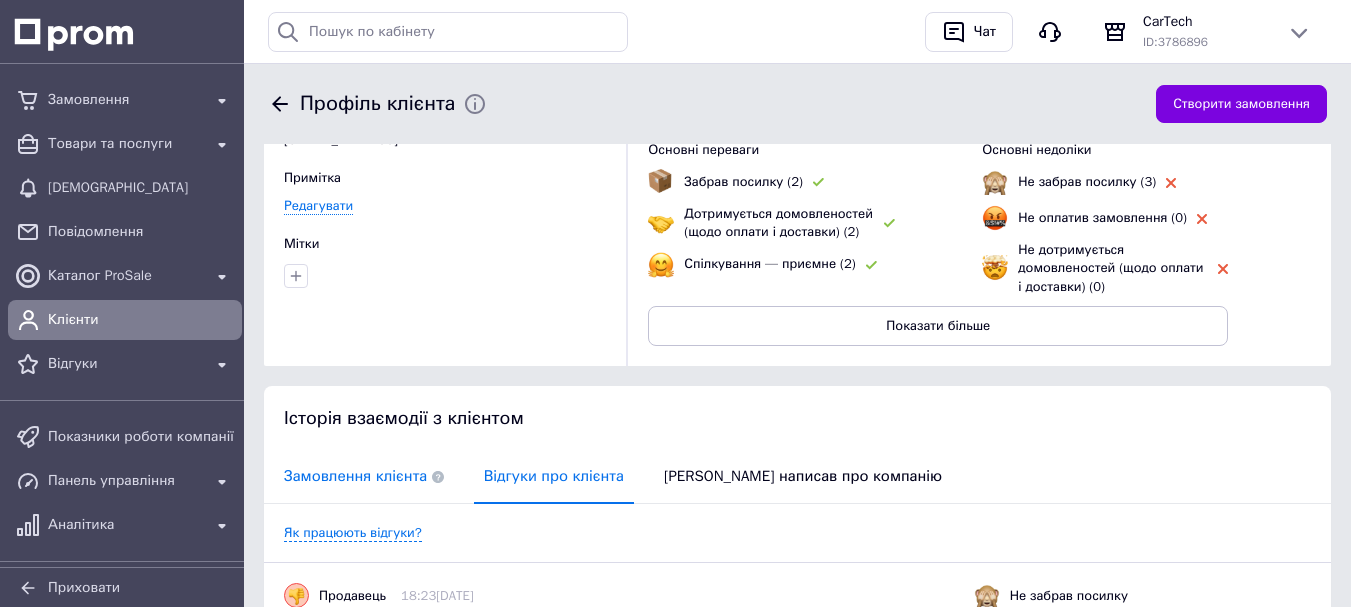 click on "Замовлення клієнта" at bounding box center [364, 476] 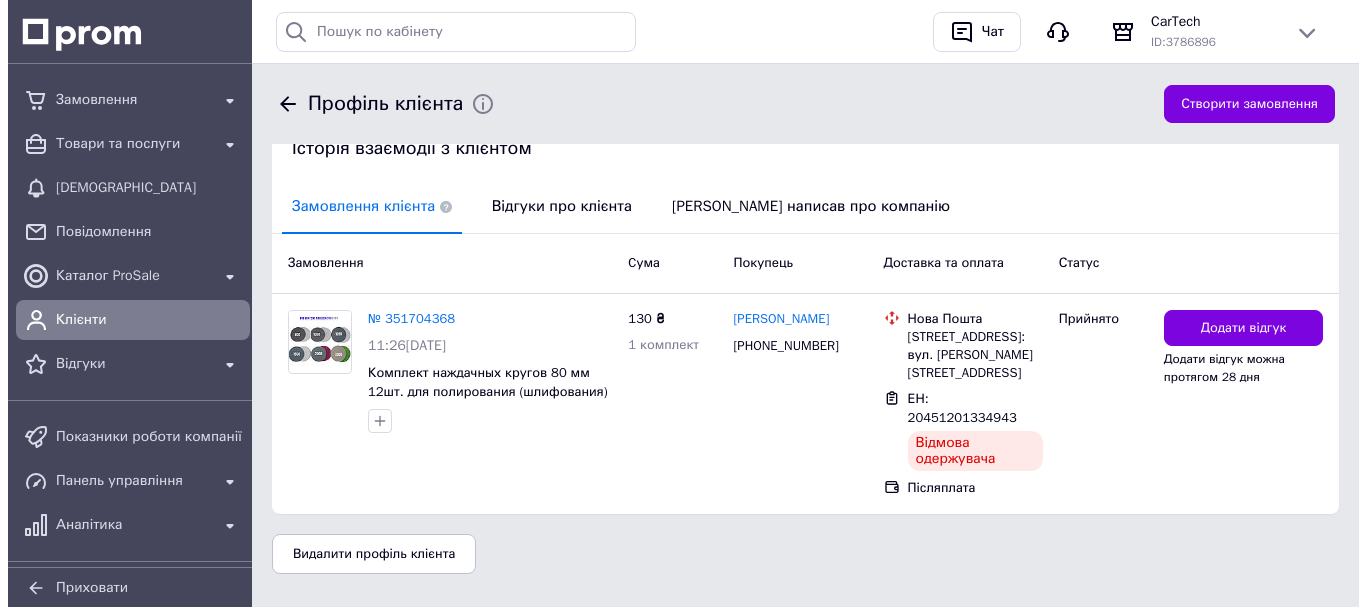 scroll, scrollTop: 427, scrollLeft: 0, axis: vertical 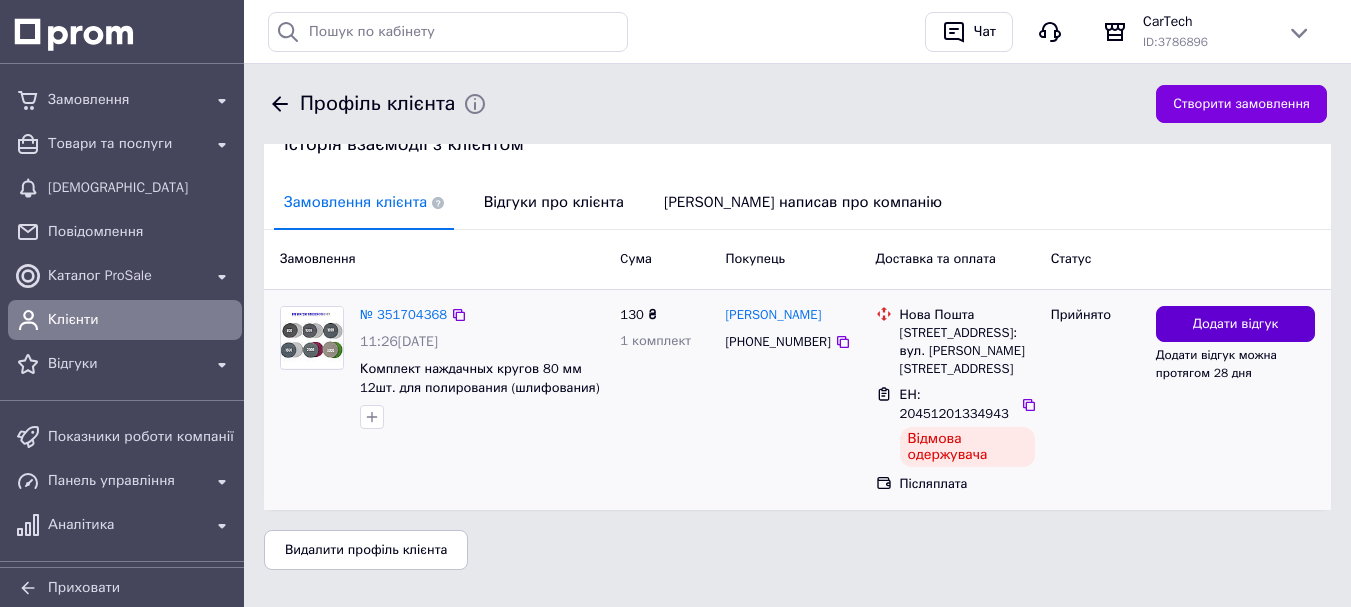 click on "Додати відгук" at bounding box center (1236, 324) 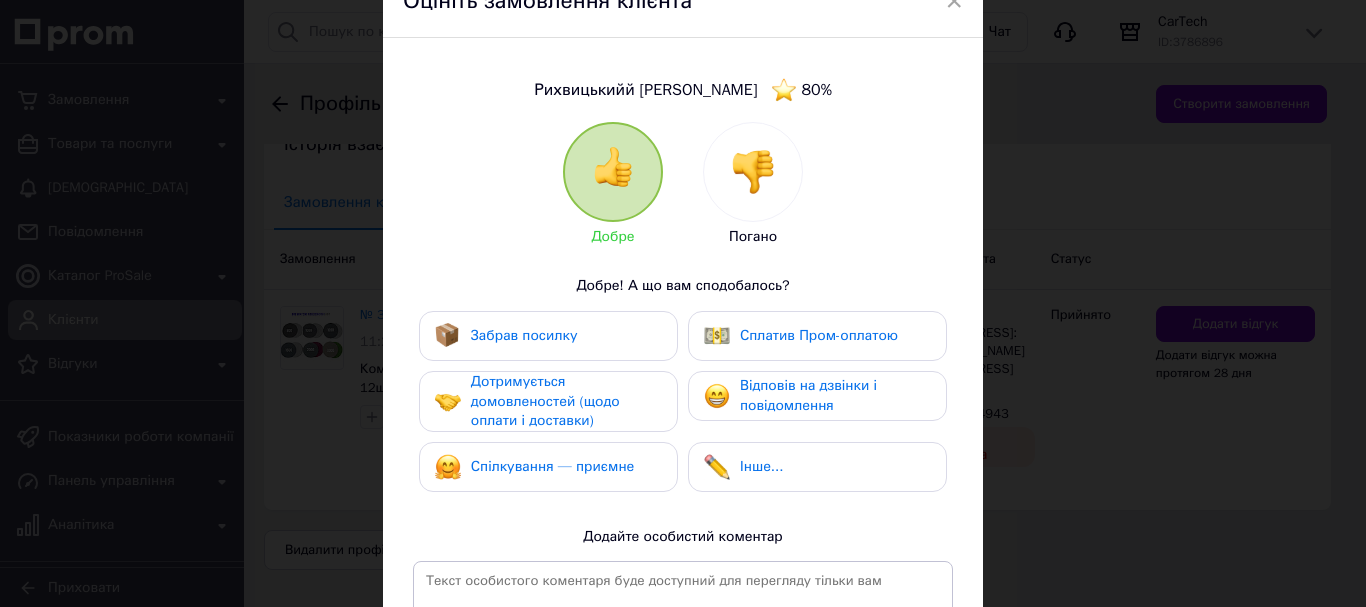 scroll, scrollTop: 107, scrollLeft: 0, axis: vertical 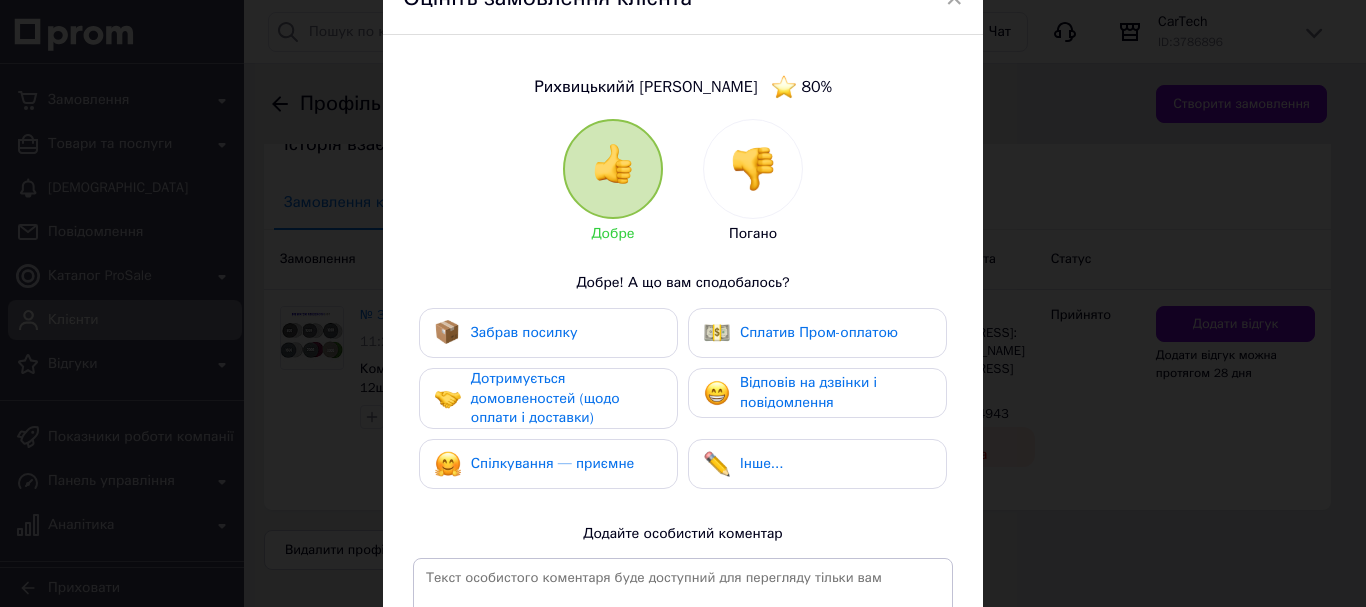 click at bounding box center (753, 169) 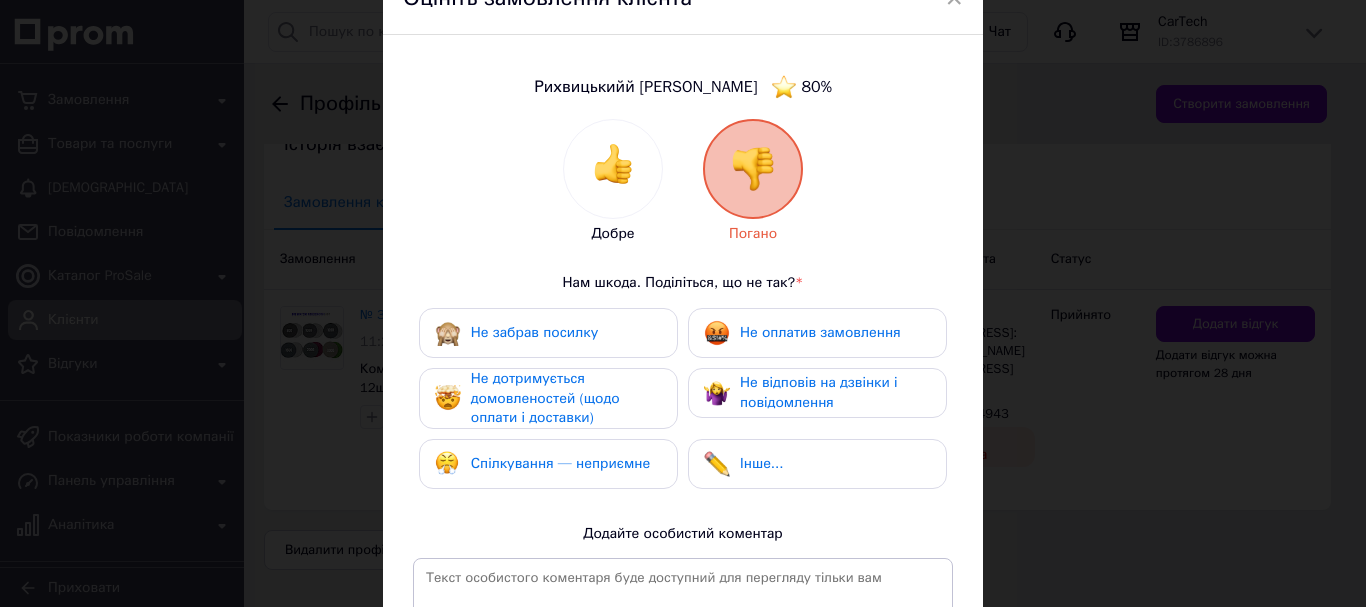 click on "Не забрав посилку" at bounding box center (534, 332) 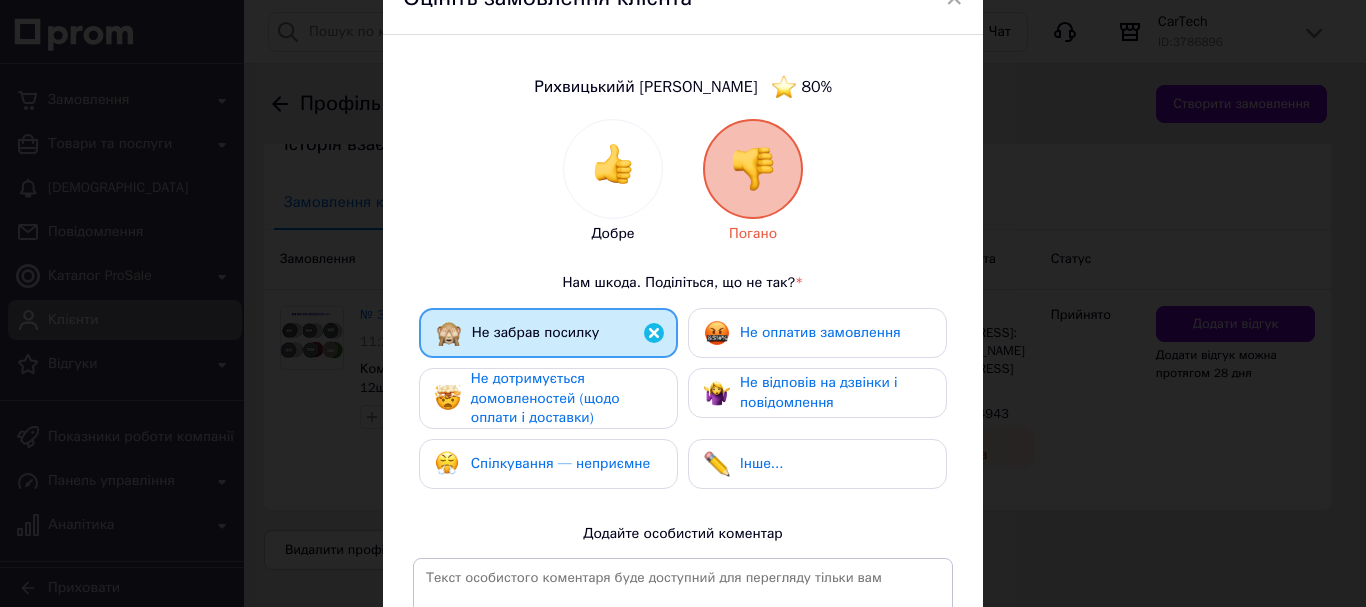click on "Не відповів на дзвінки і повідомлення" at bounding box center (819, 392) 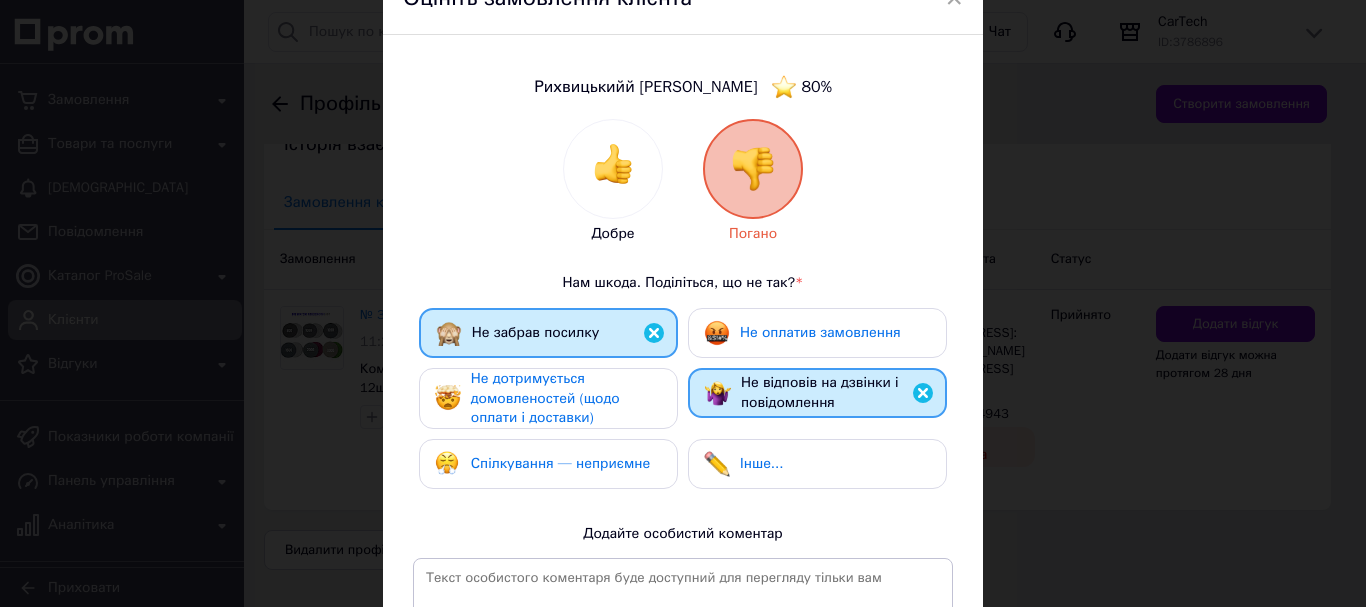 click on "Не оплатив замовлення" at bounding box center (820, 332) 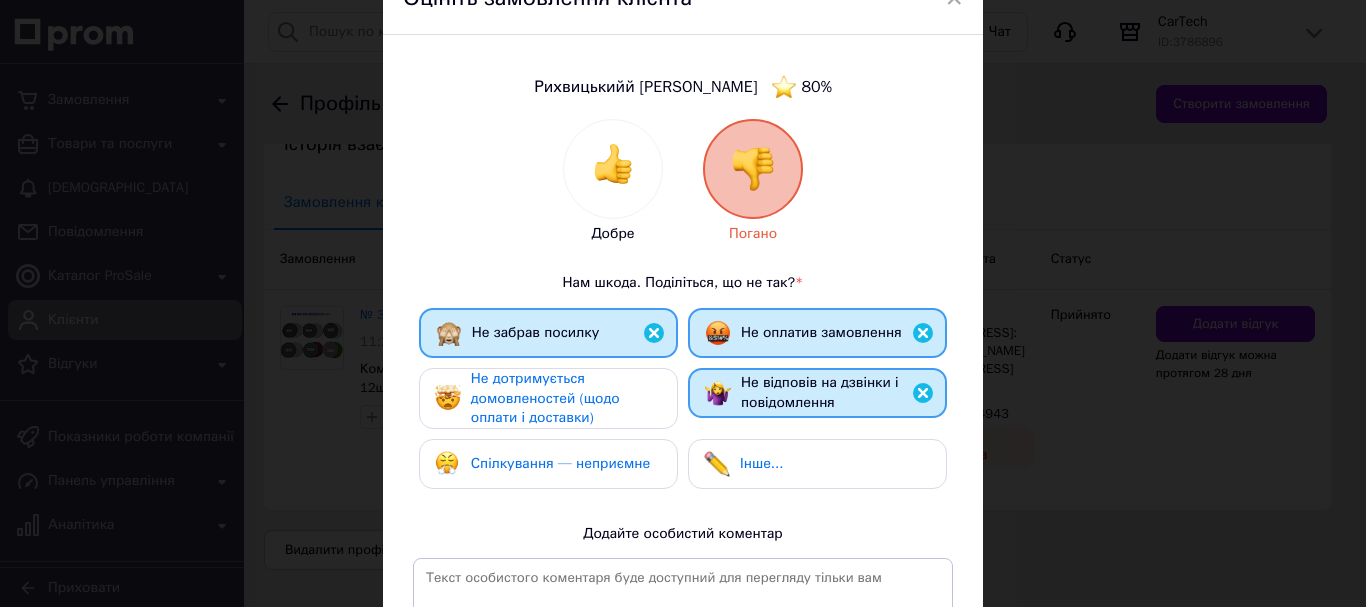 click at bounding box center [923, 333] 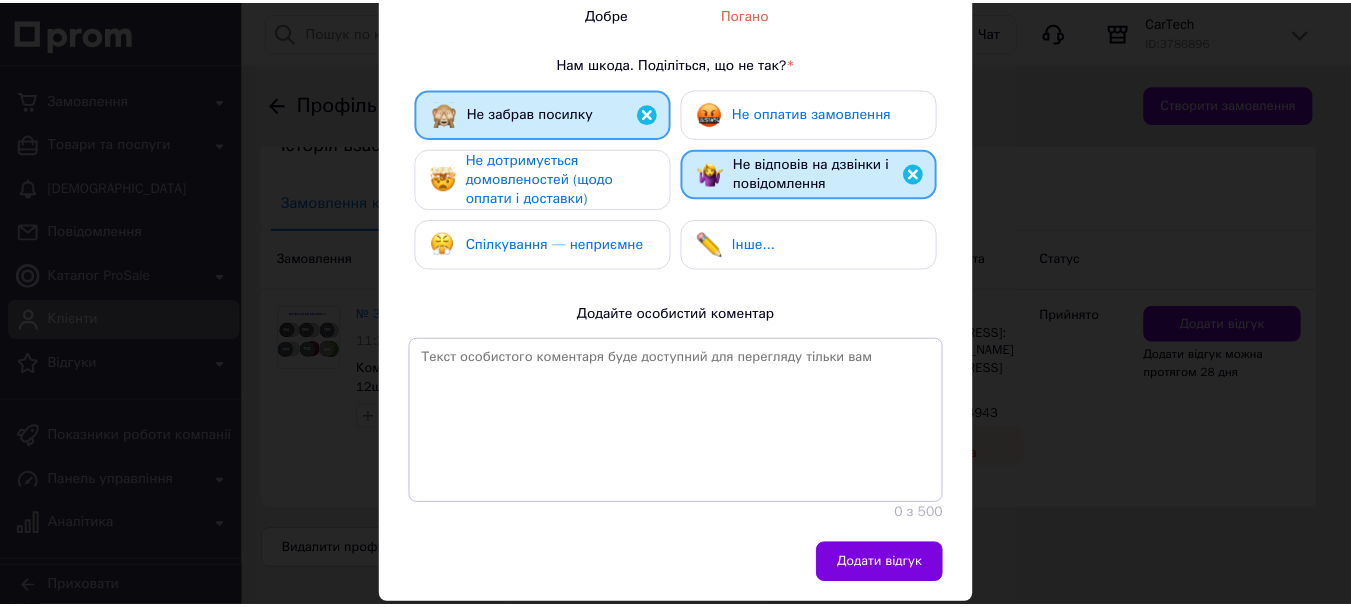 scroll, scrollTop: 333, scrollLeft: 0, axis: vertical 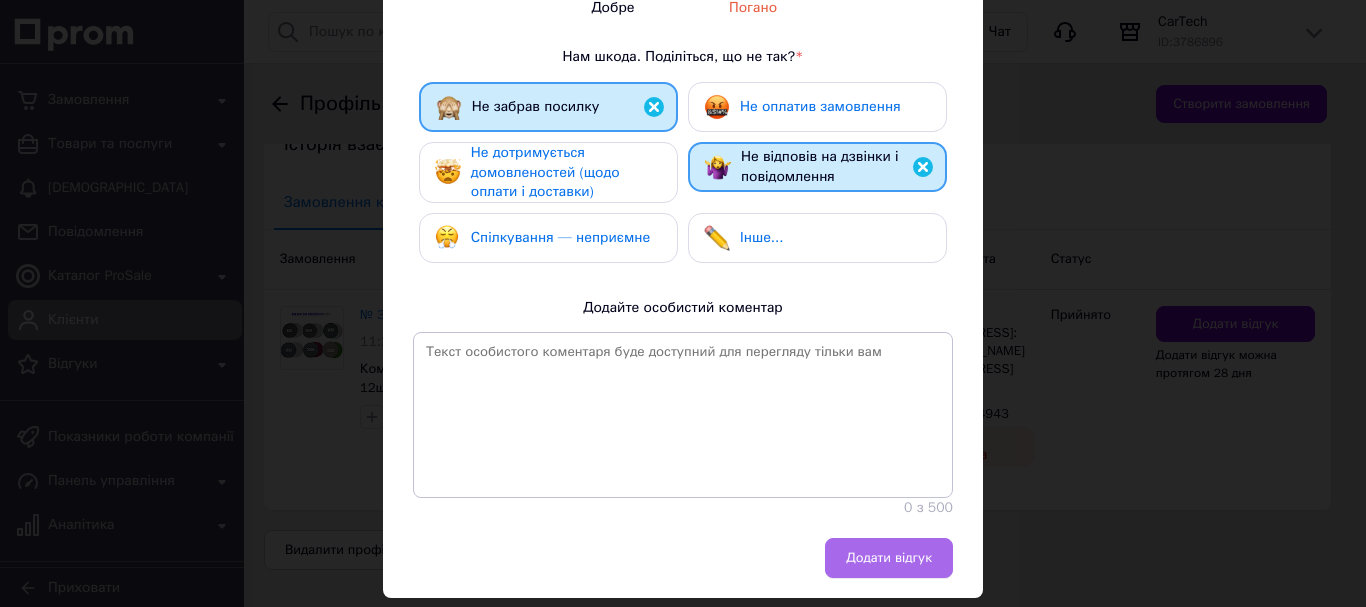 click on "Додати відгук" at bounding box center (889, 558) 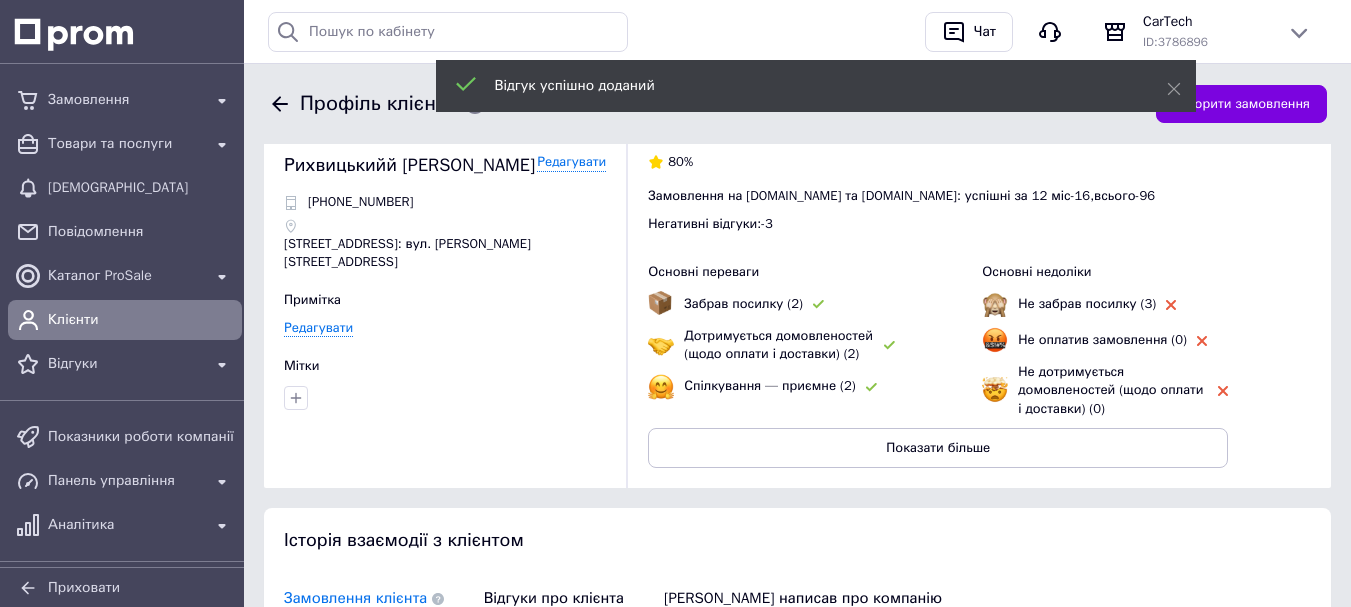 scroll, scrollTop: 0, scrollLeft: 0, axis: both 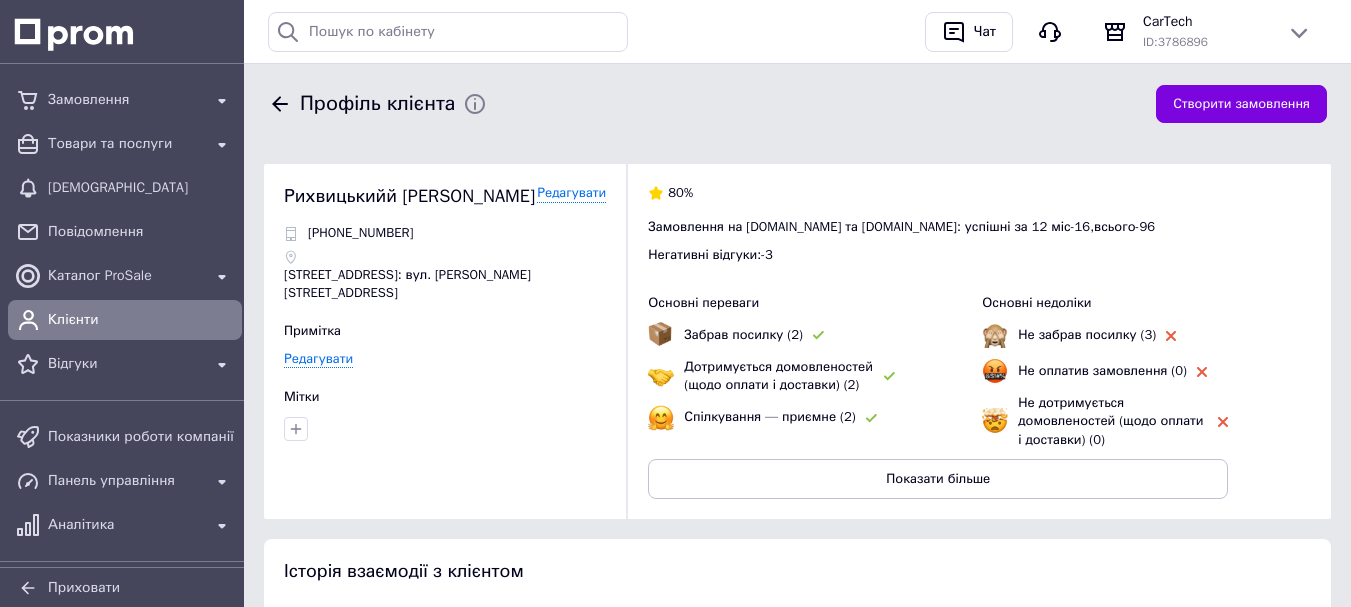 click on "Профіль клієнта" at bounding box center [700, 104] 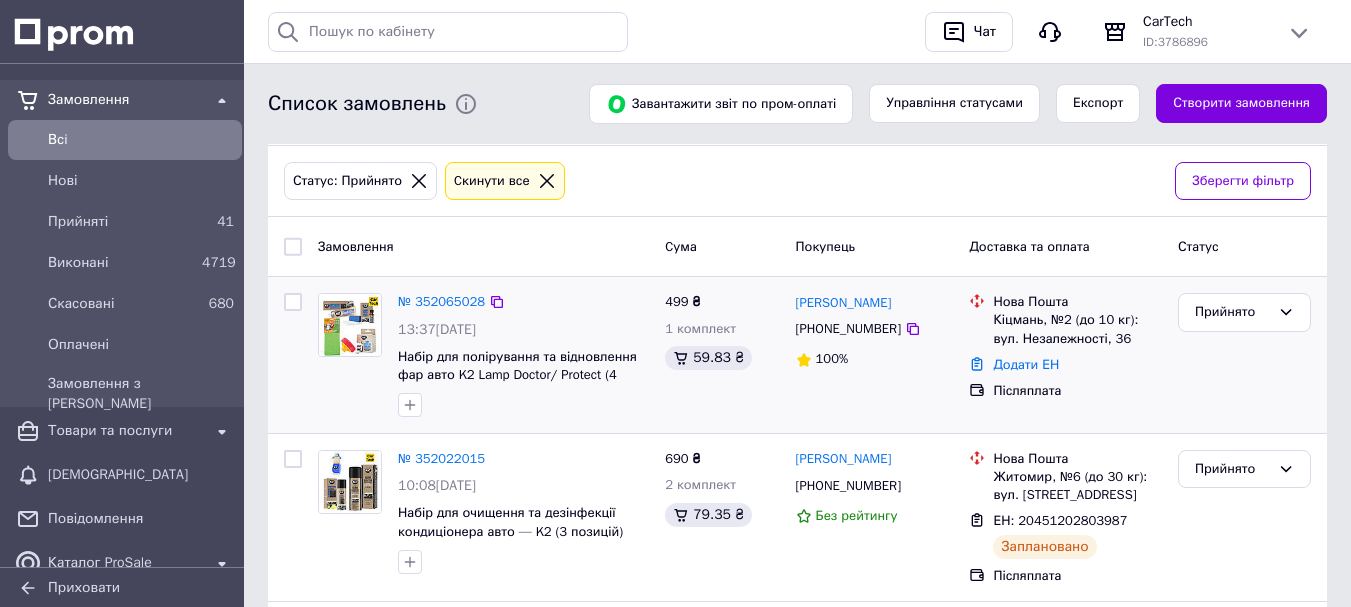 scroll, scrollTop: 73, scrollLeft: 0, axis: vertical 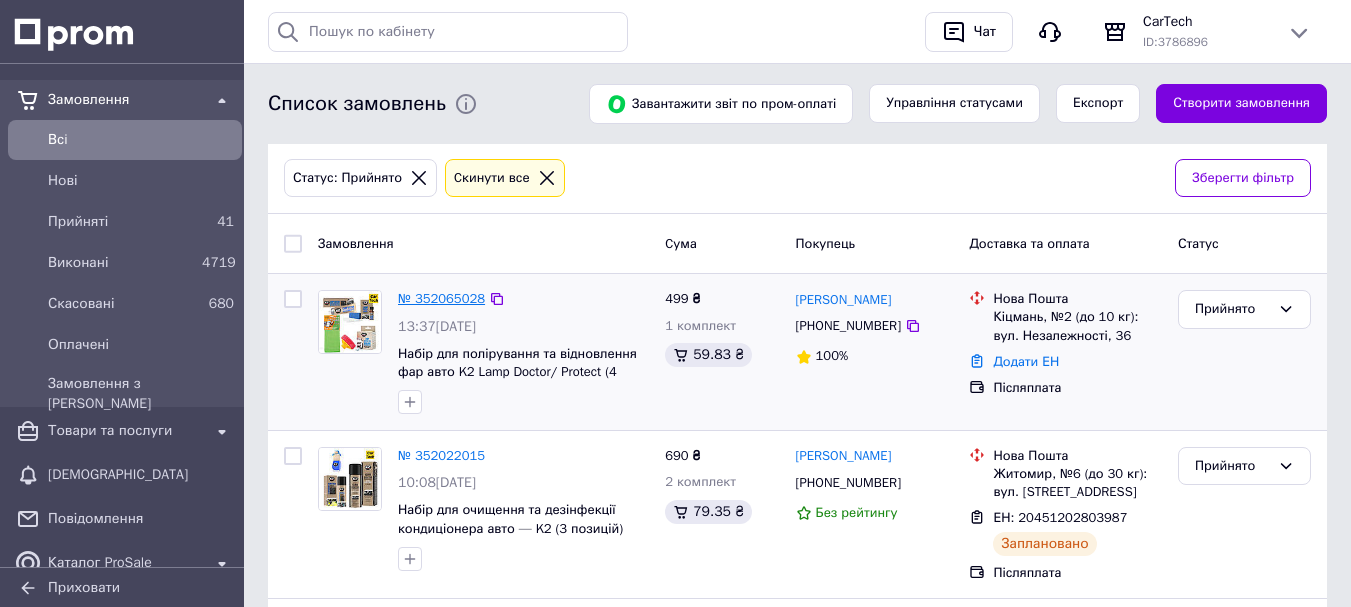 click on "№ 352065028" at bounding box center (441, 298) 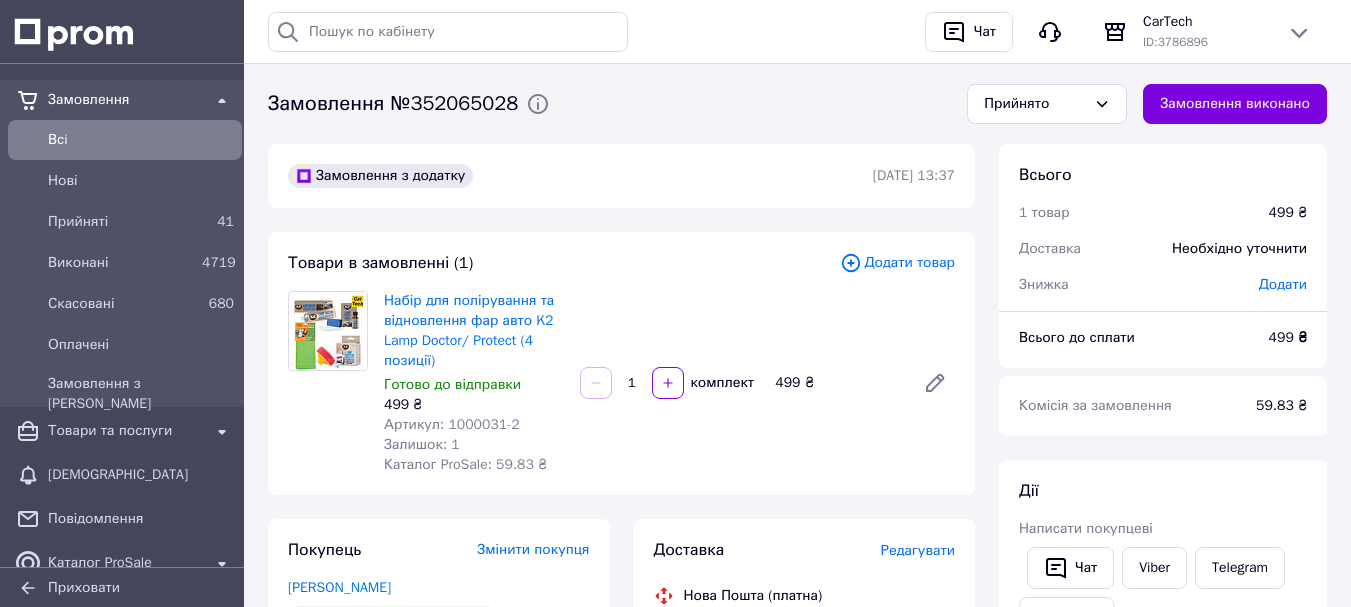 click on "Додати товар" at bounding box center (897, 263) 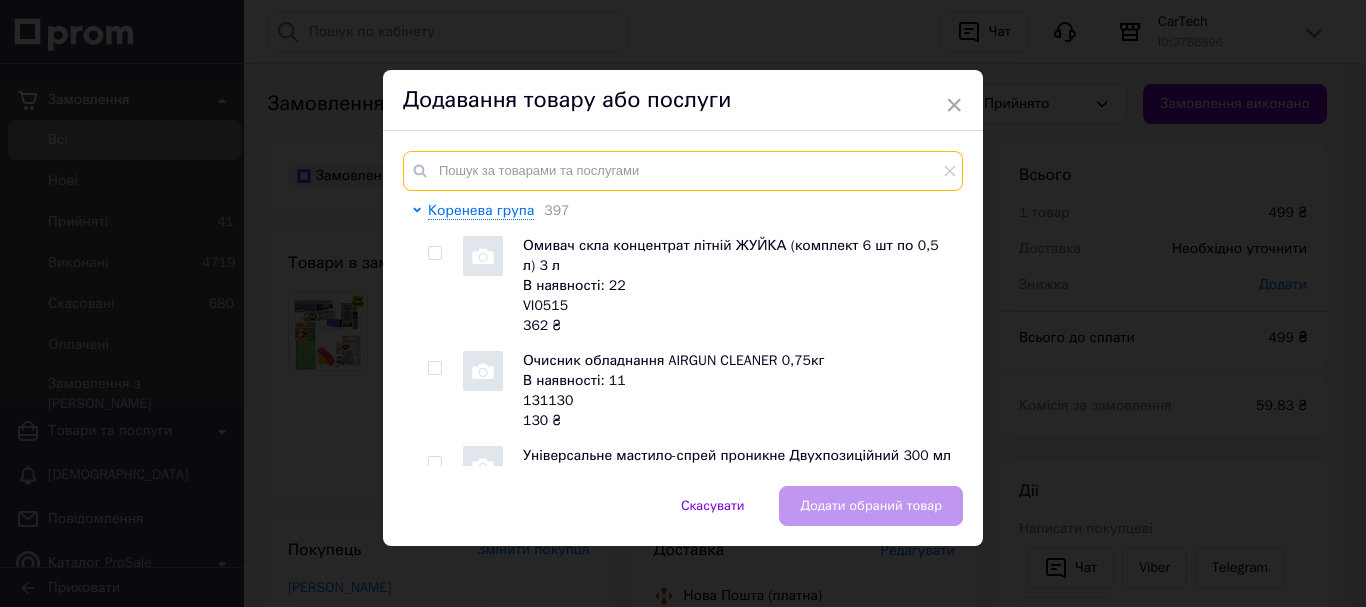 click at bounding box center [683, 171] 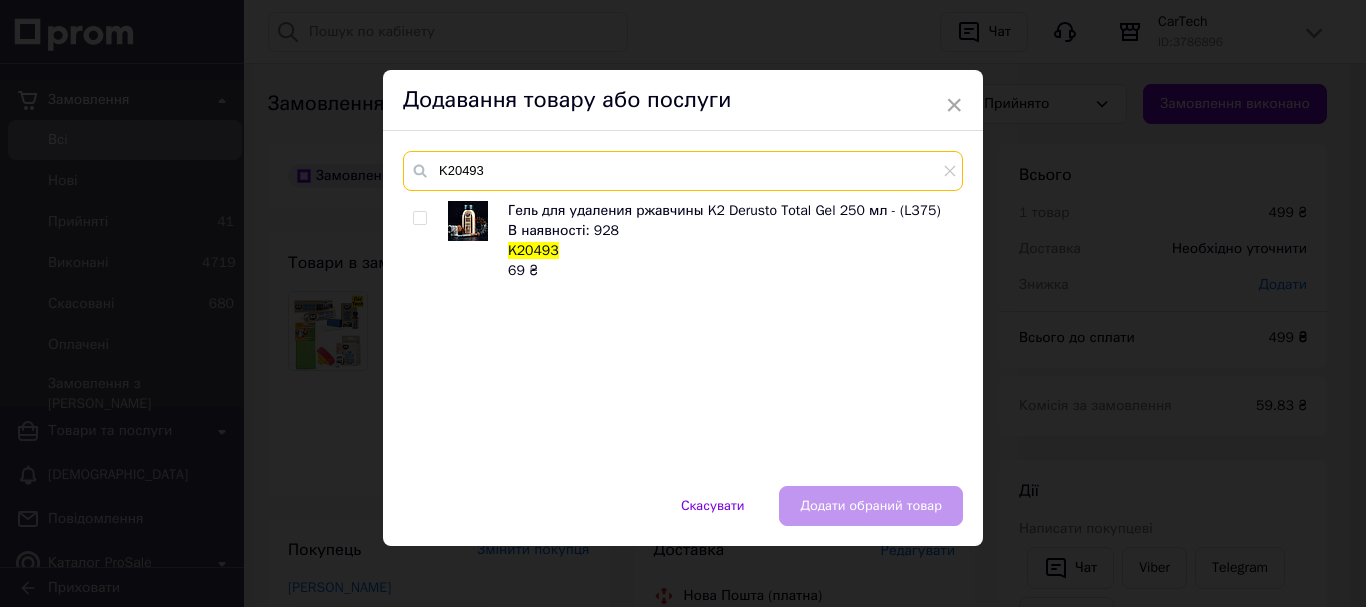 type on "K20493" 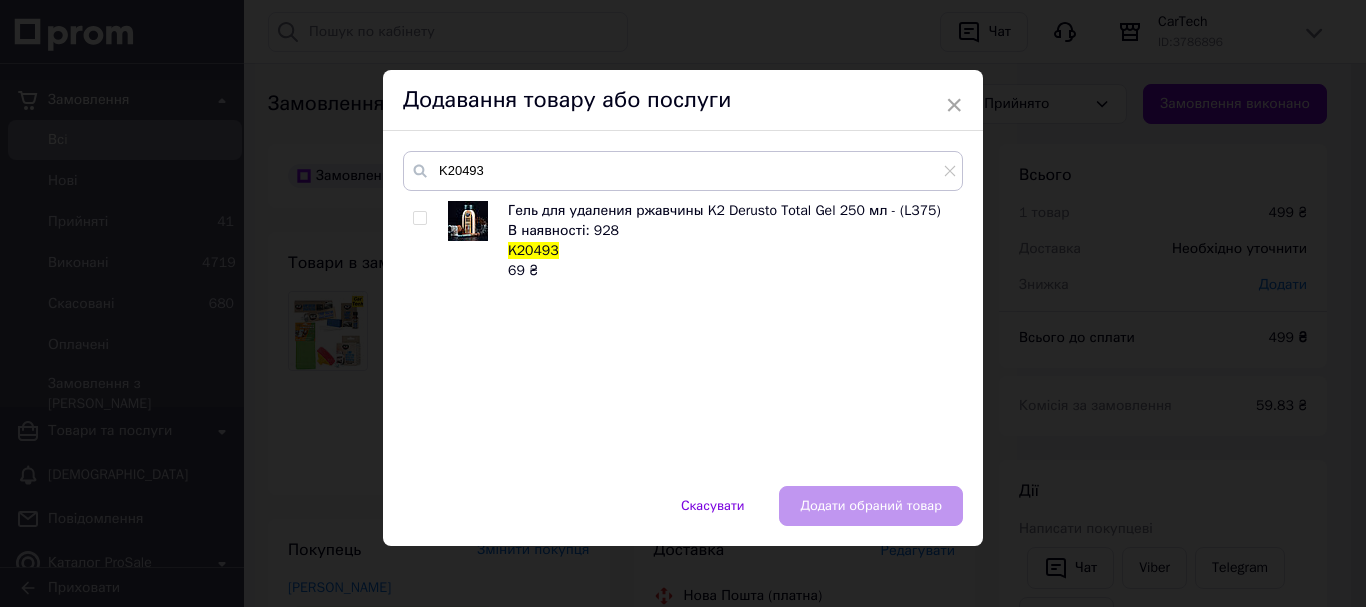 click at bounding box center (419, 218) 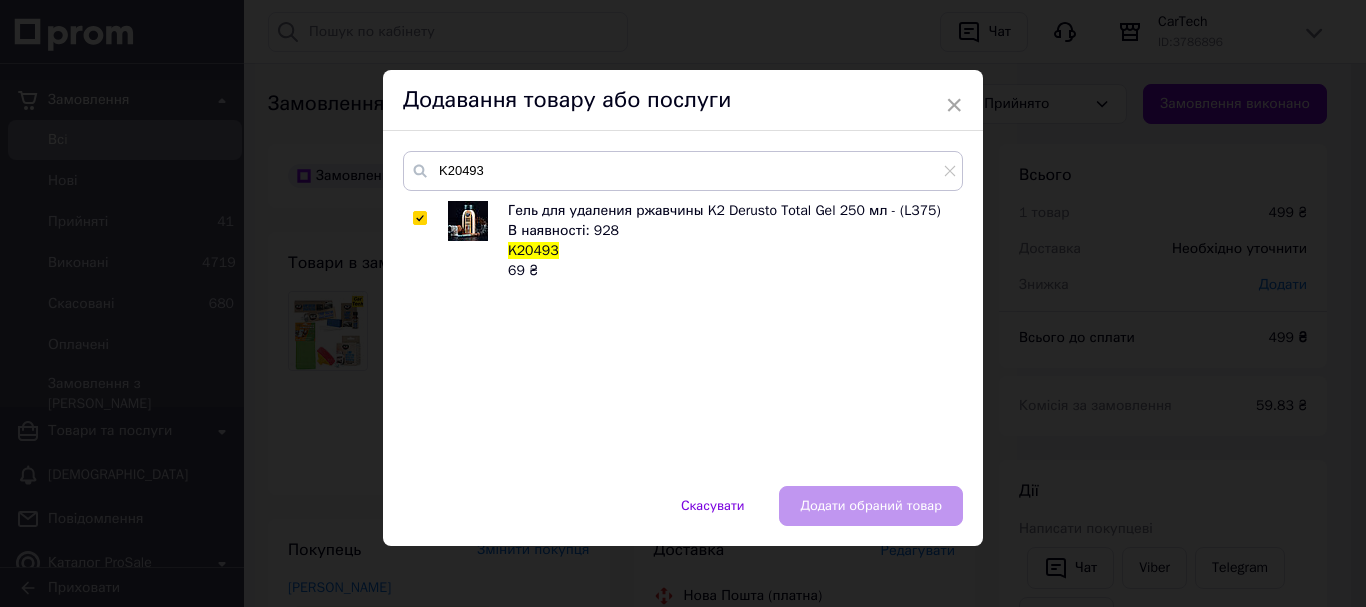 checkbox on "true" 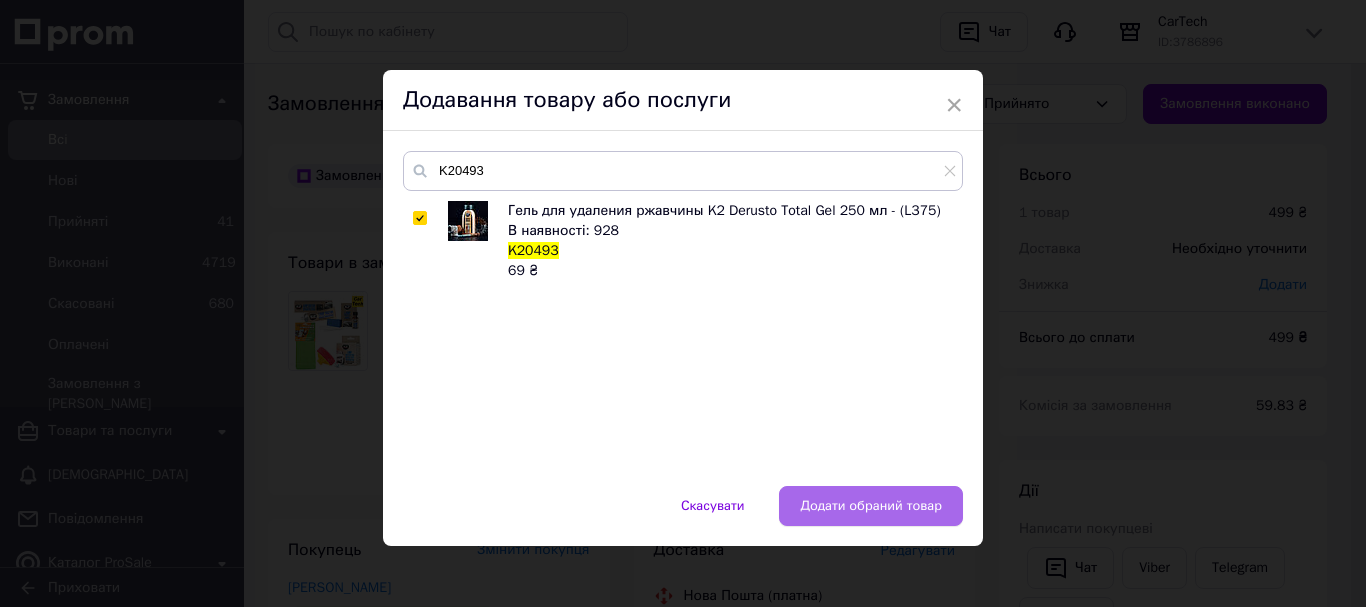 click on "Додати обраний товар" at bounding box center [871, 506] 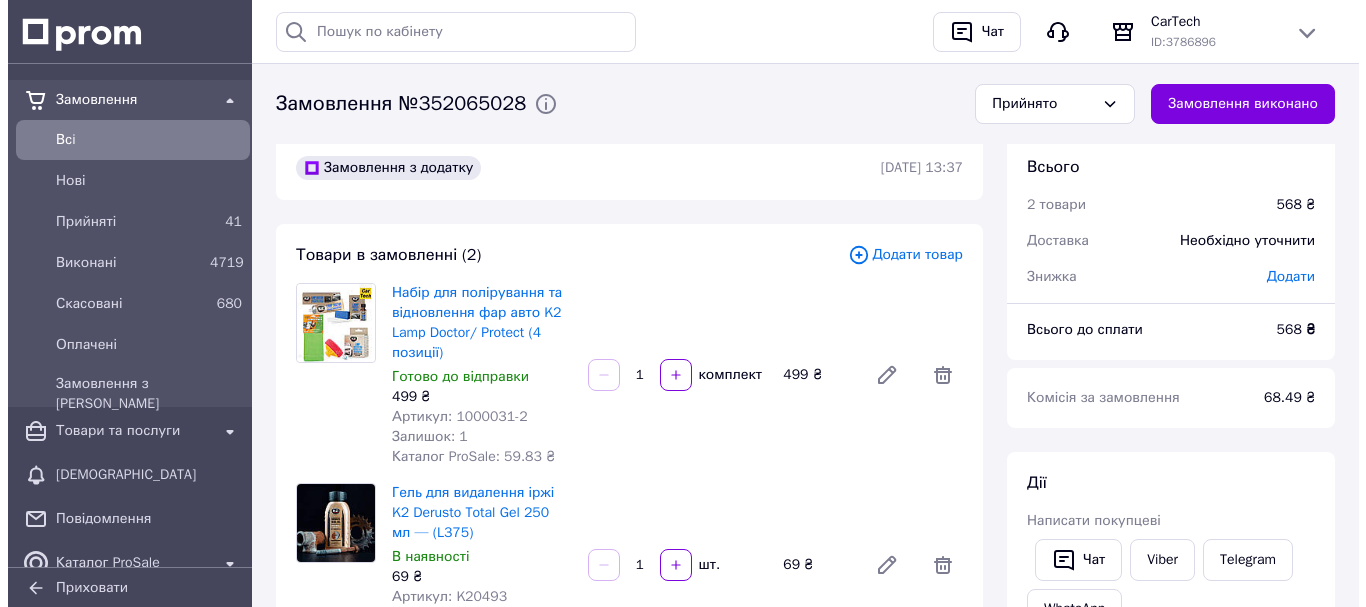 scroll, scrollTop: 0, scrollLeft: 0, axis: both 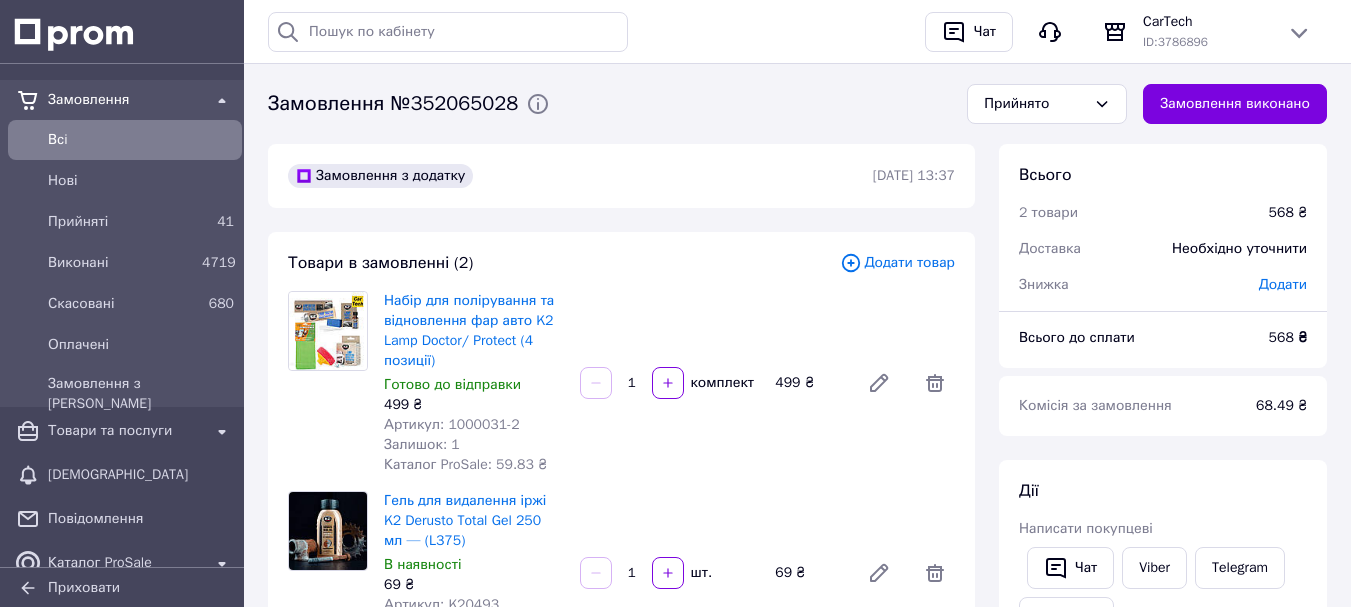 click on "Додати товар" at bounding box center [897, 263] 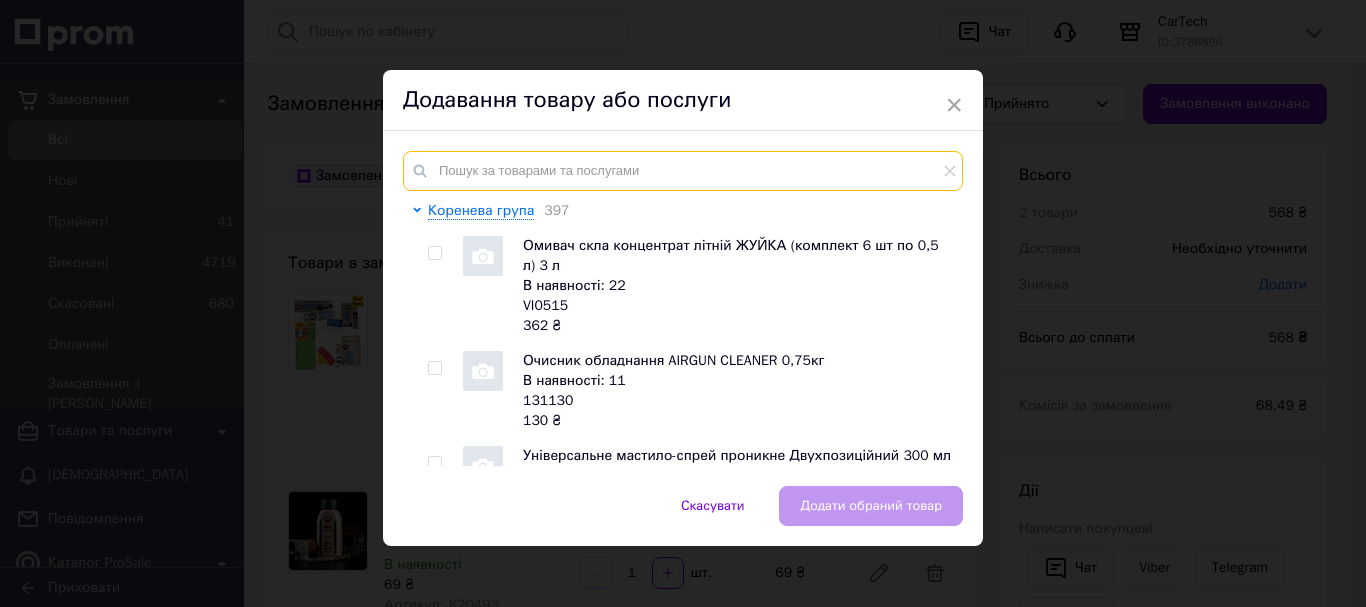 click at bounding box center [683, 171] 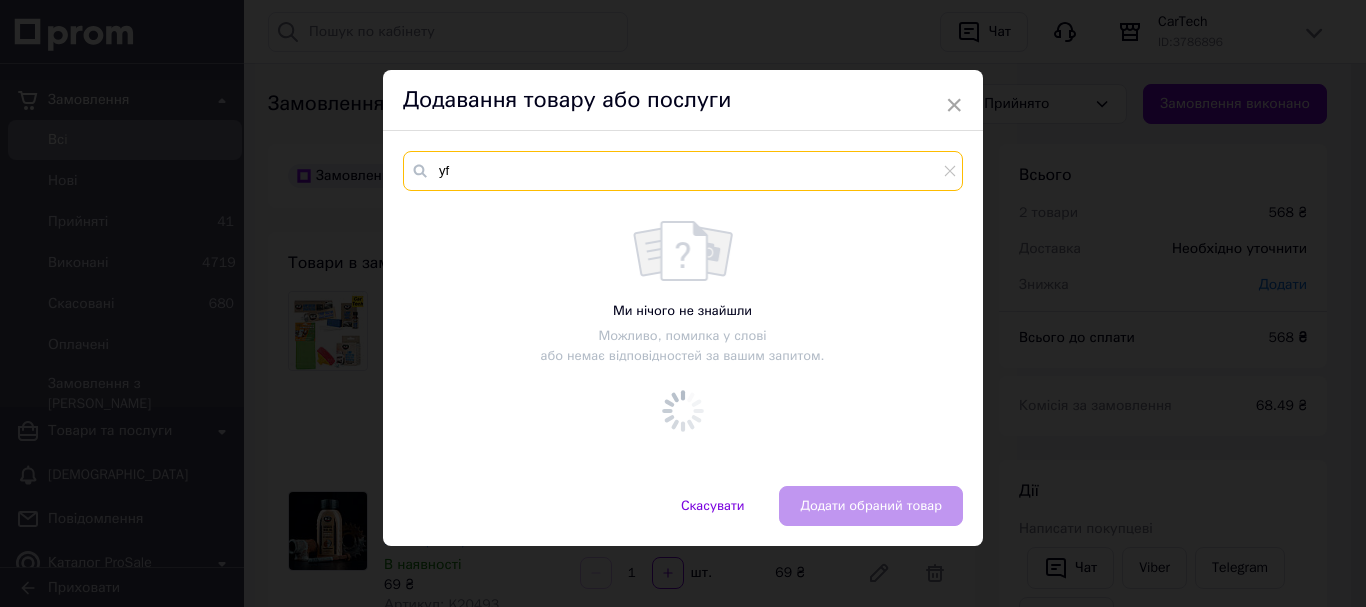 type on "y" 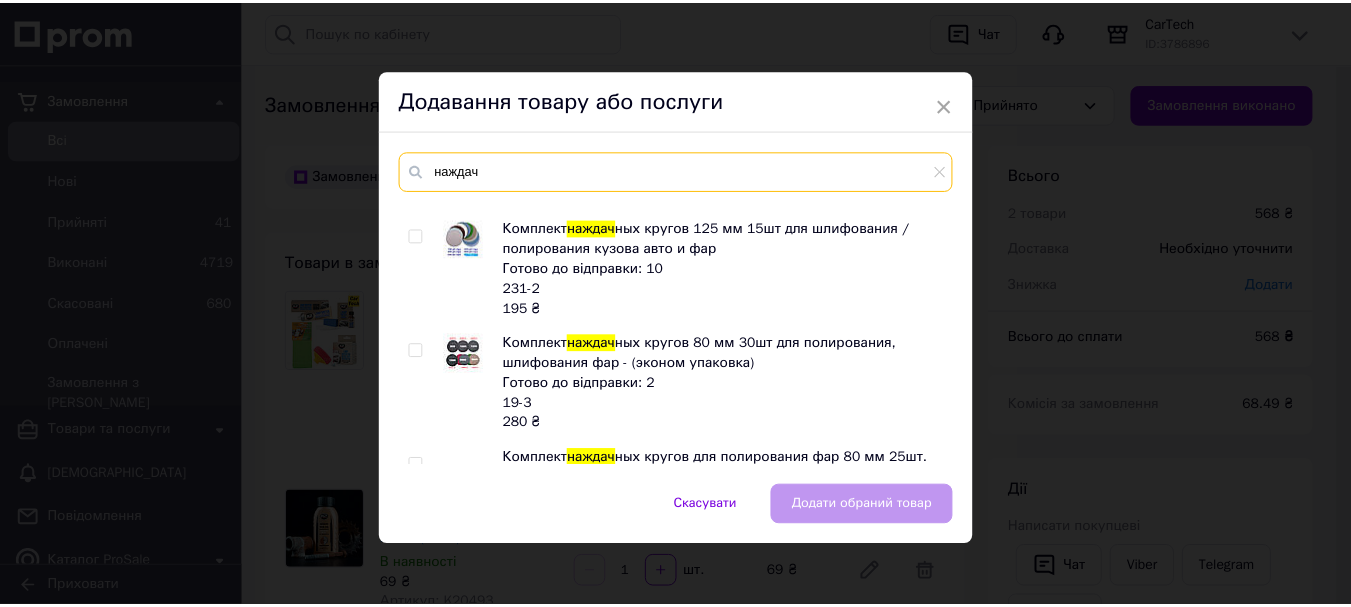 scroll, scrollTop: 407, scrollLeft: 0, axis: vertical 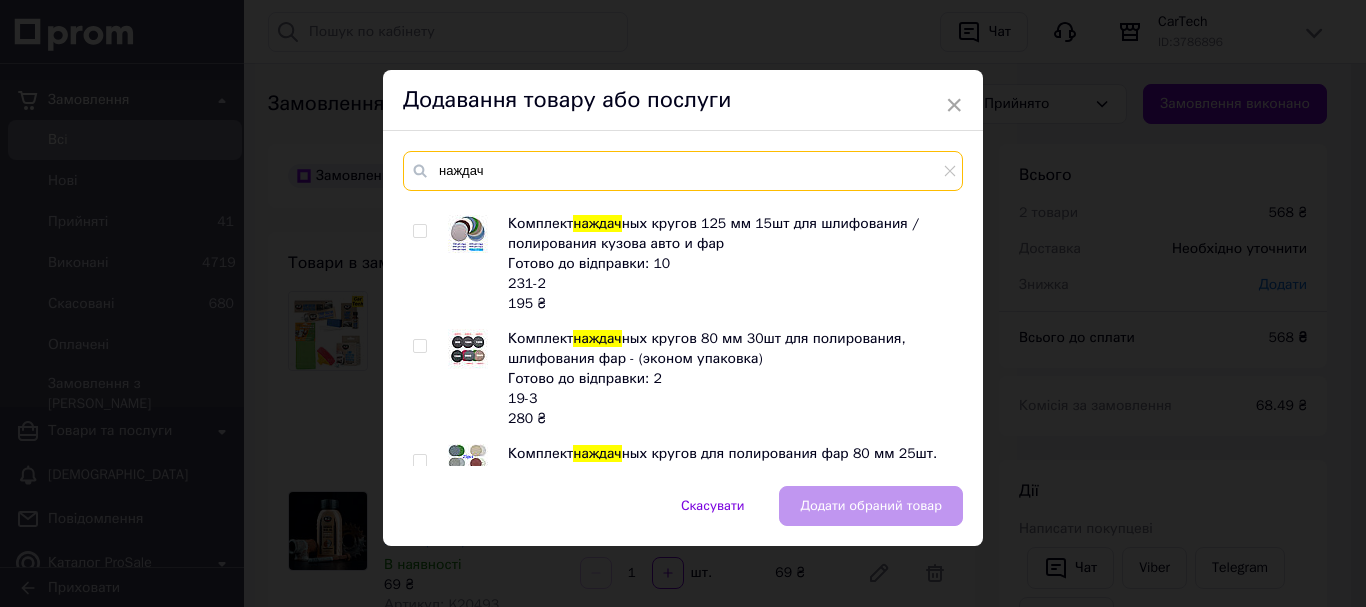 type on "наждач" 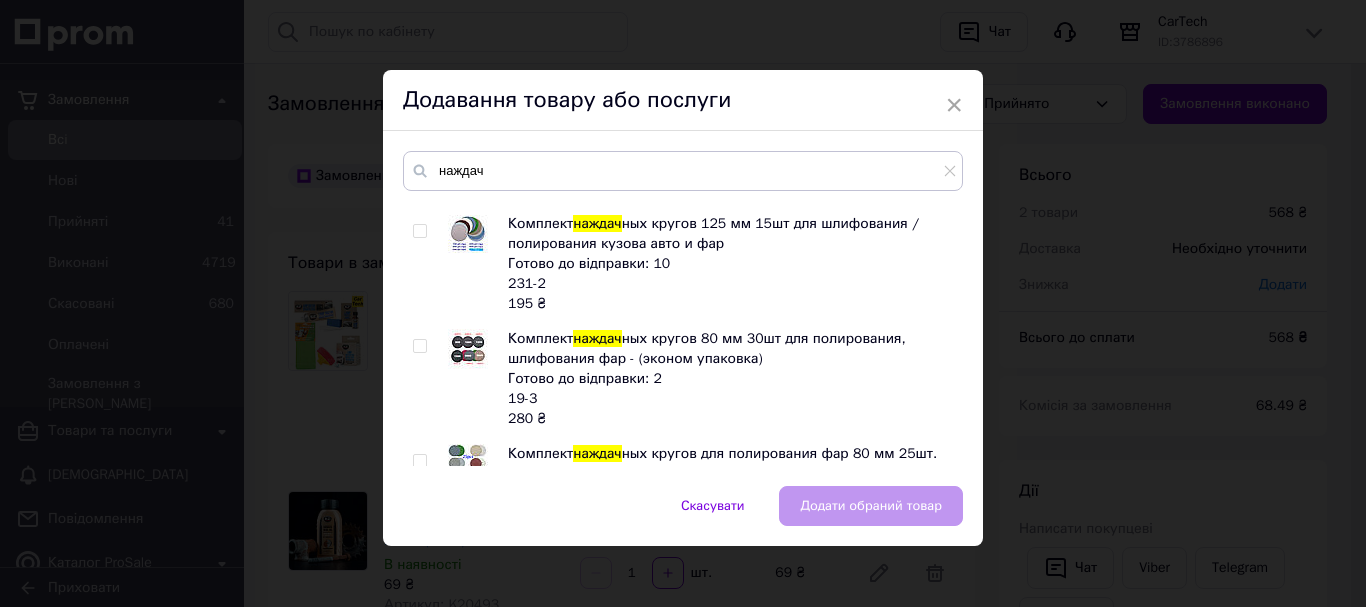 click at bounding box center (419, 346) 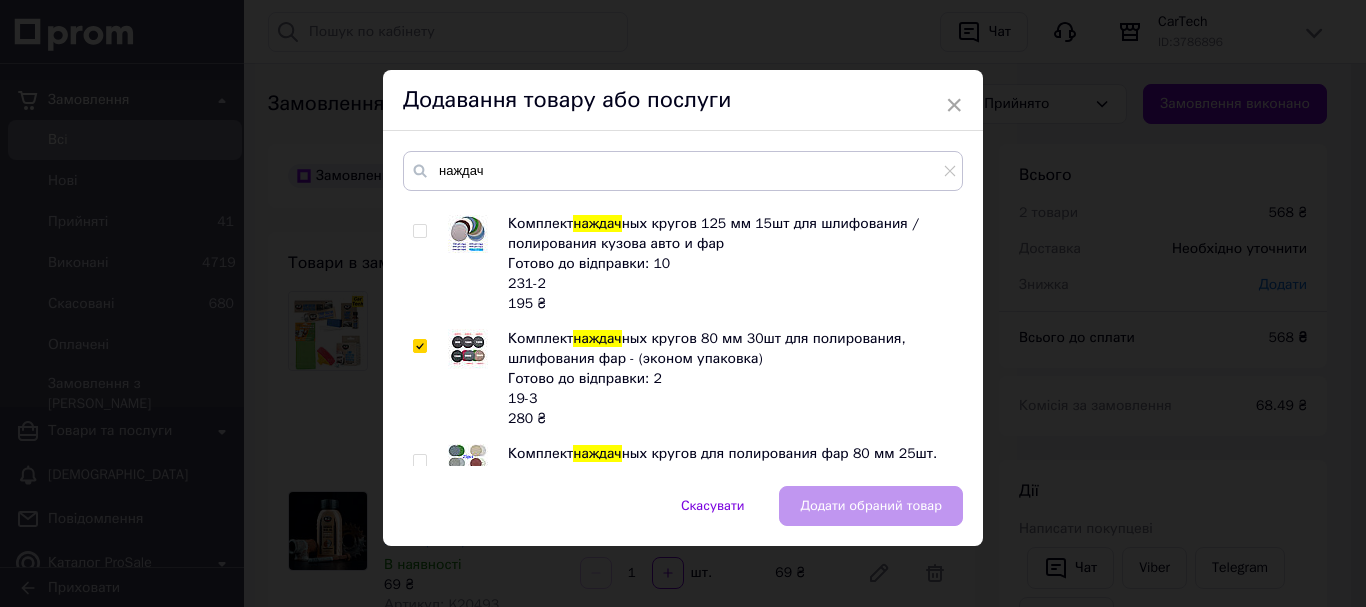 checkbox on "true" 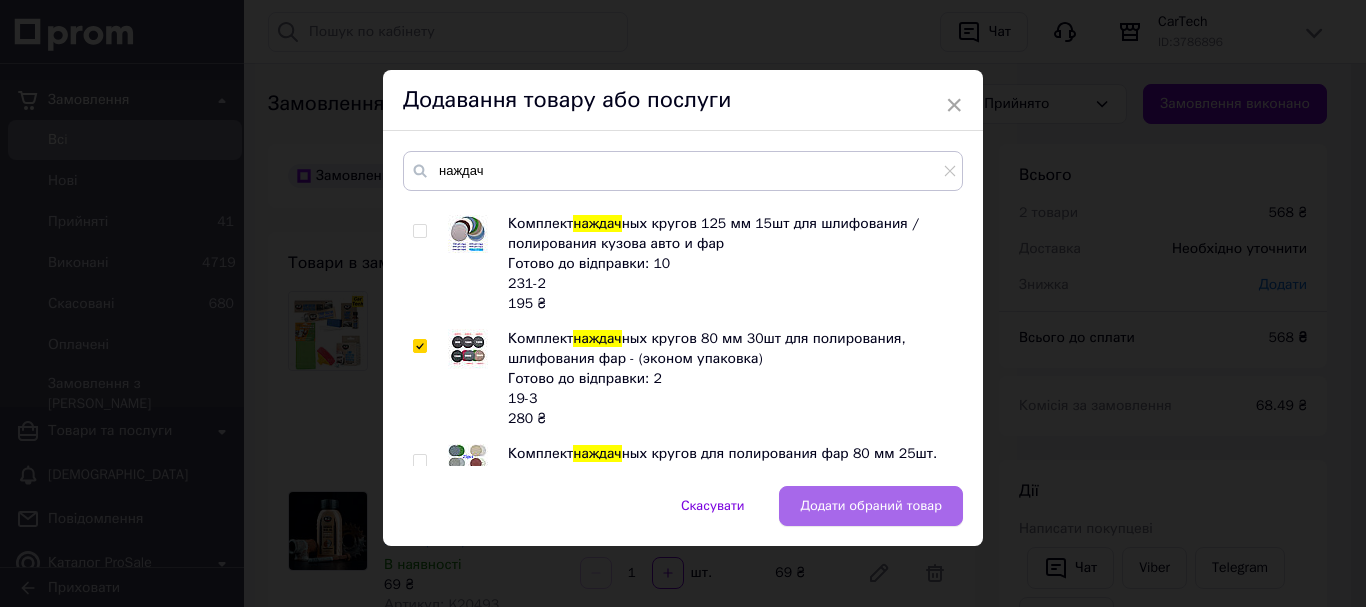 click on "Додати обраний товар" at bounding box center (871, 506) 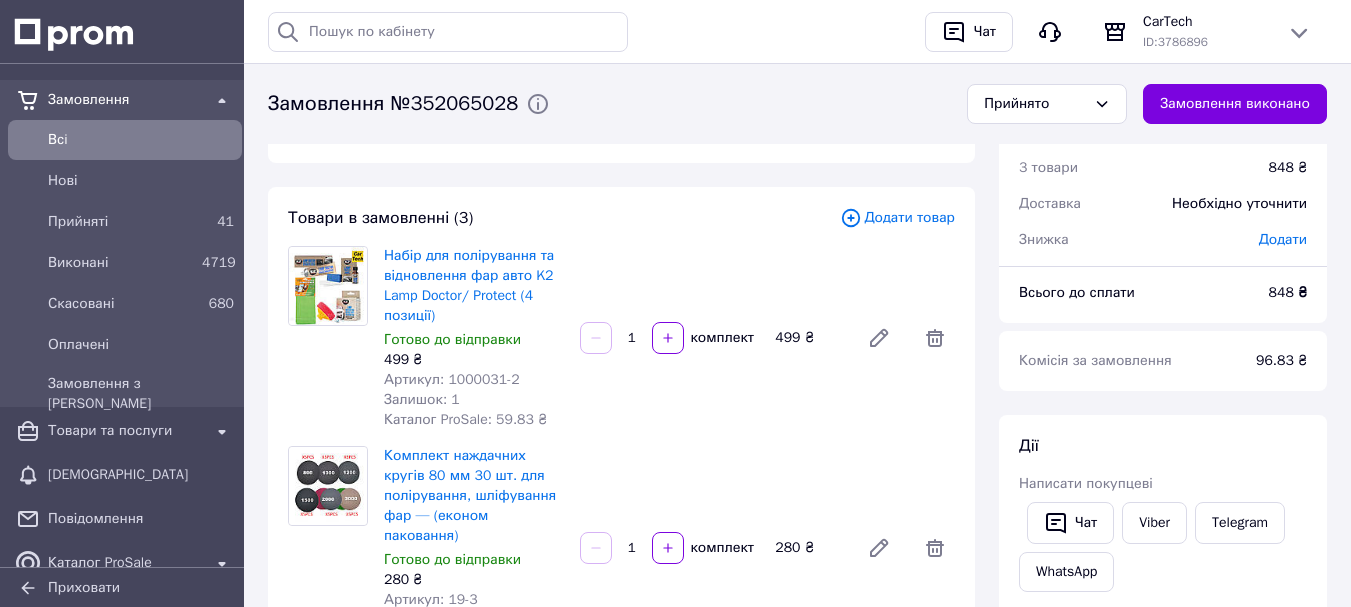 scroll, scrollTop: 40, scrollLeft: 0, axis: vertical 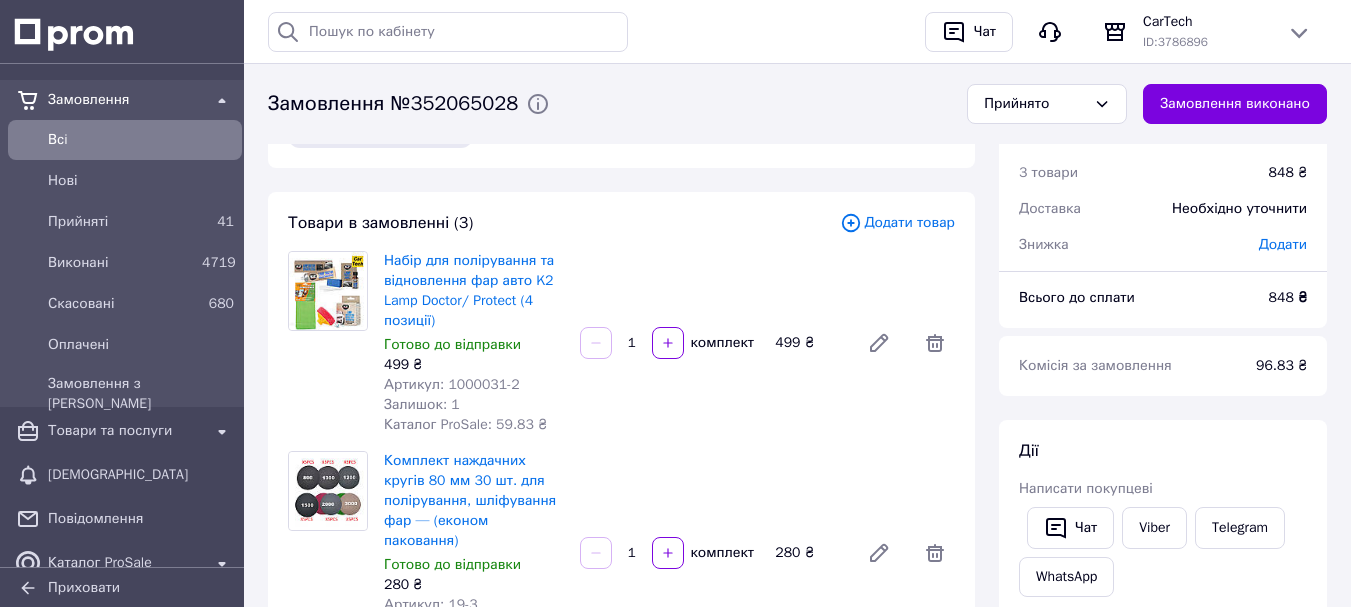 click on "Додати товар" at bounding box center (897, 223) 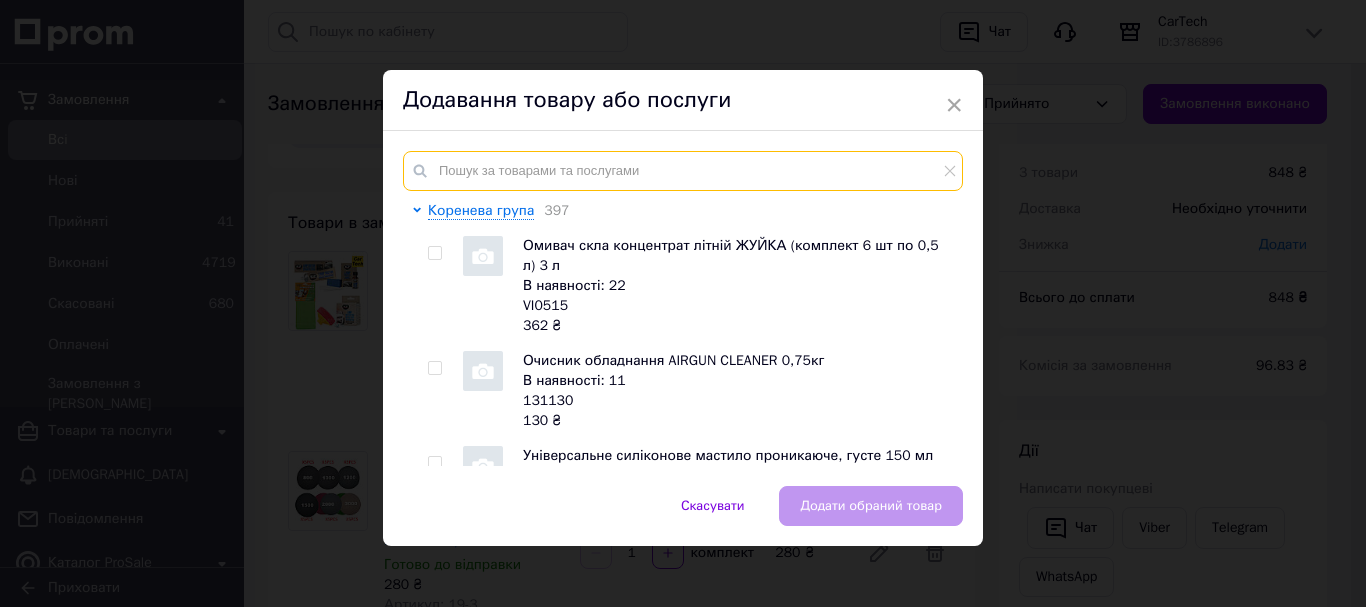 click at bounding box center (683, 171) 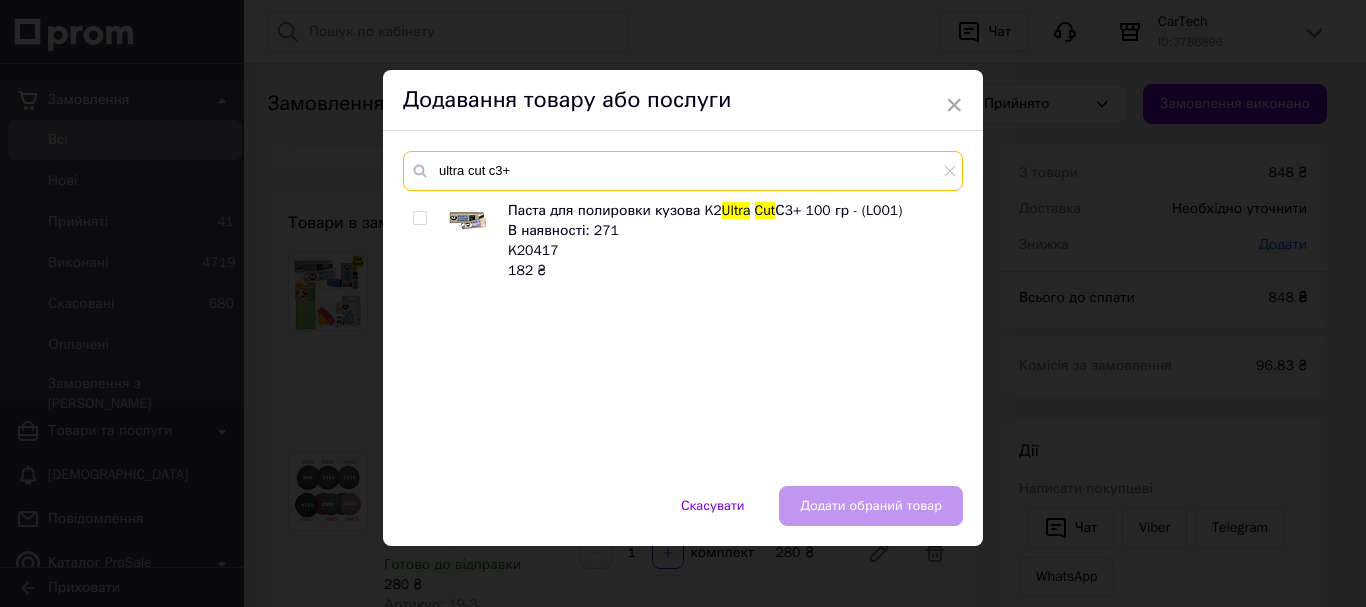 type on "ultra cut c3+" 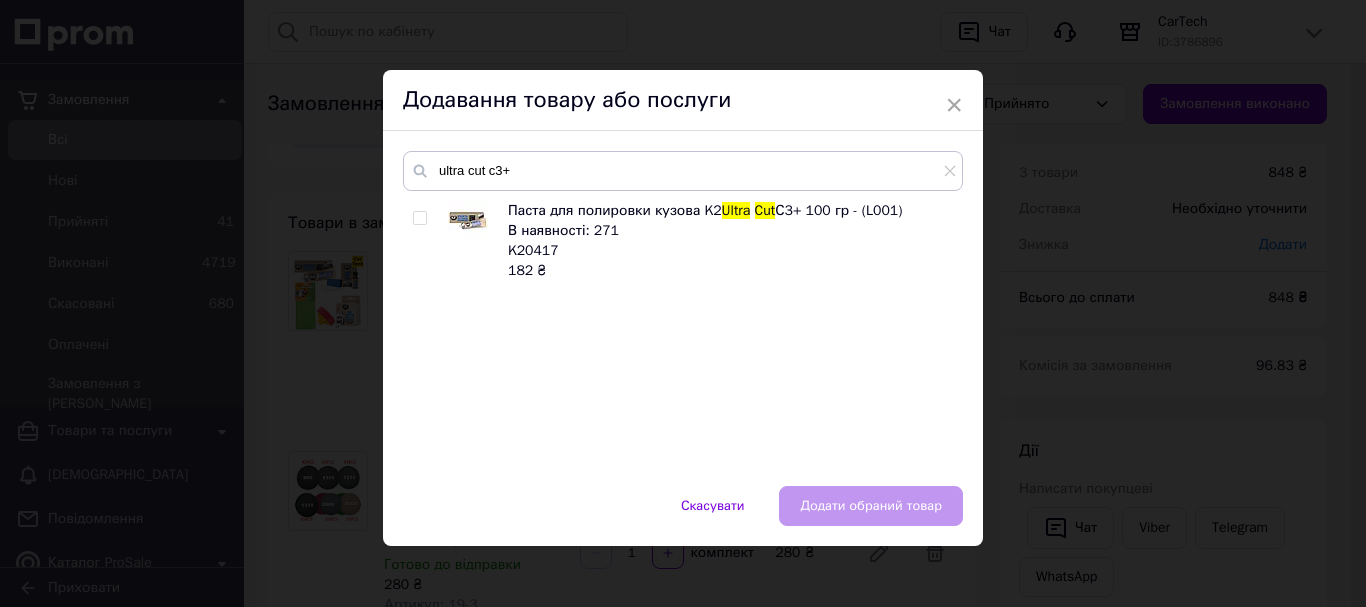 click at bounding box center [419, 218] 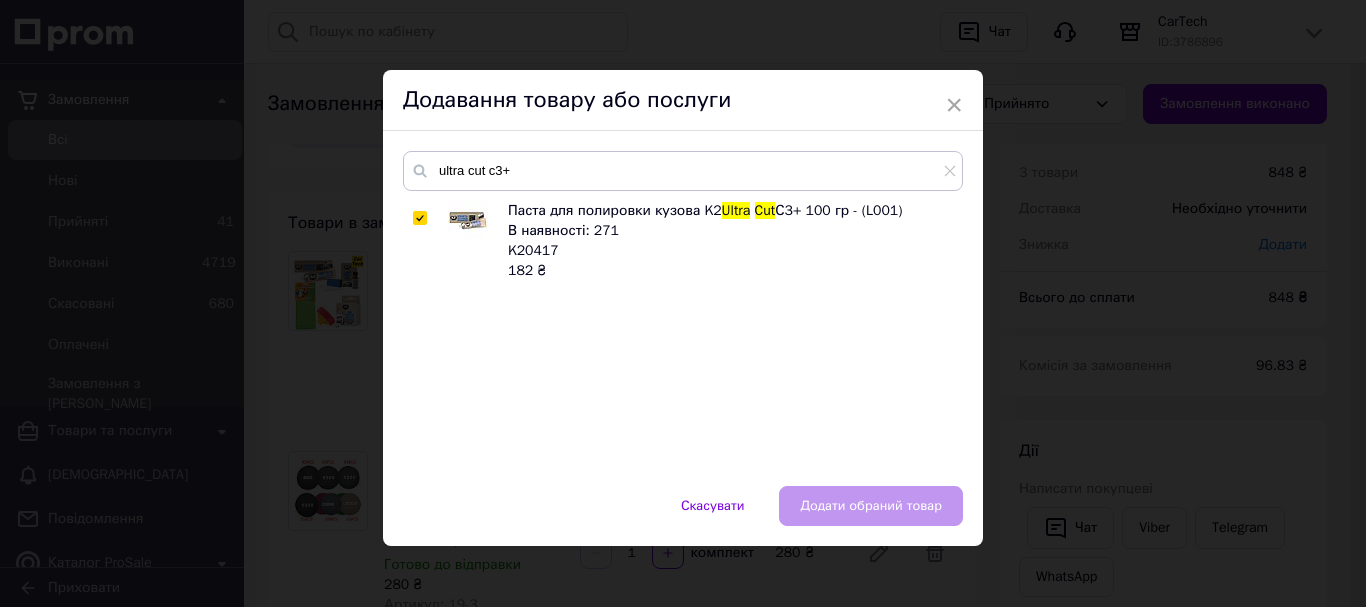 checkbox on "true" 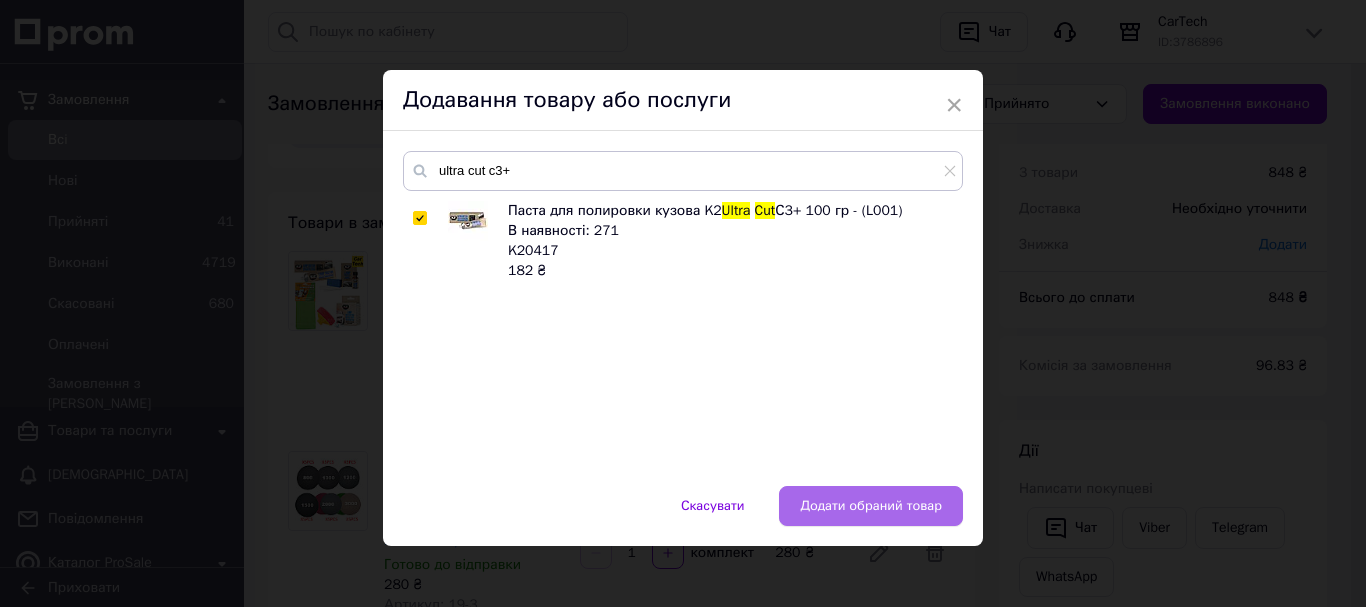click on "Додати обраний товар" at bounding box center (871, 506) 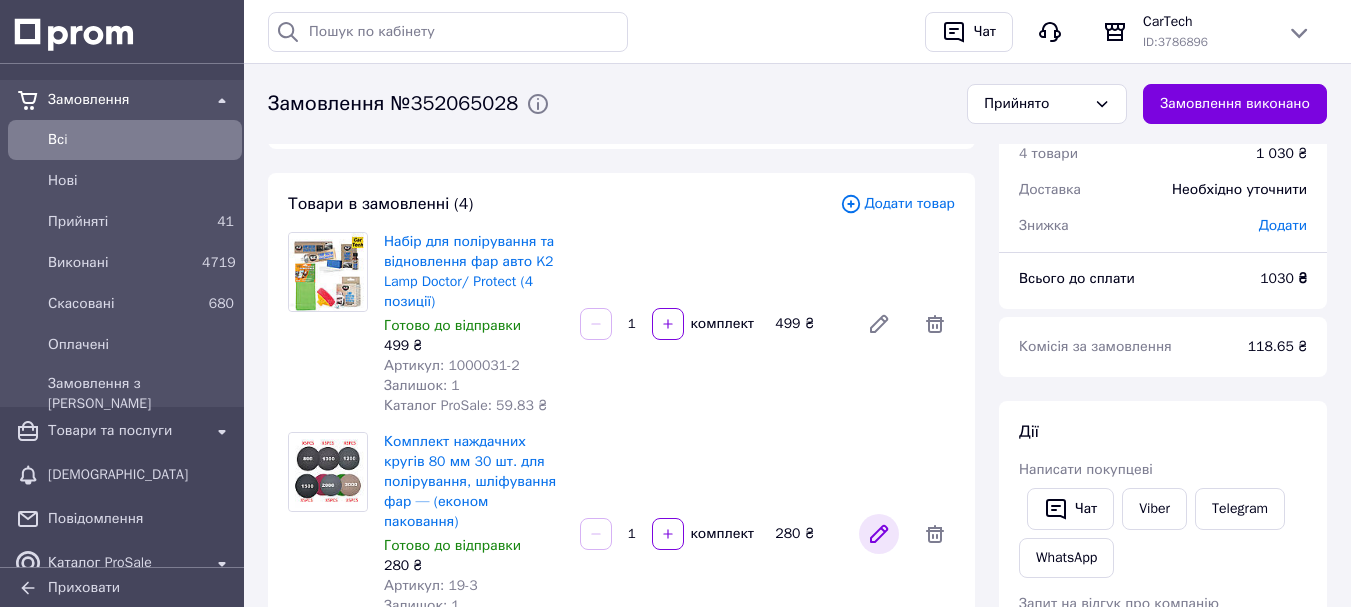 scroll, scrollTop: 20, scrollLeft: 0, axis: vertical 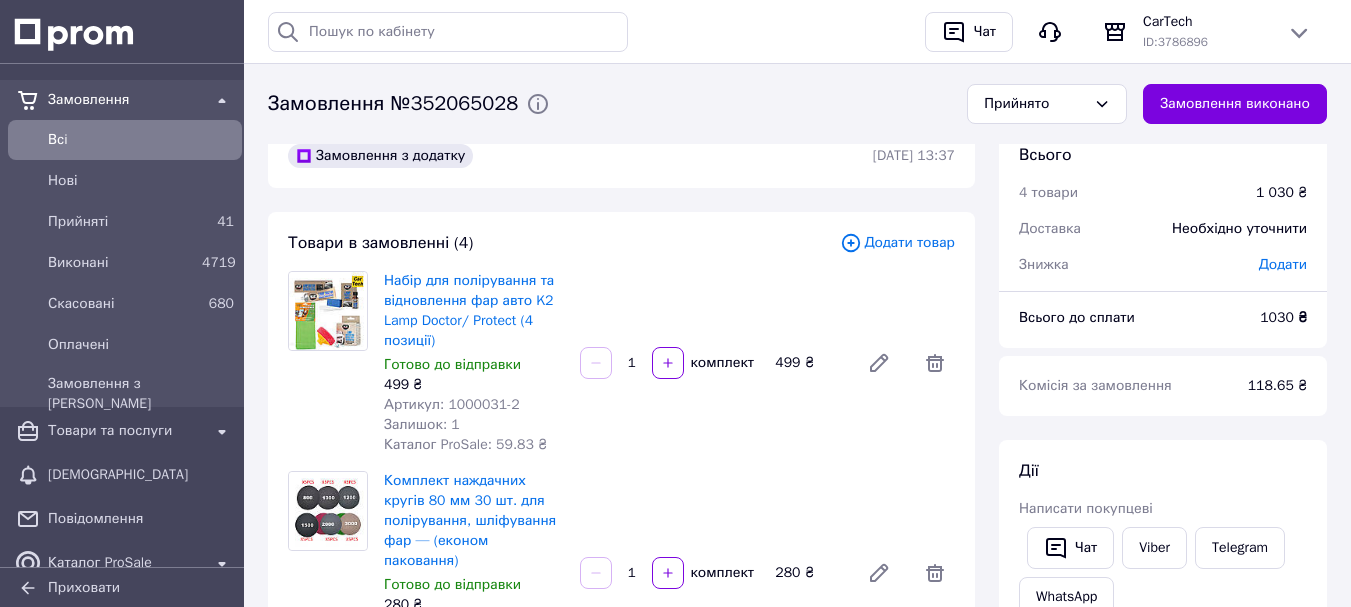 click on "Додати товар" at bounding box center [897, 243] 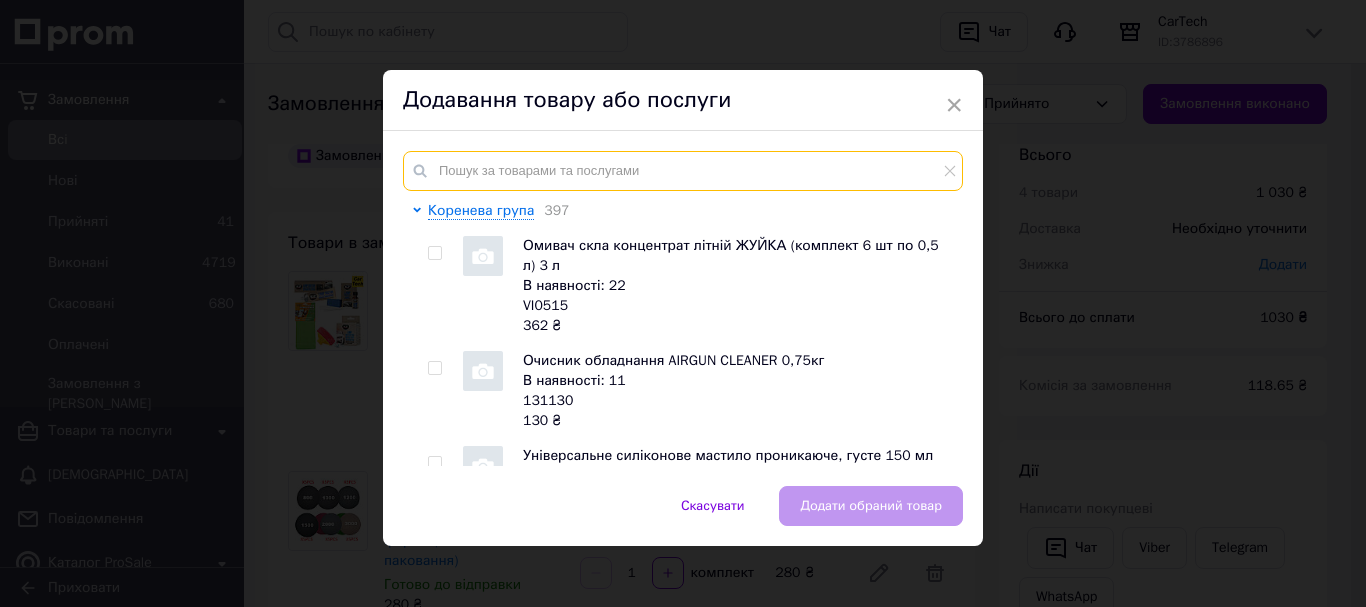 click at bounding box center (683, 171) 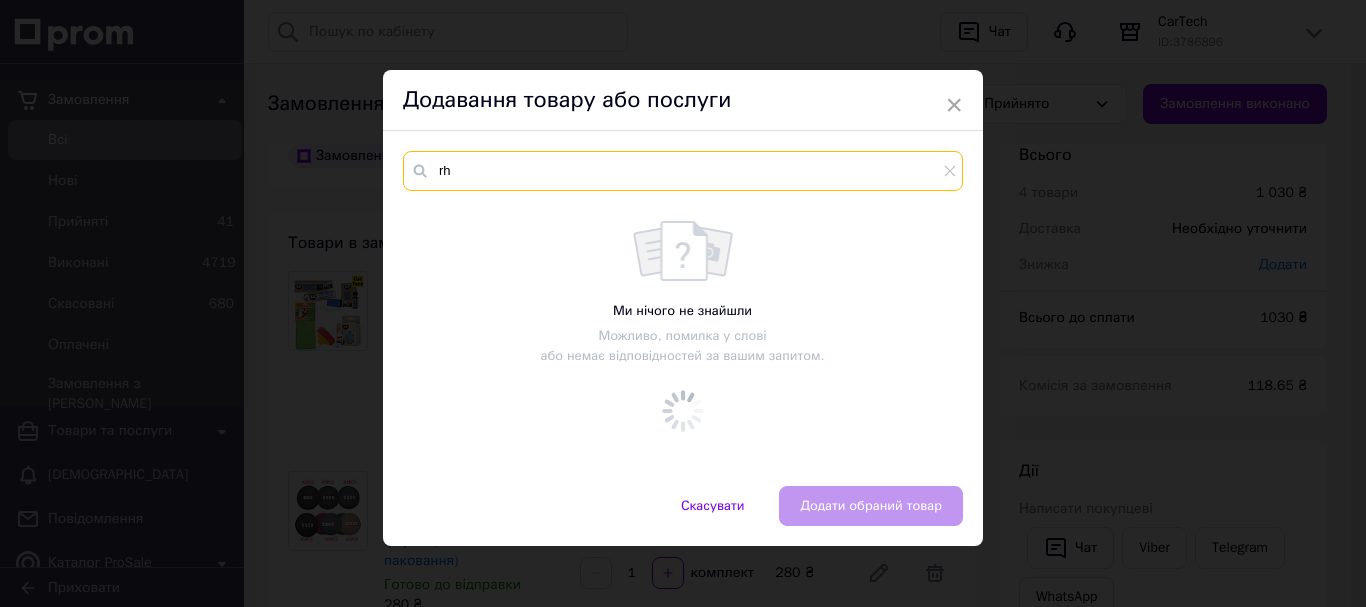 type on "r" 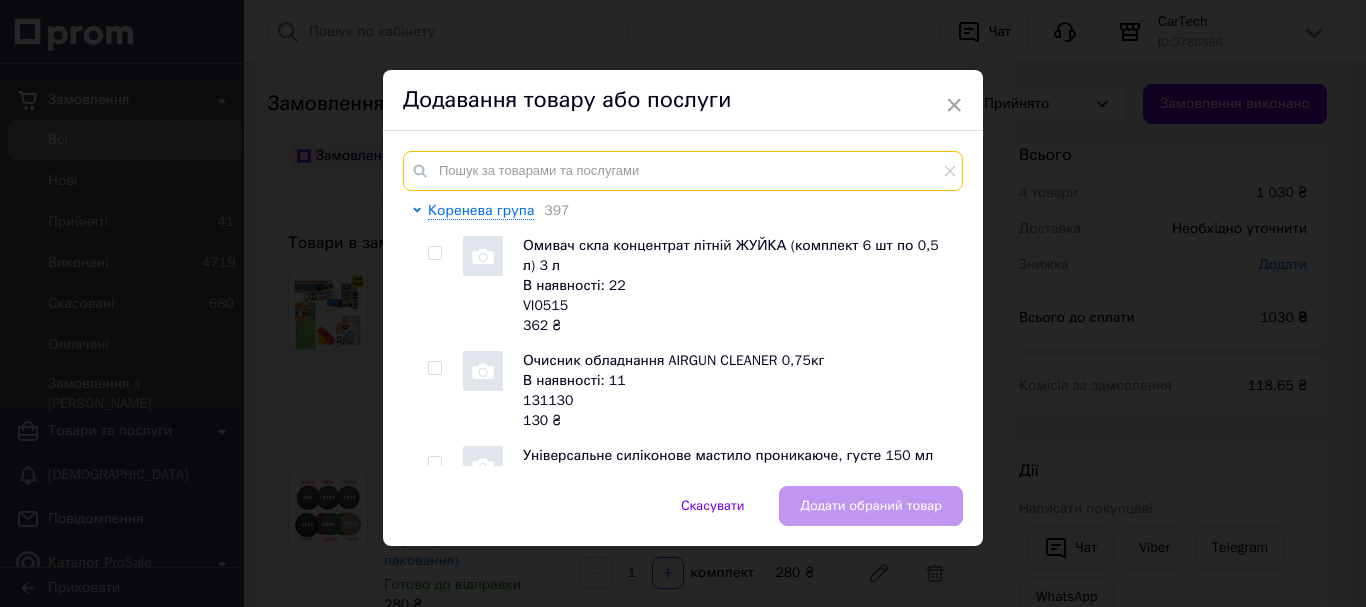 type on "у" 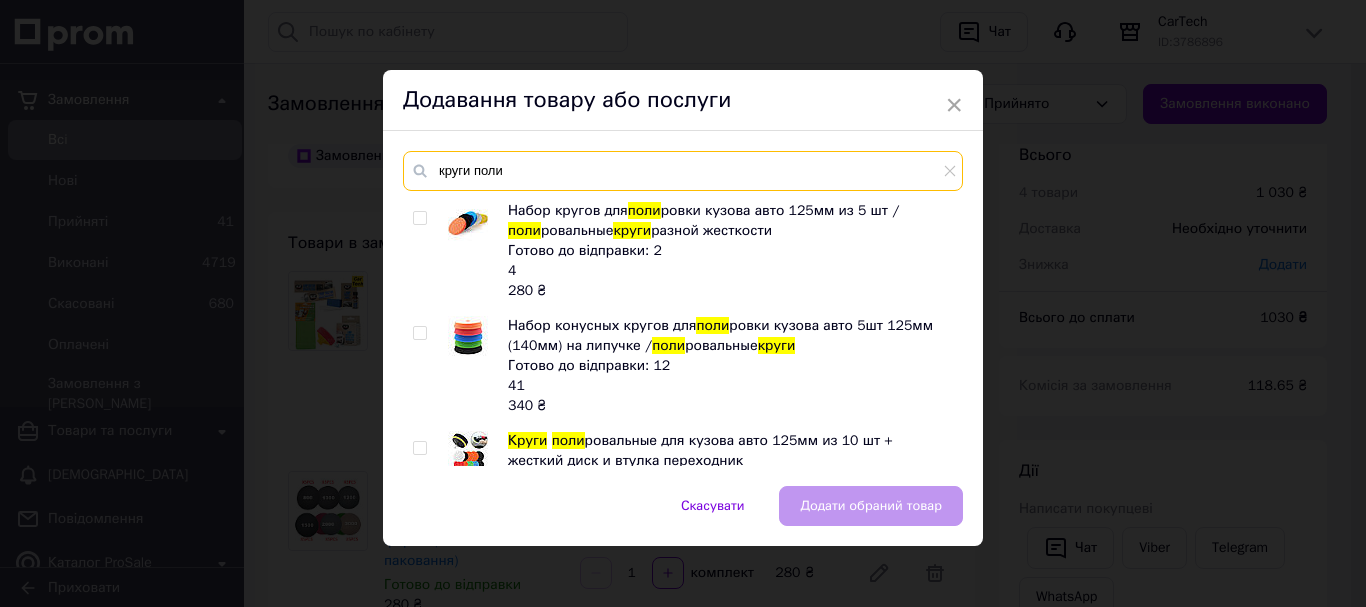 type on "круги поли" 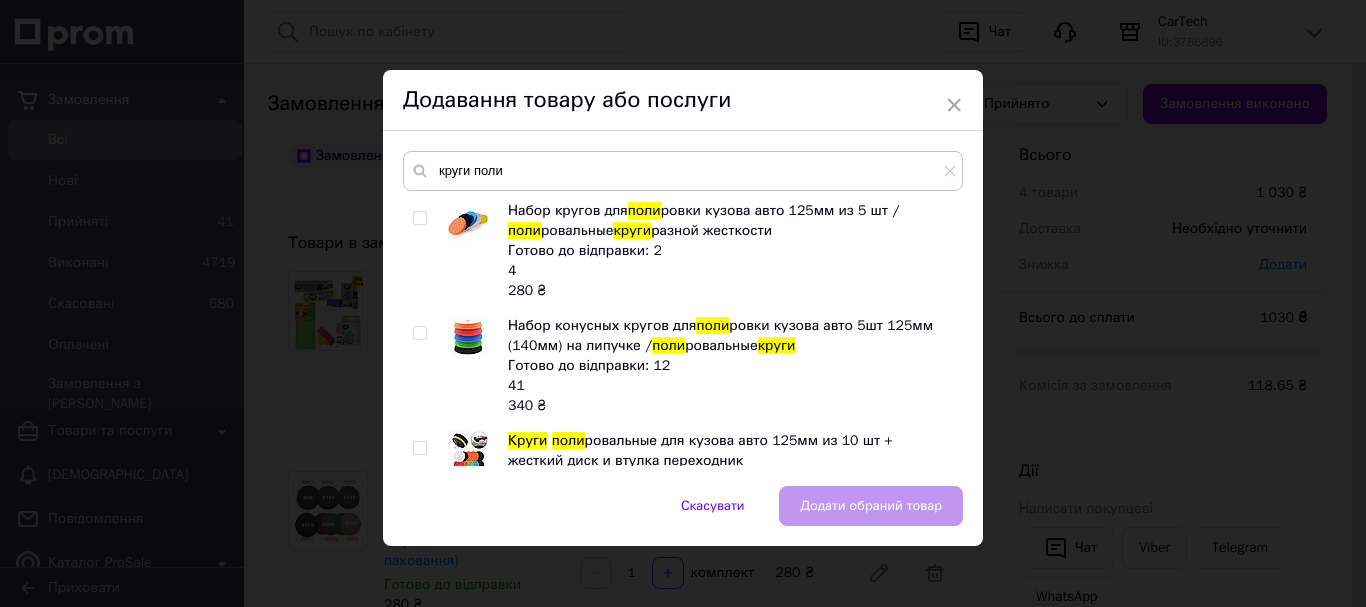 click at bounding box center (423, 251) 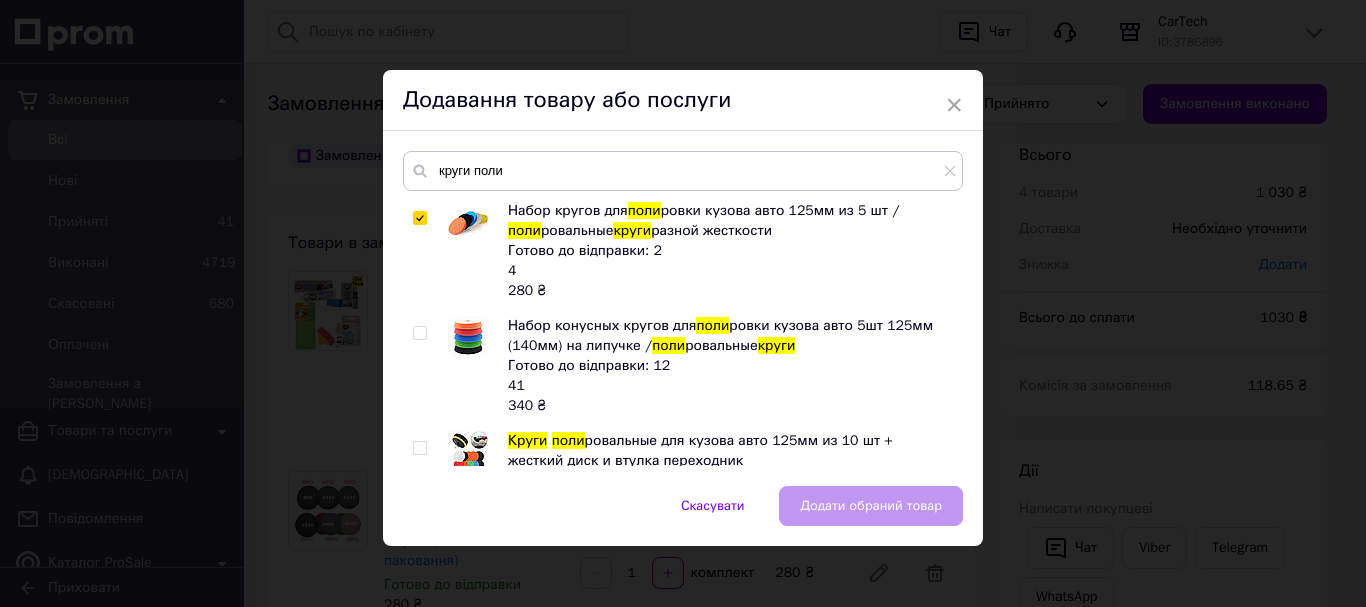 checkbox on "true" 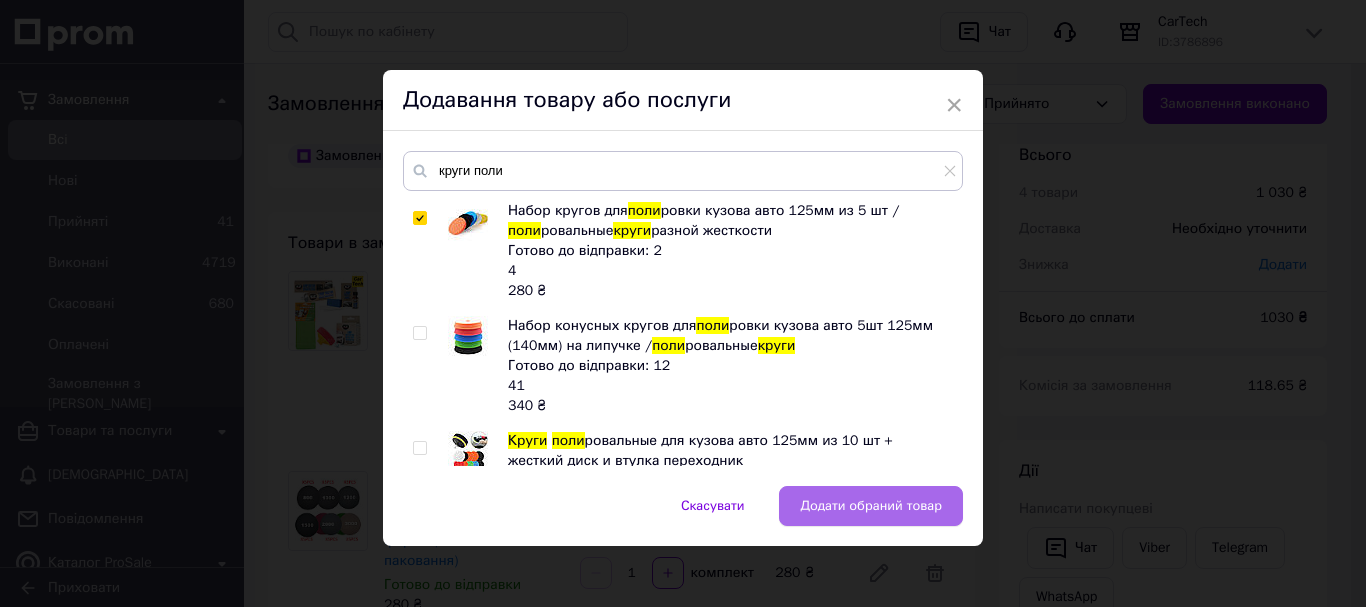 click on "Додати обраний товар" at bounding box center [871, 506] 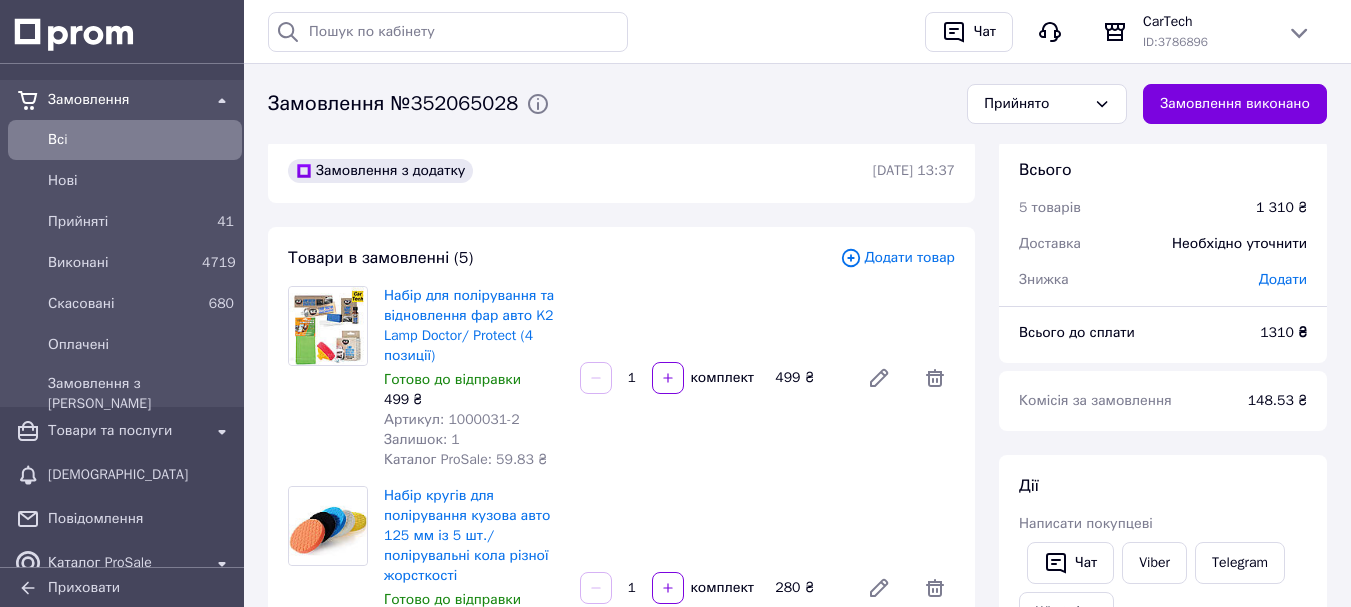 scroll, scrollTop: 0, scrollLeft: 0, axis: both 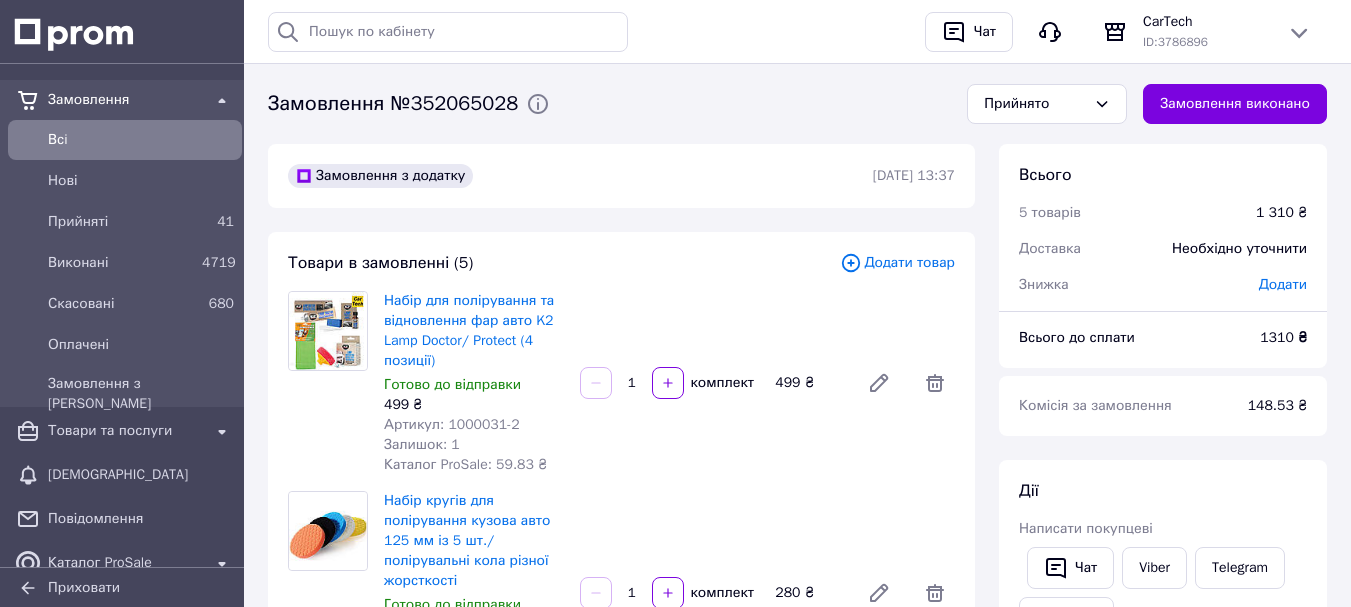 click on "Додати товар" at bounding box center [897, 263] 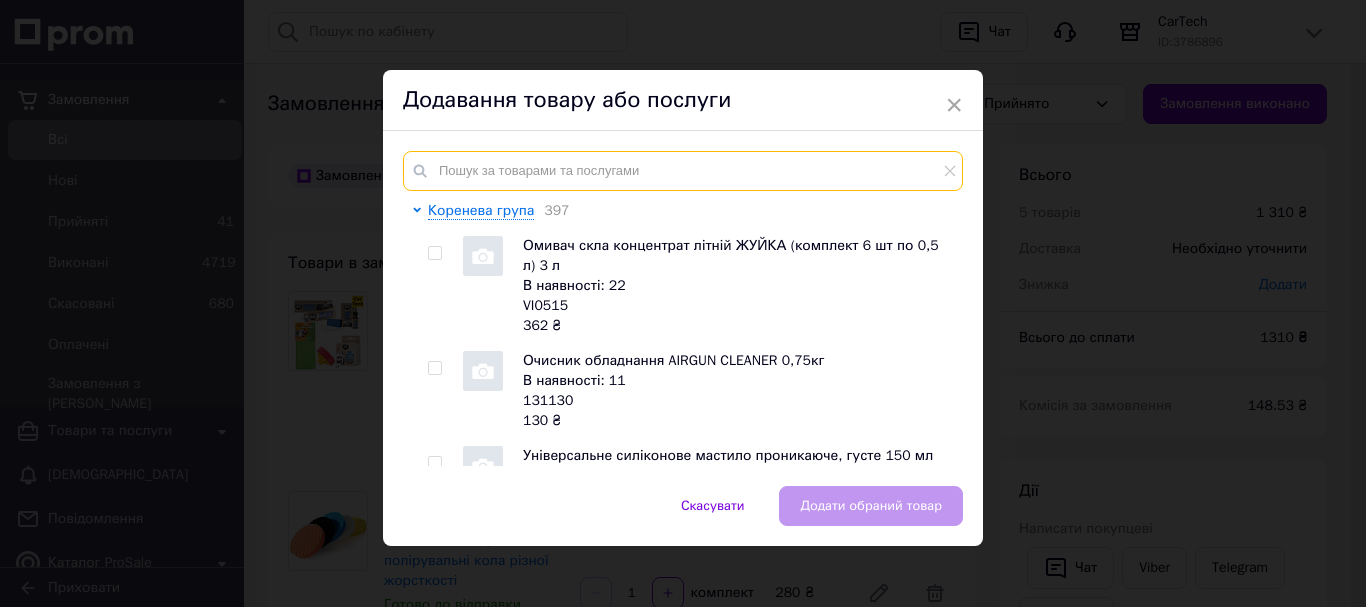 click at bounding box center [683, 171] 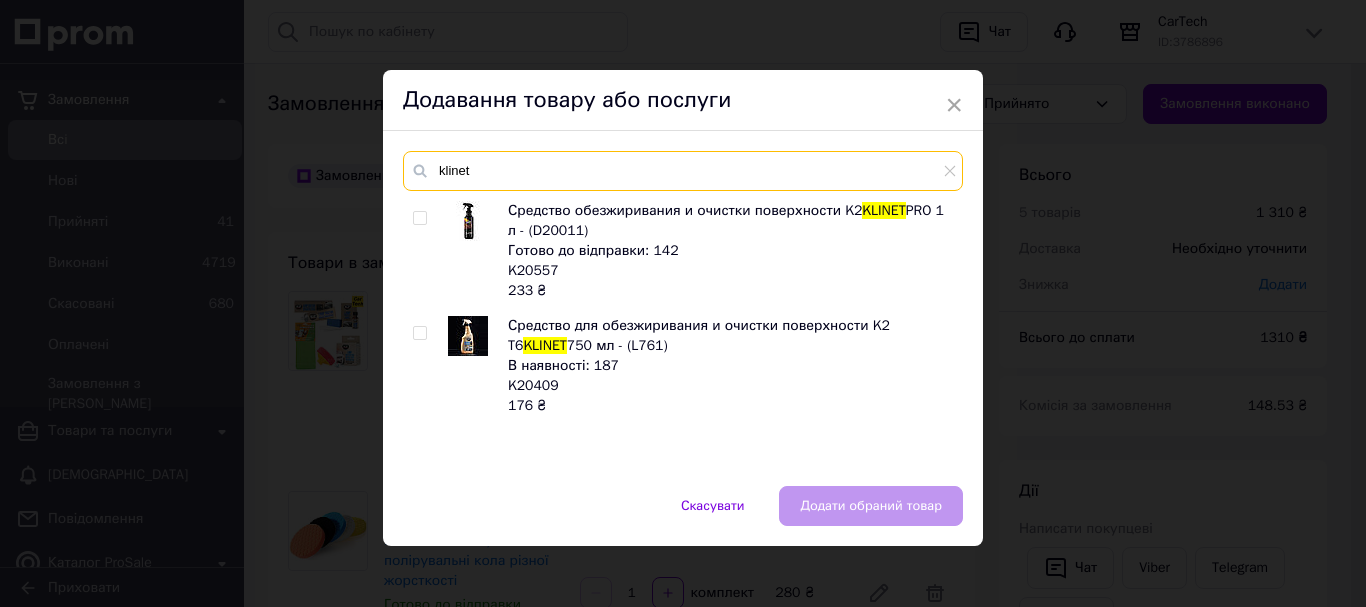 type on "klinet" 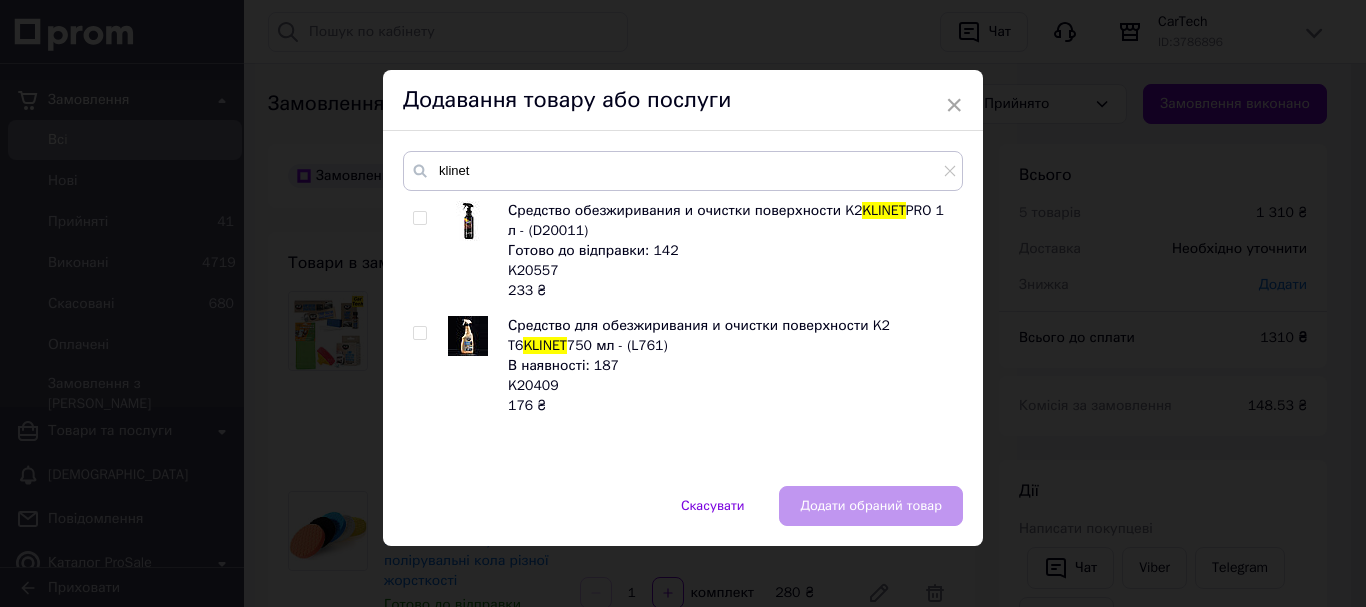 click at bounding box center [419, 333] 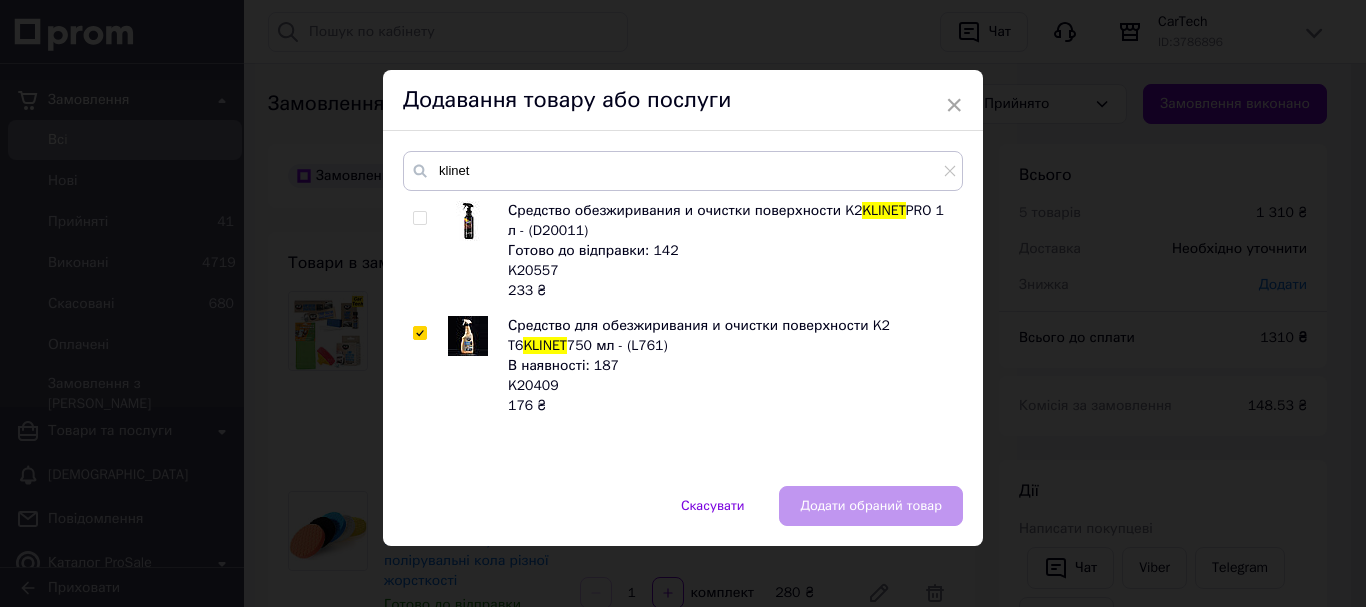 checkbox on "true" 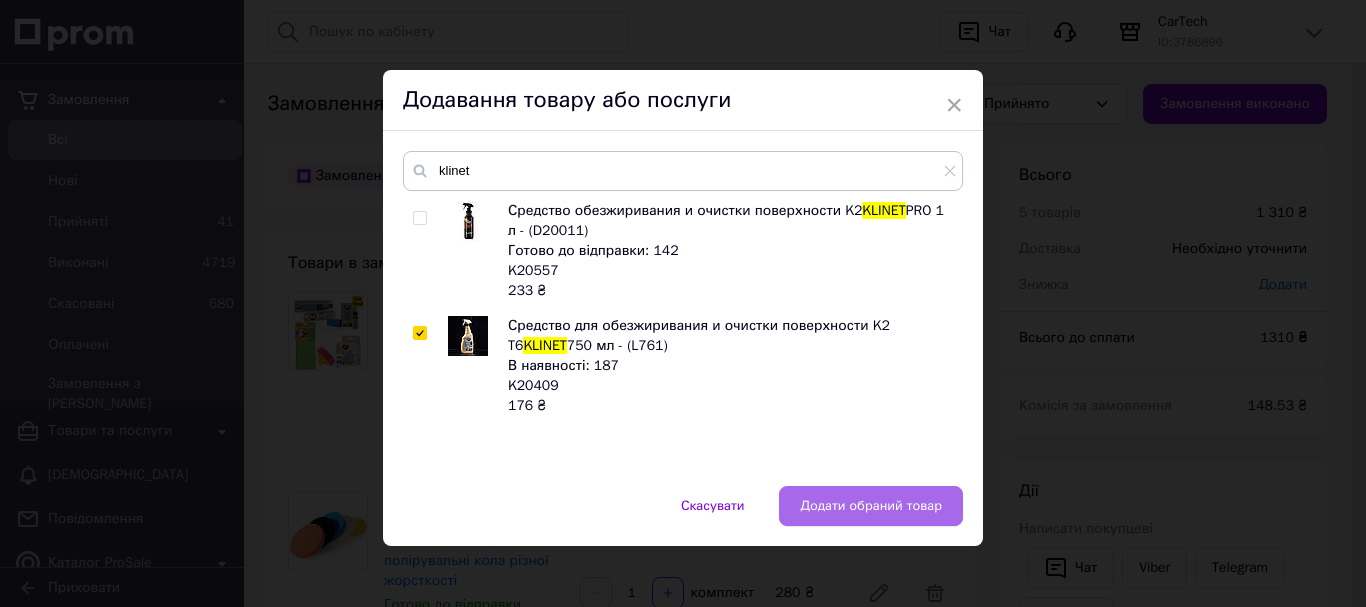 click on "Додати обраний товар" at bounding box center (871, 506) 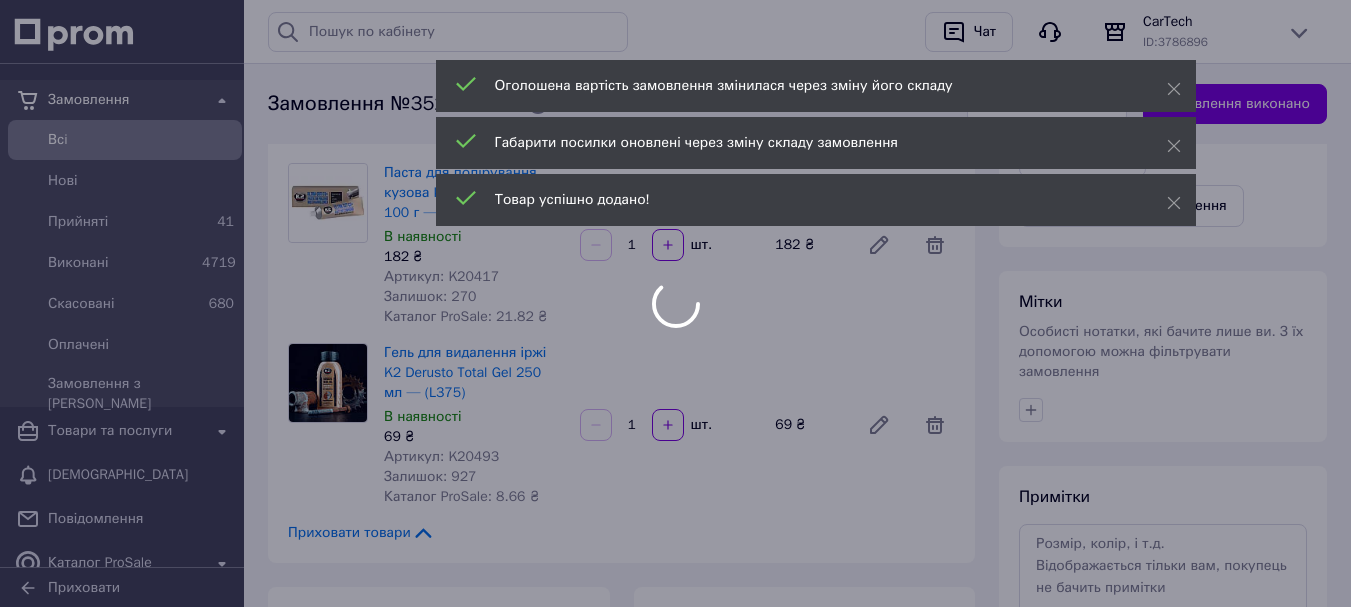 scroll, scrollTop: 773, scrollLeft: 0, axis: vertical 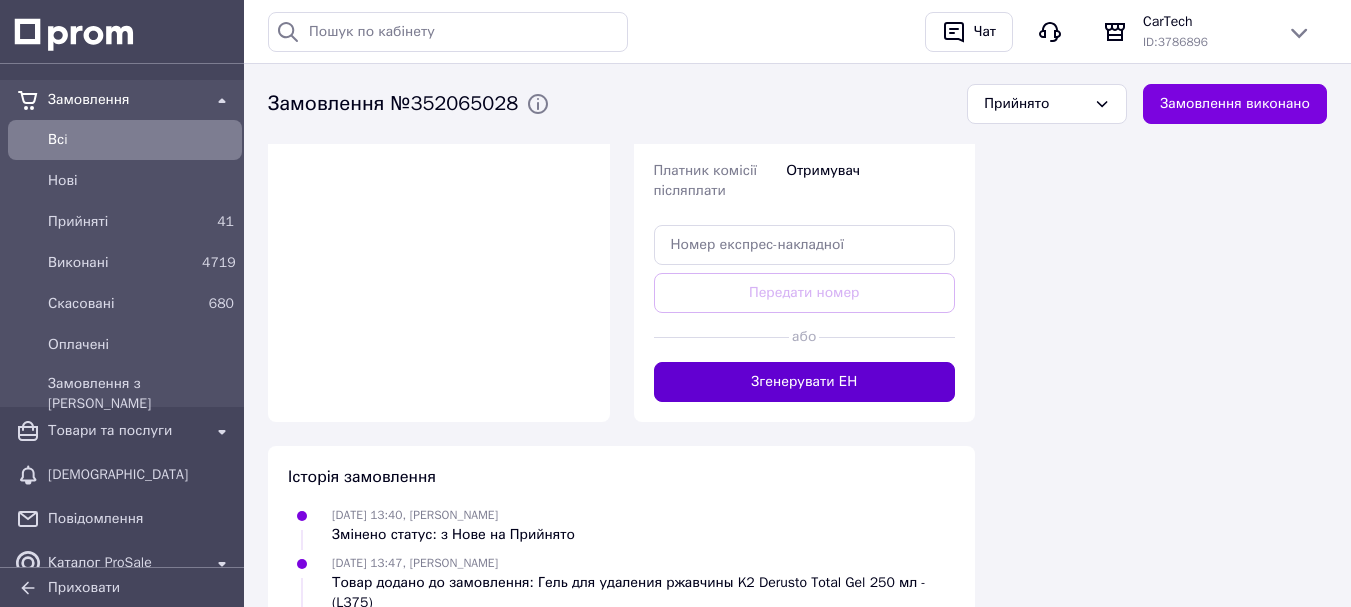 click on "Згенерувати ЕН" at bounding box center [805, 382] 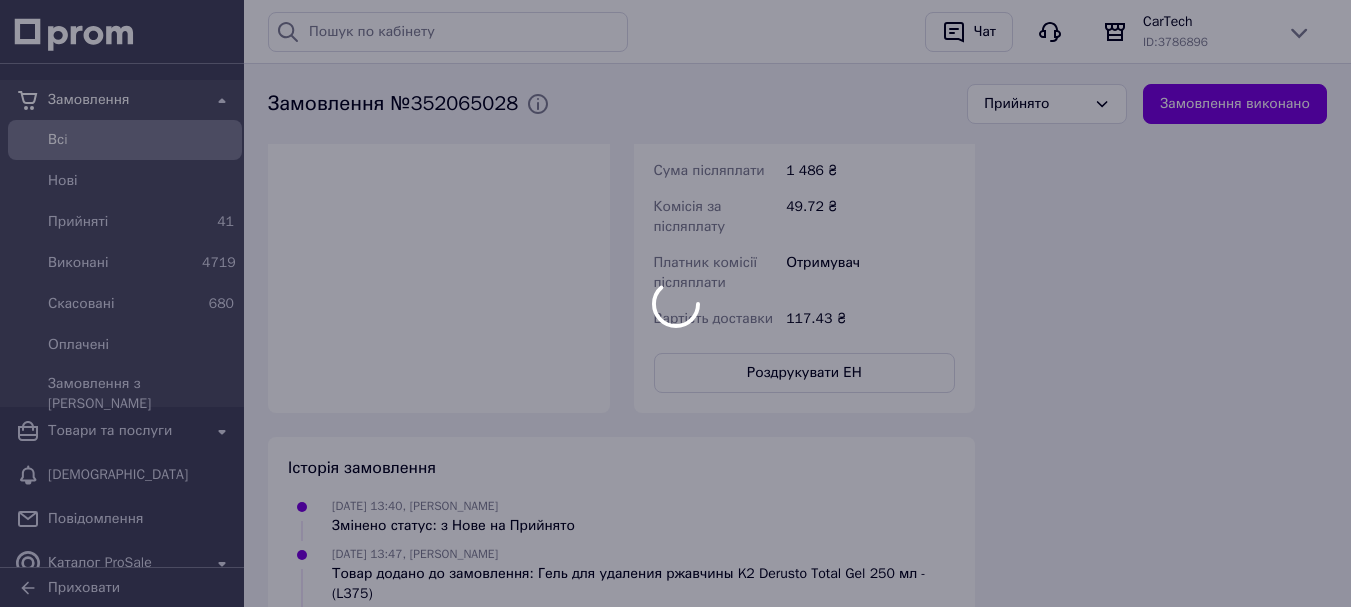 scroll, scrollTop: 96, scrollLeft: 0, axis: vertical 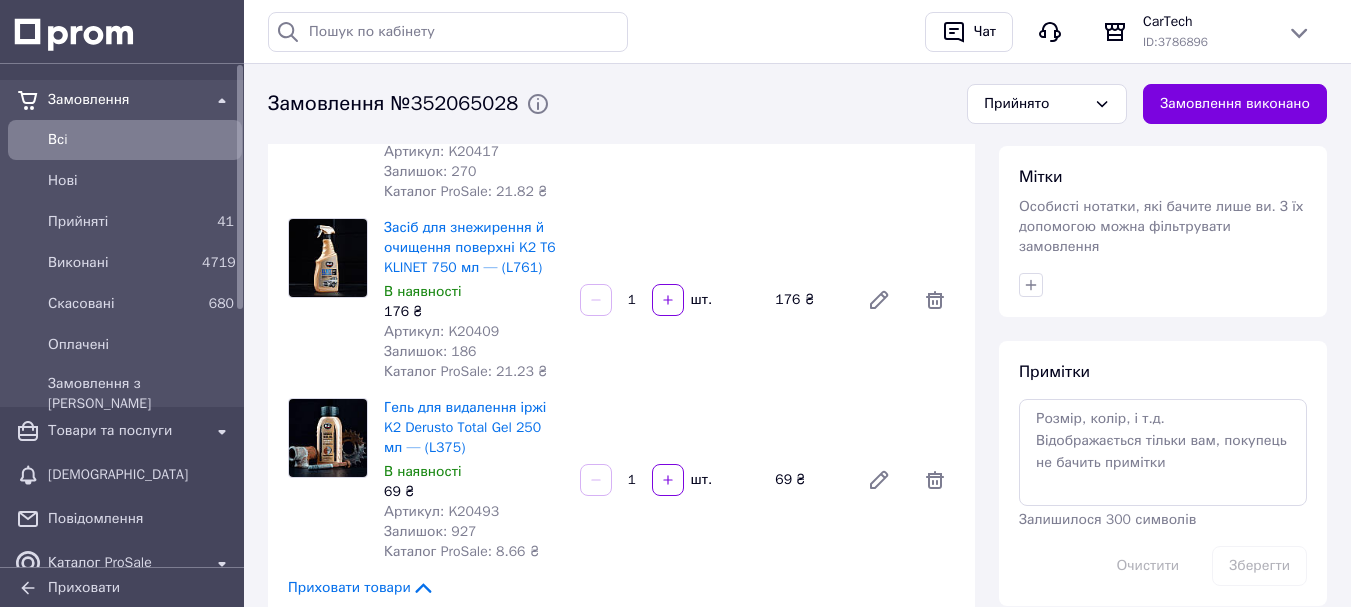 click on "Всi" at bounding box center [141, 140] 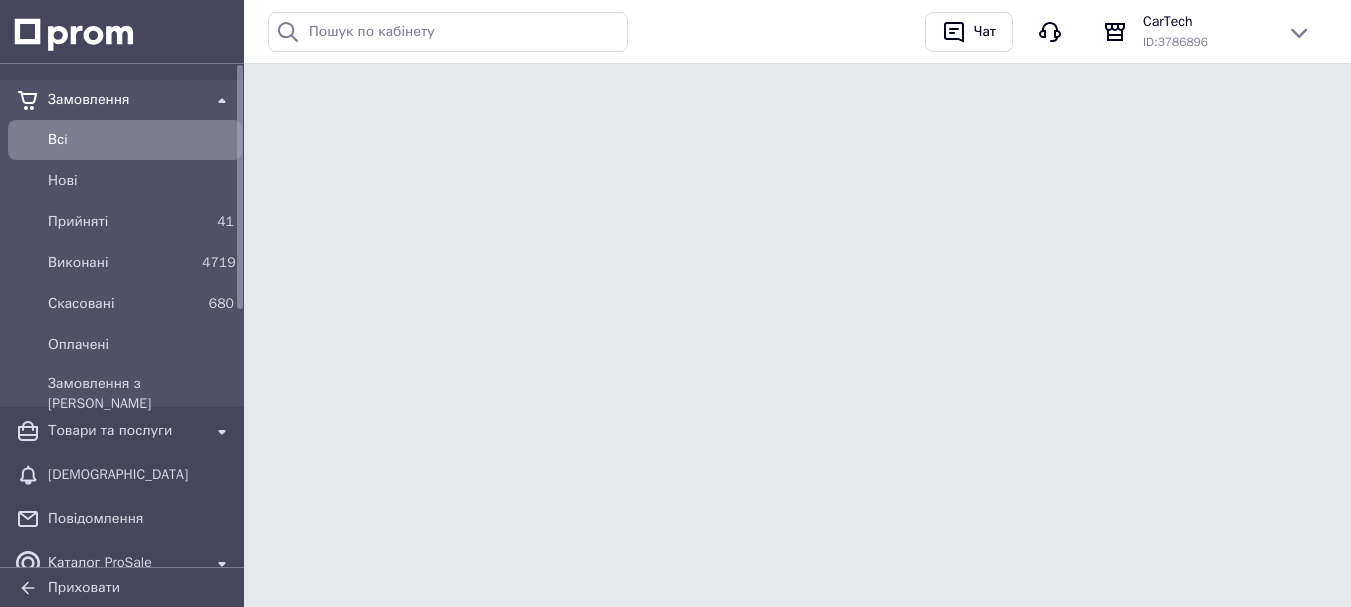 scroll, scrollTop: 0, scrollLeft: 0, axis: both 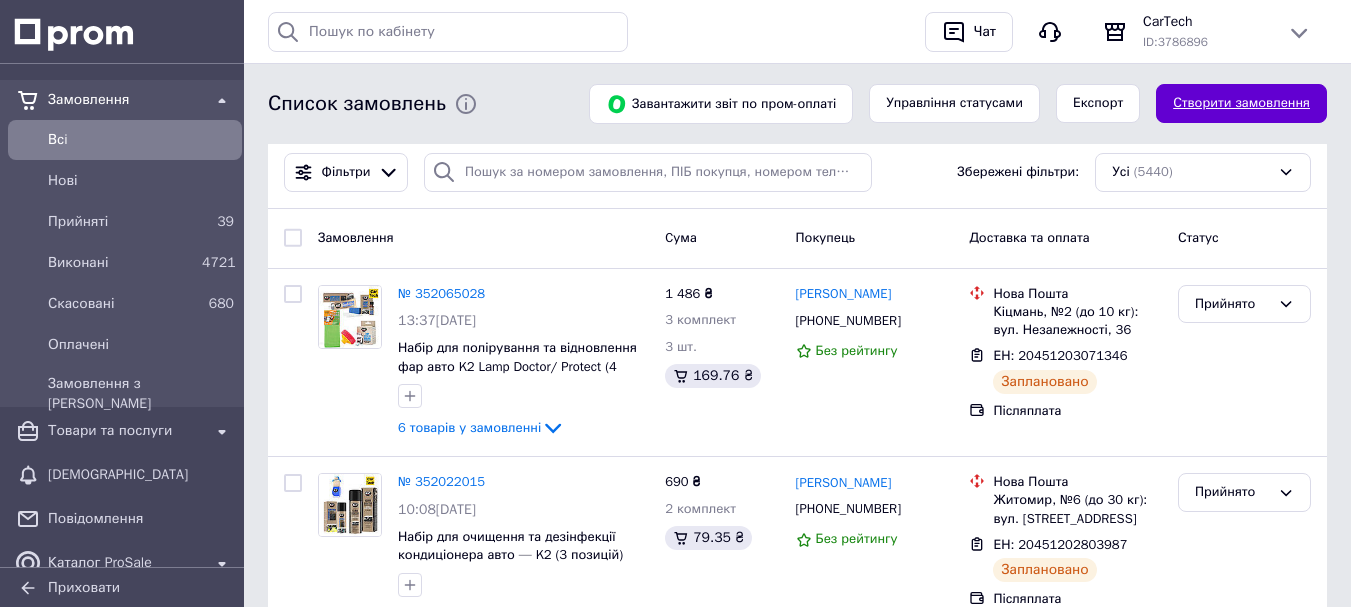click on "Створити замовлення" at bounding box center (1241, 103) 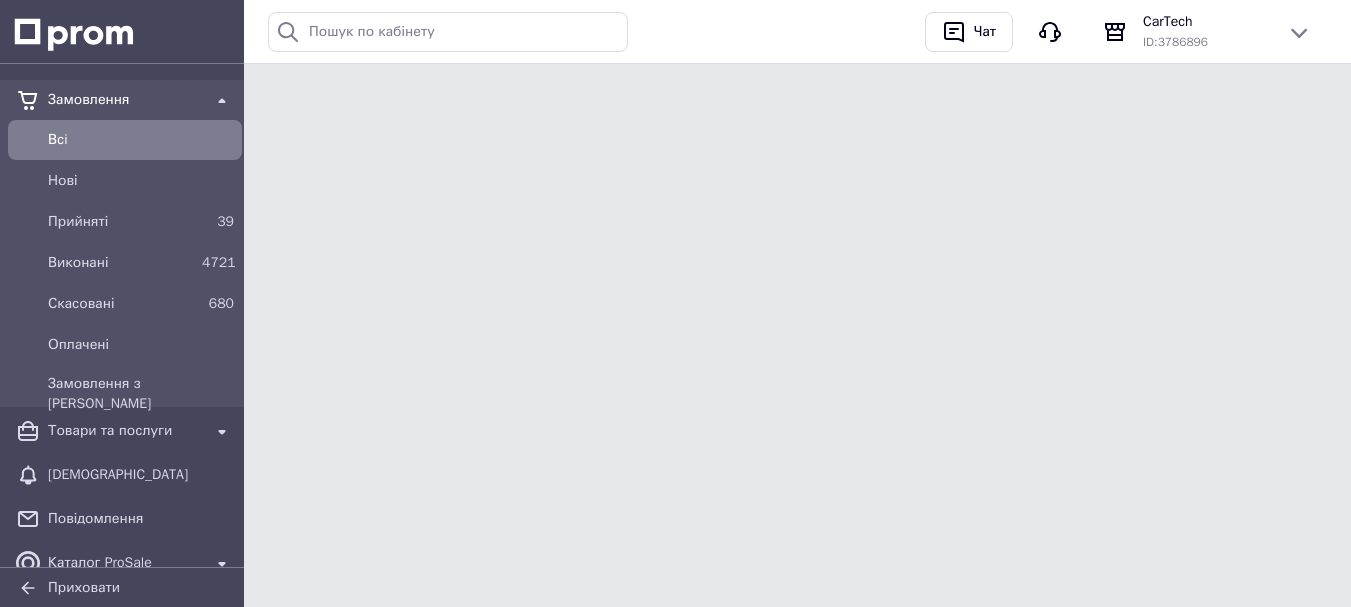 scroll, scrollTop: 0, scrollLeft: 0, axis: both 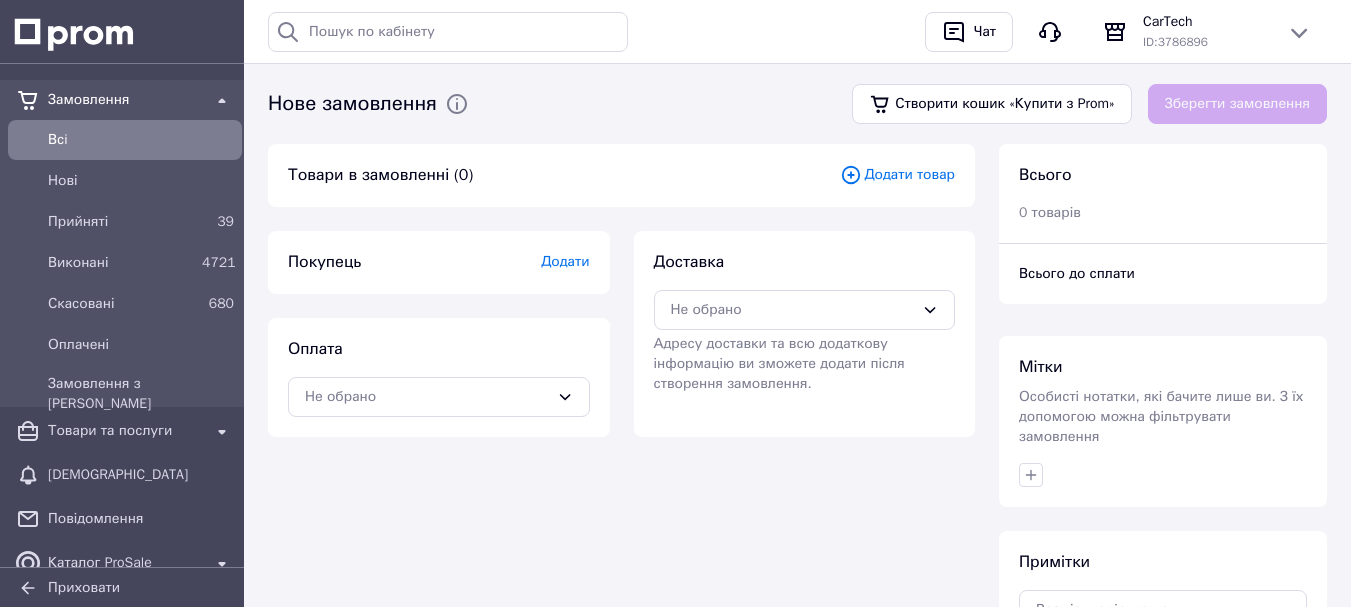 click on "Додати" at bounding box center (565, 261) 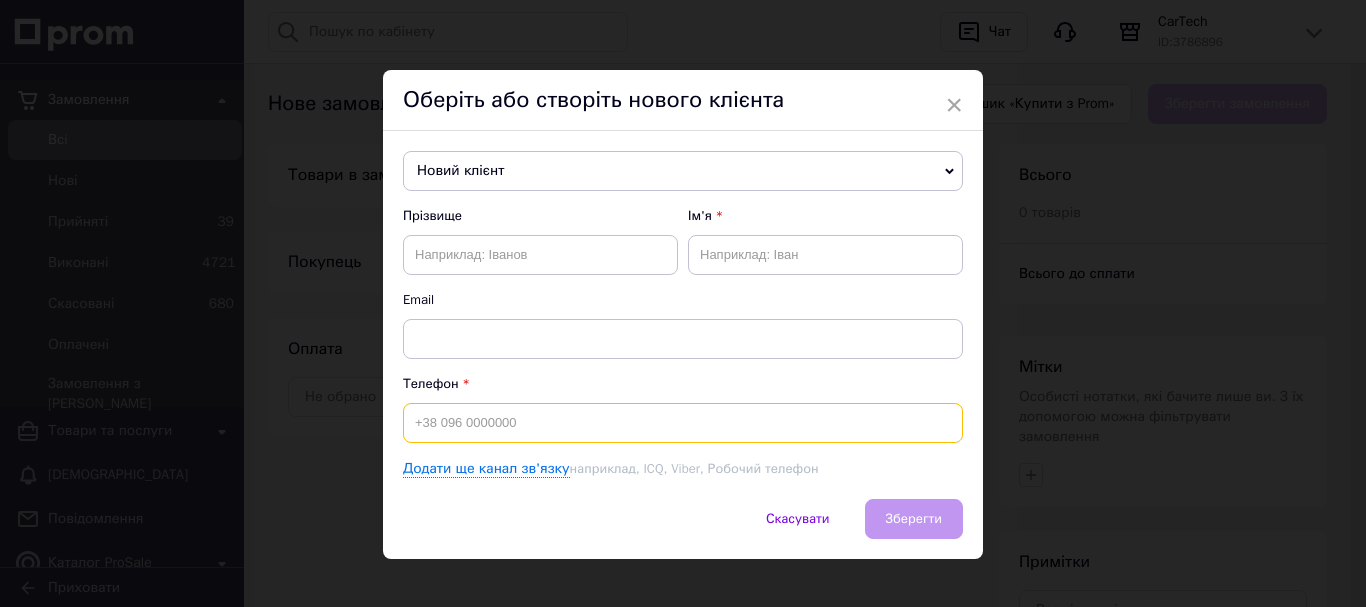 click at bounding box center (683, 423) 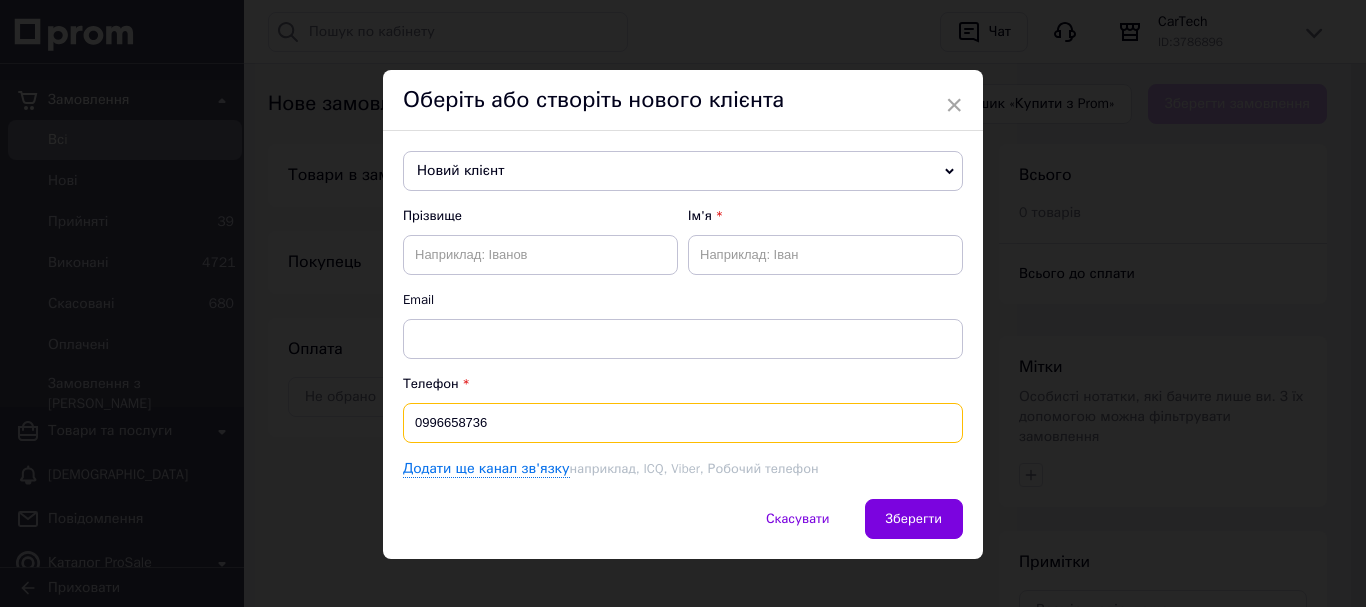 click on "0996658736" at bounding box center [683, 423] 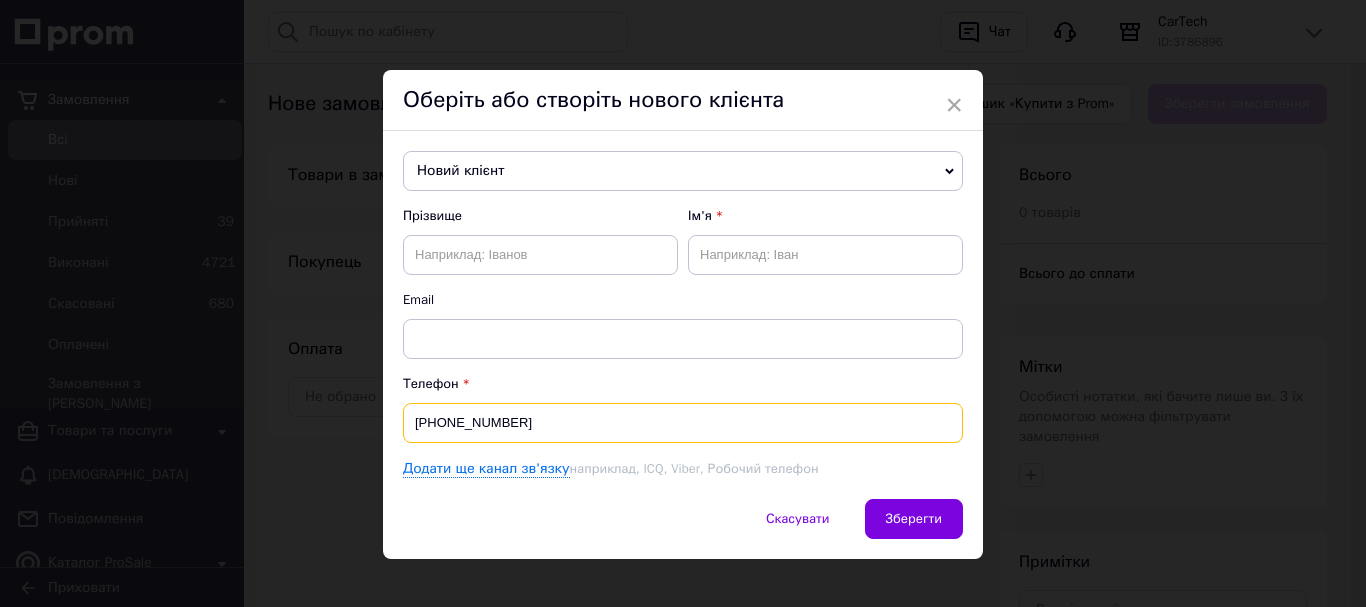 type on "[PHONE_NUMBER]" 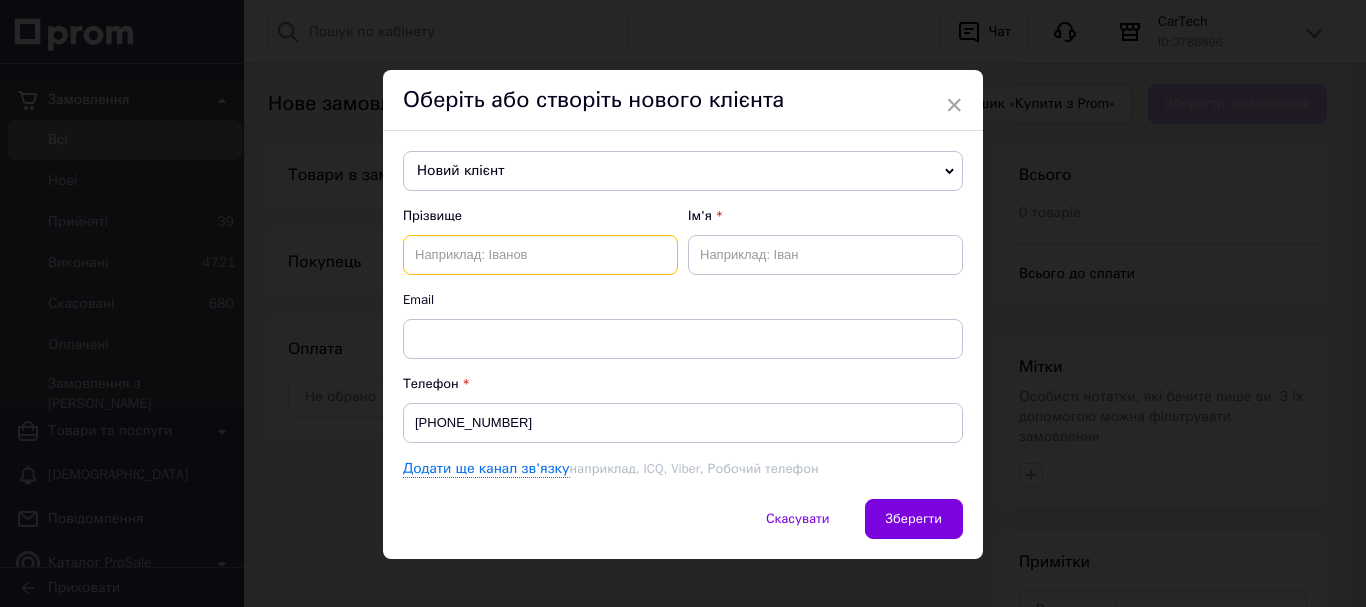 click at bounding box center [540, 255] 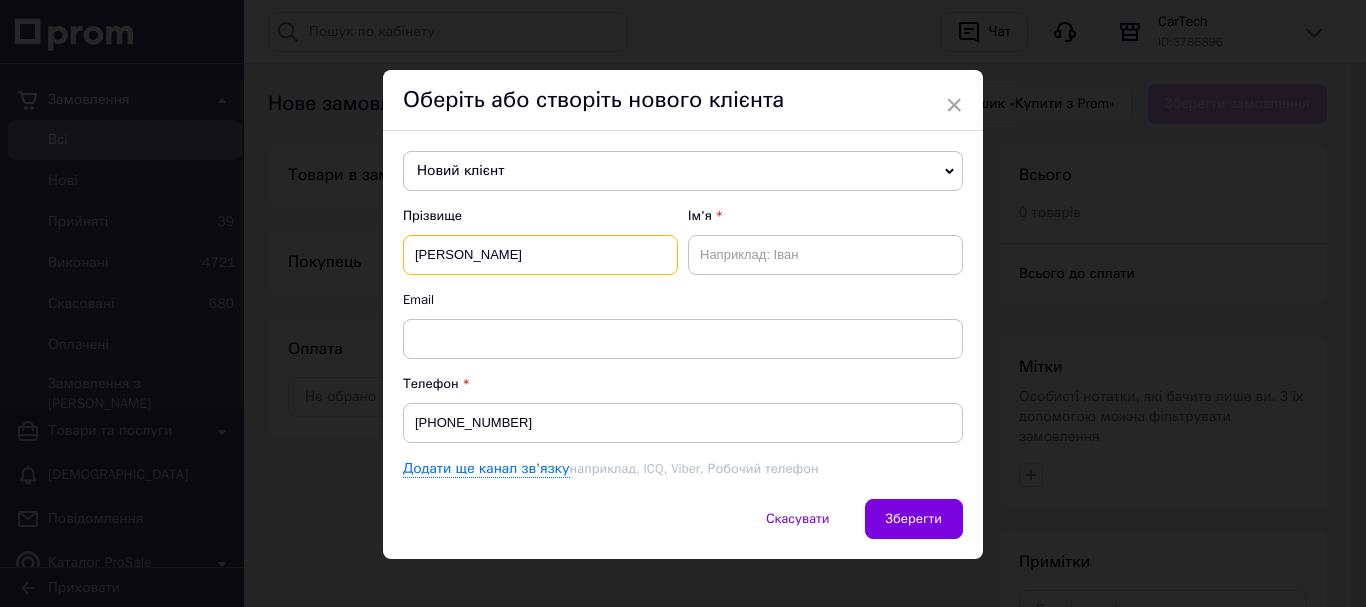 type on "Сергеєв" 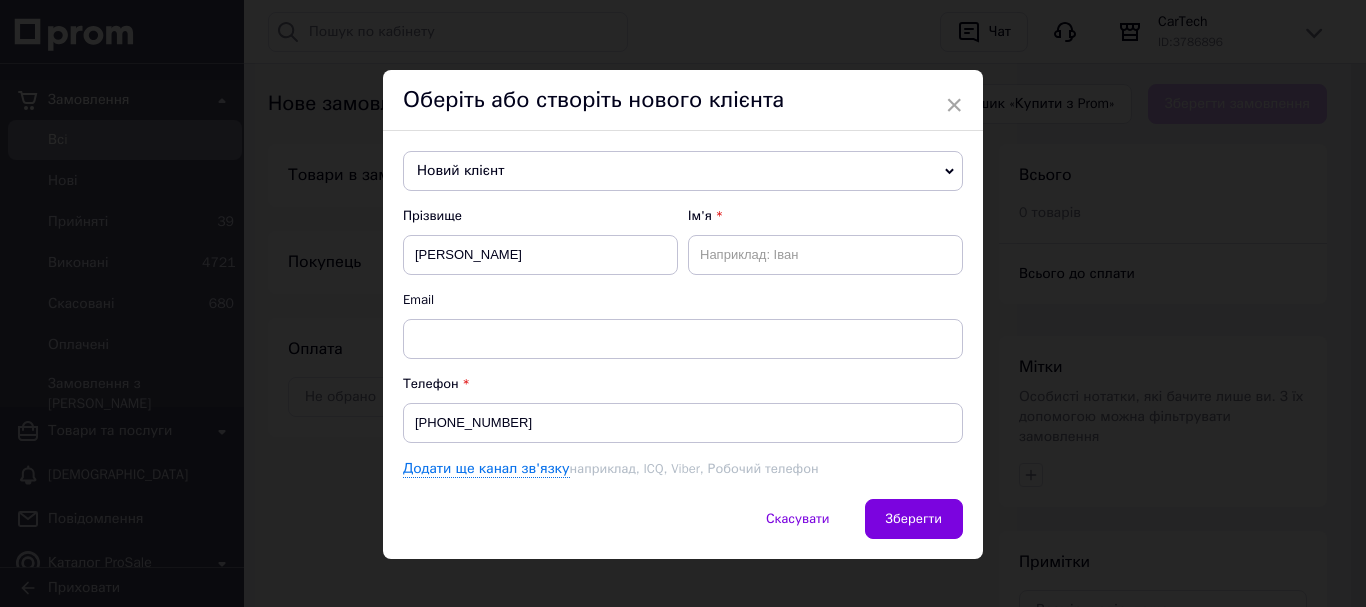 click on "Новий клієнт" at bounding box center (683, 171) 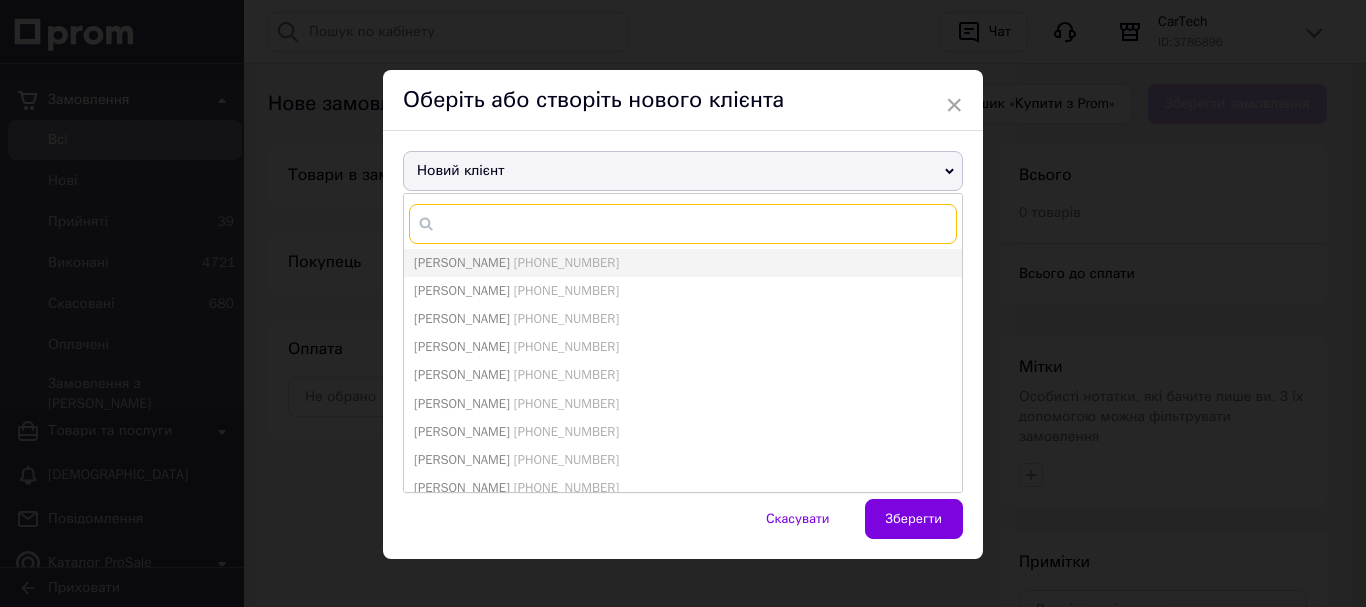 paste on "Сергеєв" 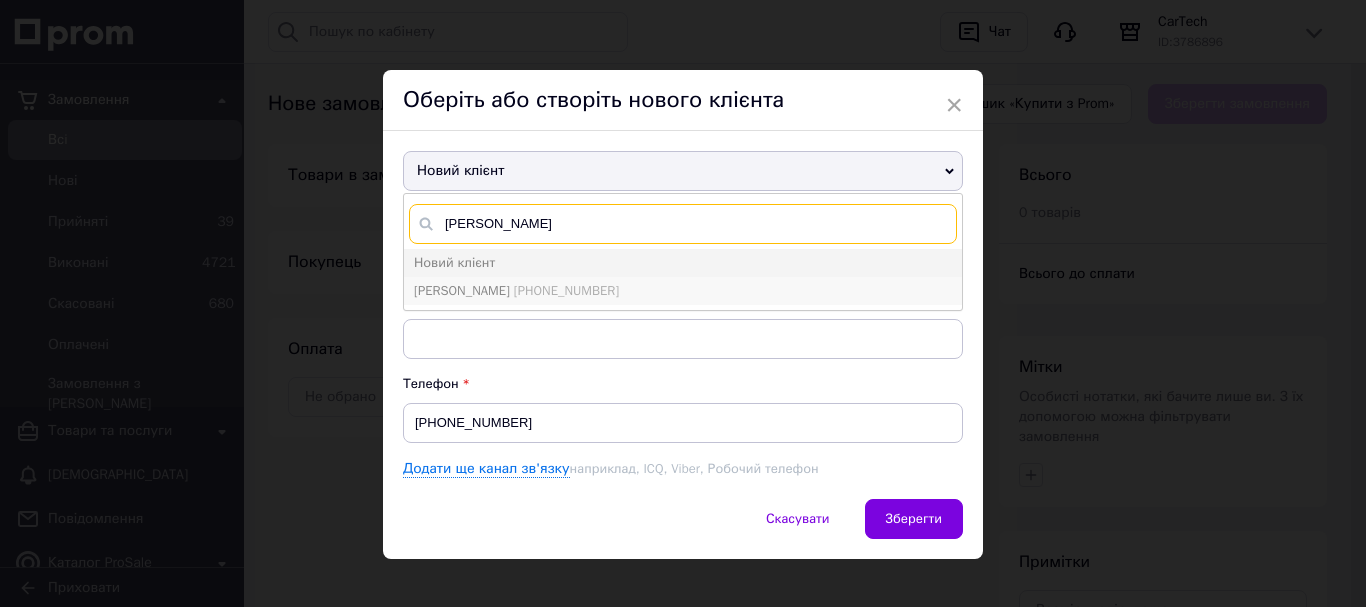 type on "Сергеєв" 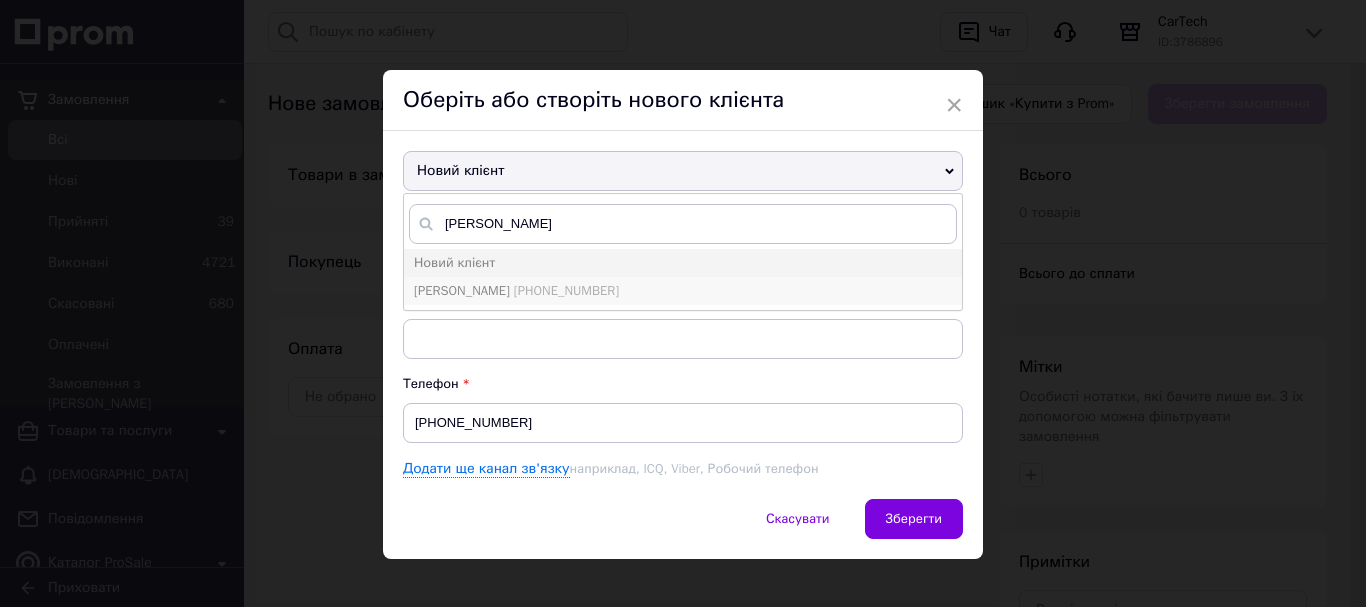 click on "[PHONE_NUMBER]" at bounding box center (566, 290) 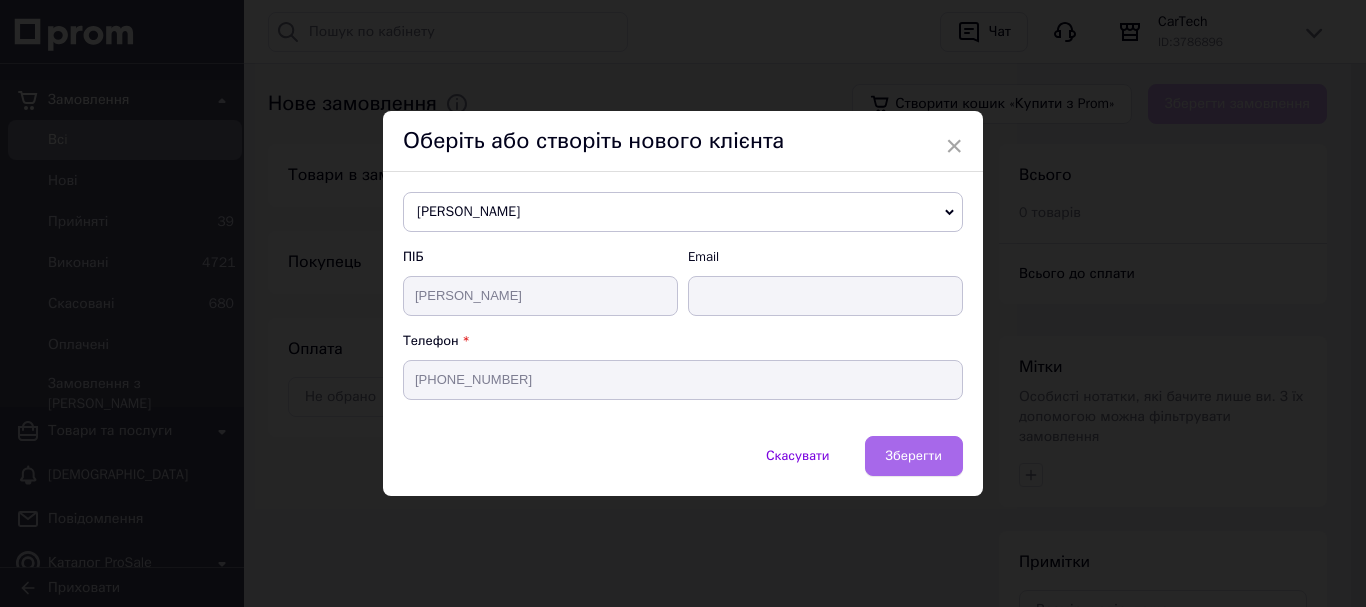 click on "Зберегти" at bounding box center [914, 455] 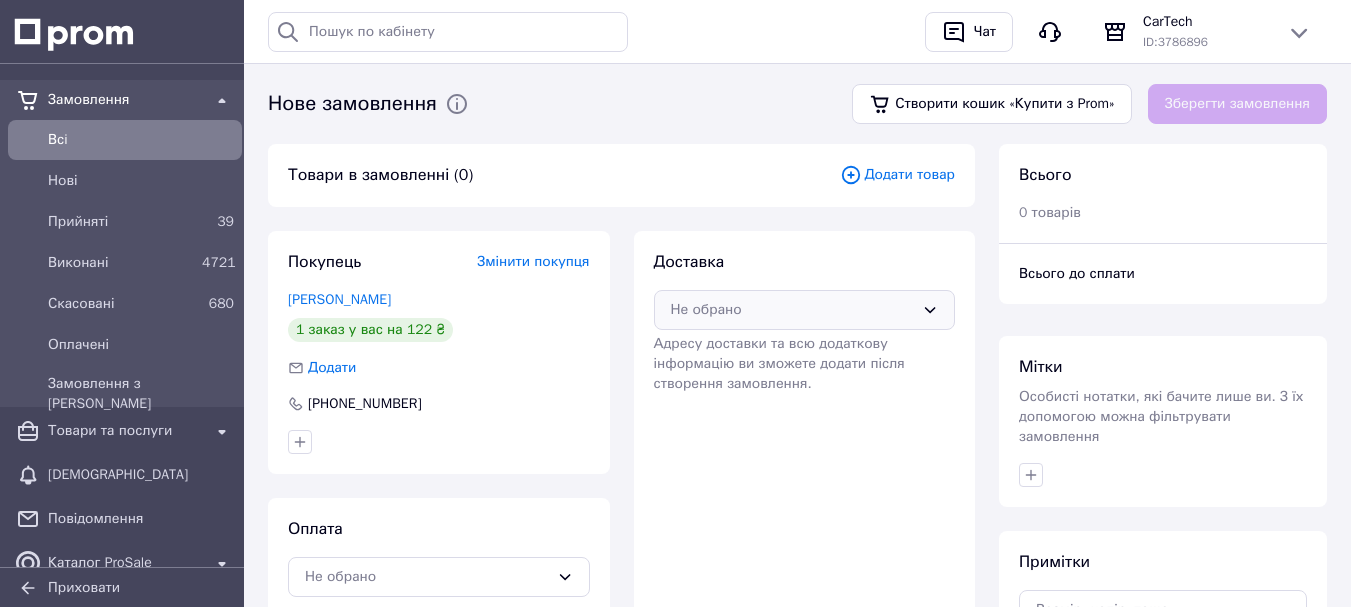 click on "Не обрано" at bounding box center [793, 310] 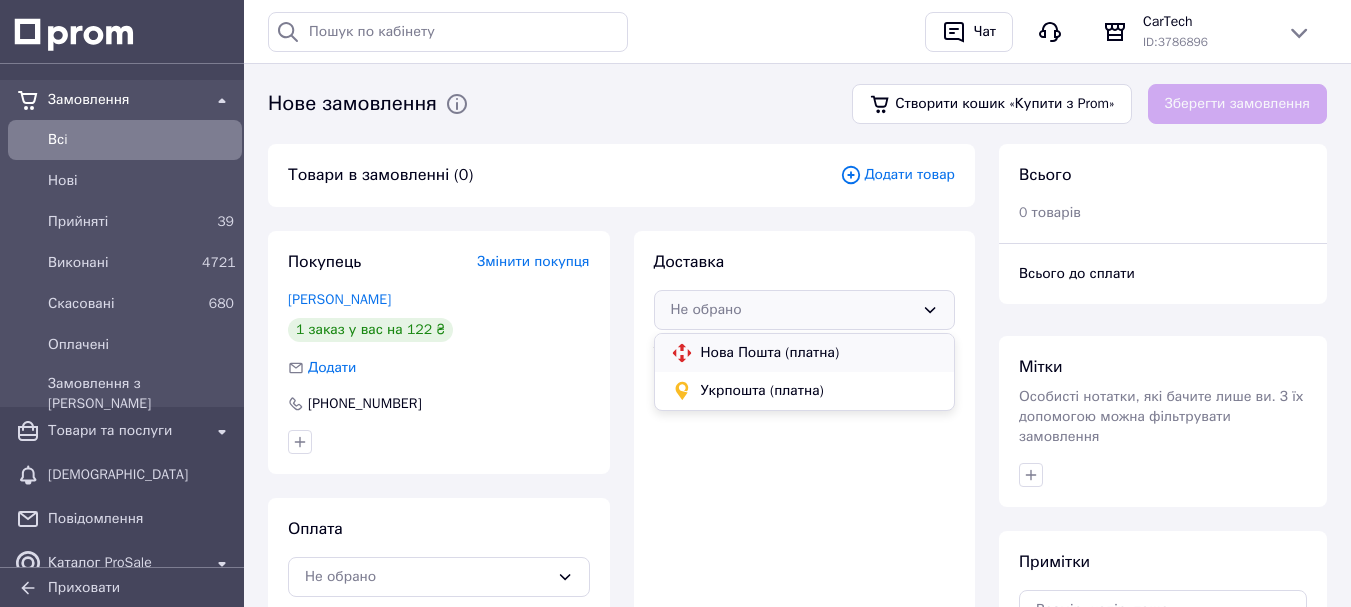 click on "Нова Пошта (платна)" at bounding box center [820, 353] 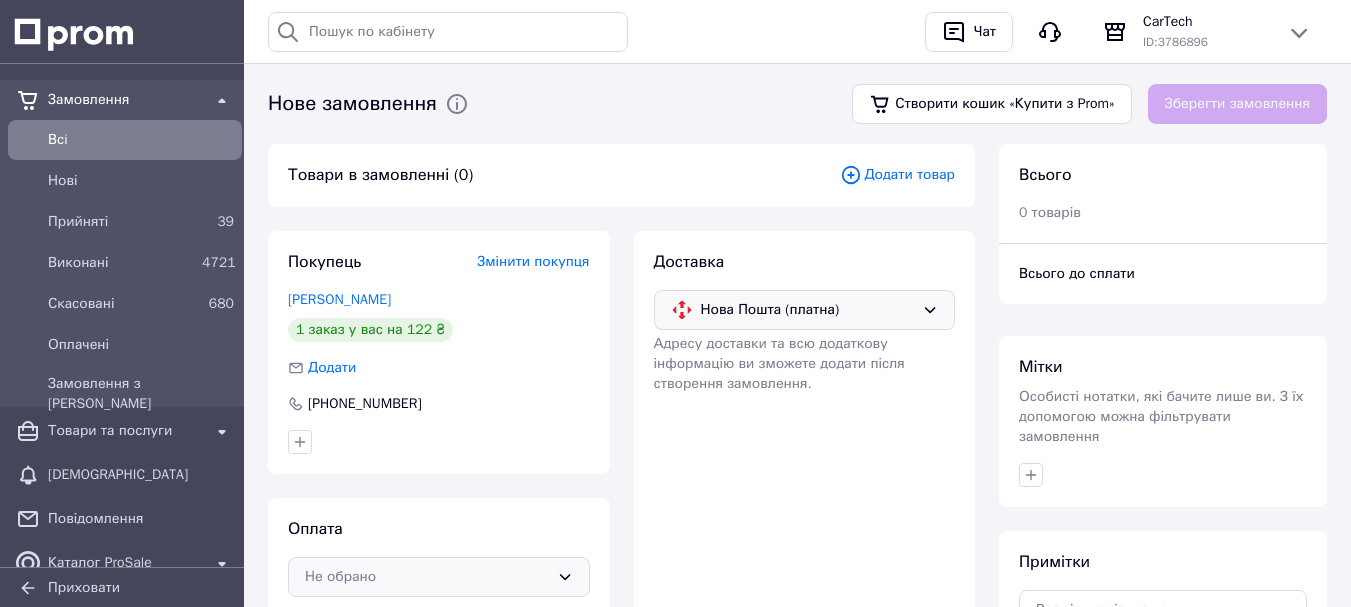 click on "Не обрано" at bounding box center (427, 577) 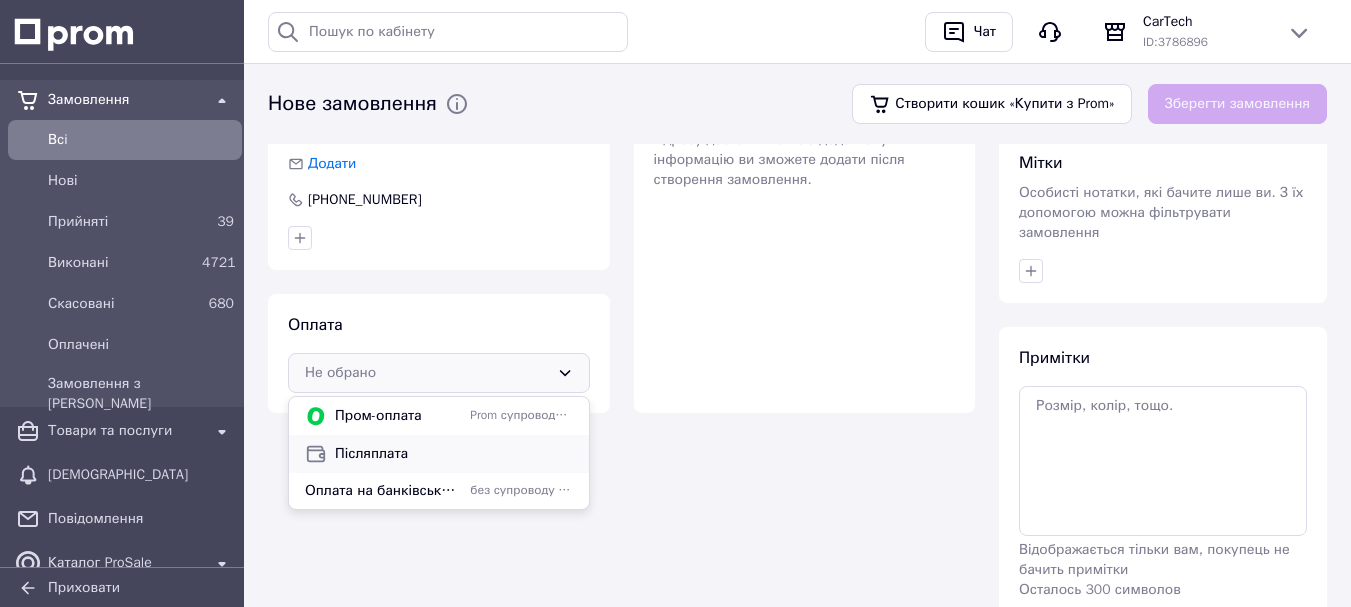scroll, scrollTop: 207, scrollLeft: 0, axis: vertical 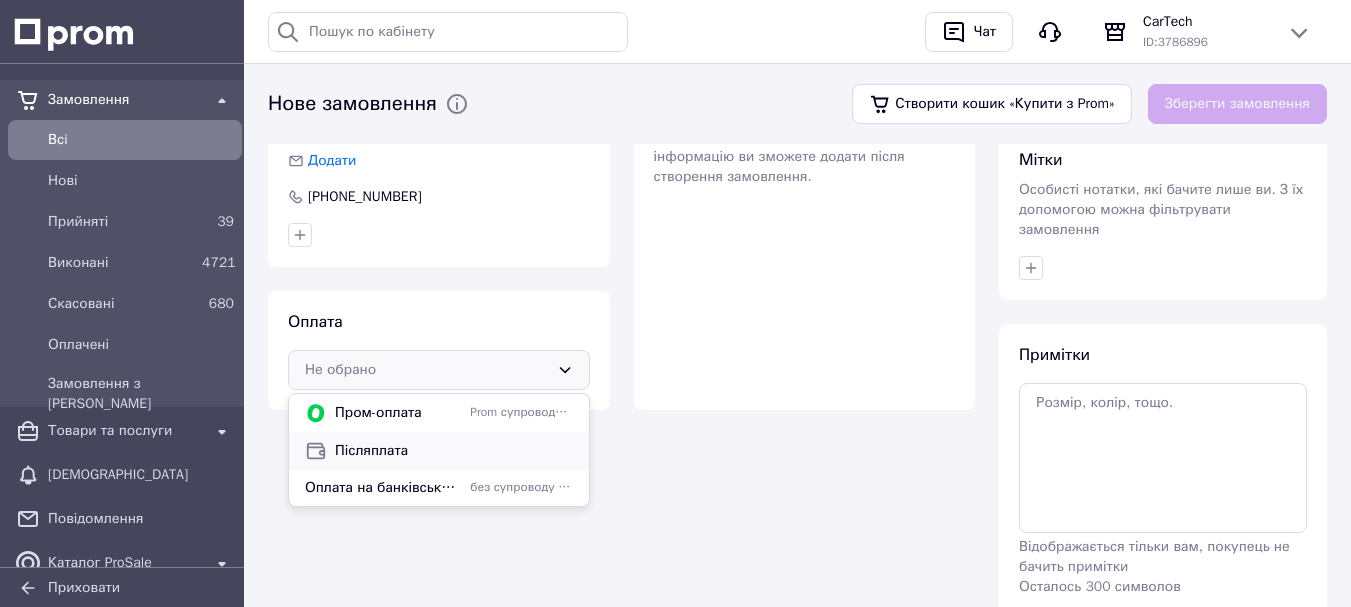 click on "Післяплата" at bounding box center [439, 451] 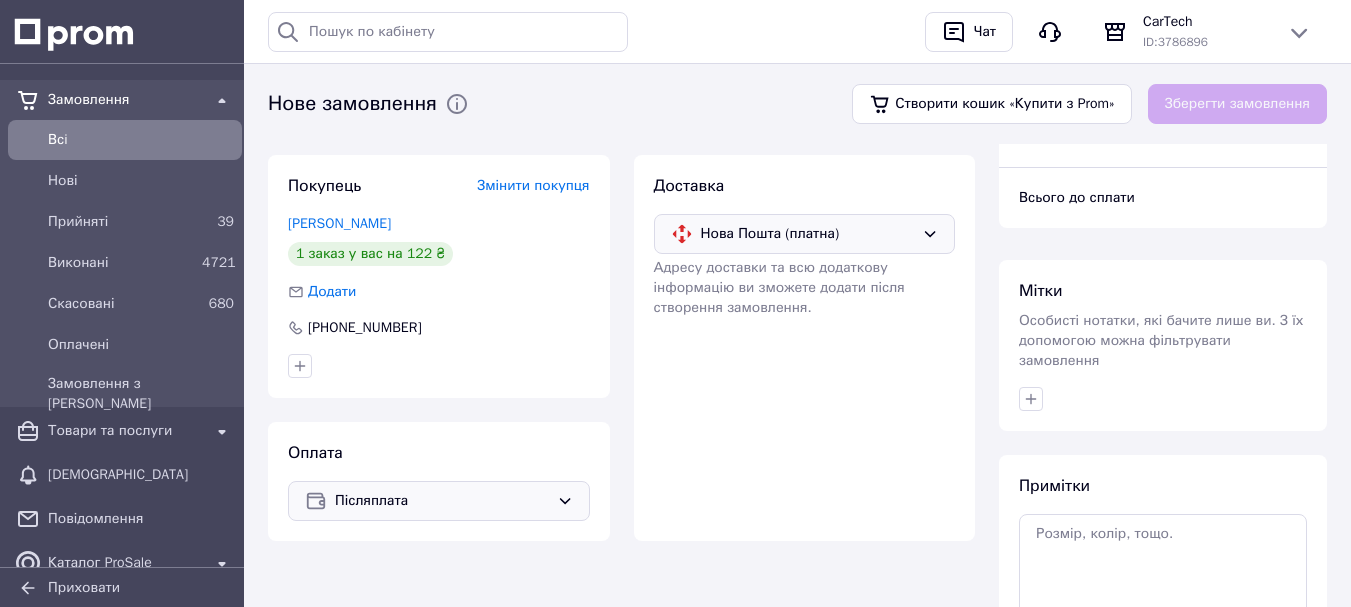 scroll, scrollTop: 0, scrollLeft: 0, axis: both 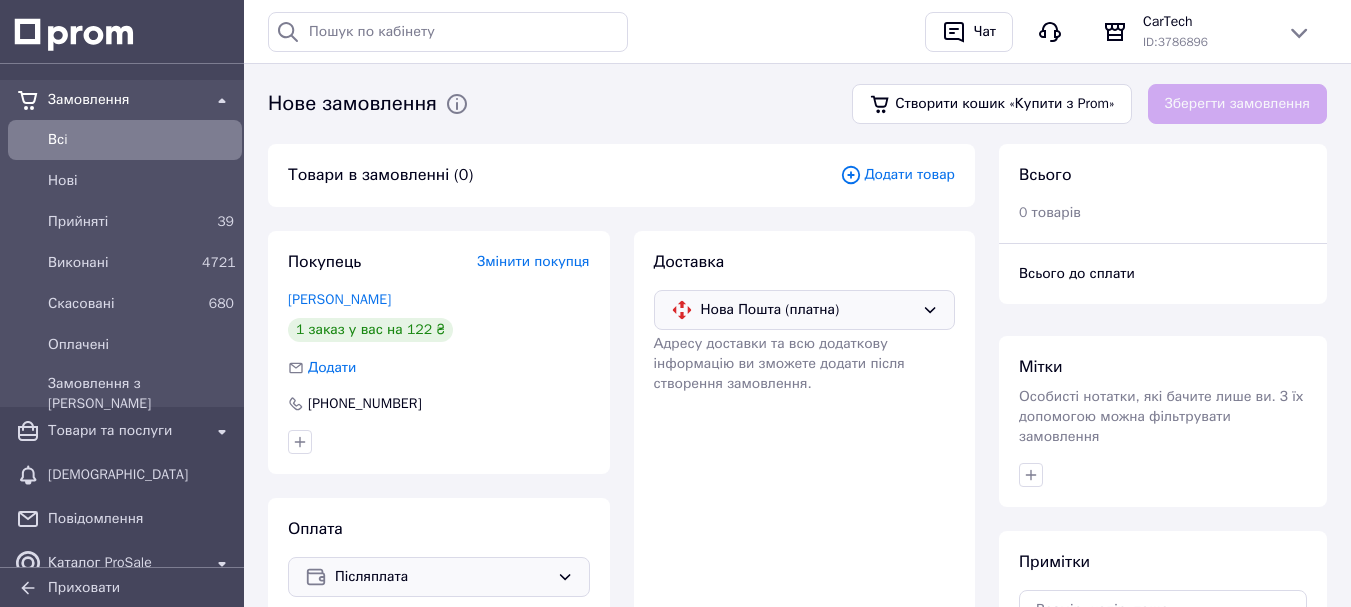 click on "Додати товар" at bounding box center (897, 175) 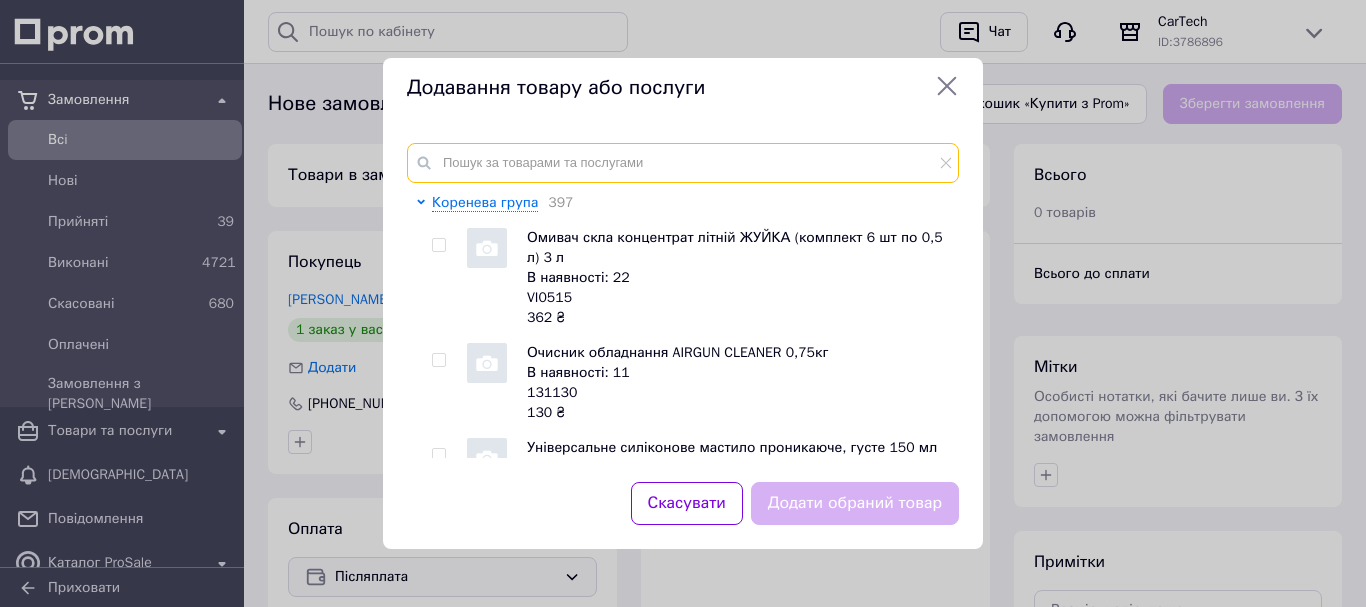 click at bounding box center [683, 163] 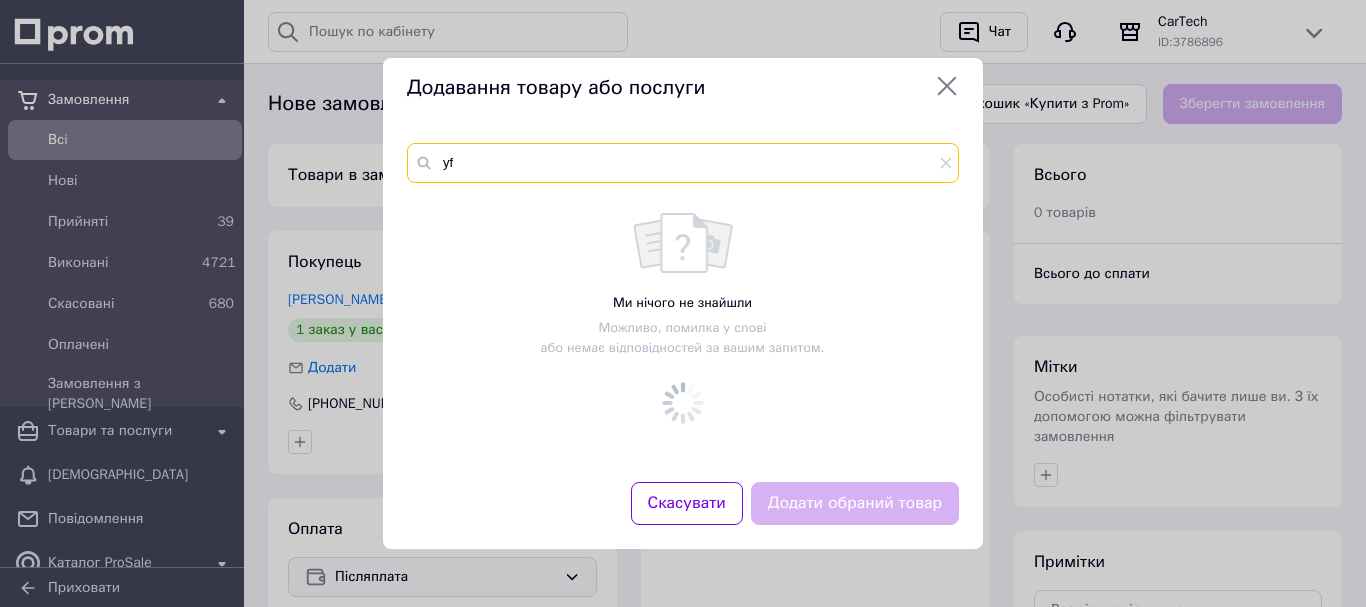 type on "y" 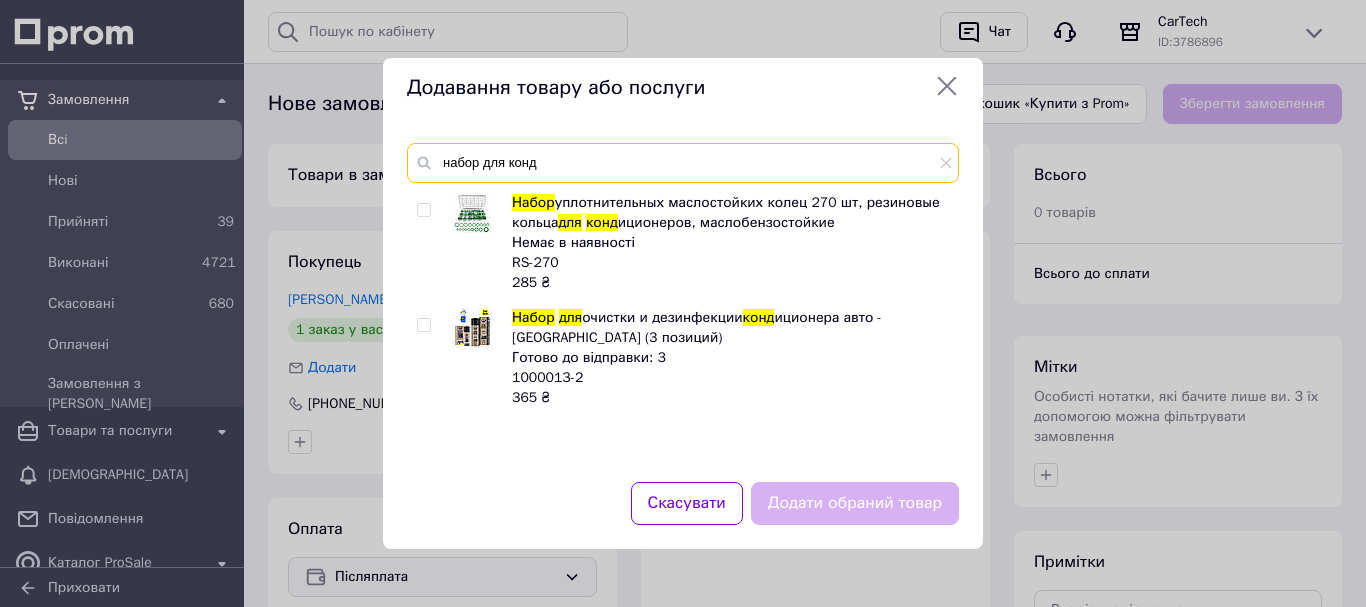 type on "набор для конд" 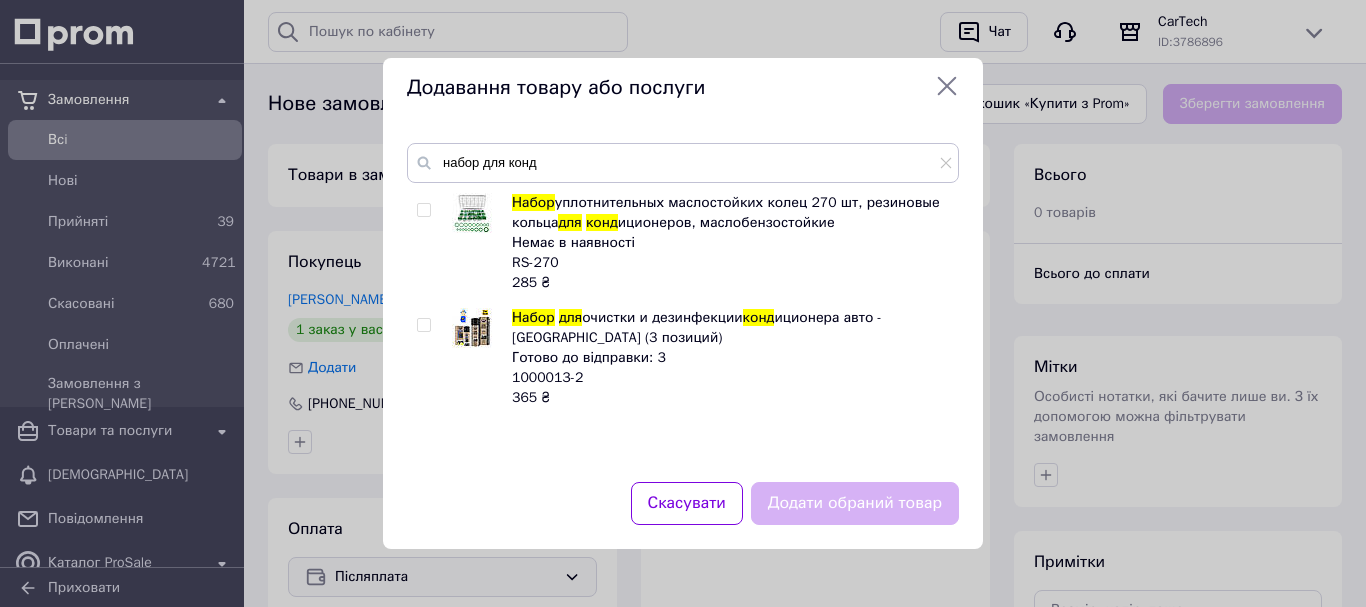 click at bounding box center [423, 325] 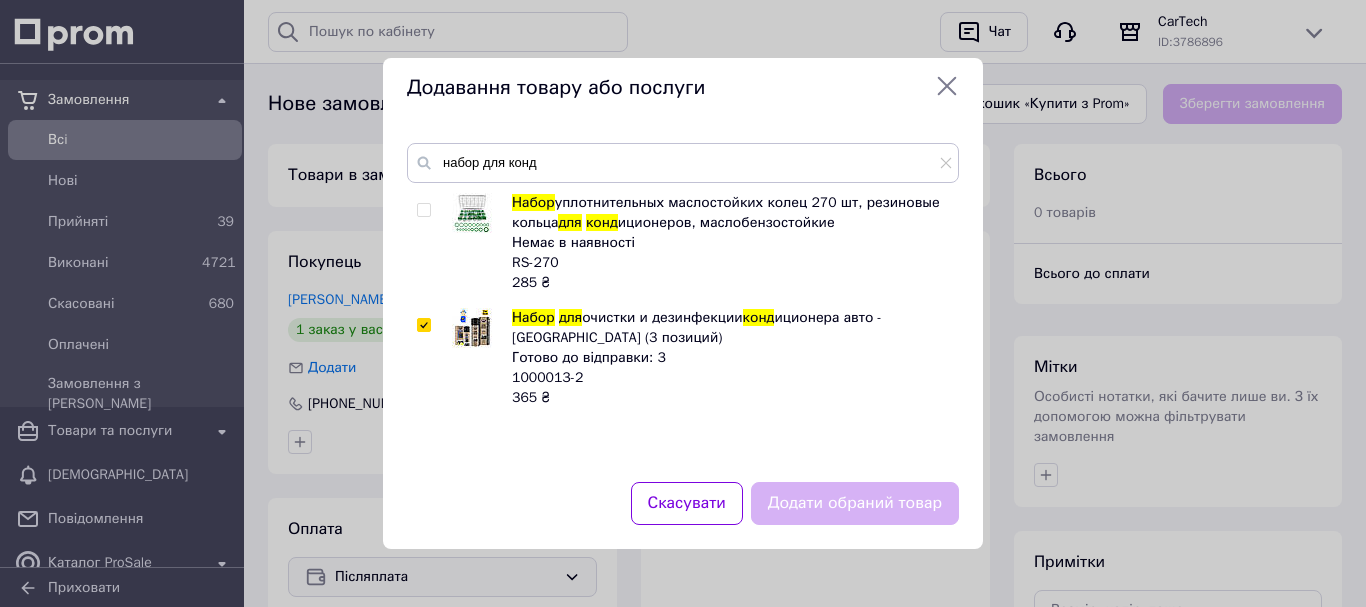 checkbox on "true" 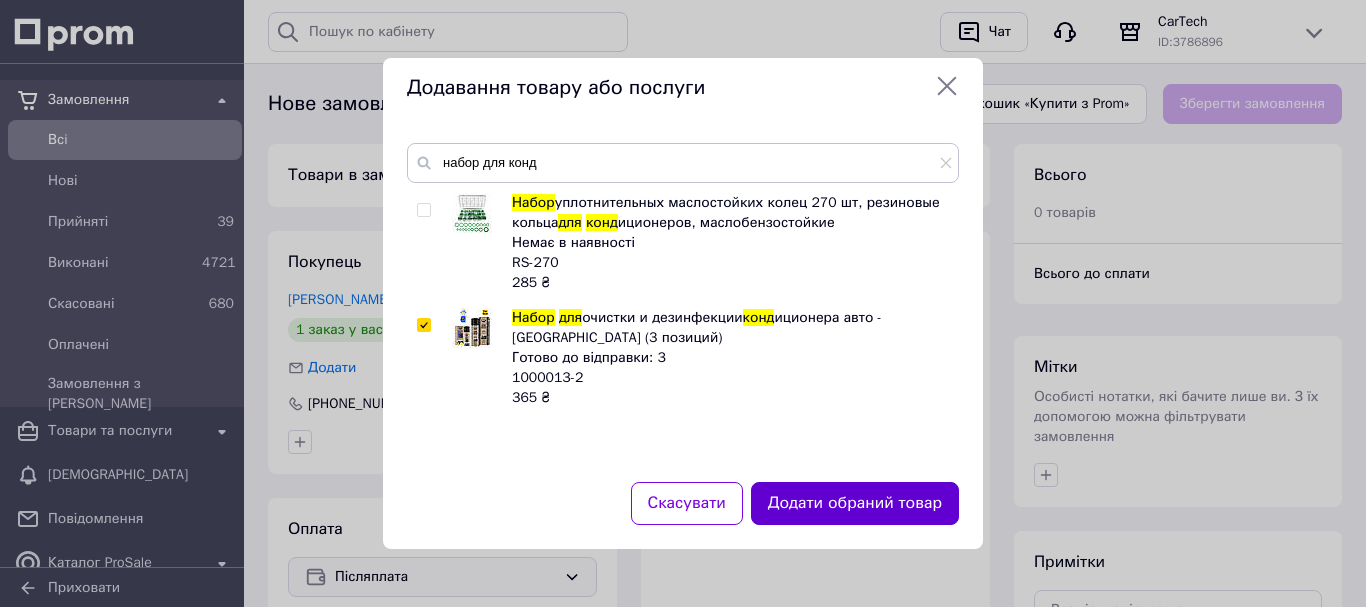 click on "Додати обраний товар" at bounding box center [855, 503] 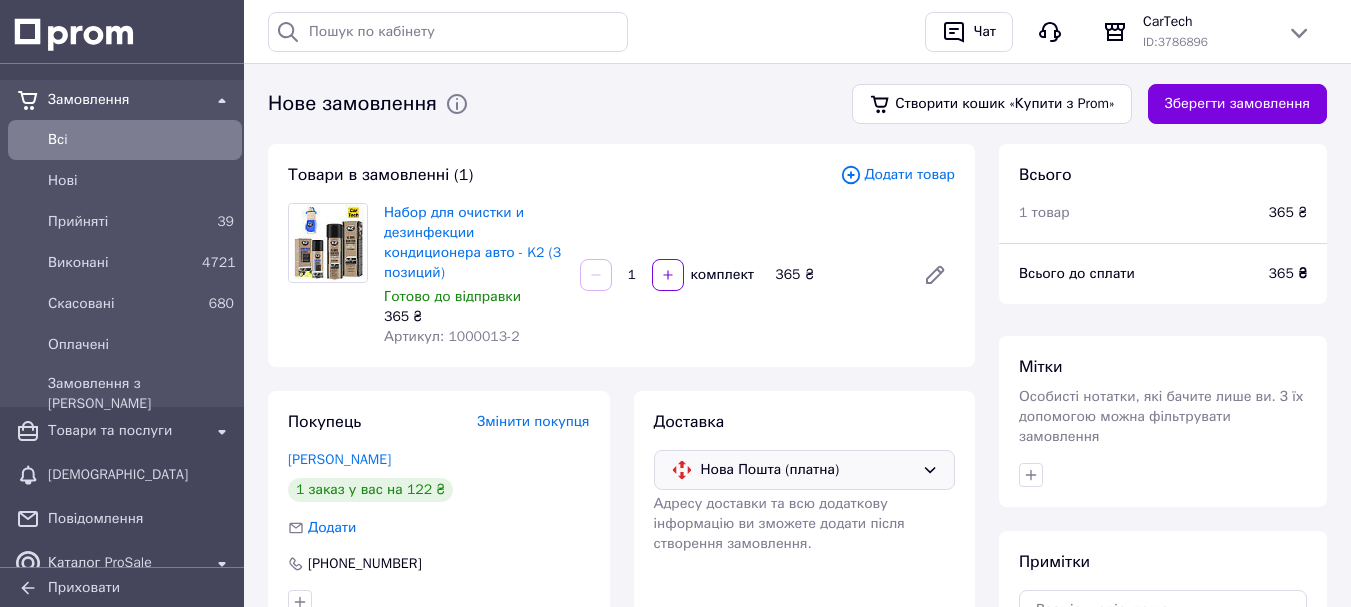 click on "Додати товар" at bounding box center (897, 175) 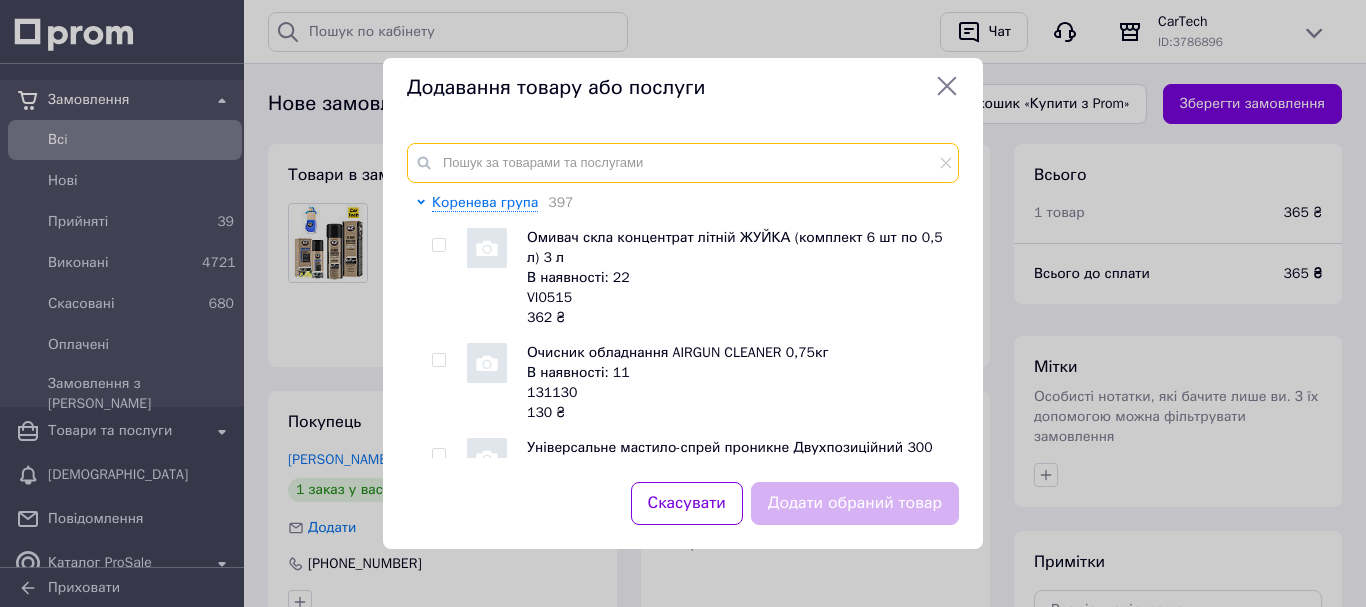 click at bounding box center (683, 163) 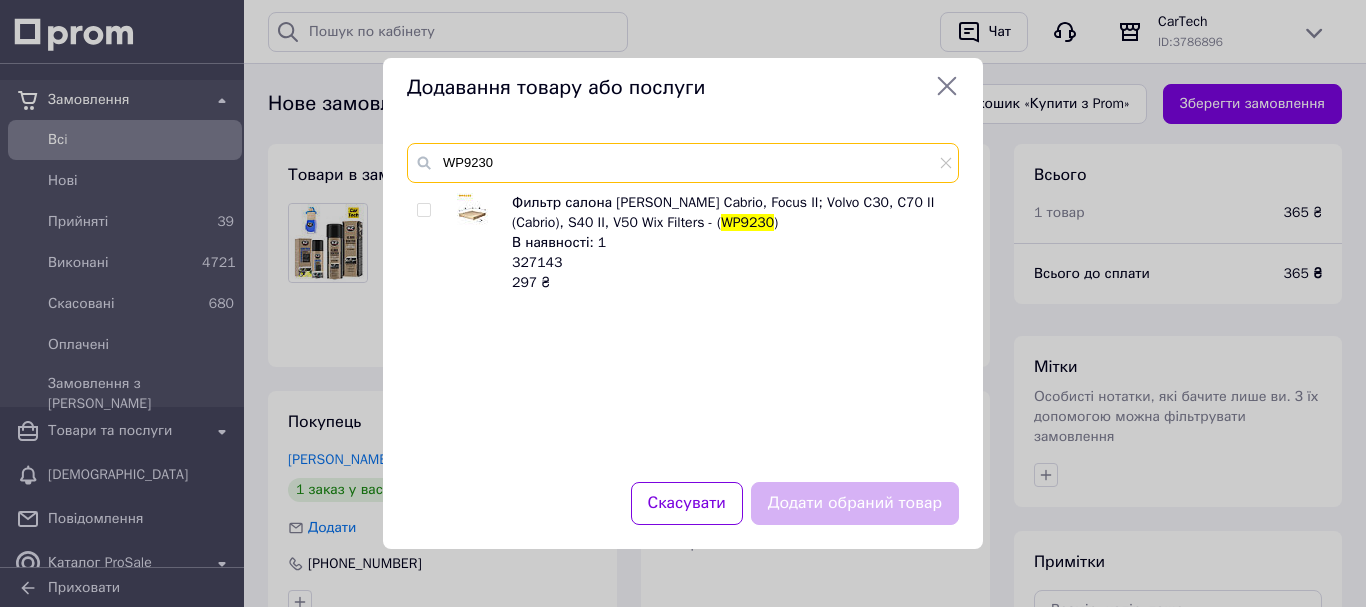 type on "WP9230" 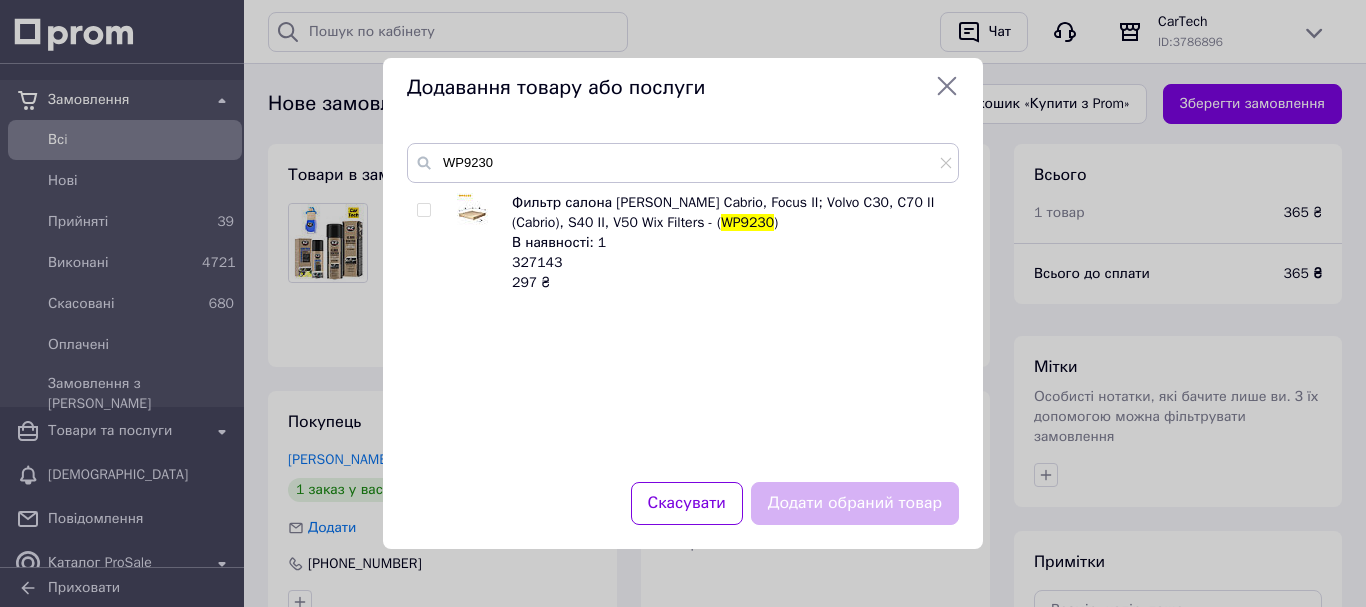 click at bounding box center (423, 210) 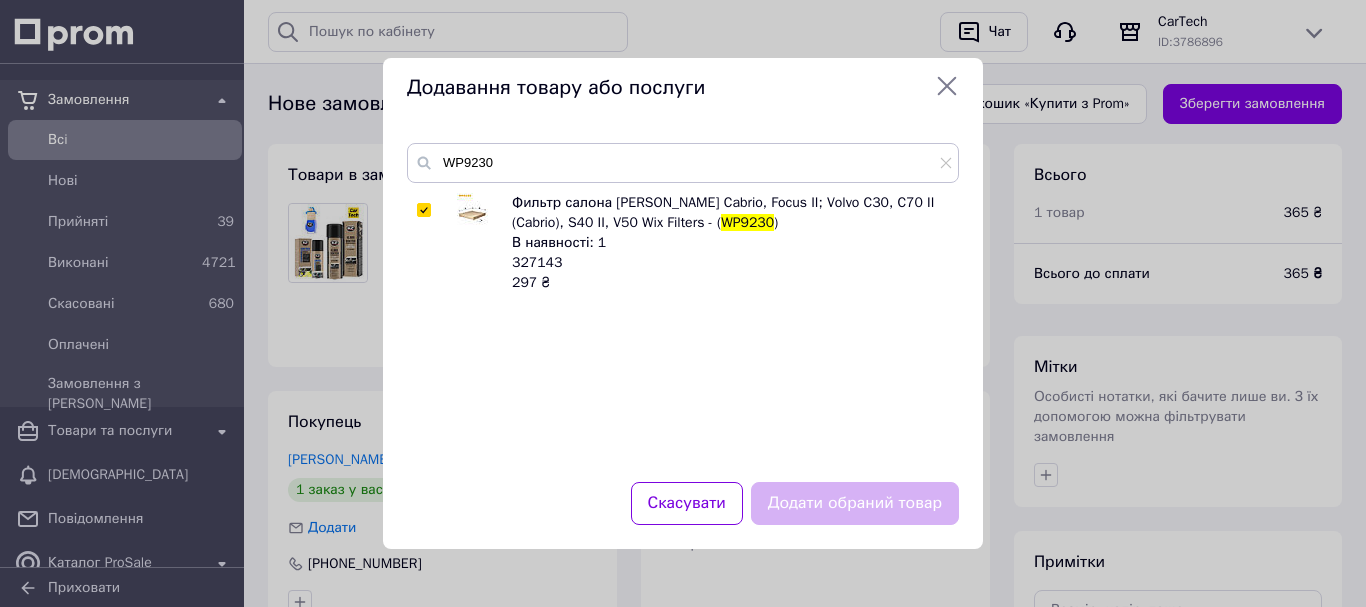 checkbox on "true" 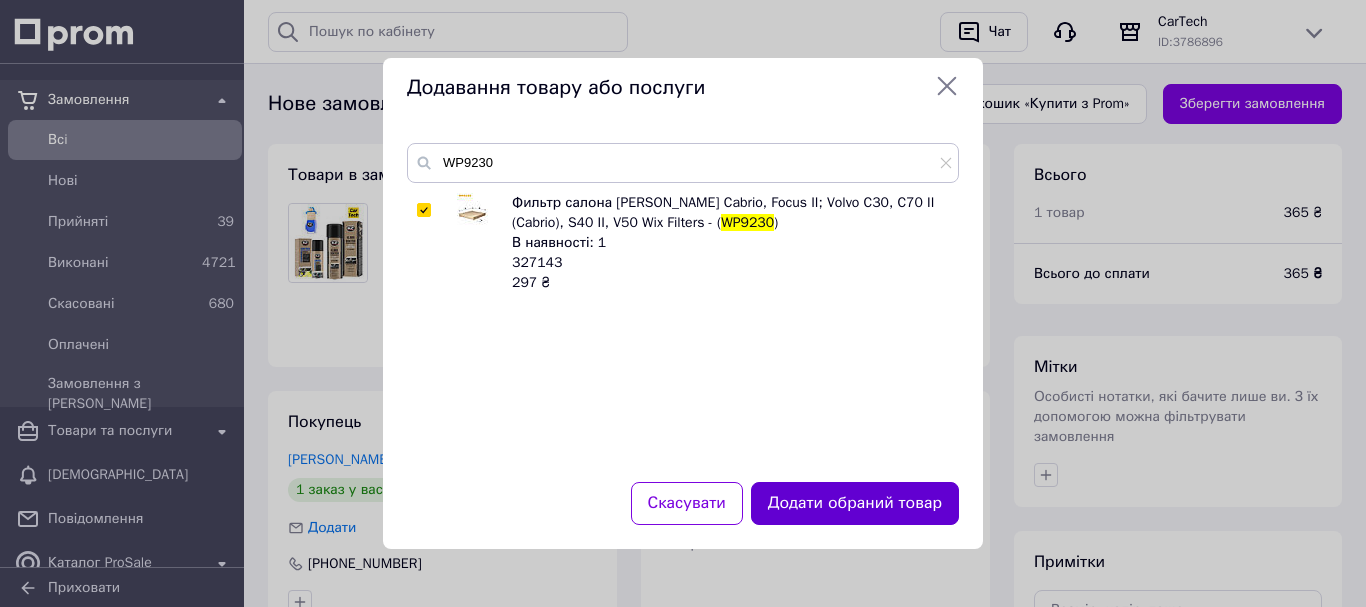 click on "Додати обраний товар" at bounding box center [855, 503] 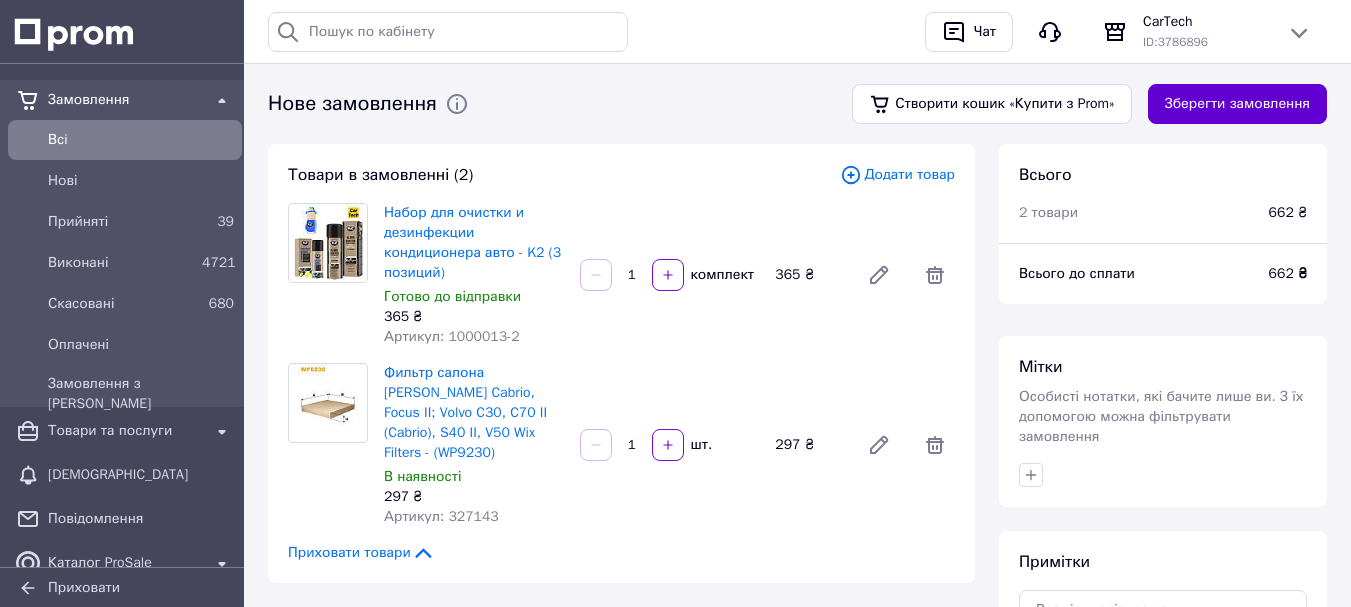click on "Зберегти замовлення" at bounding box center (1237, 104) 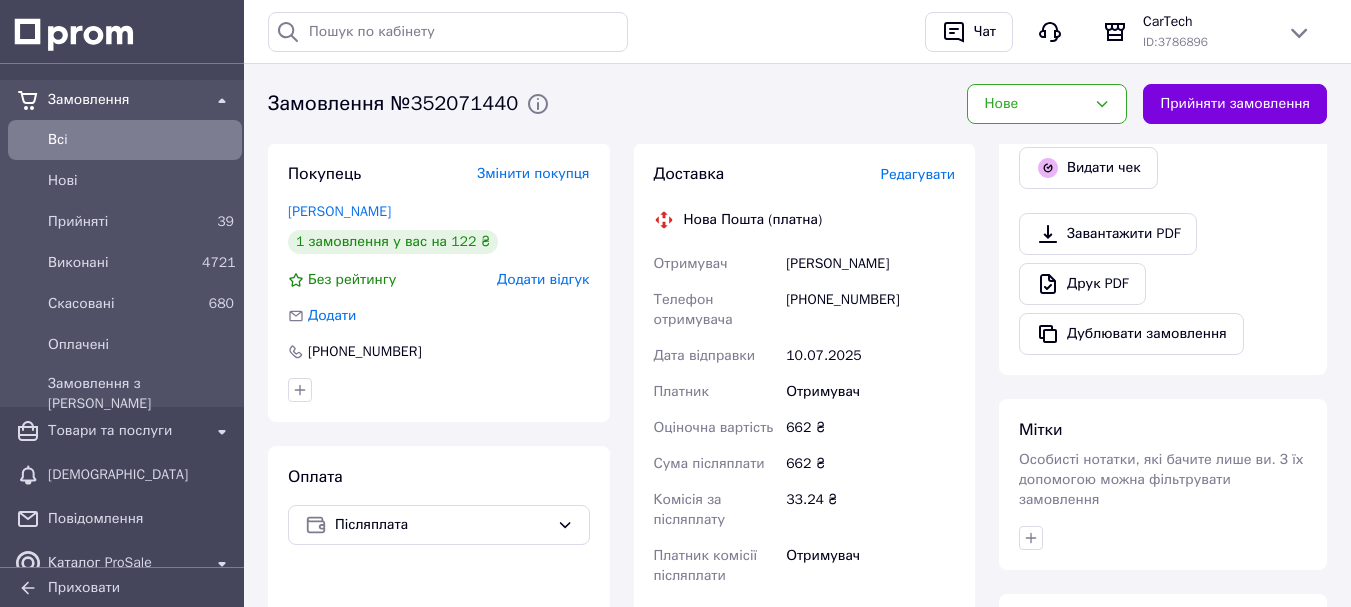 scroll, scrollTop: 573, scrollLeft: 0, axis: vertical 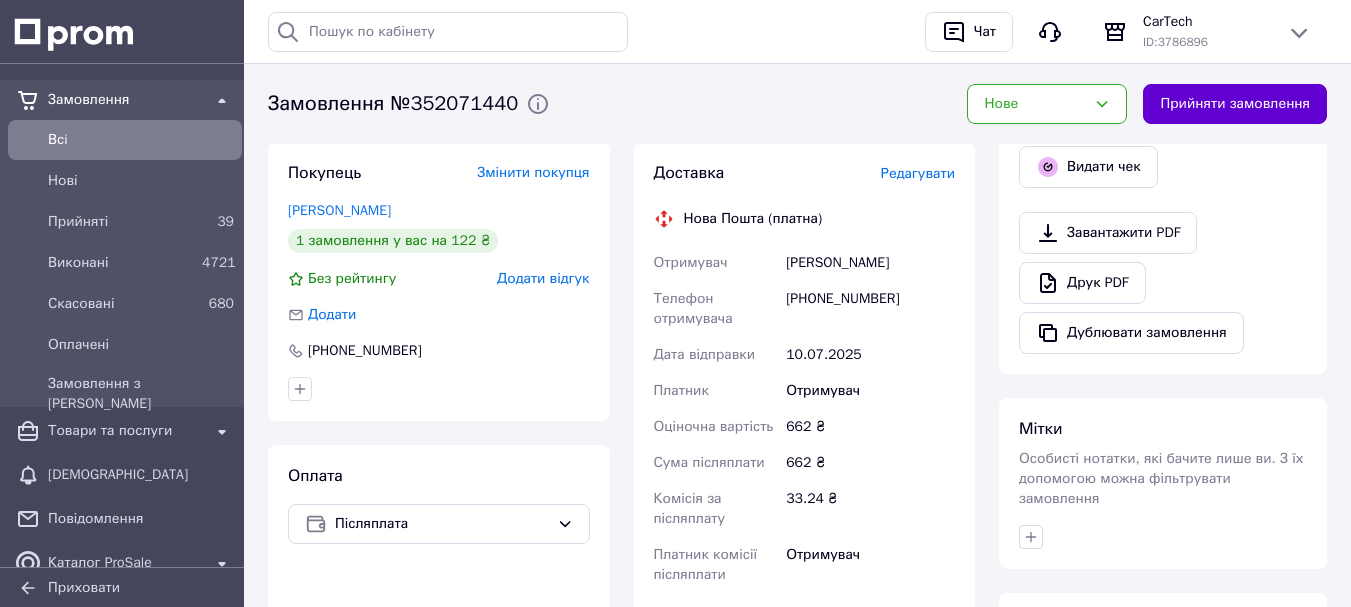 click on "Прийняти замовлення" at bounding box center (1235, 104) 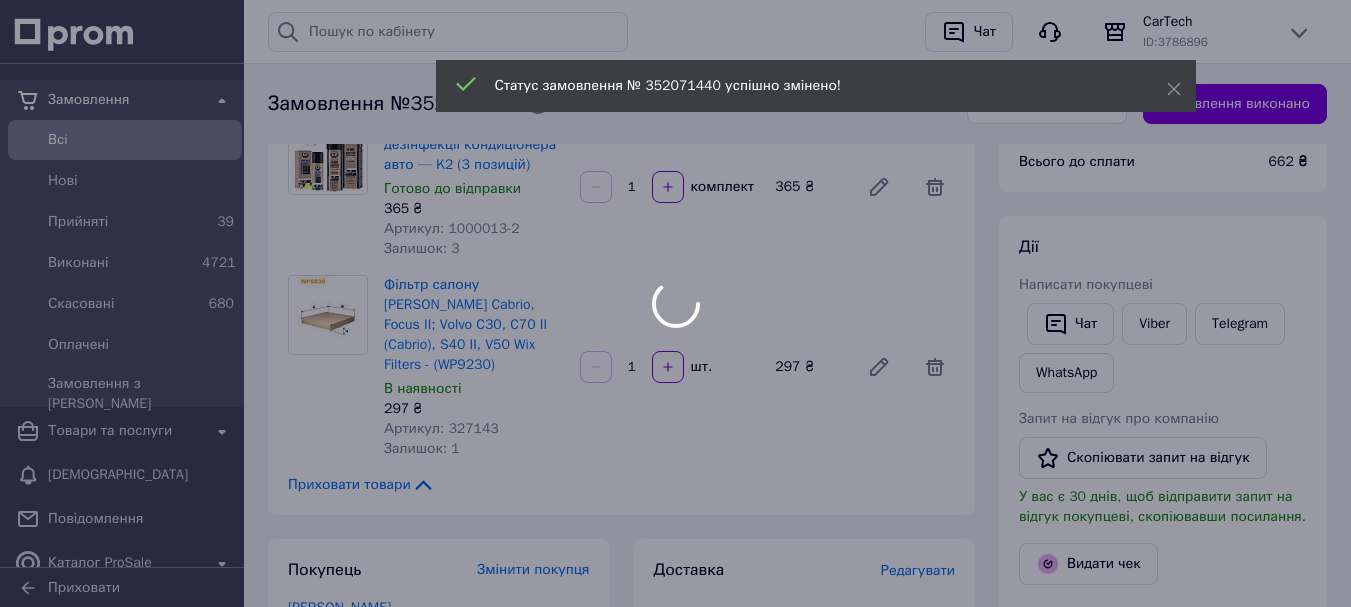 scroll, scrollTop: 173, scrollLeft: 0, axis: vertical 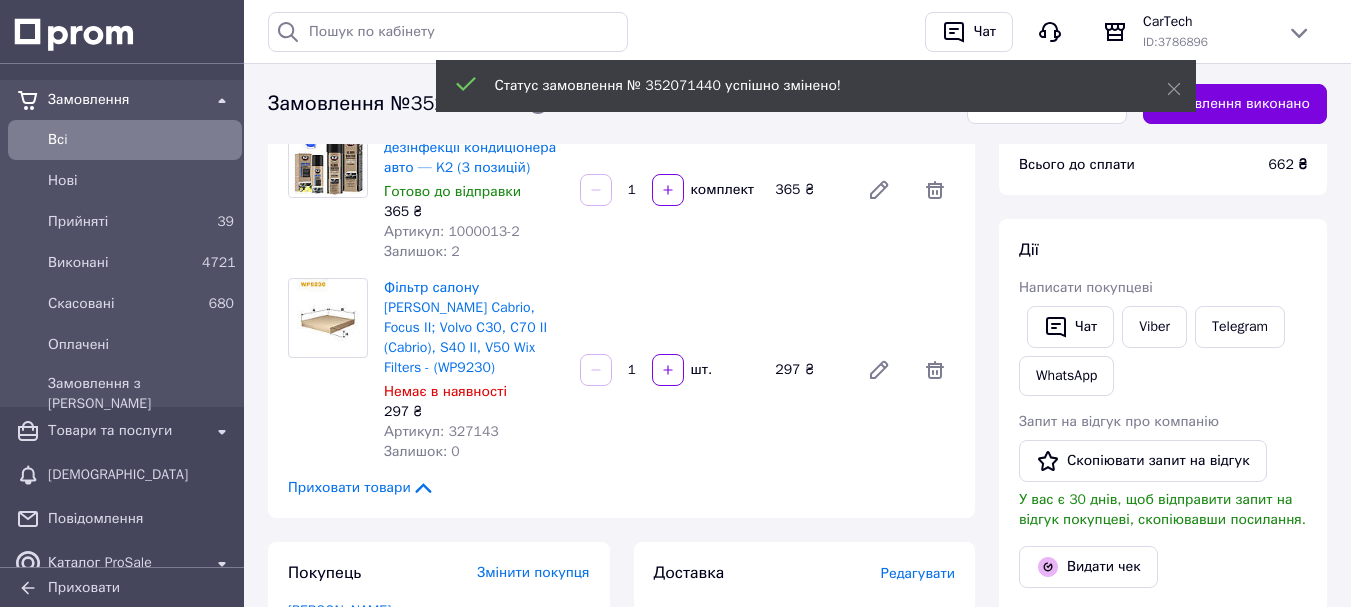 click on "Замовлення №352071440" at bounding box center [393, 104] 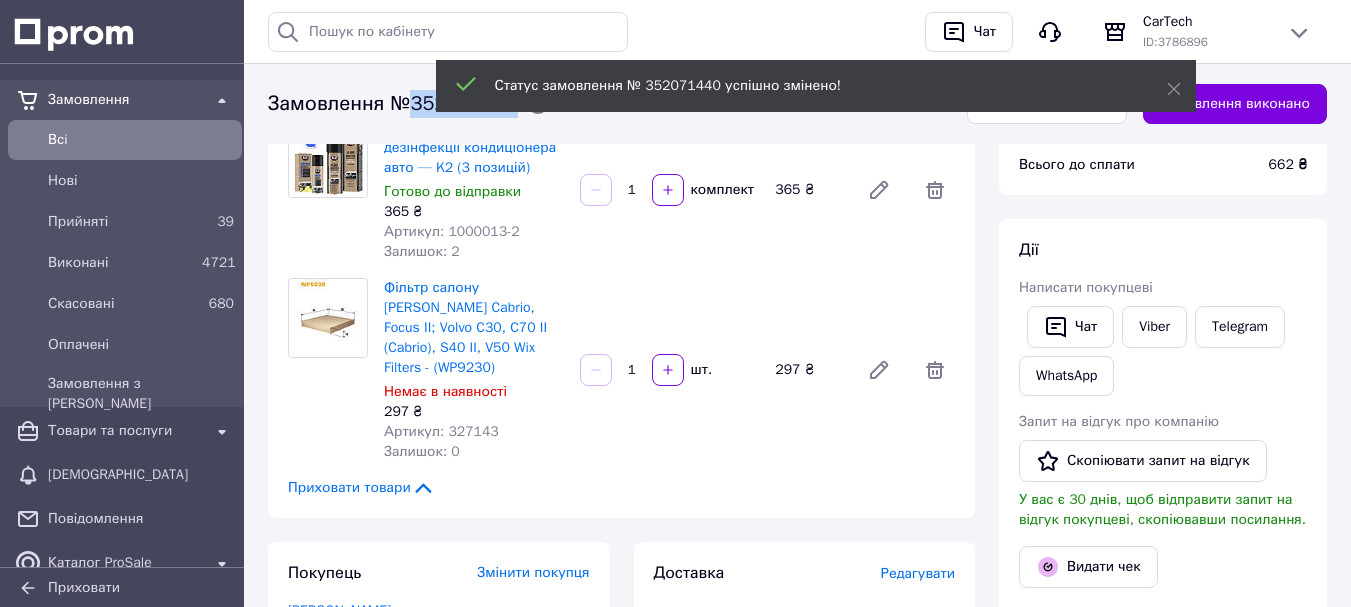 click on "Замовлення №352071440" at bounding box center (393, 104) 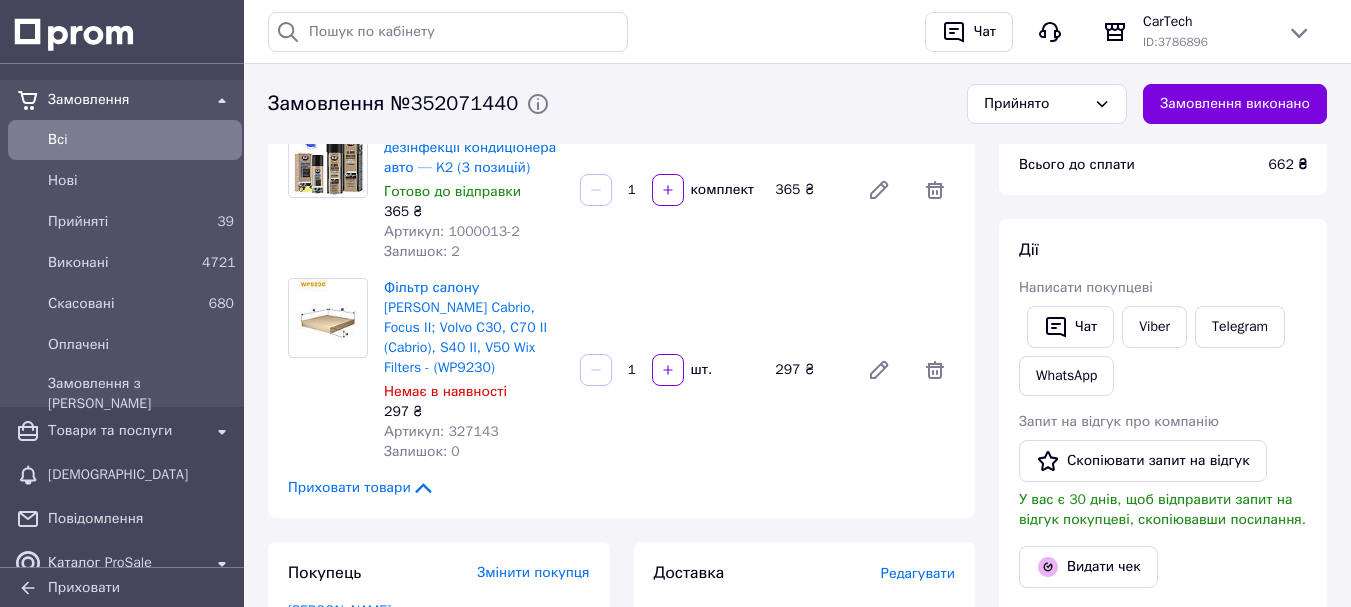 click on "Товари в замовленні (2) Додати товар Набір для очищення та дезінфекції кондиціонера авто — K2 (3 позицій) Готово до відправки 365 ₴ Артикул: 1000013-2 Залишок: 2 1   комплект 365 ₴ Фільтр салону Ford Focus Cabrio, Focus II; Volvo C30, C70 II (Cabrio), S40 II, V50 Wix Filters - (WP9230) Немає в наявності 297 ₴ Артикул: 327143 Залишок: 0 1   шт. 297 ₴ Приховати товари" at bounding box center [621, 288] 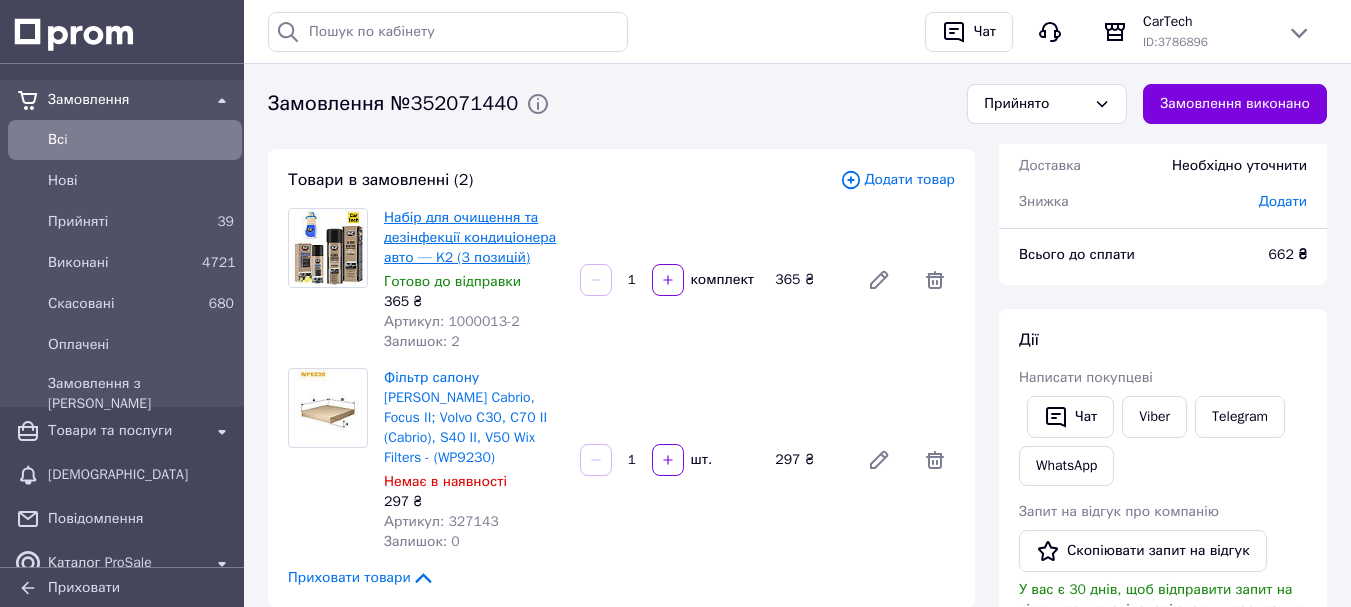scroll, scrollTop: 60, scrollLeft: 0, axis: vertical 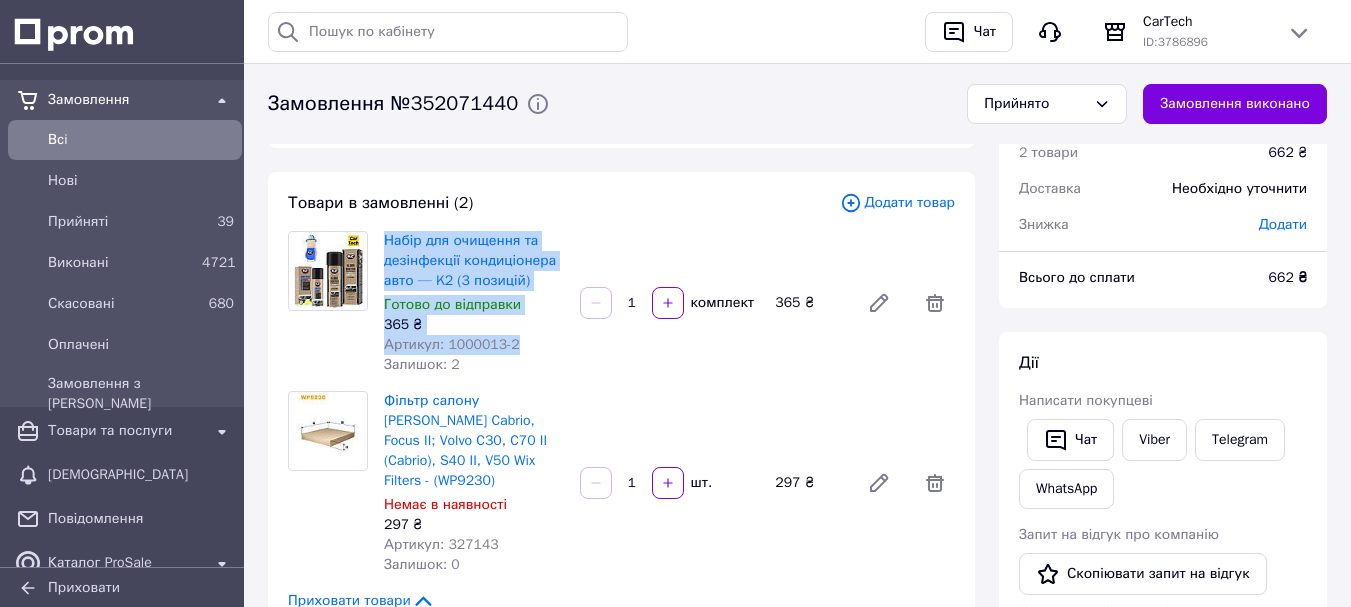 drag, startPoint x: 382, startPoint y: 238, endPoint x: 518, endPoint y: 341, distance: 170.60188 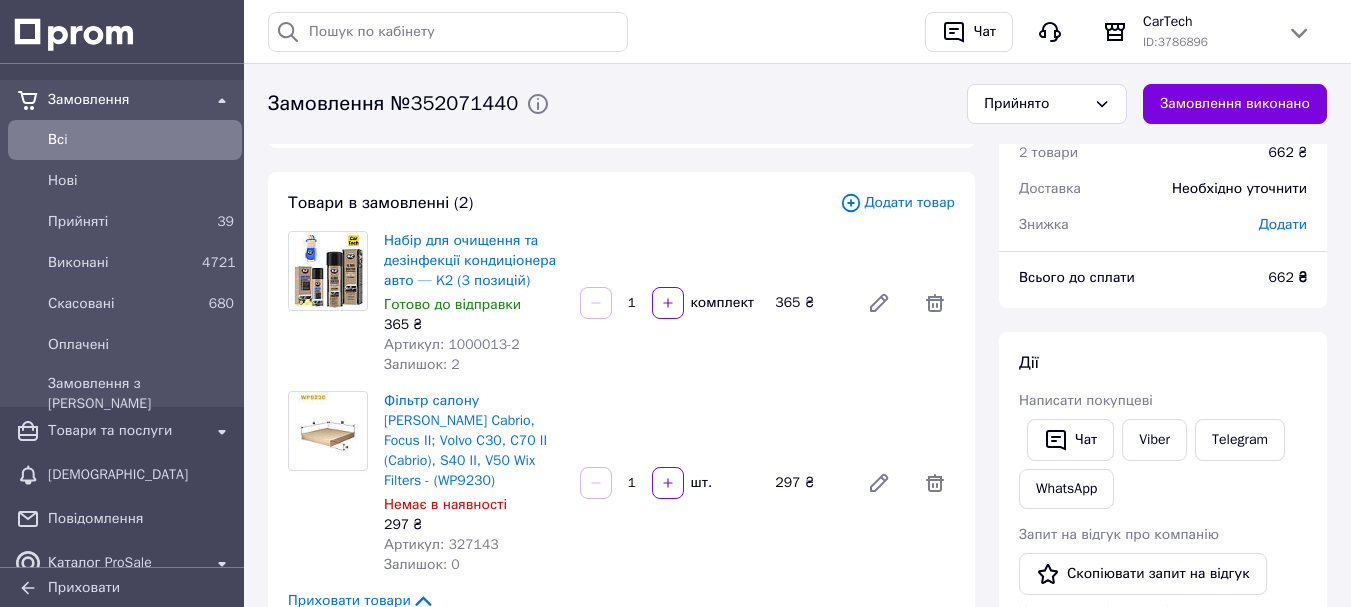 click at bounding box center (328, 303) 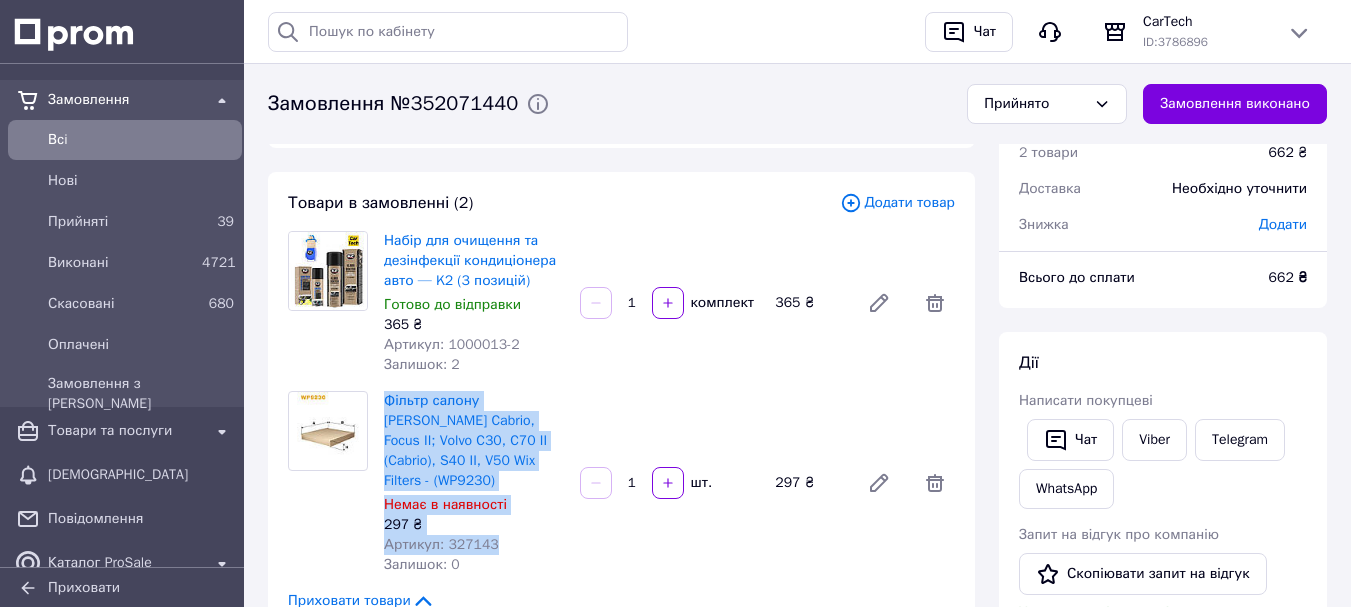 drag, startPoint x: 381, startPoint y: 399, endPoint x: 494, endPoint y: 524, distance: 168.50519 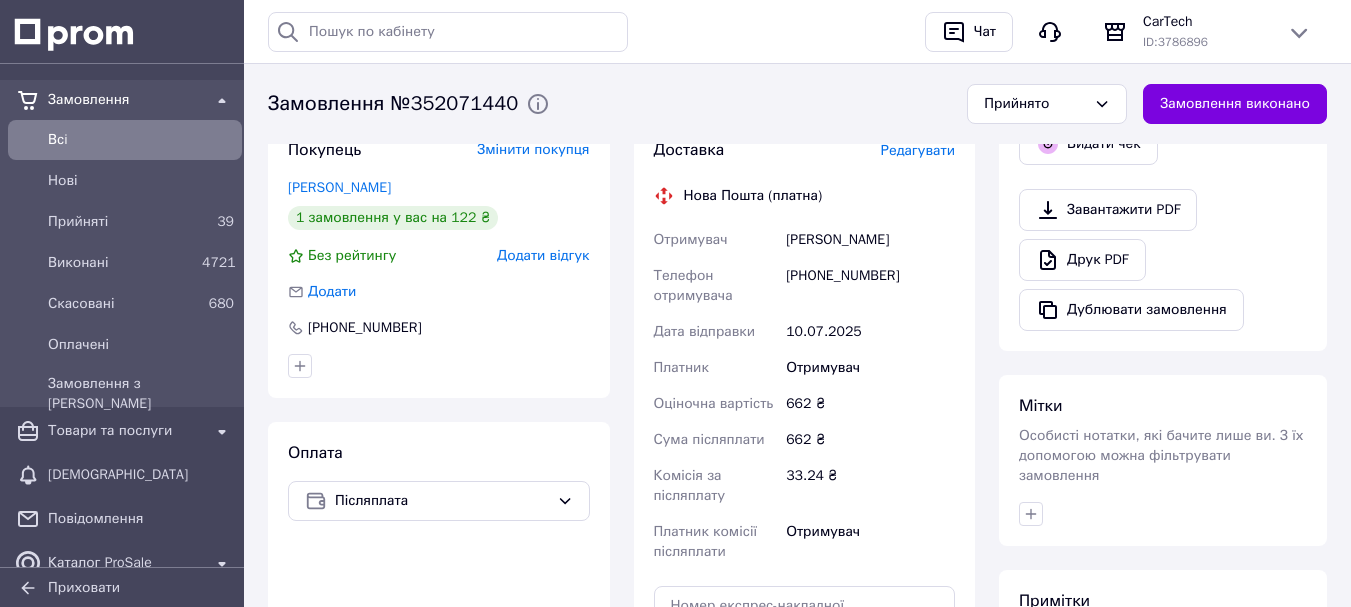 scroll, scrollTop: 727, scrollLeft: 0, axis: vertical 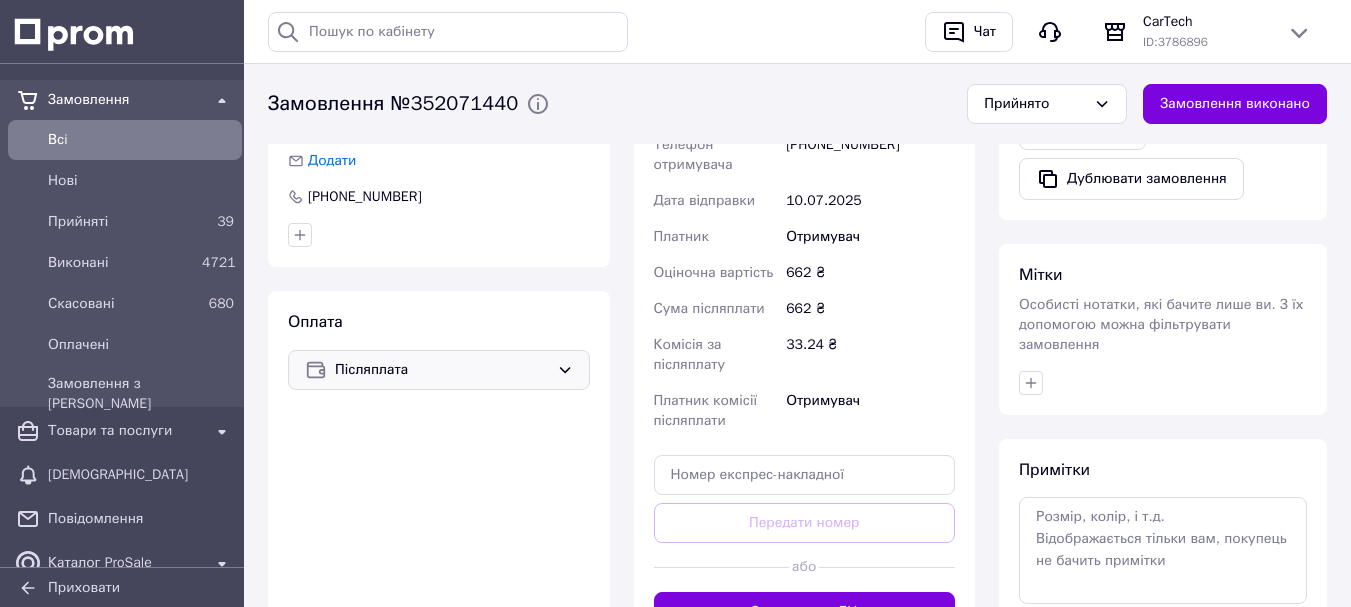 click on "Післяплата" at bounding box center (442, 370) 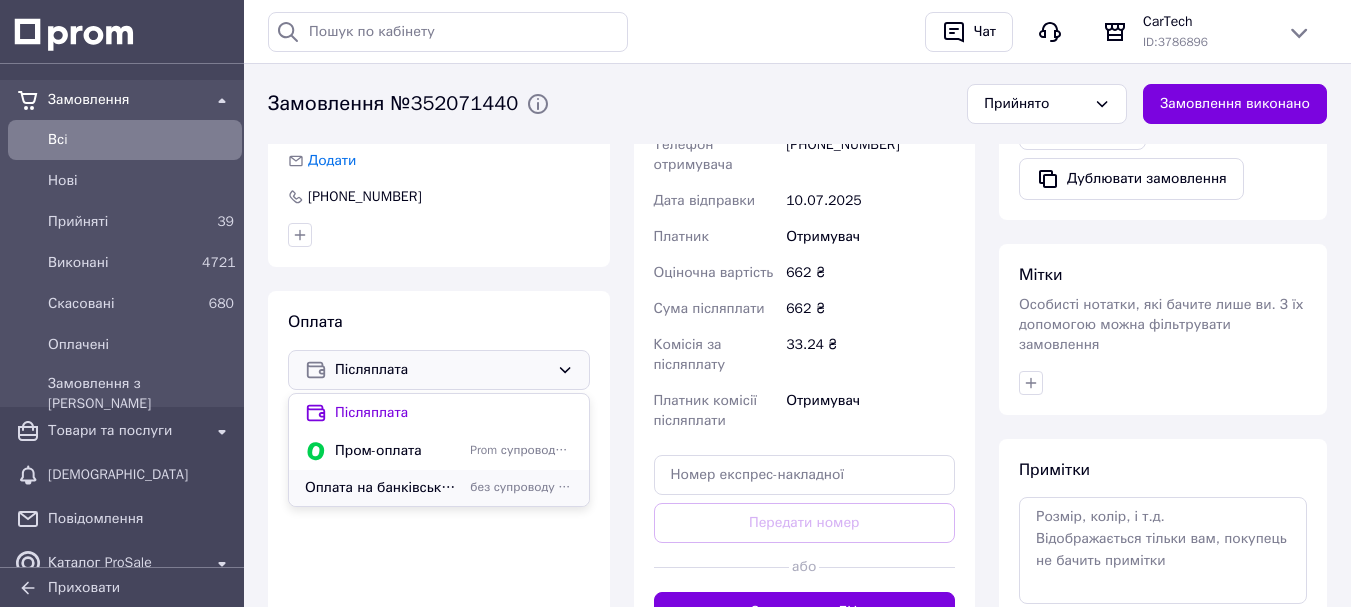 click on "Оплата на банківську карту без супроводу Prom" at bounding box center [439, 488] 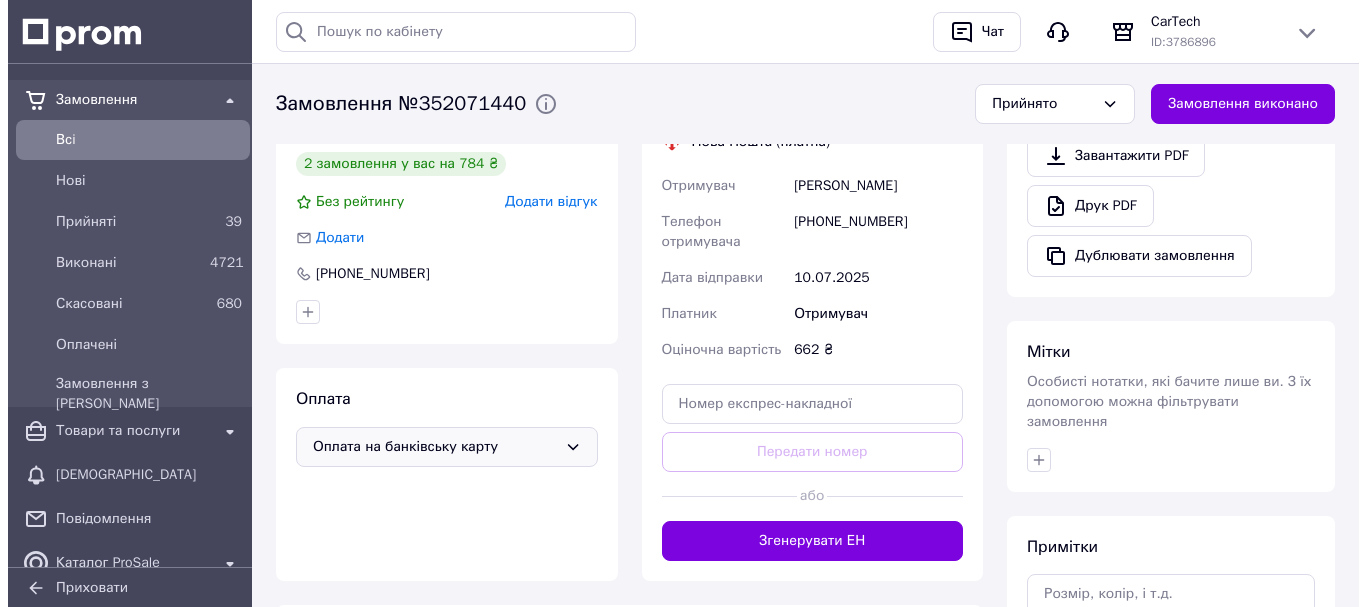 scroll, scrollTop: 655, scrollLeft: 0, axis: vertical 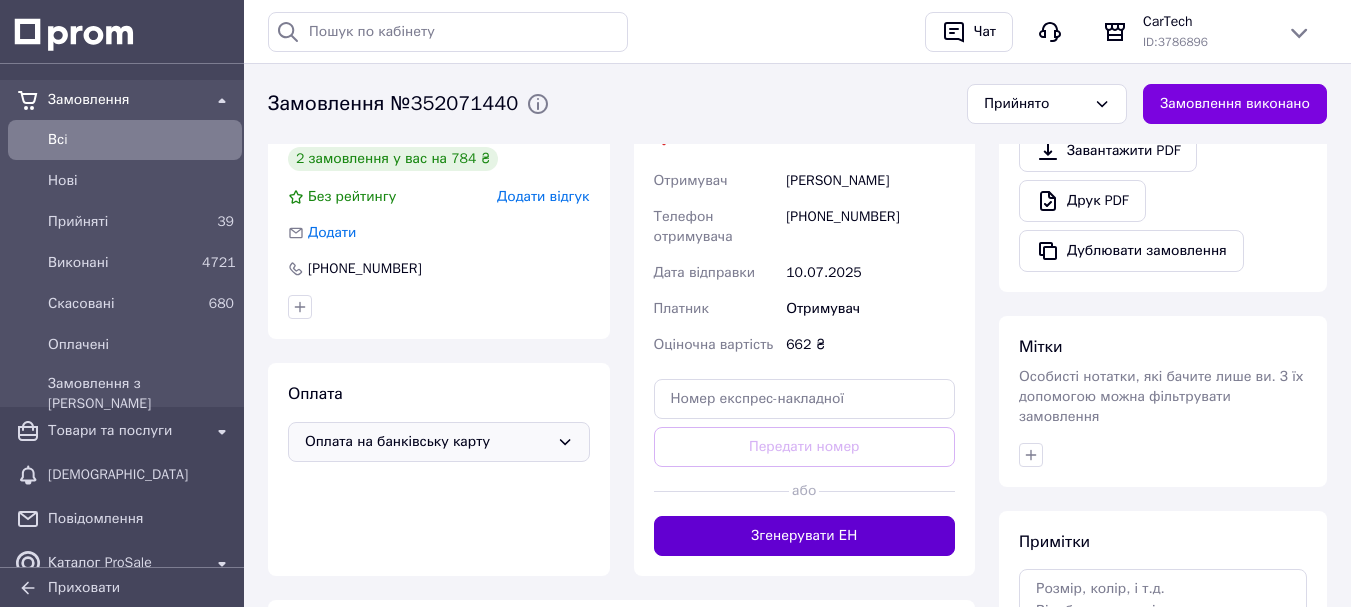 click on "Згенерувати ЕН" at bounding box center [805, 536] 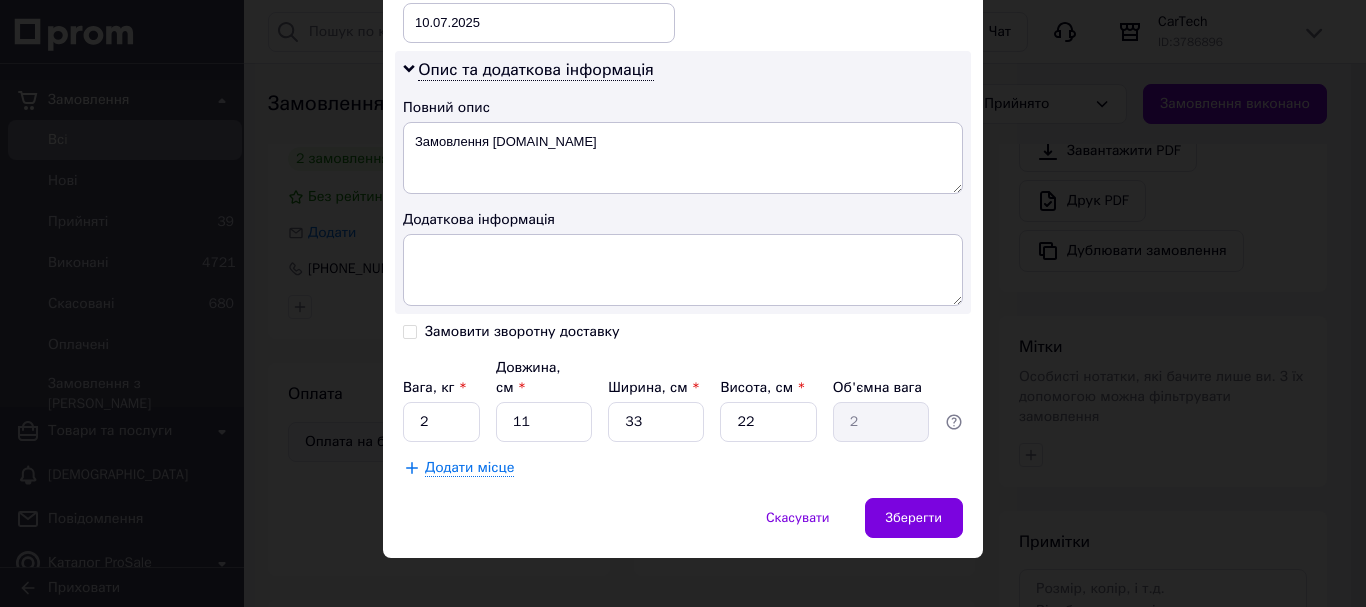 scroll, scrollTop: 901, scrollLeft: 0, axis: vertical 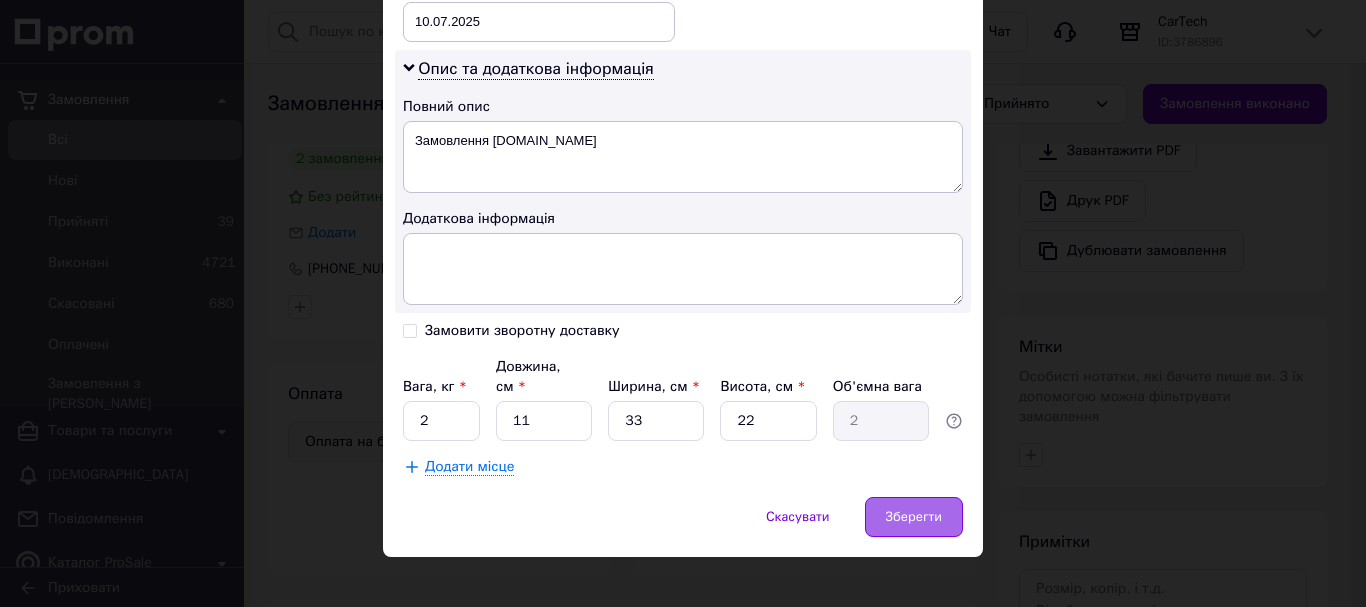 click on "Зберегти" at bounding box center (914, 517) 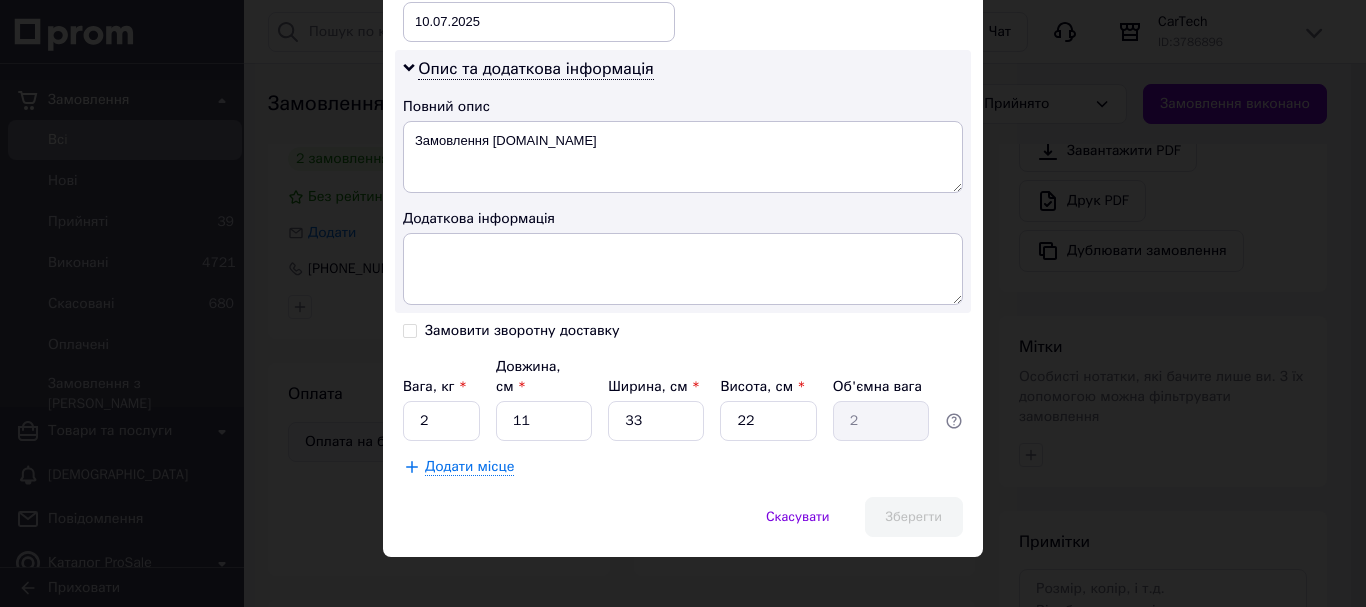 scroll, scrollTop: 929, scrollLeft: 0, axis: vertical 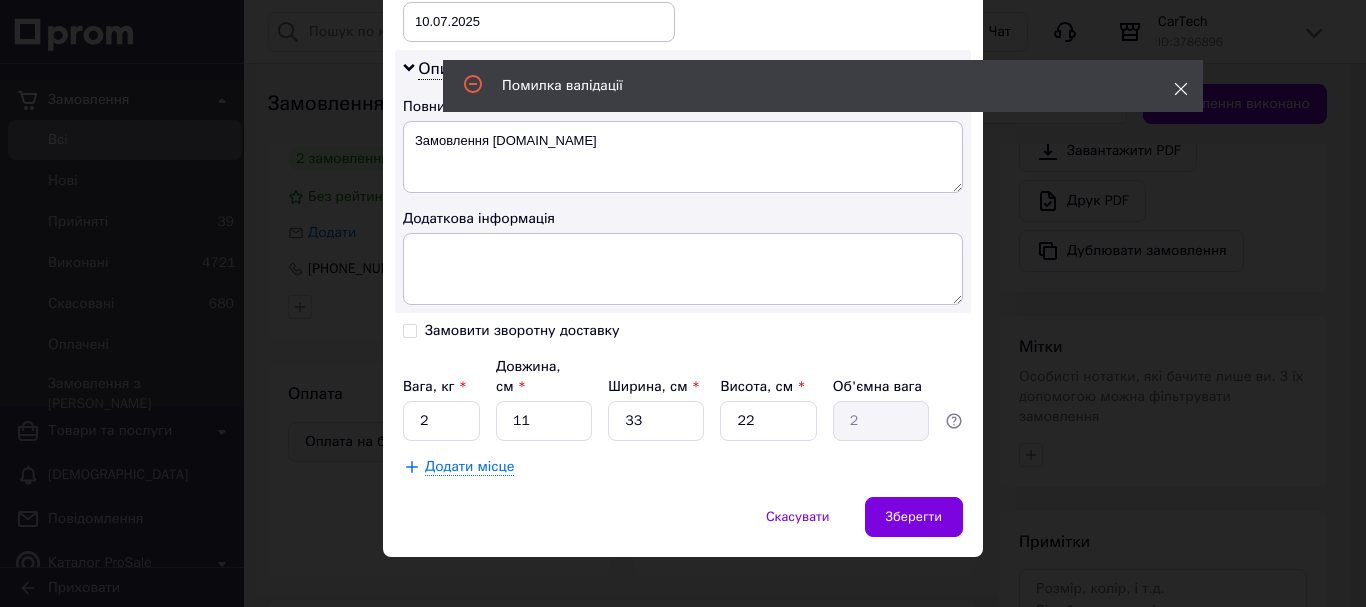 click 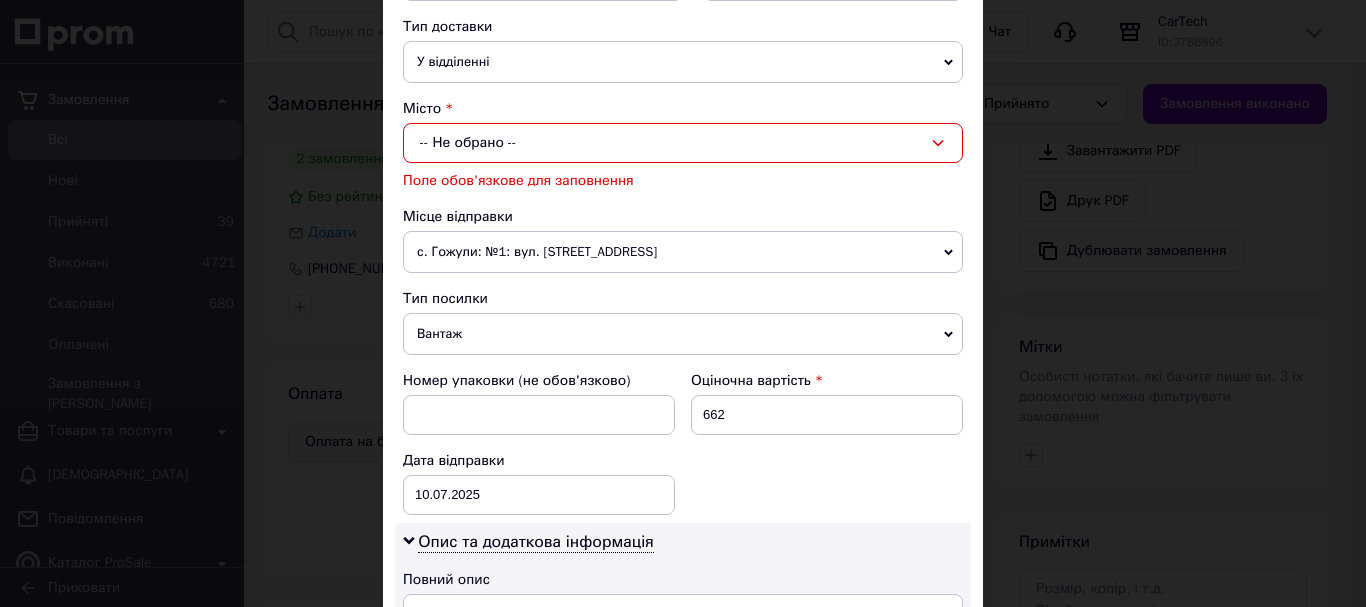 scroll, scrollTop: 249, scrollLeft: 0, axis: vertical 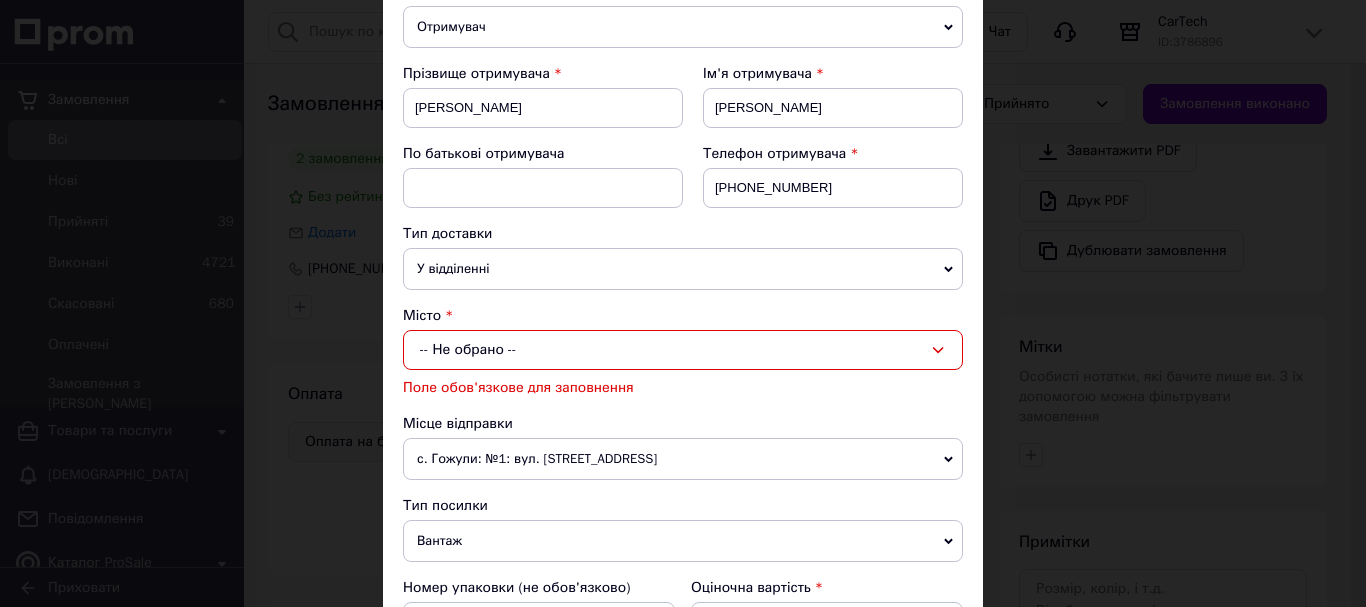 click on "-- Не обрано --" at bounding box center (683, 350) 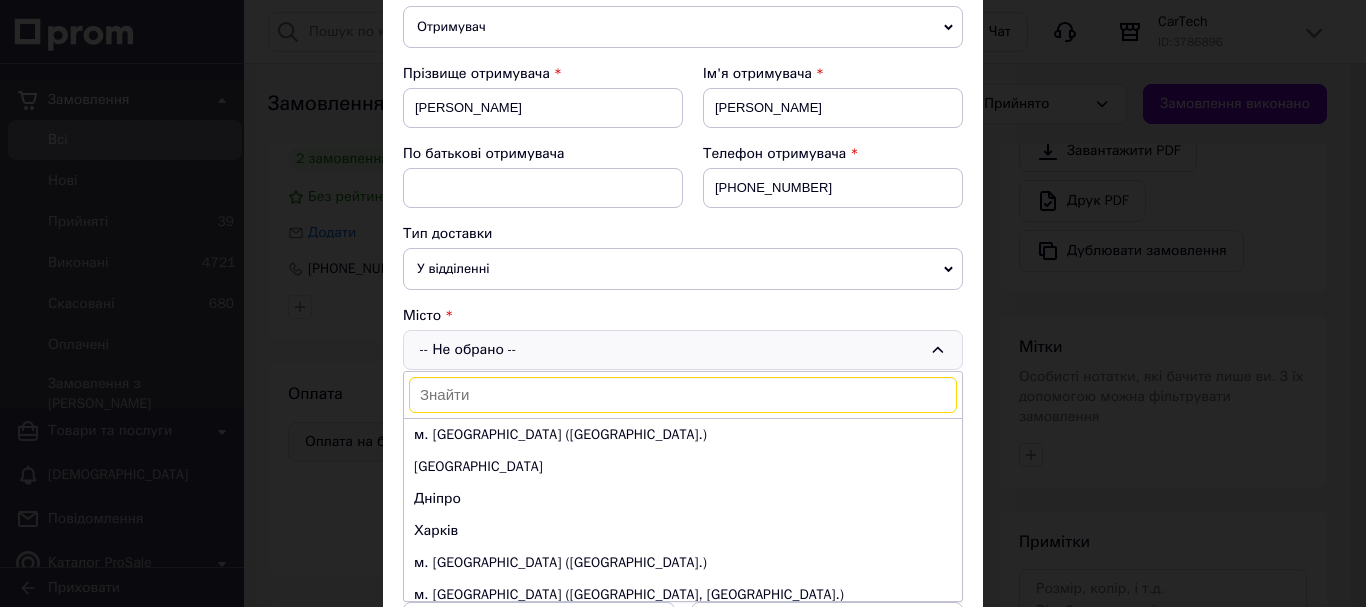 paste on "Берегове" 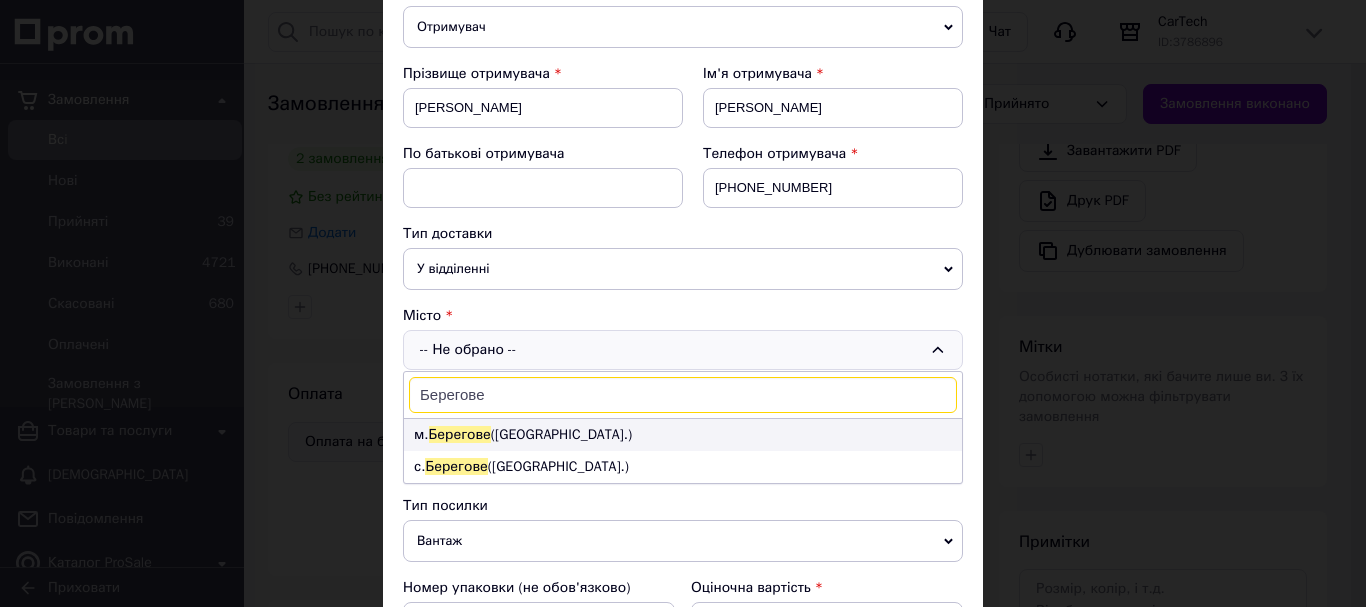 type on "Берегове" 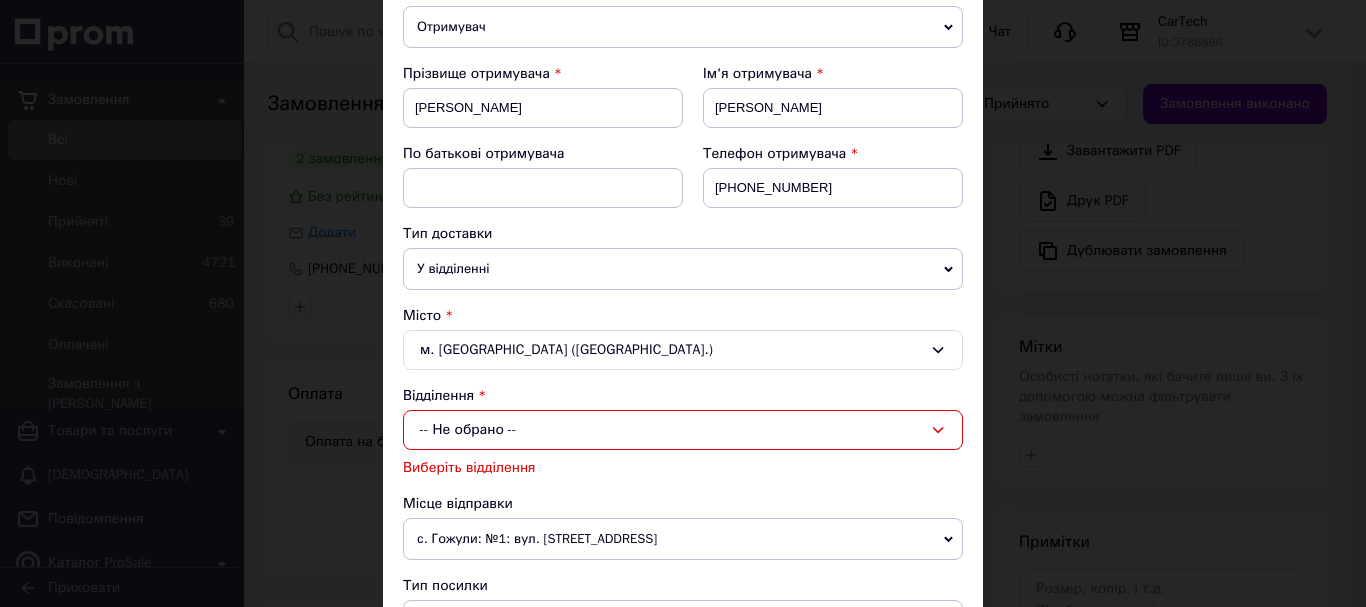 click on "-- Не обрано --" at bounding box center [683, 430] 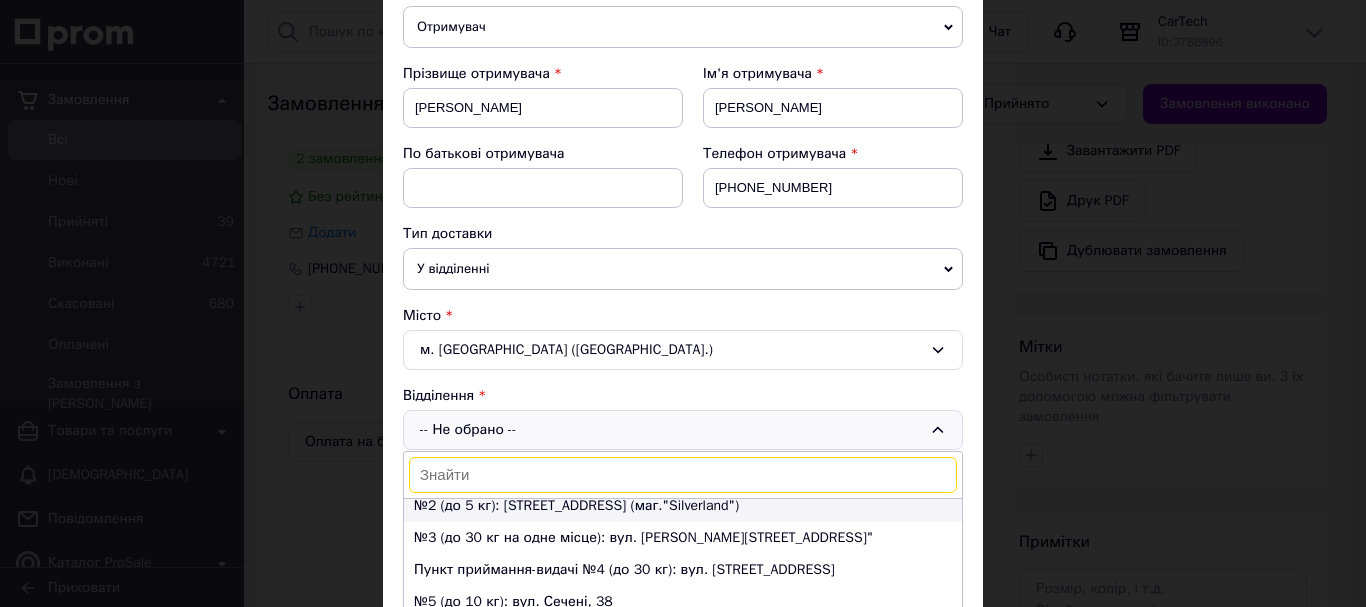 scroll, scrollTop: 42, scrollLeft: 0, axis: vertical 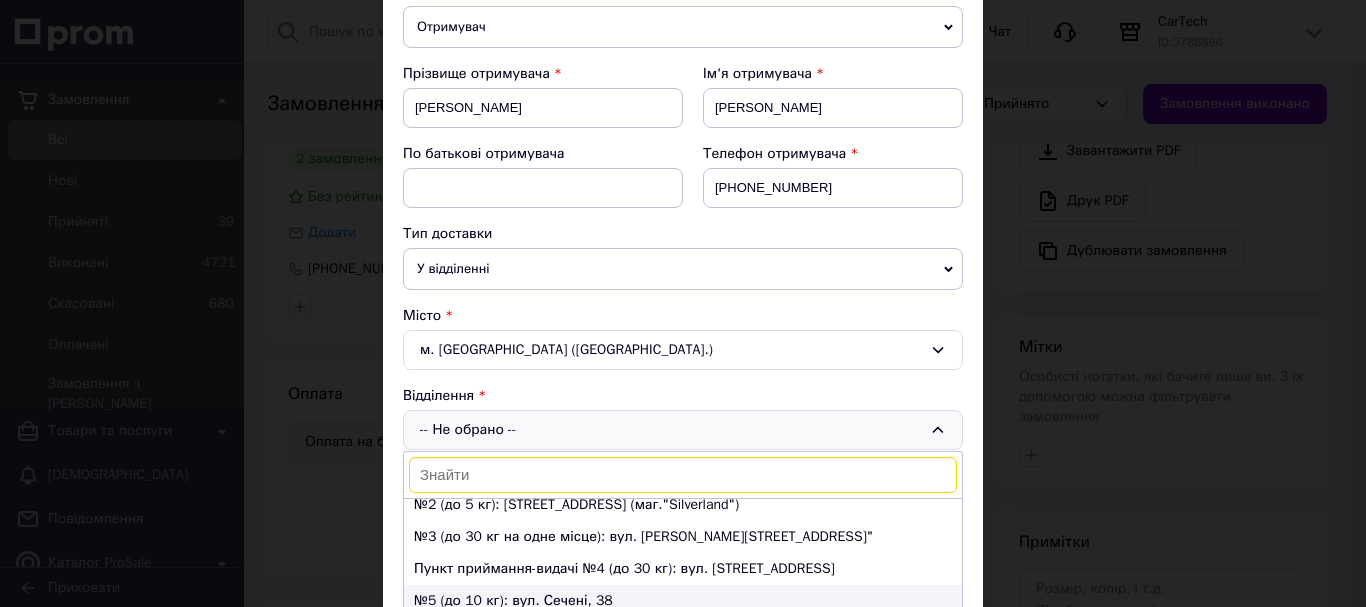 click on "№5 (до 10 кг): вул. Сечені, 38" at bounding box center (683, 601) 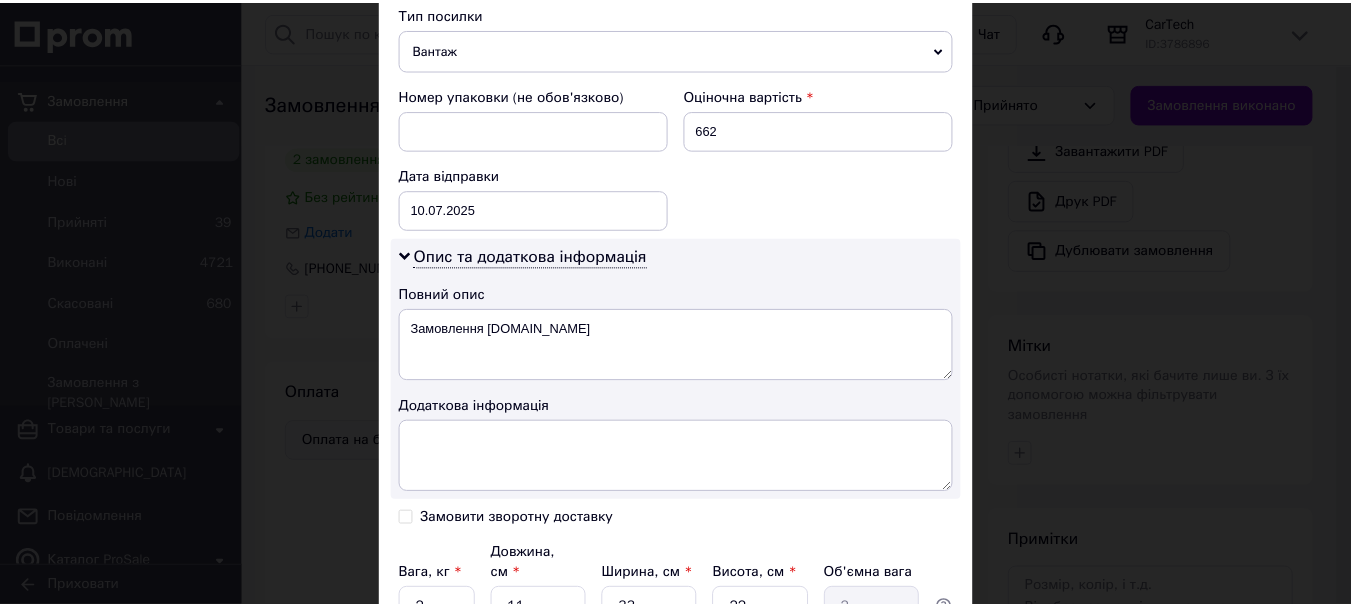 scroll, scrollTop: 962, scrollLeft: 0, axis: vertical 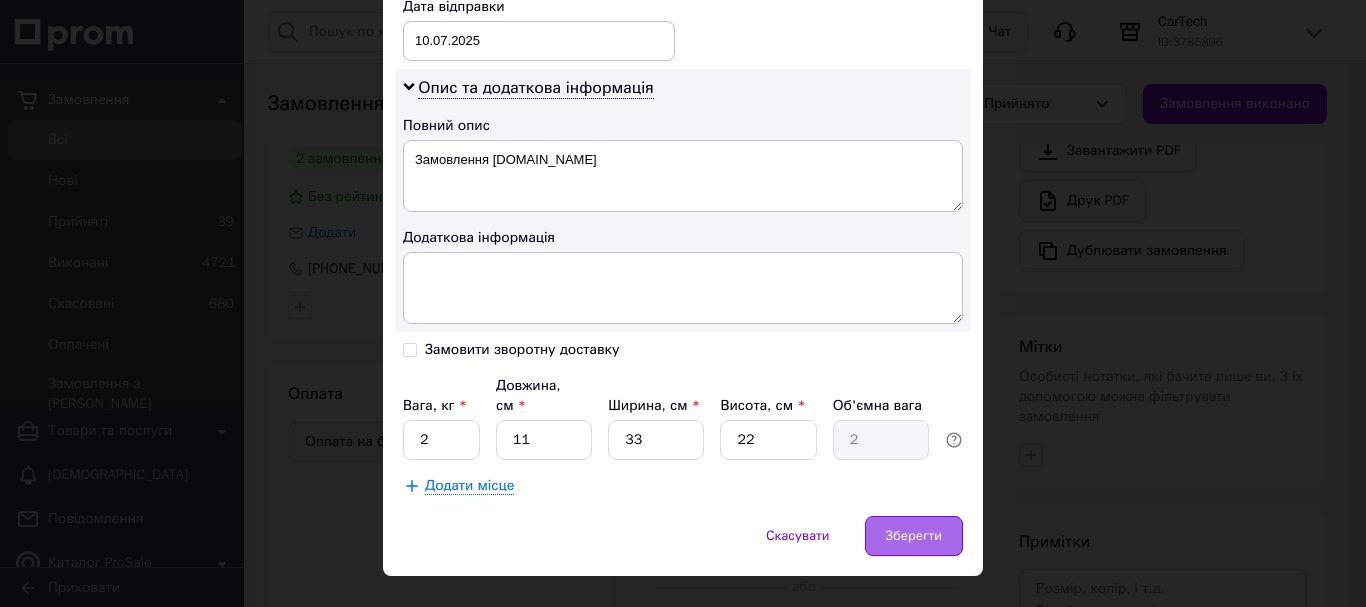 click on "Зберегти" at bounding box center (914, 536) 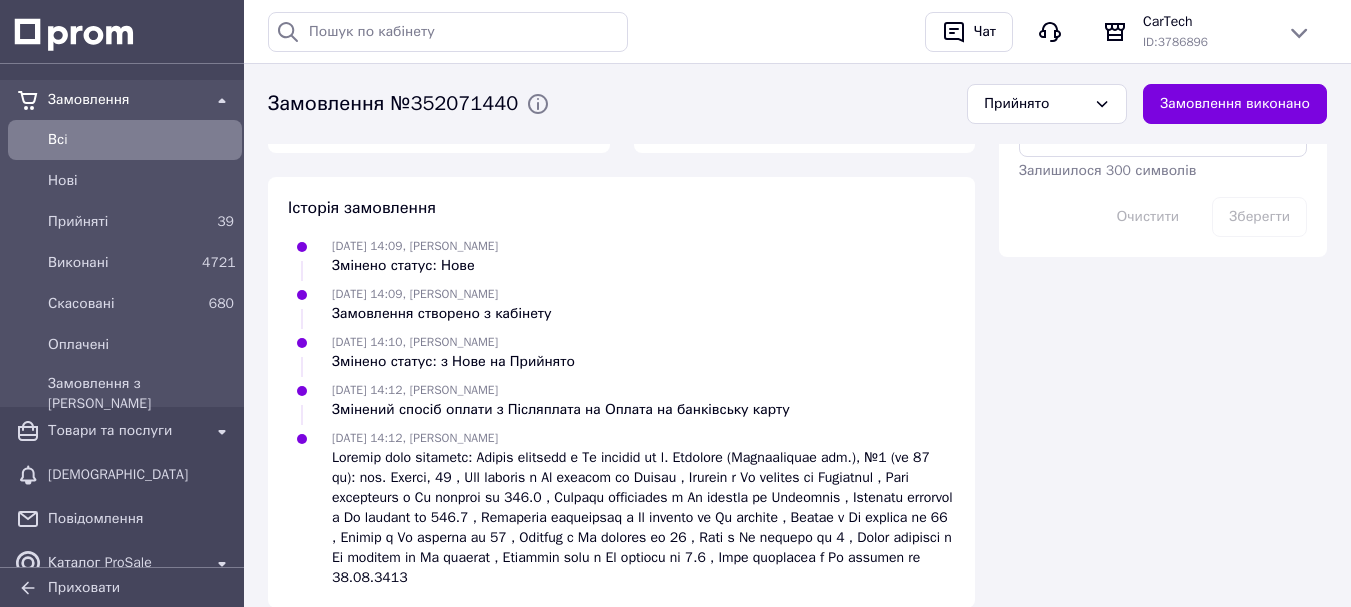 scroll, scrollTop: 1199, scrollLeft: 0, axis: vertical 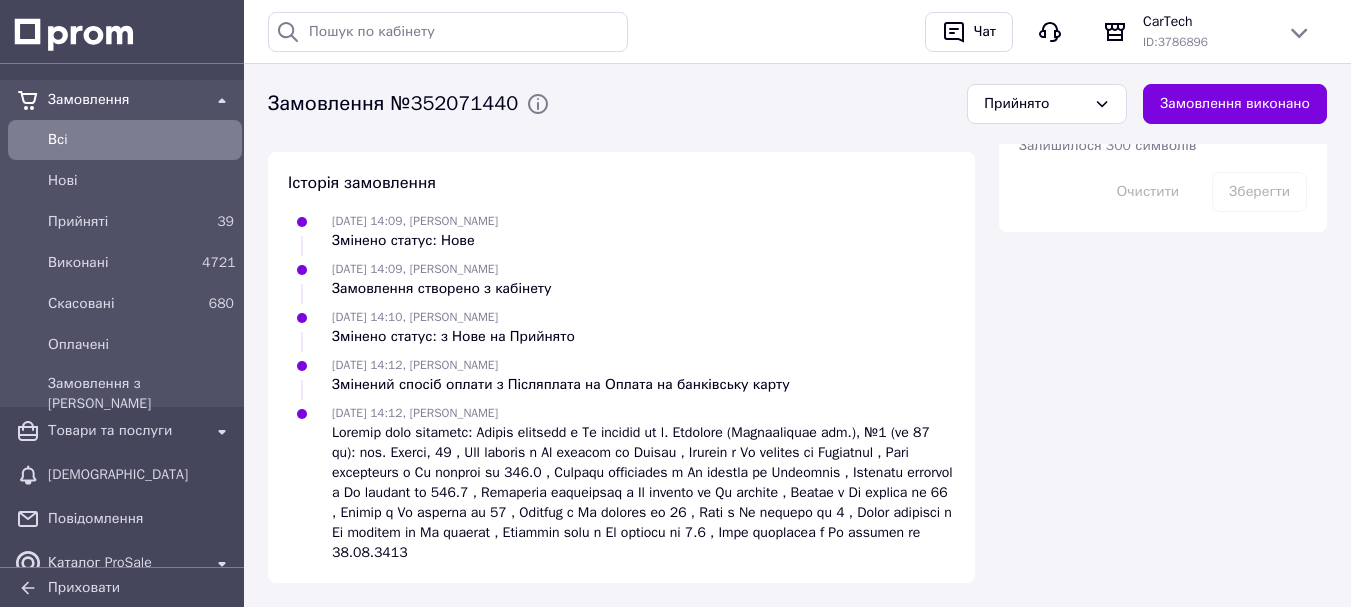 click on "Всього 2 товари 662 ₴ Доставка Необхідно уточнити Знижка Додати Всього до сплати 662 ₴ Дії Написати покупцеві   Чат Viber Telegram WhatsApp Запит на відгук про компанію   Скопіювати запит на відгук У вас є 30 днів, щоб відправити запит на відгук покупцеві, скопіювавши посилання.   Видати чек   Завантажити PDF   Друк PDF   Дублювати замовлення Мітки Особисті нотатки, які бачите лише ви. З їх допомогою можна фільтрувати замовлення Примітки Залишилося 300 символів Очистити Зберегти" at bounding box center [1163, -236] 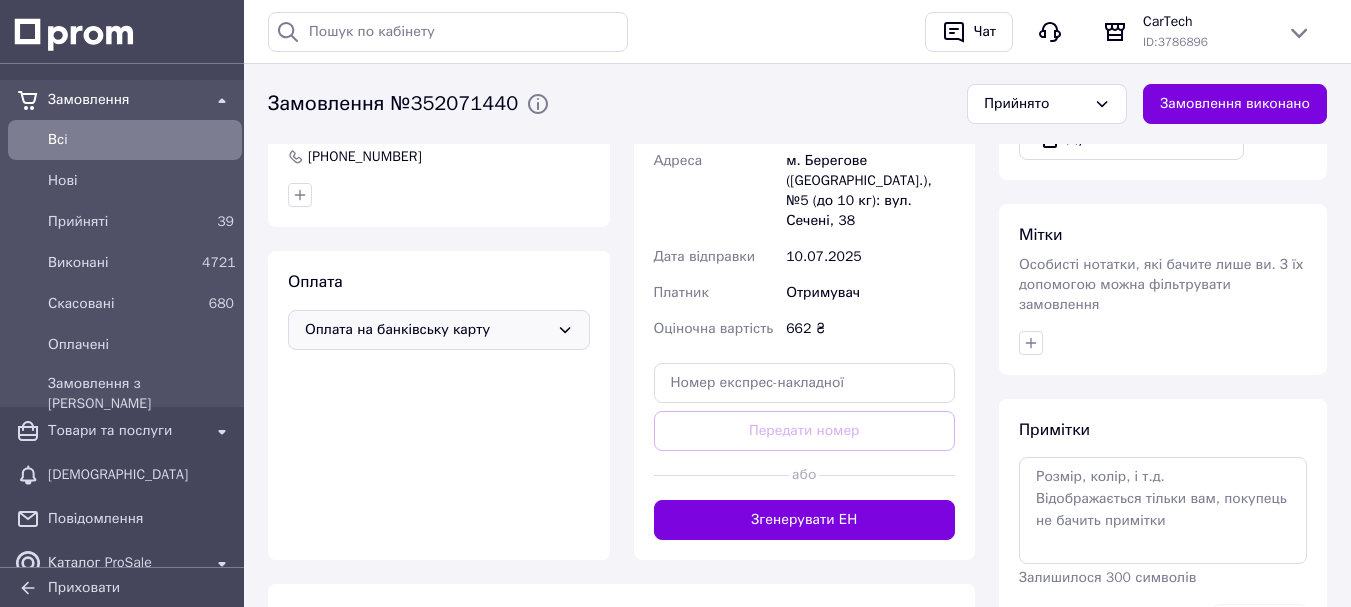 scroll, scrollTop: 847, scrollLeft: 0, axis: vertical 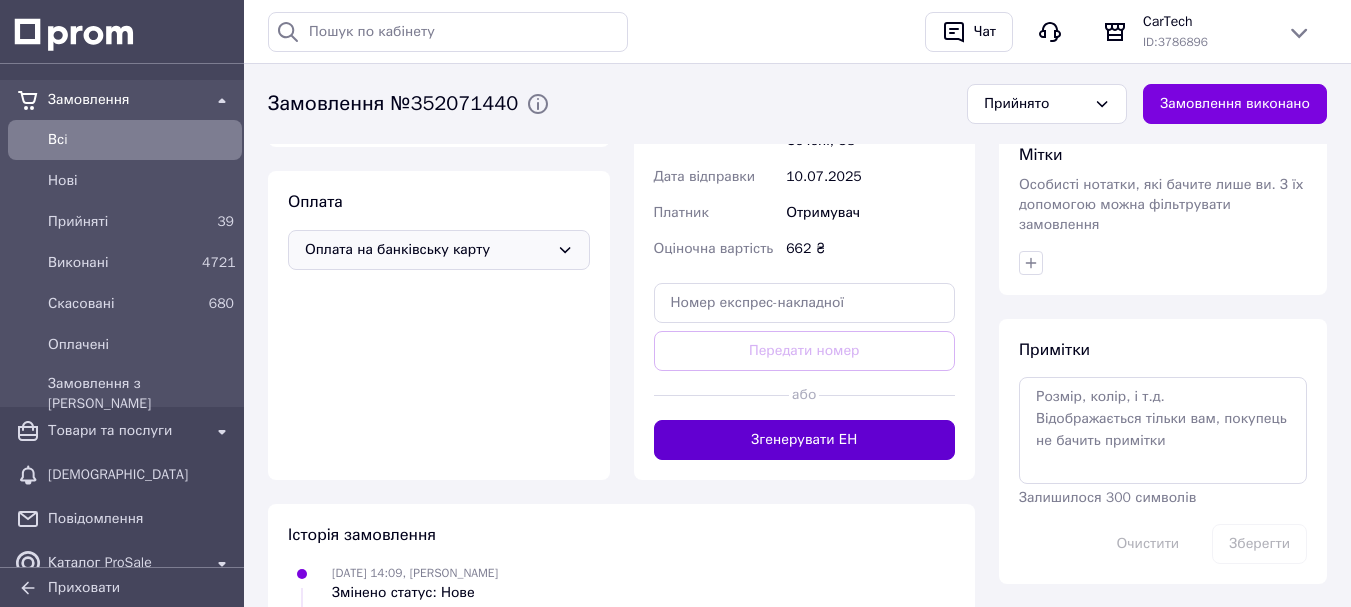 click on "Згенерувати ЕН" at bounding box center [805, 440] 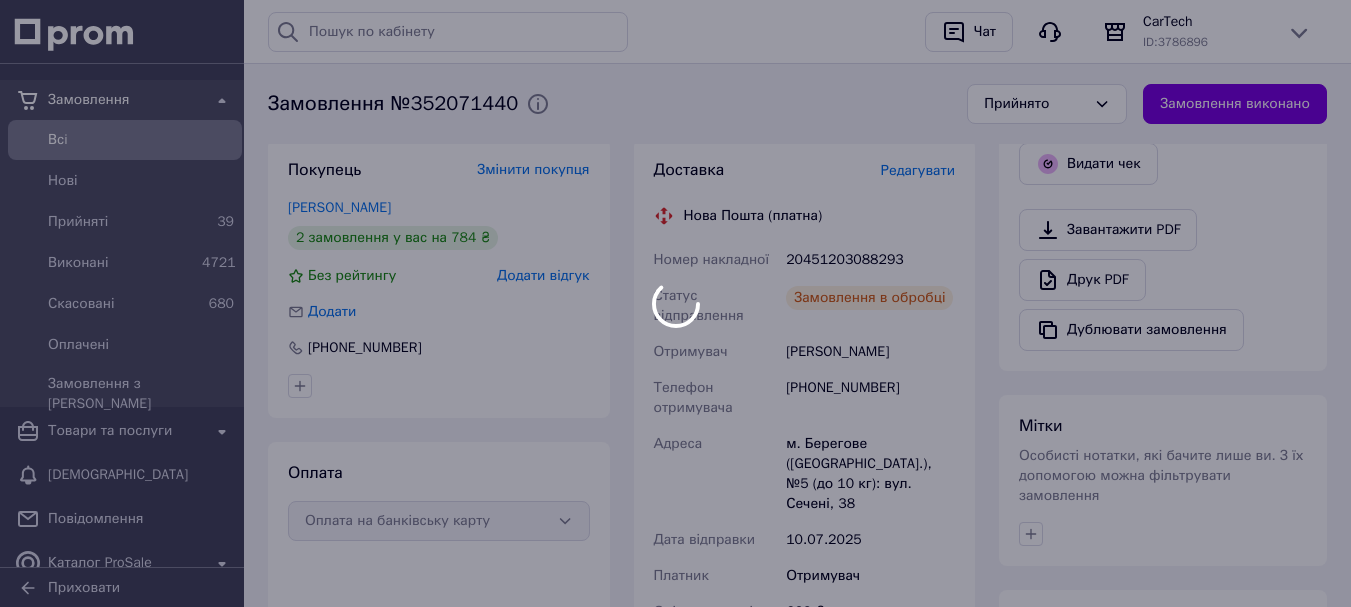 scroll, scrollTop: 507, scrollLeft: 0, axis: vertical 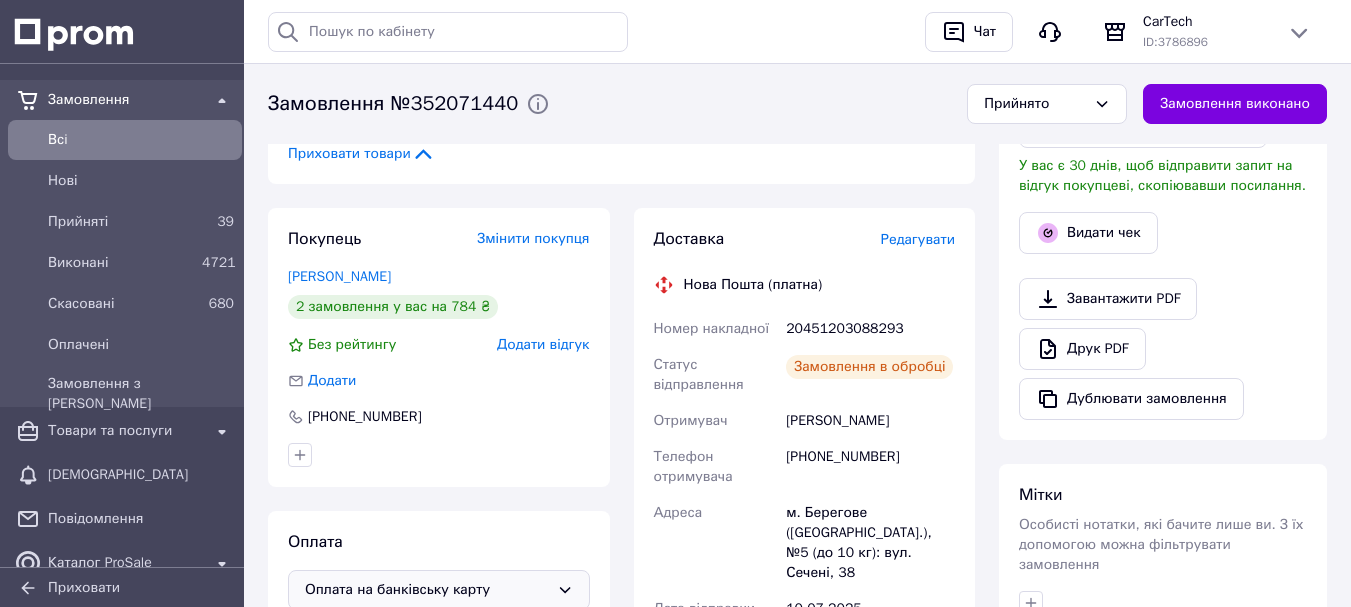 click on "20451203088293" at bounding box center (870, 329) 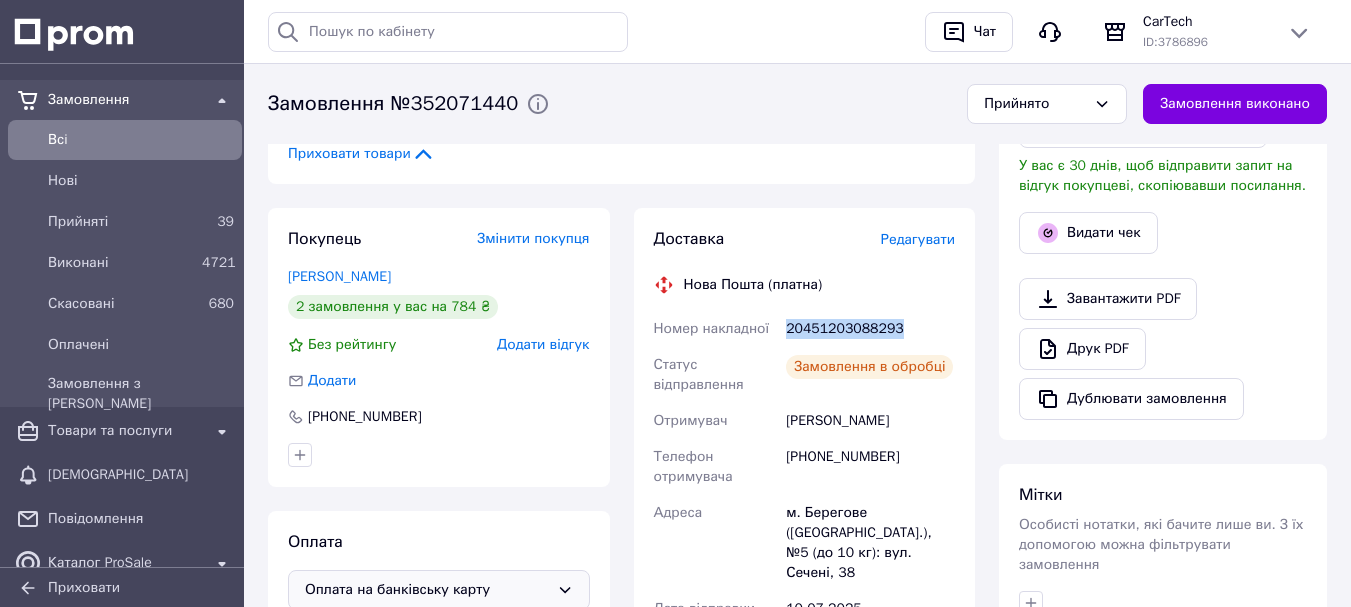 click on "20451203088293" at bounding box center [870, 329] 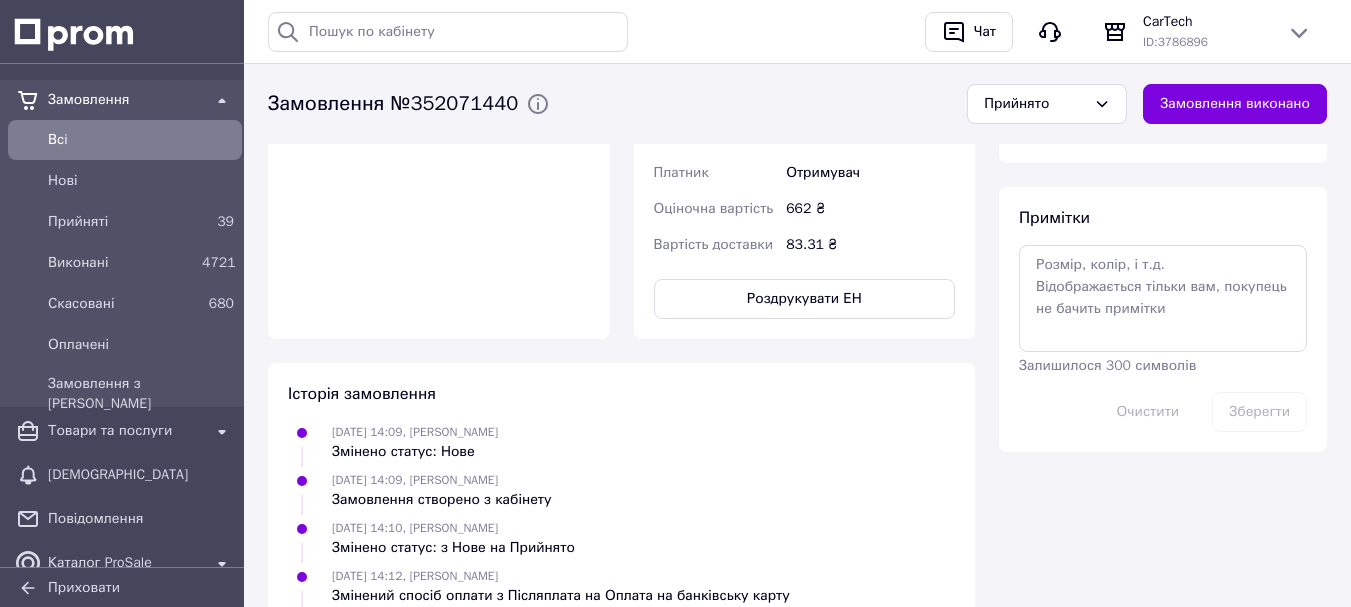 scroll, scrollTop: 987, scrollLeft: 0, axis: vertical 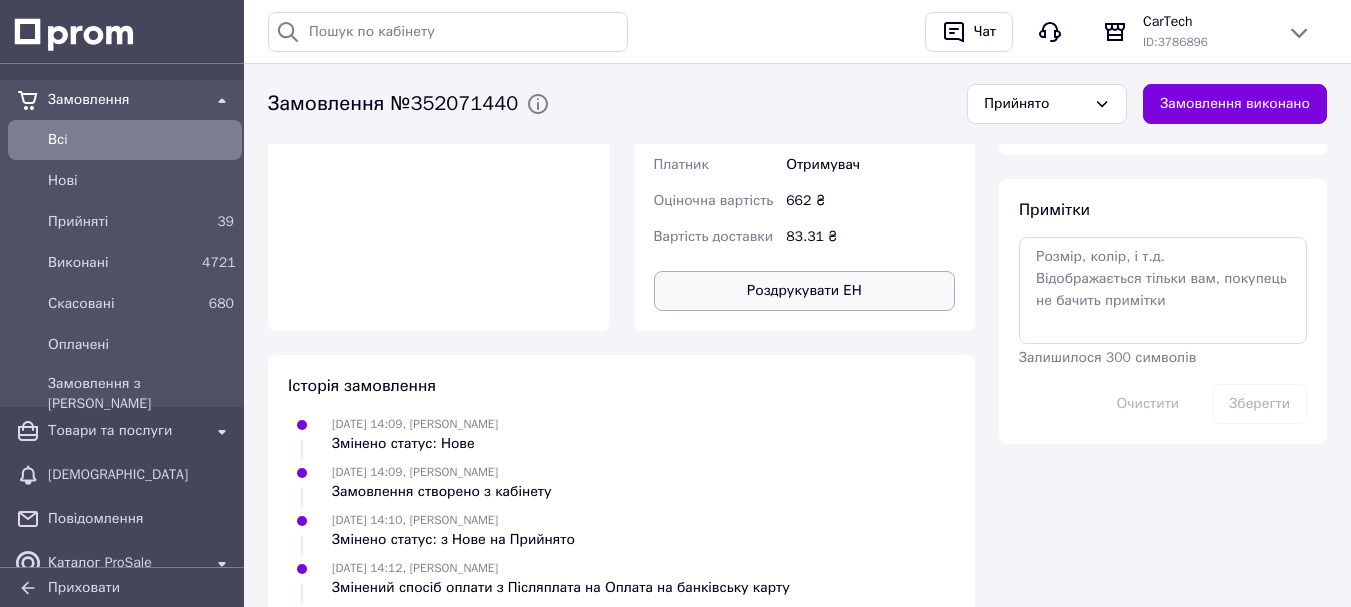 click on "Роздрукувати ЕН" at bounding box center (805, 291) 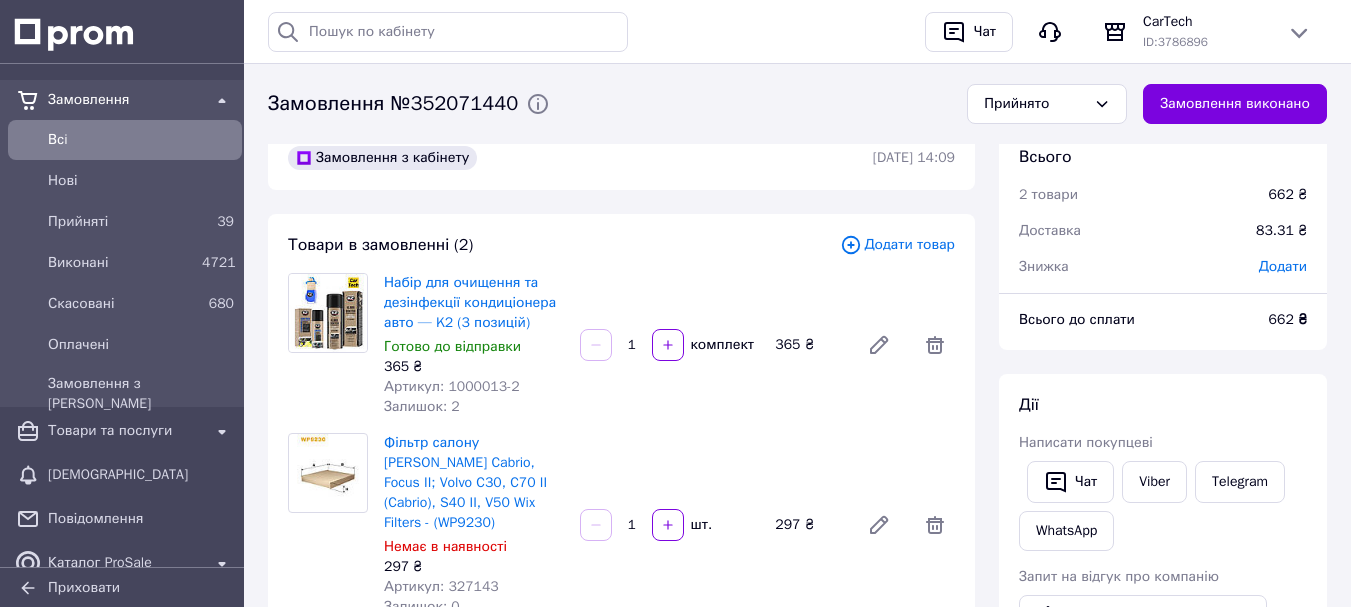 scroll, scrollTop: 0, scrollLeft: 0, axis: both 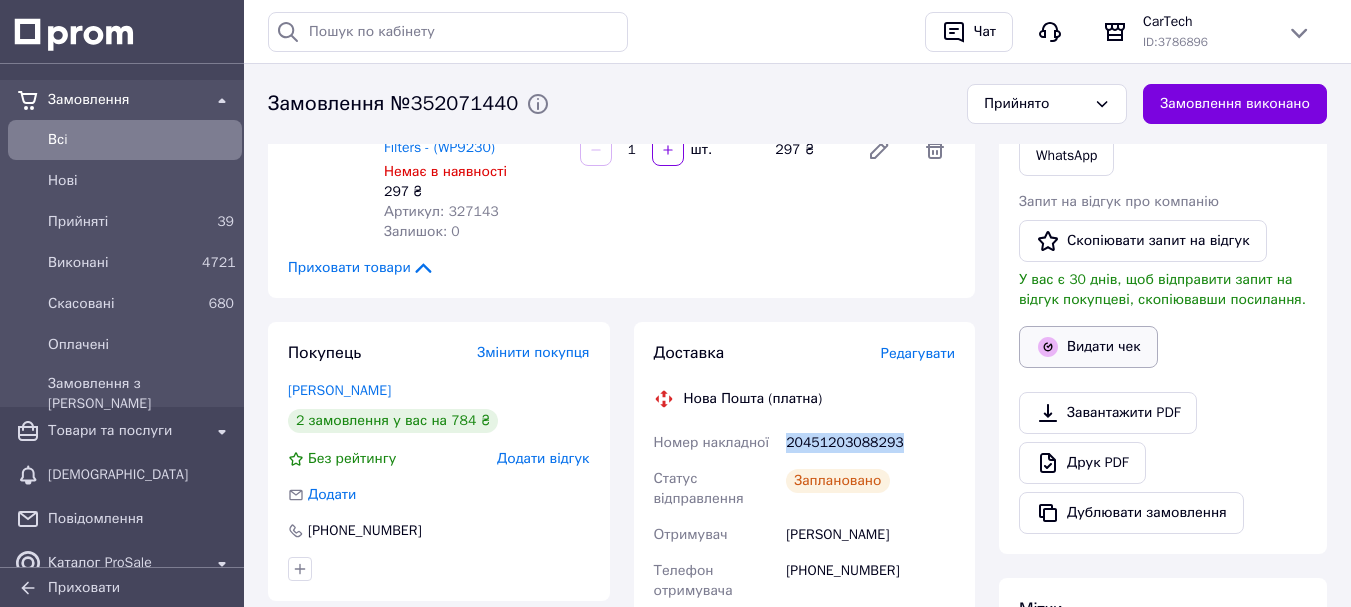 click on "Видати чек" at bounding box center [1088, 347] 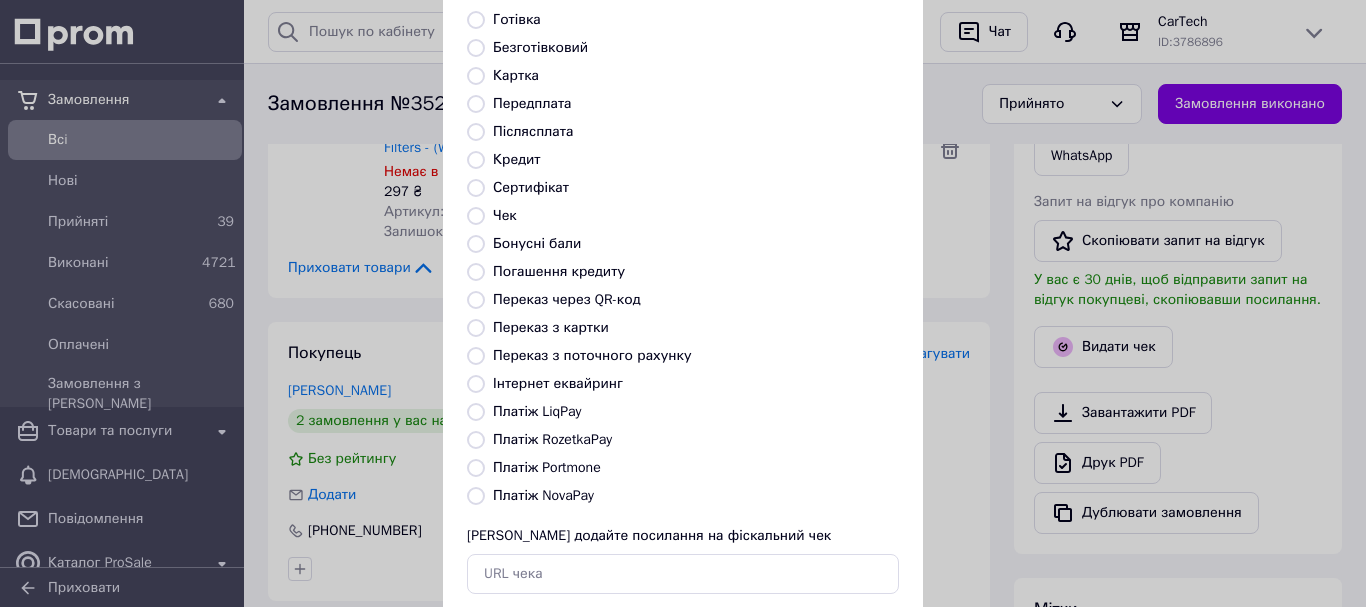 scroll, scrollTop: 160, scrollLeft: 0, axis: vertical 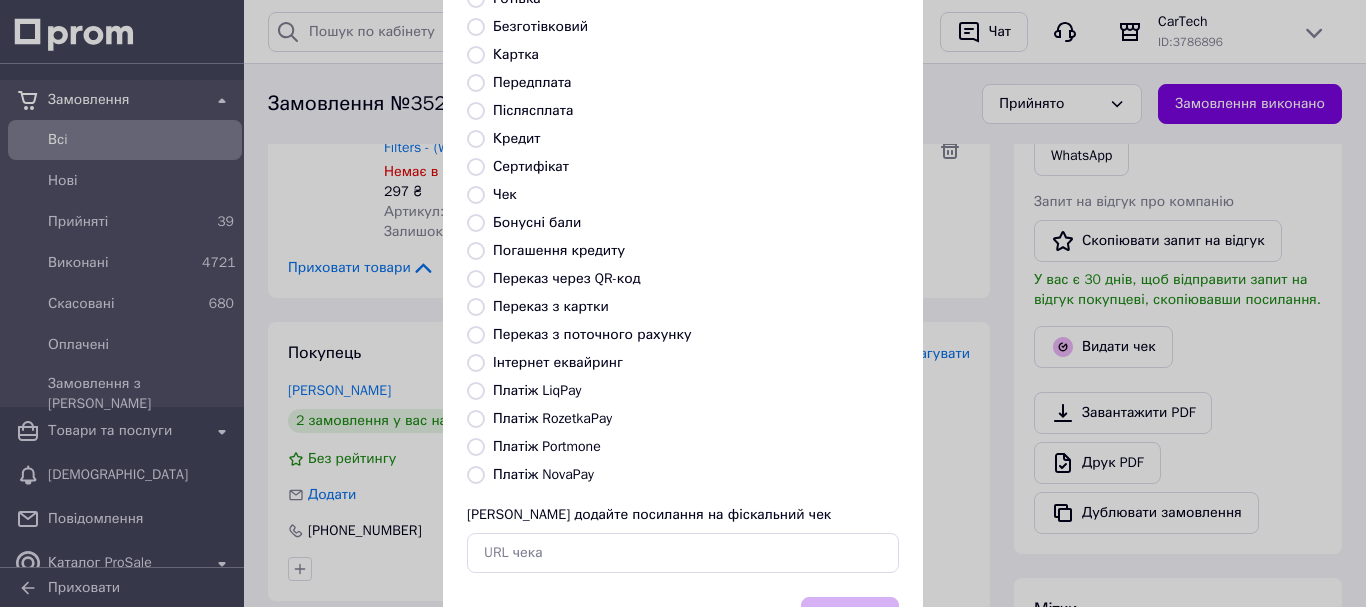 click on "Безготівковий" at bounding box center (540, 26) 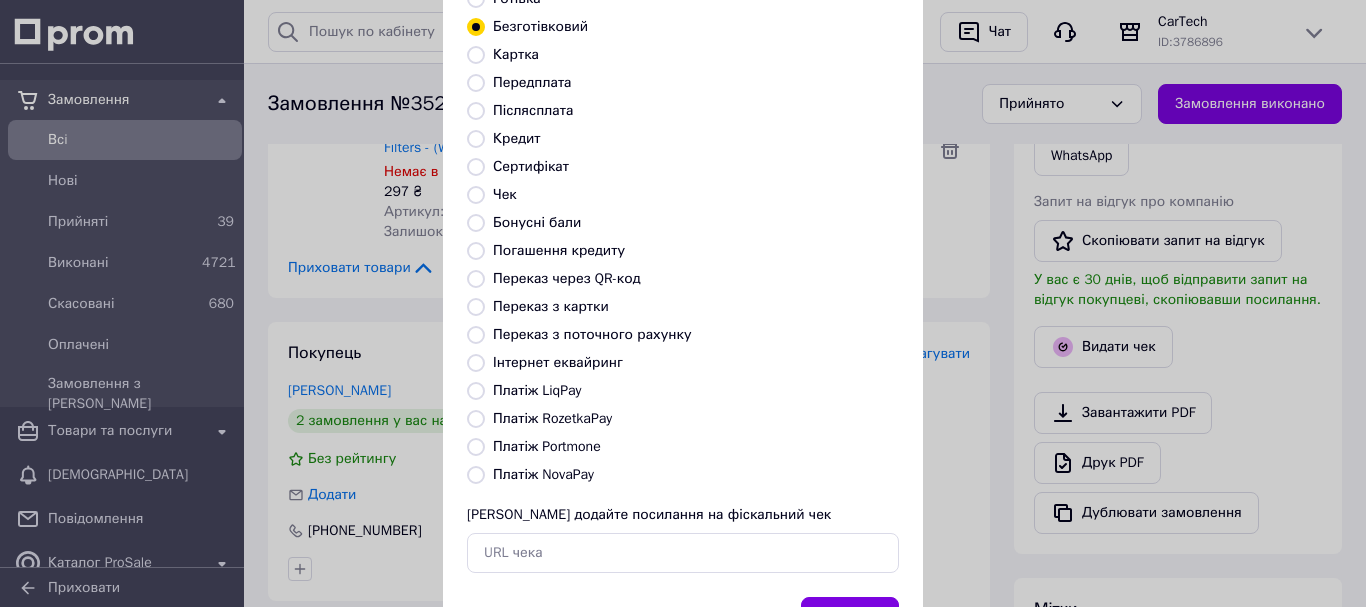 scroll, scrollTop: 252, scrollLeft: 0, axis: vertical 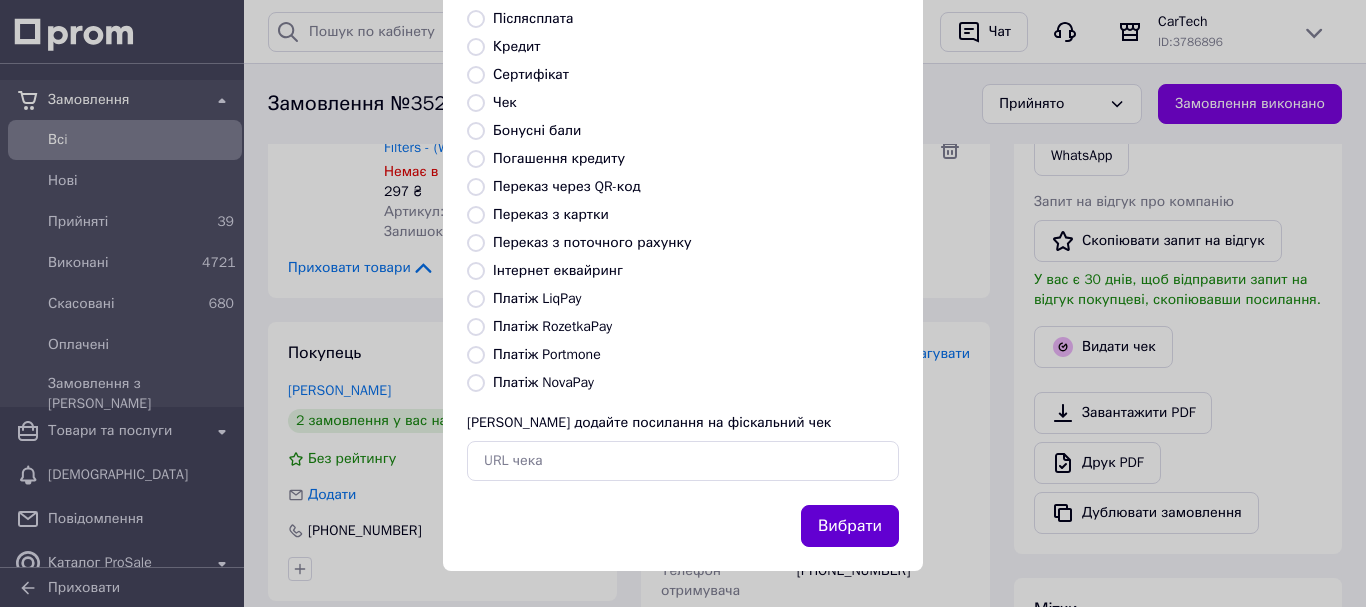 click on "Вибрати" at bounding box center (850, 526) 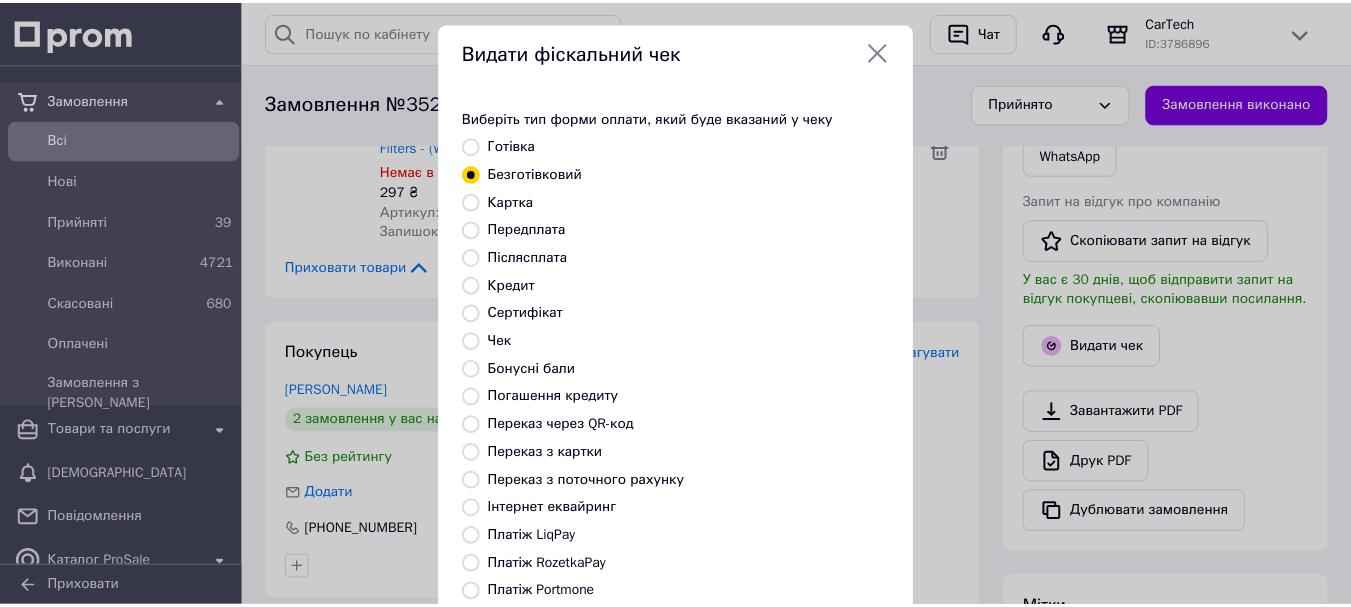 scroll, scrollTop: 0, scrollLeft: 0, axis: both 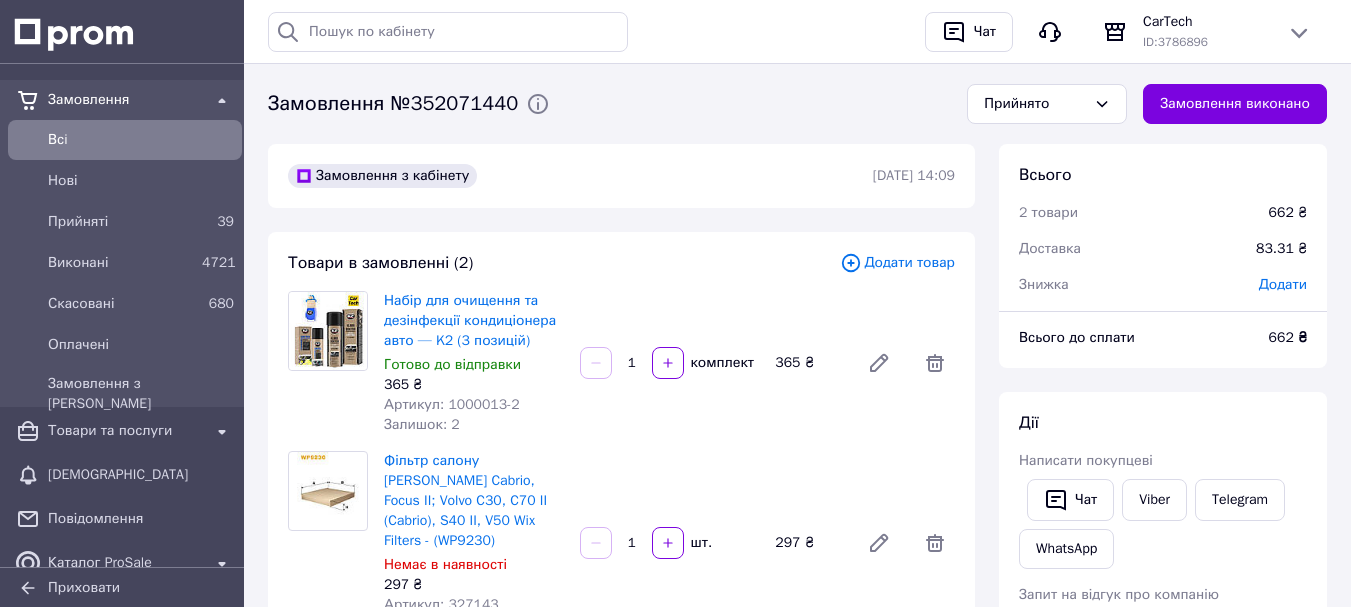 click on "Всi" at bounding box center (141, 140) 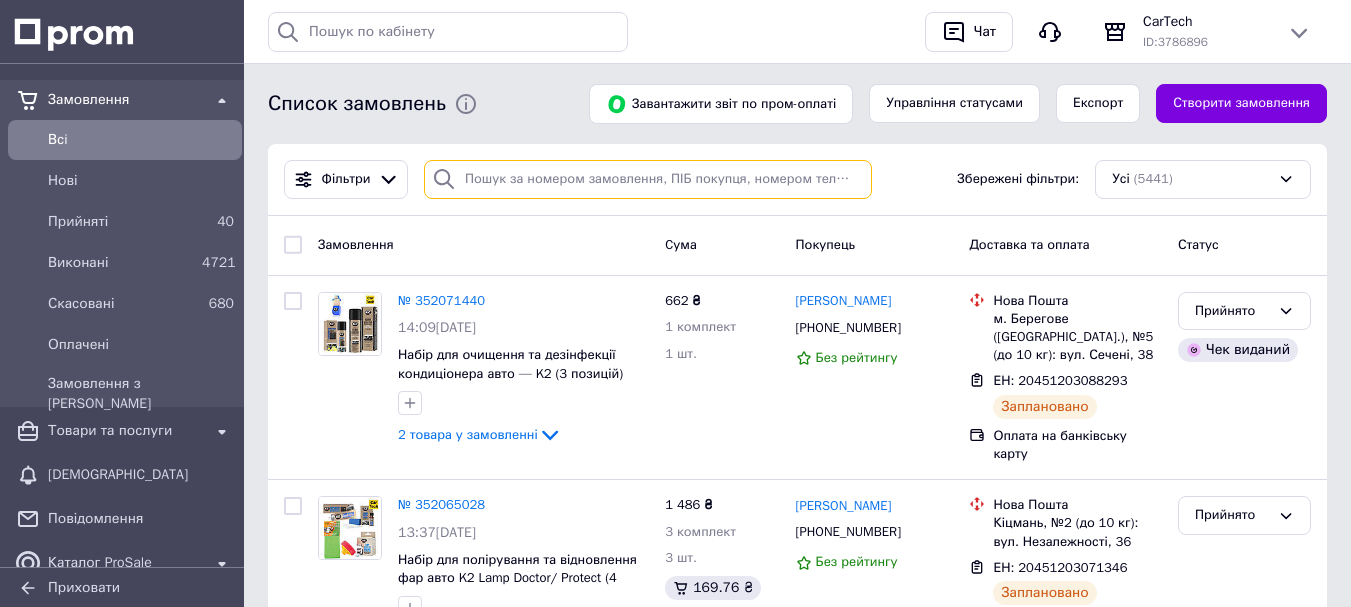 click at bounding box center [648, 179] 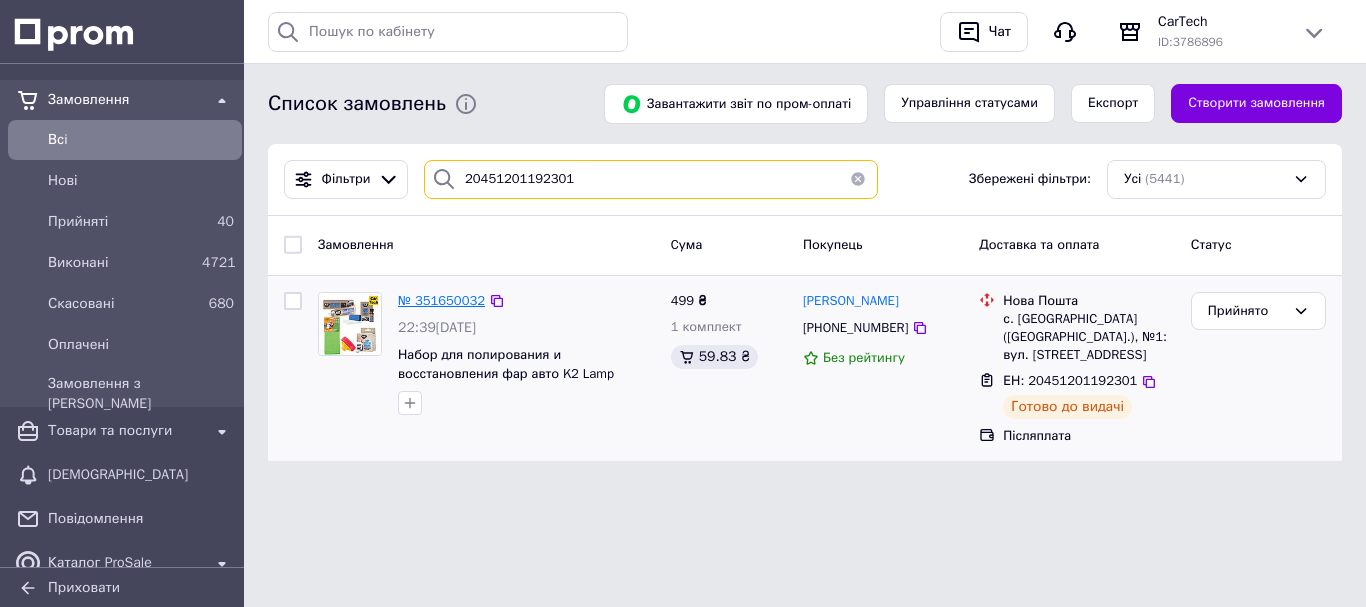 type on "20451201192301" 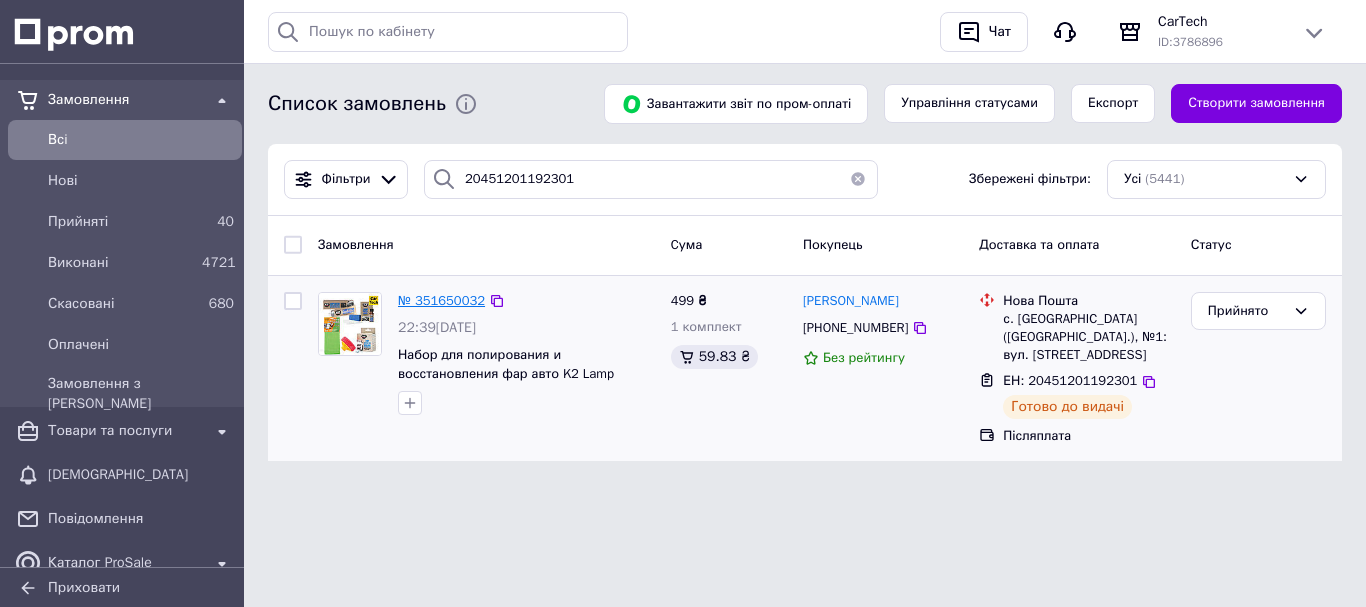 click on "№ 351650032" at bounding box center [441, 300] 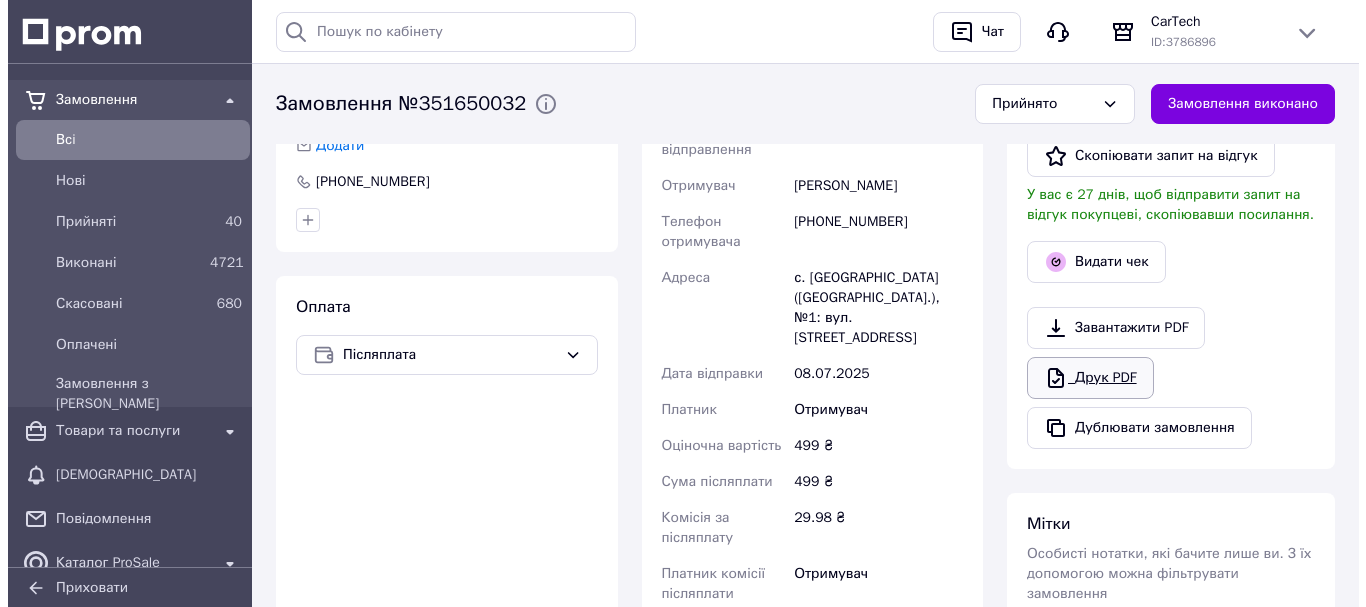 scroll, scrollTop: 607, scrollLeft: 0, axis: vertical 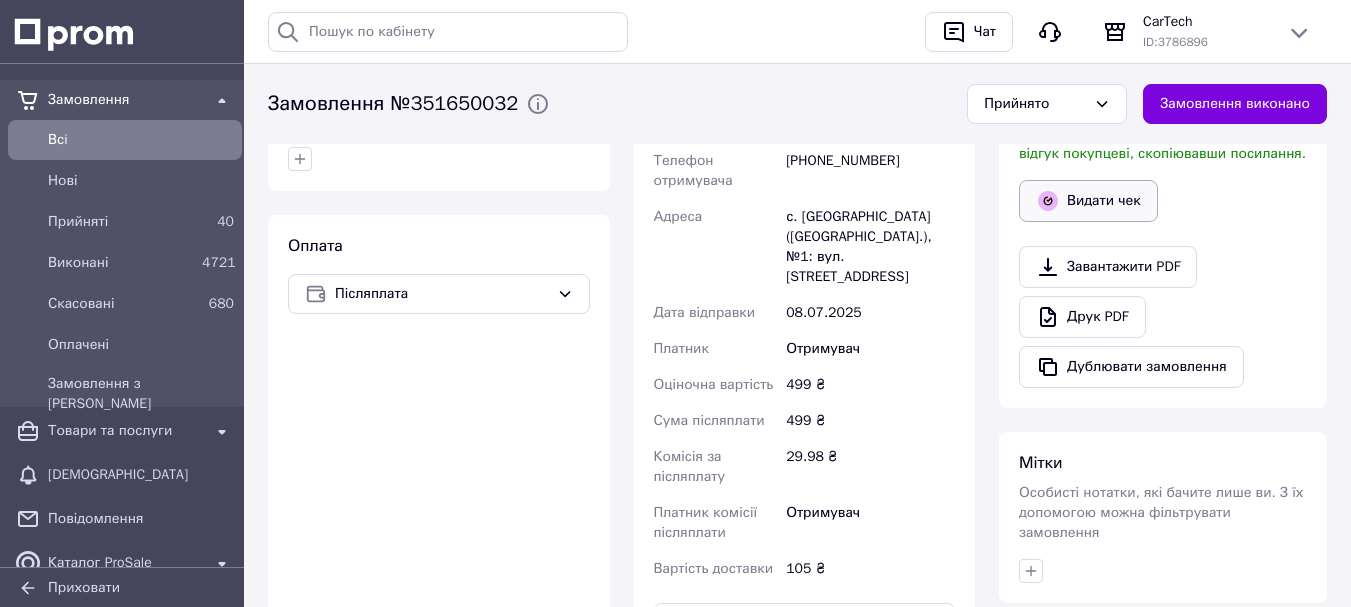 click on "Видати чек" at bounding box center [1088, 201] 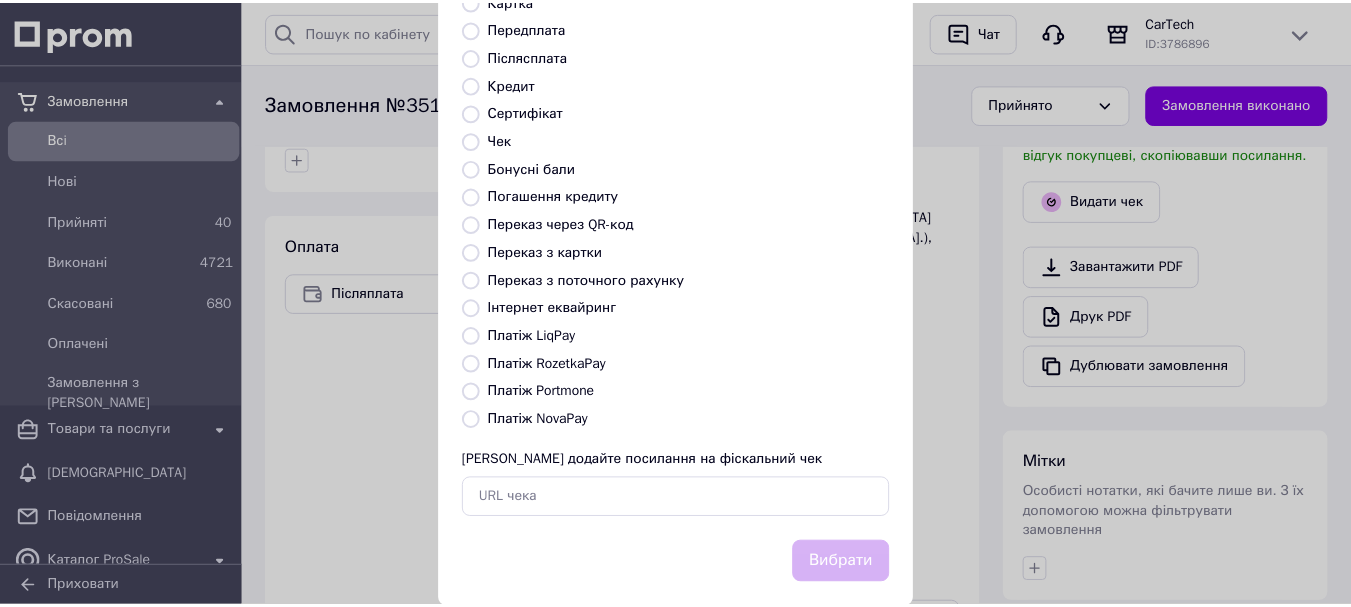 scroll, scrollTop: 252, scrollLeft: 0, axis: vertical 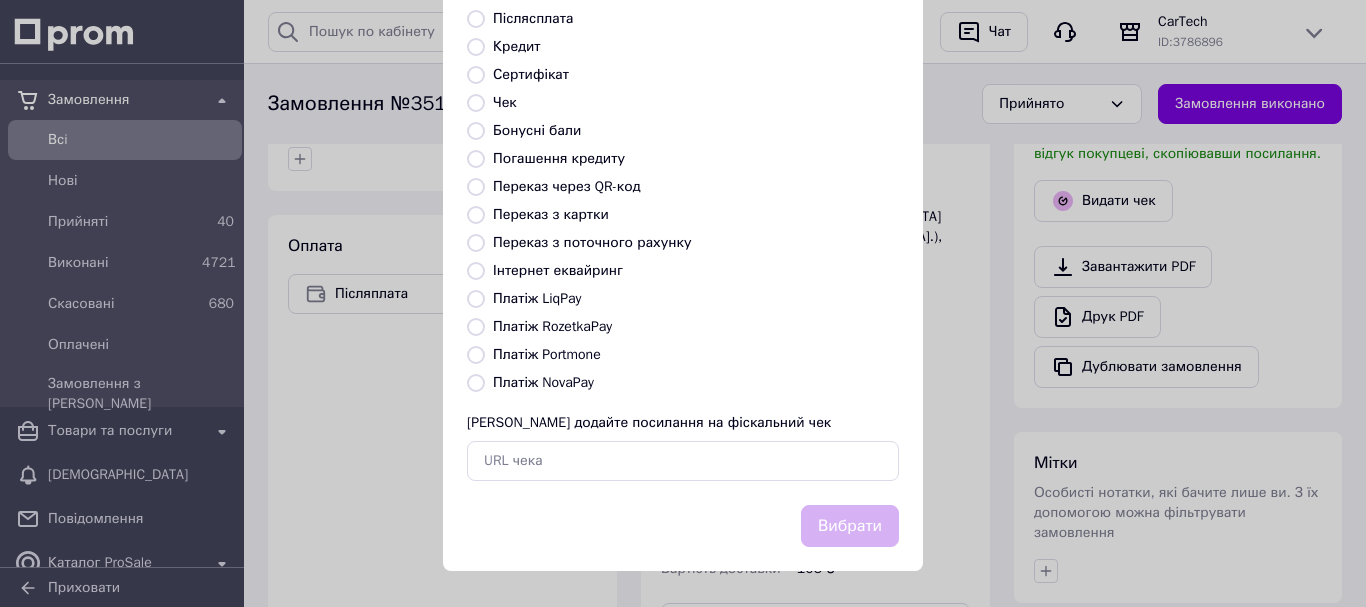 click on "Платіж NovaPay" at bounding box center (543, 382) 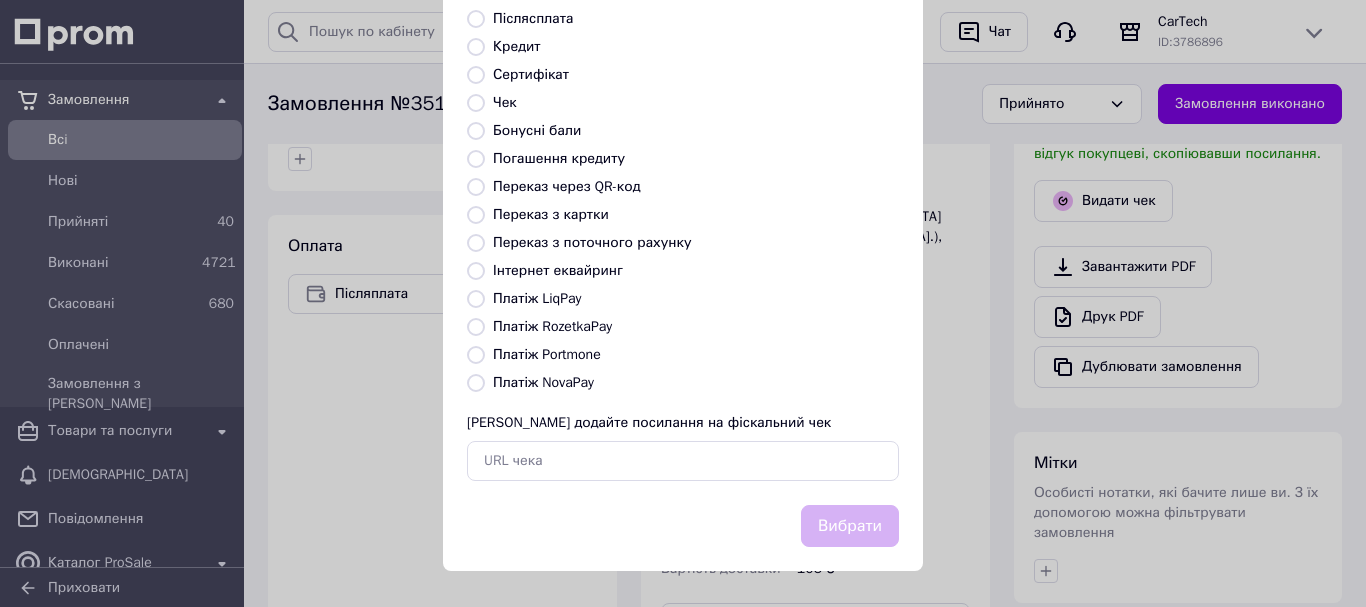 radio on "true" 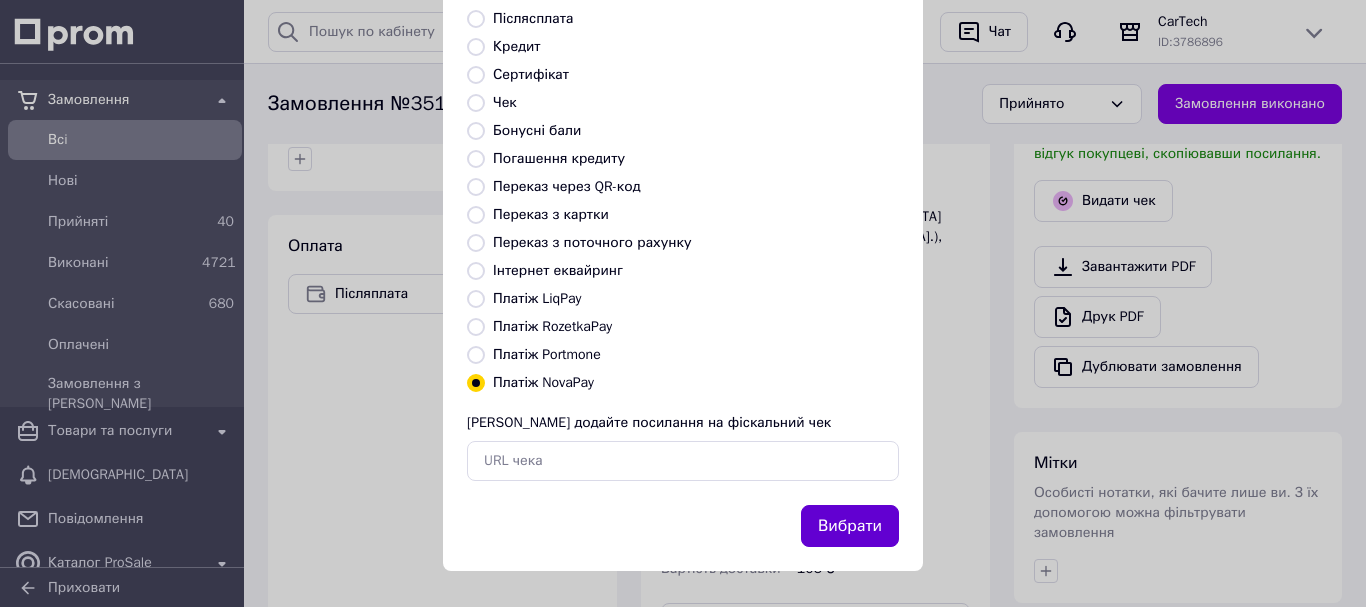 click on "Вибрати" at bounding box center (850, 526) 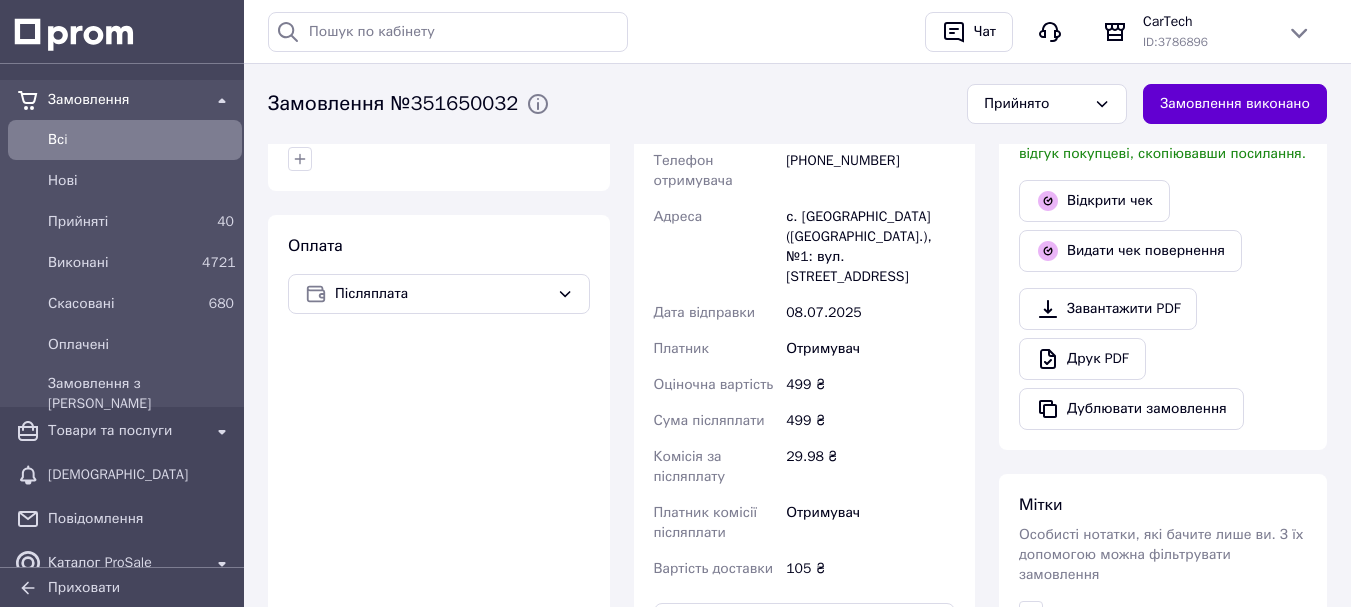 click on "Замовлення виконано" at bounding box center [1235, 104] 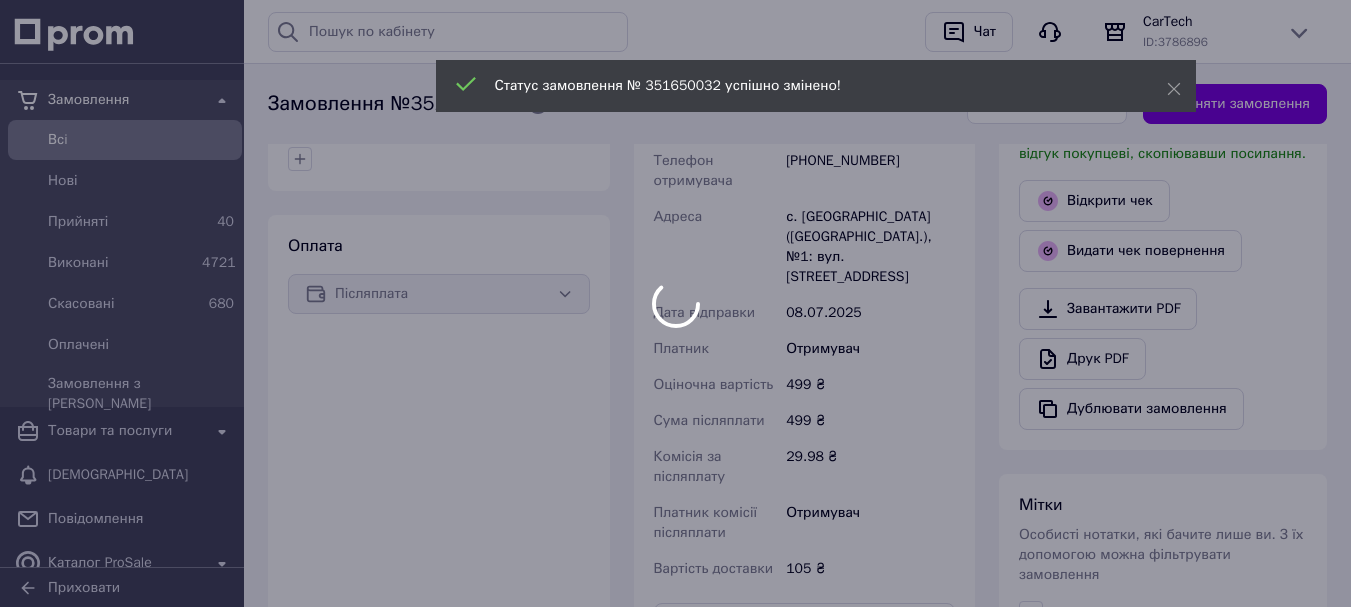 click on "Замовлення №351650032" at bounding box center [393, 104] 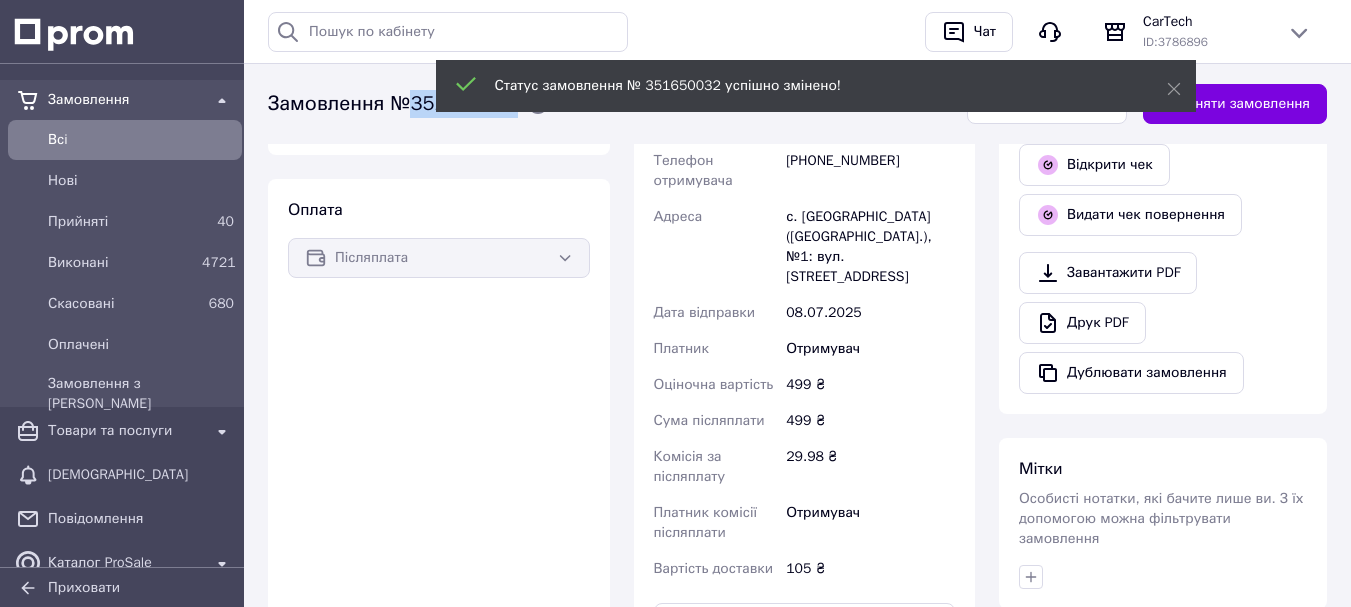 click on "Замовлення №351650032" at bounding box center [393, 104] 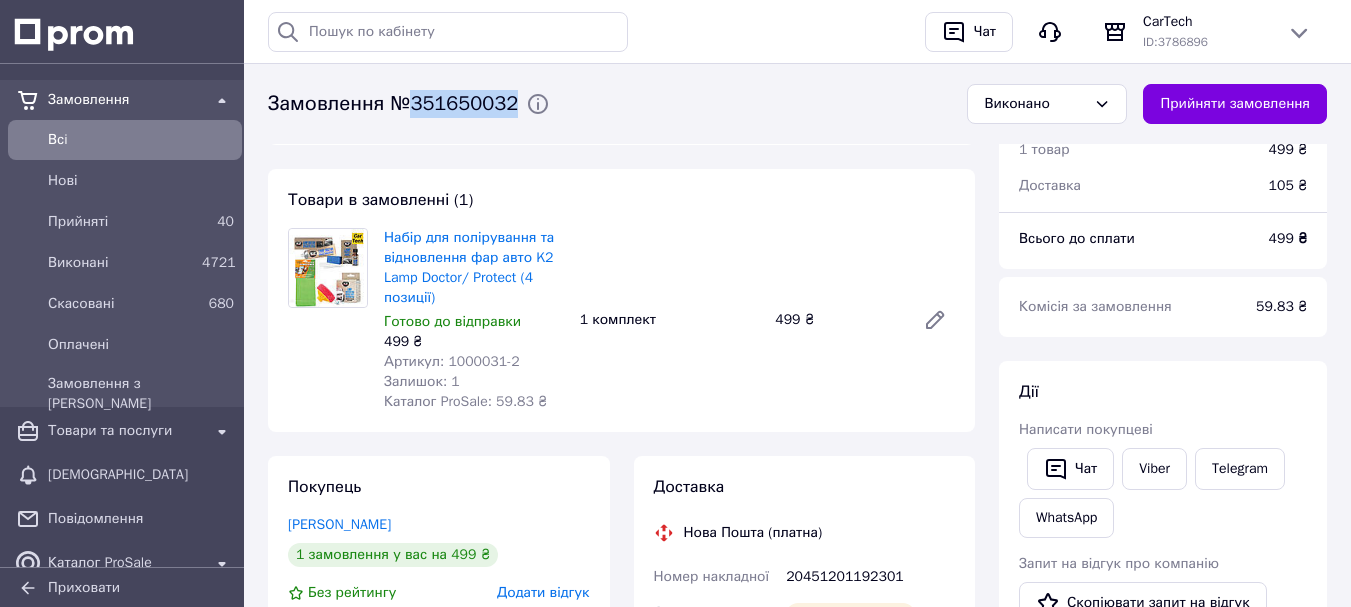 scroll, scrollTop: 7, scrollLeft: 0, axis: vertical 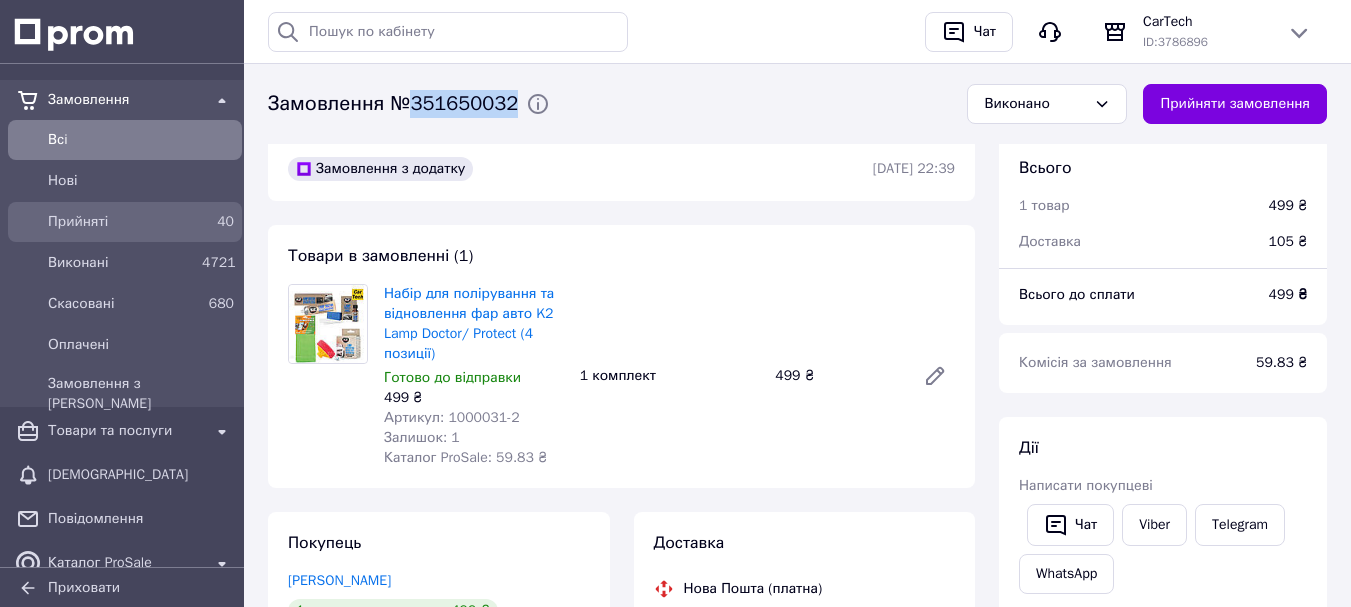 click on "Прийняті" at bounding box center (121, 222) 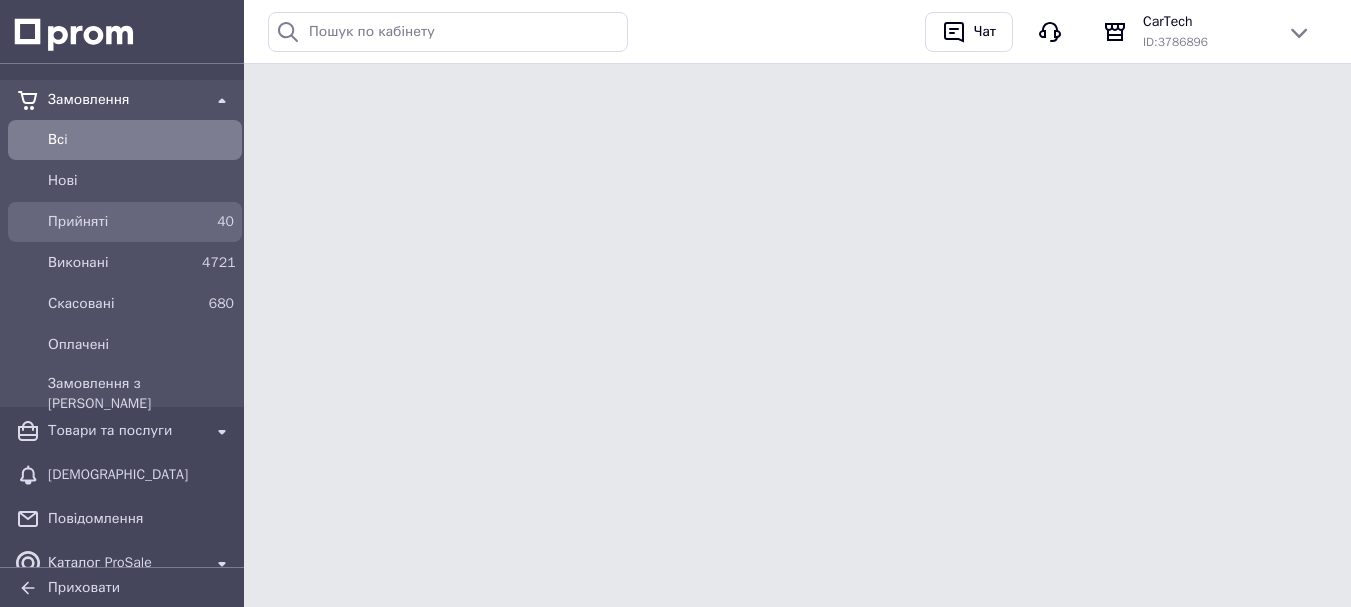 scroll, scrollTop: 0, scrollLeft: 0, axis: both 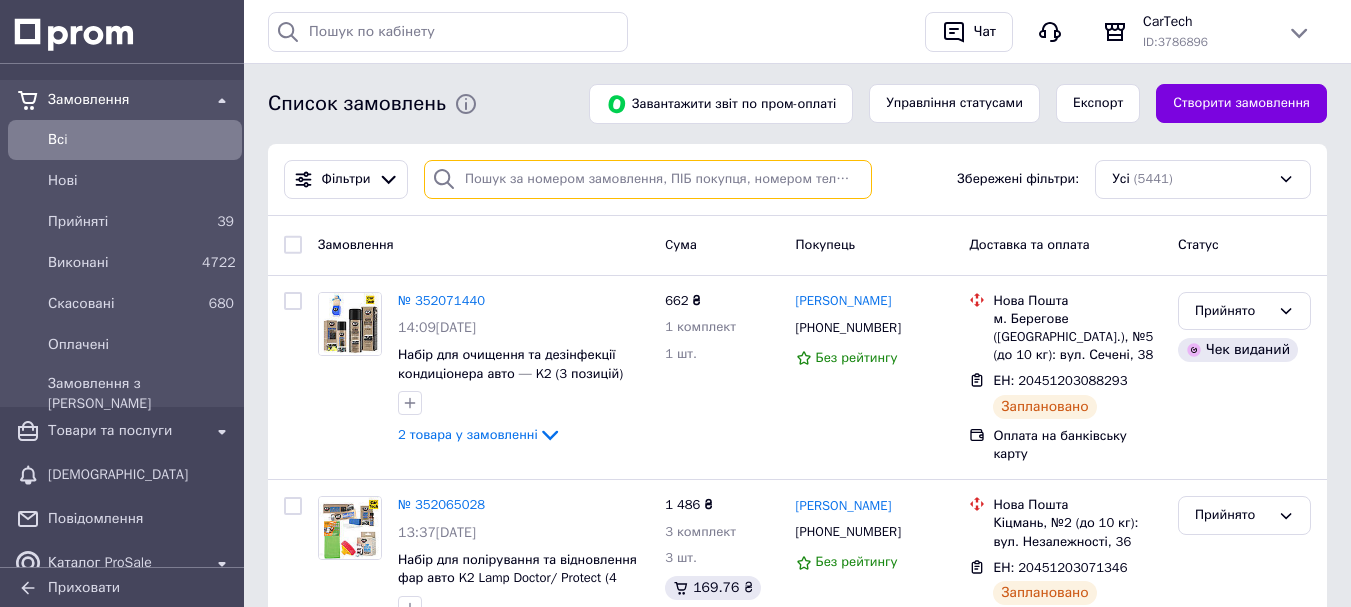 click at bounding box center (648, 179) 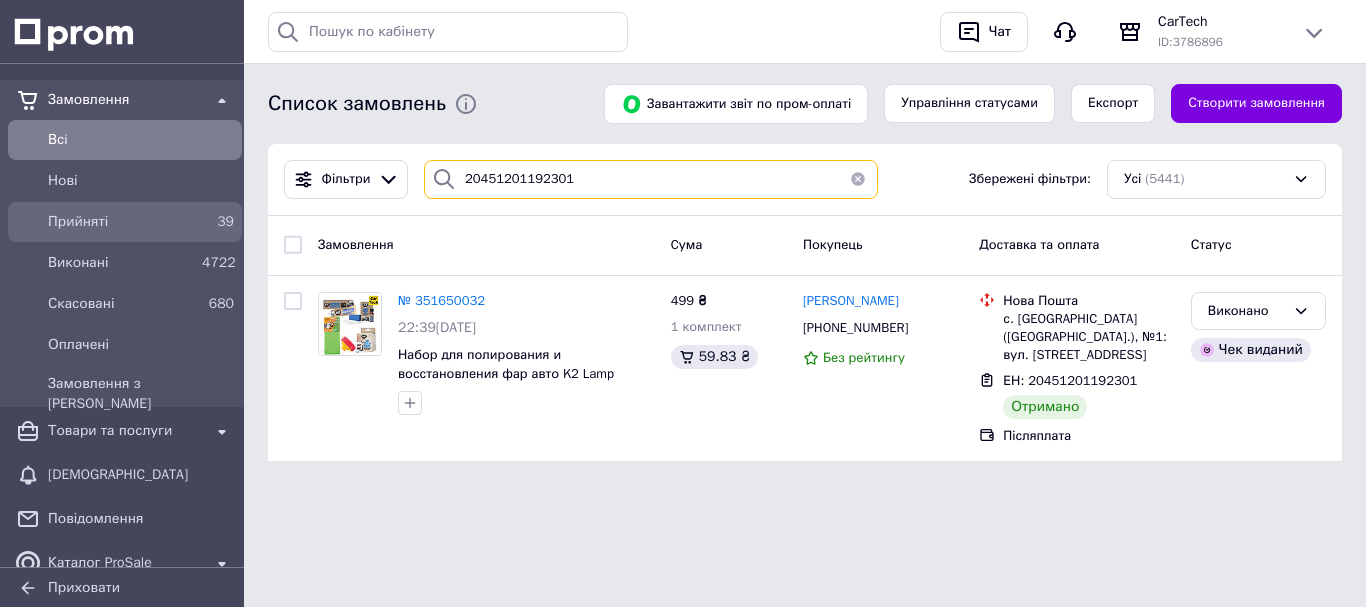 type on "20451201192301" 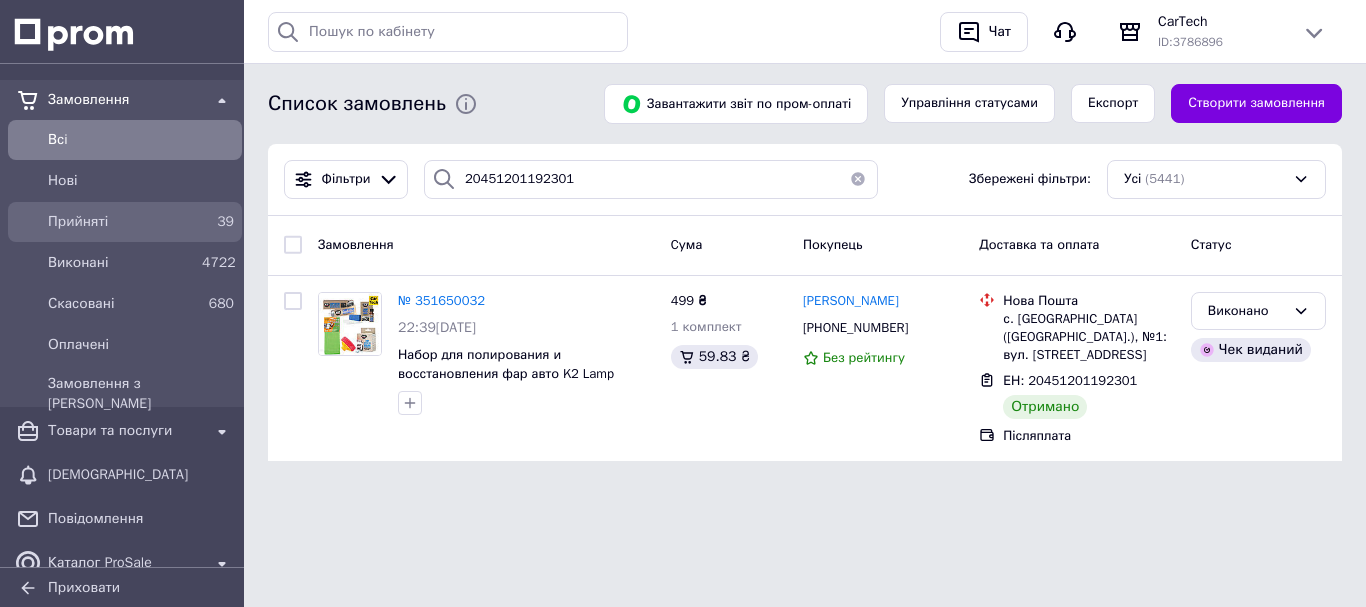 click on "Прийняті" at bounding box center [121, 222] 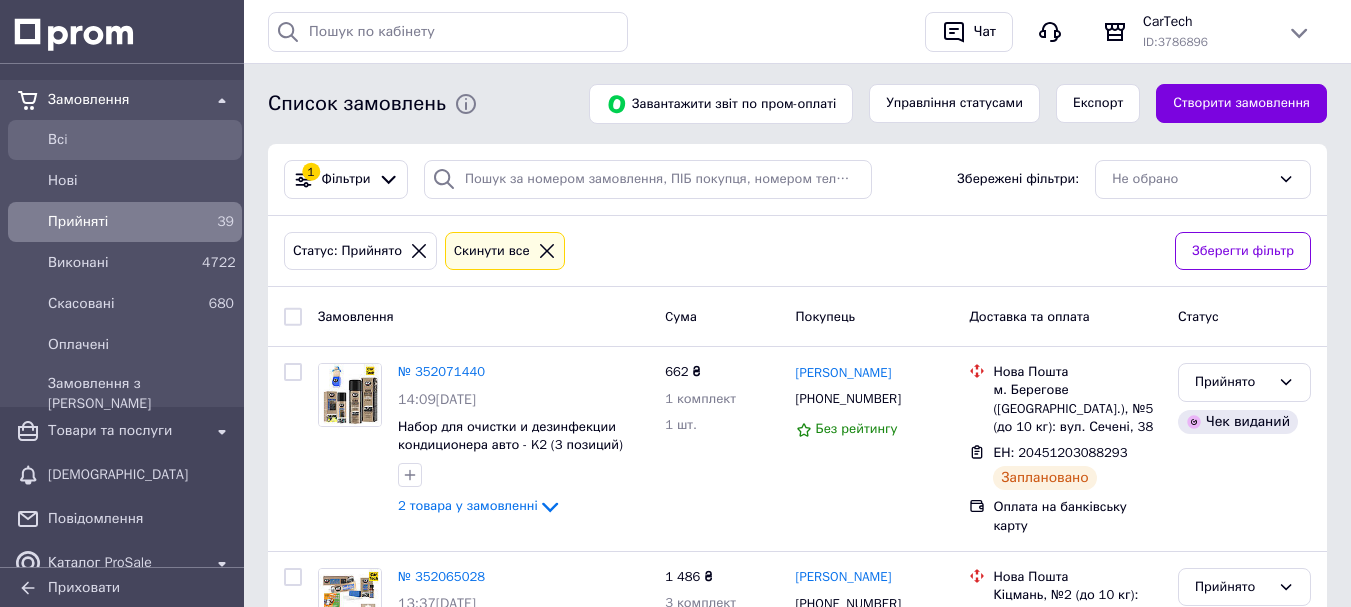 click on "Всi" at bounding box center [141, 140] 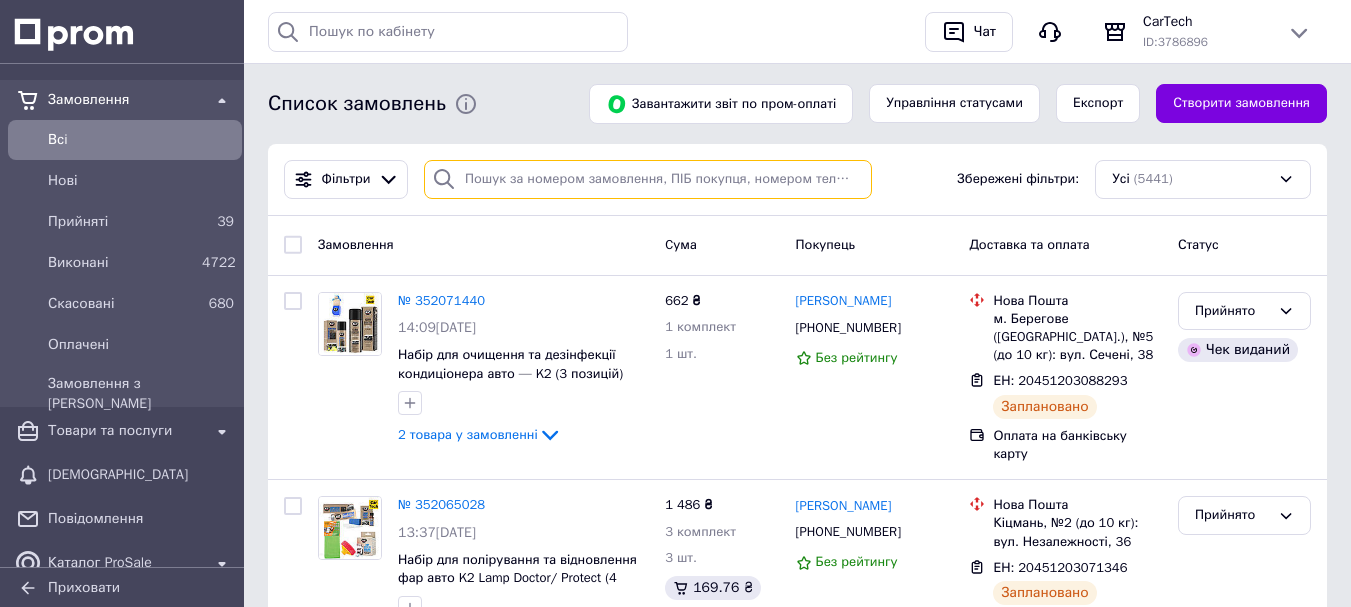 click at bounding box center (648, 179) 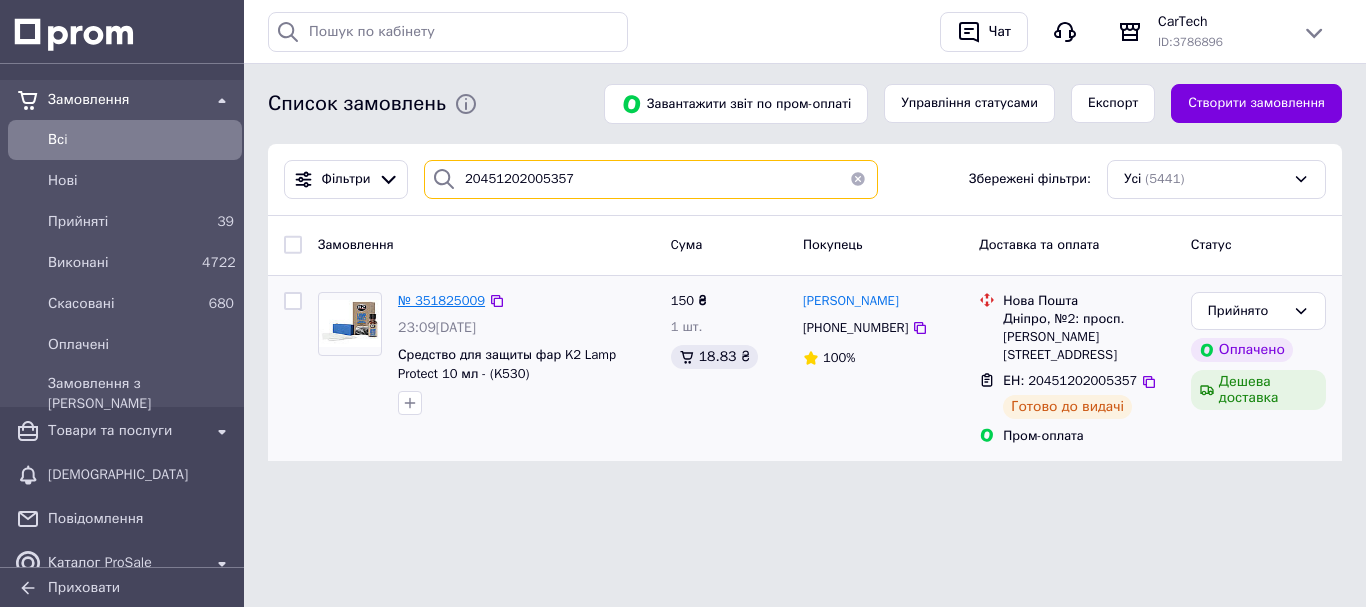 type on "20451202005357" 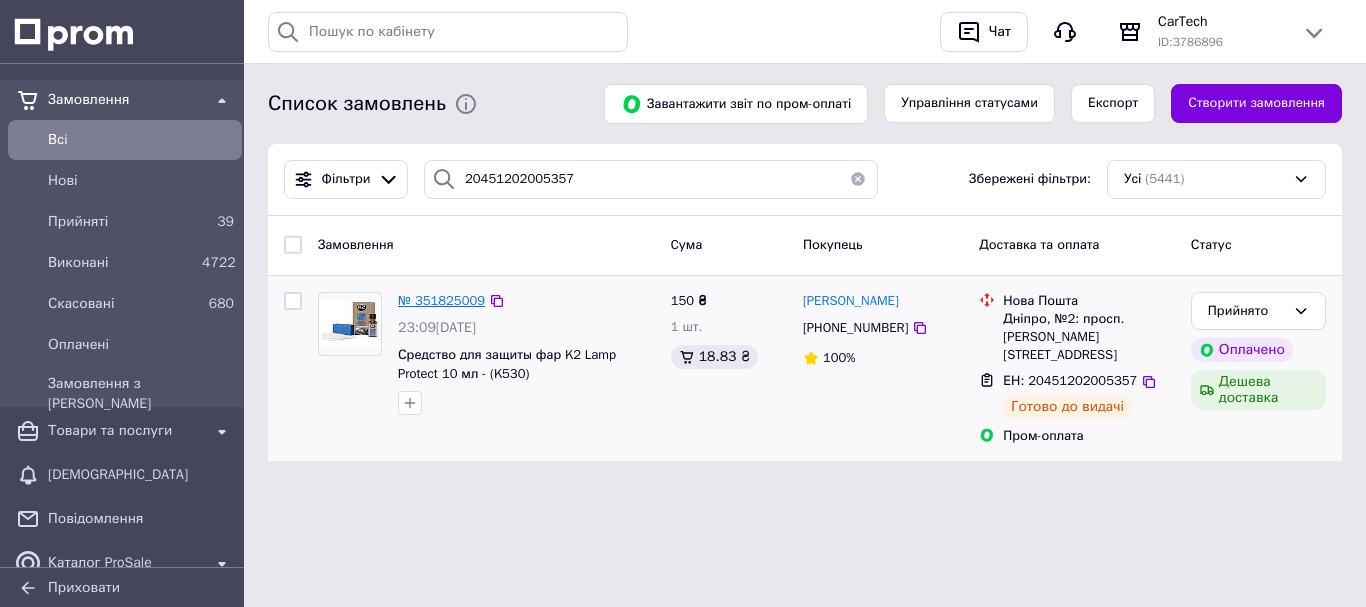 click on "№ 351825009" at bounding box center [441, 300] 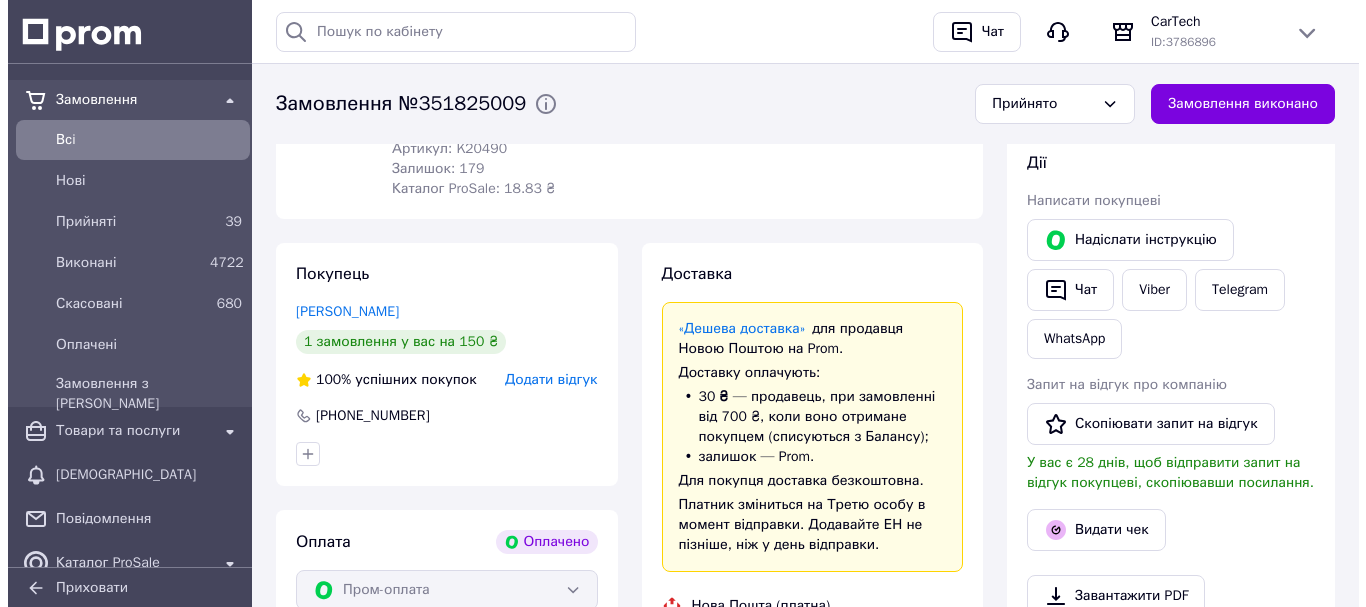 scroll, scrollTop: 400, scrollLeft: 0, axis: vertical 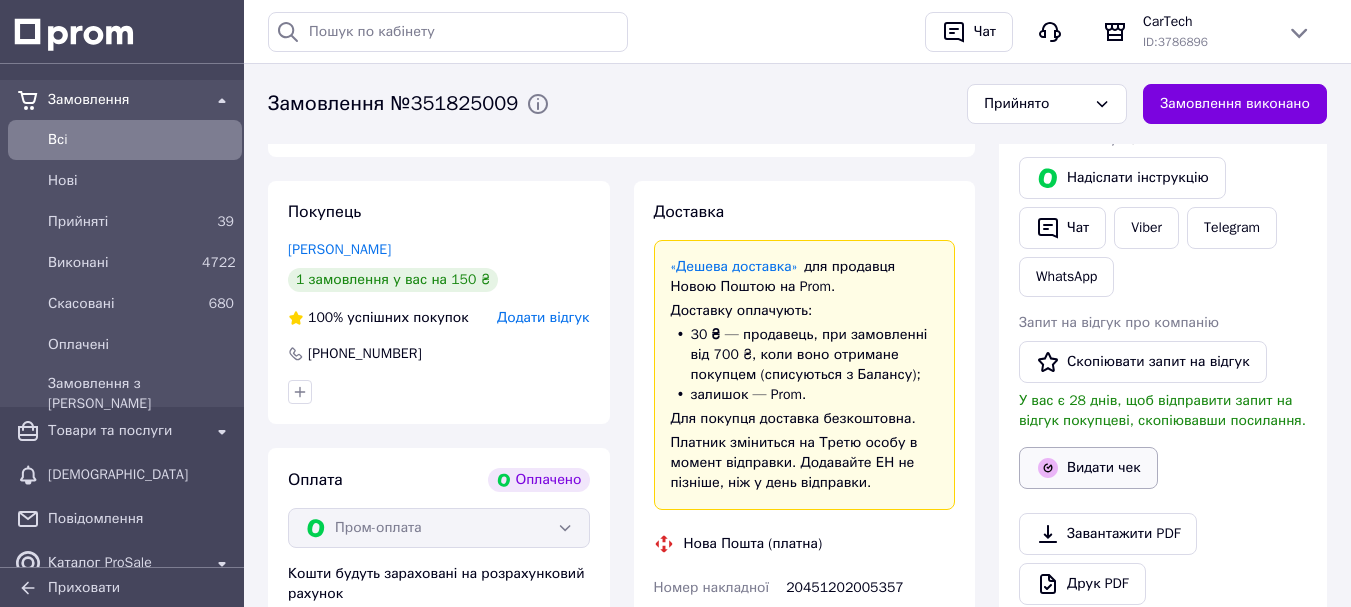 click on "Видати чек" at bounding box center (1088, 468) 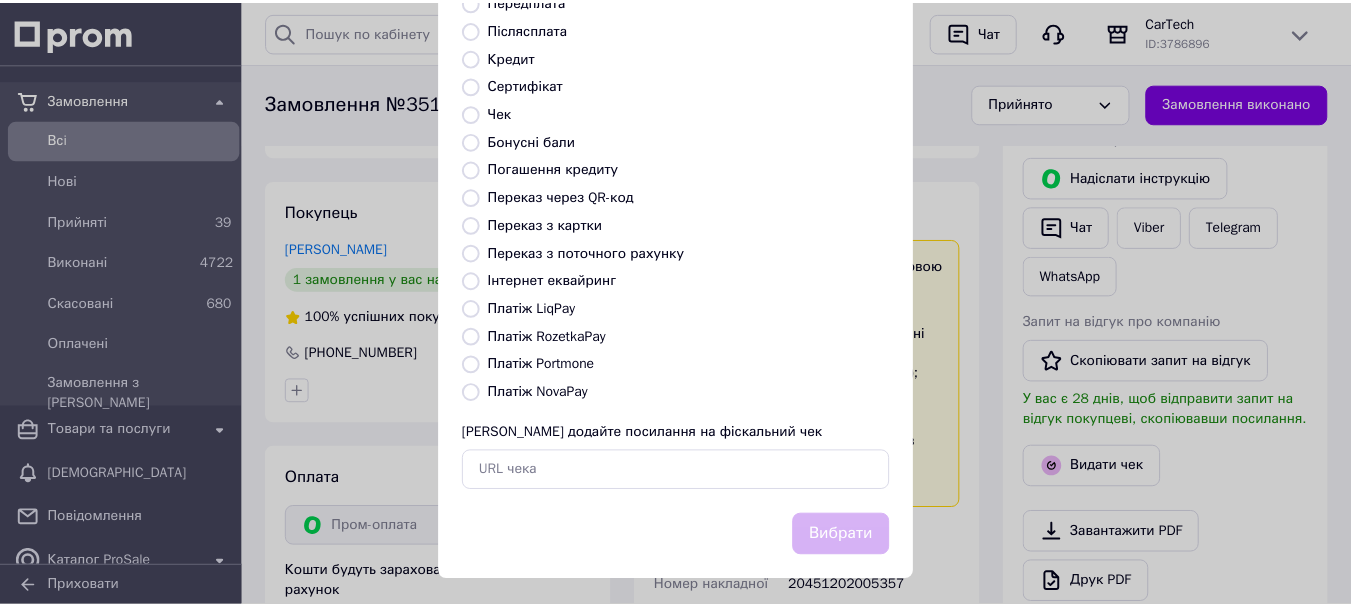 scroll, scrollTop: 252, scrollLeft: 0, axis: vertical 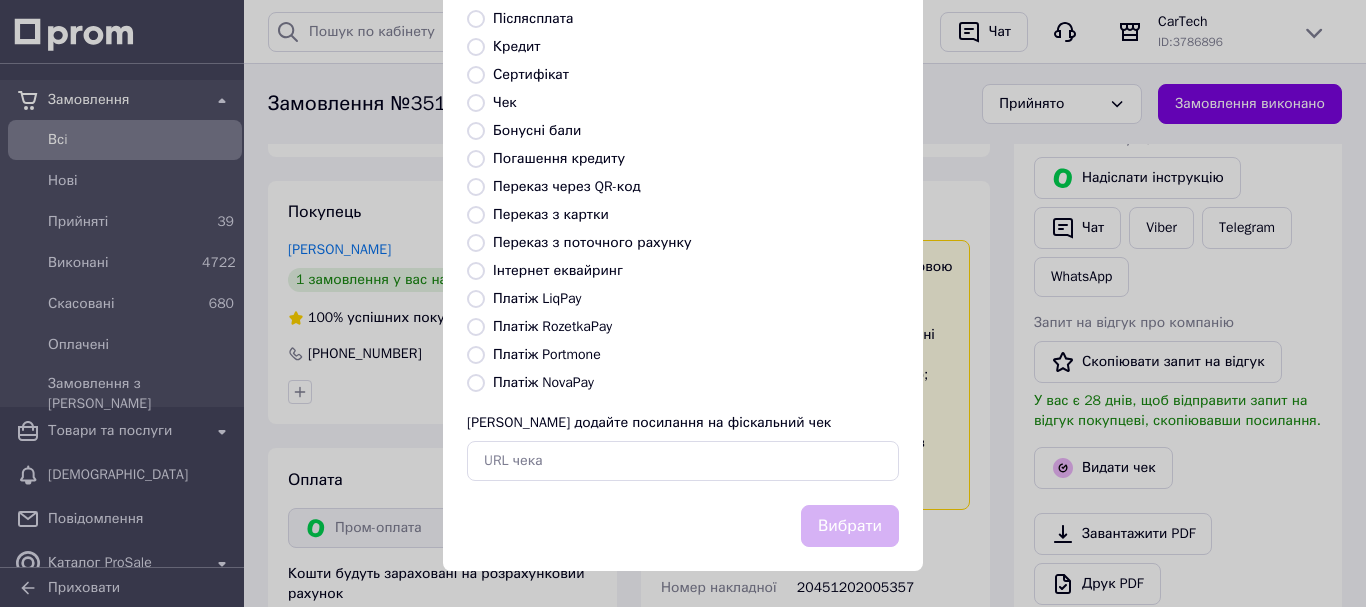 click on "Платіж RozetkaPay" at bounding box center (552, 326) 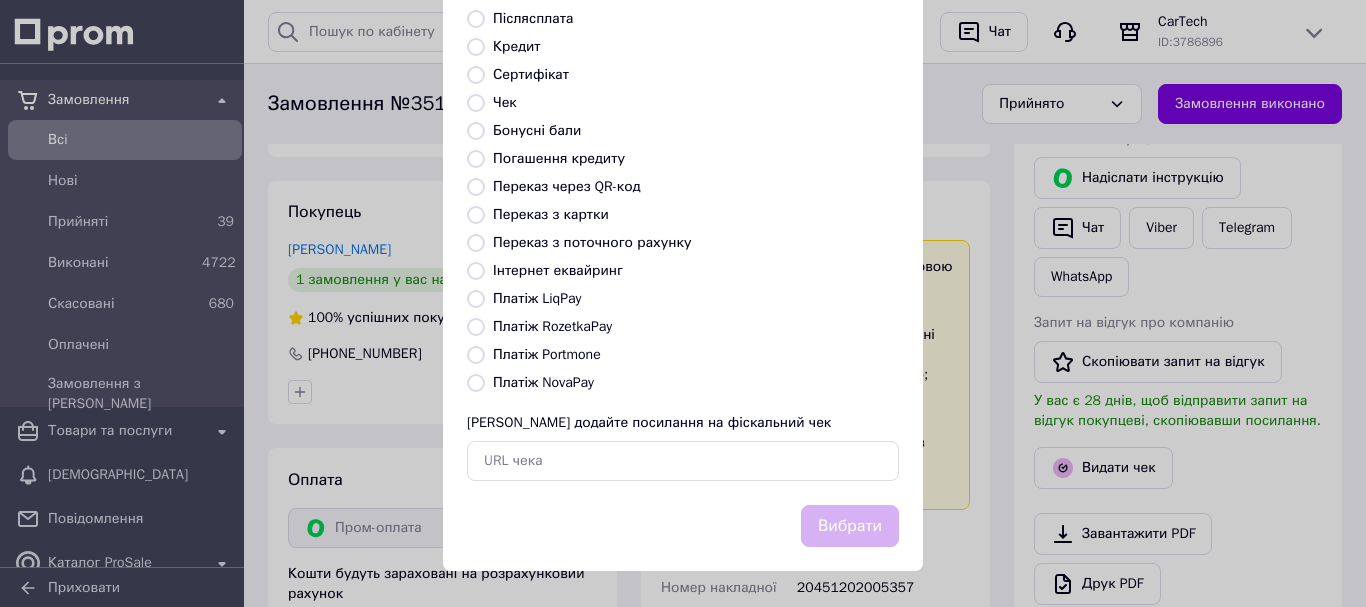 radio on "true" 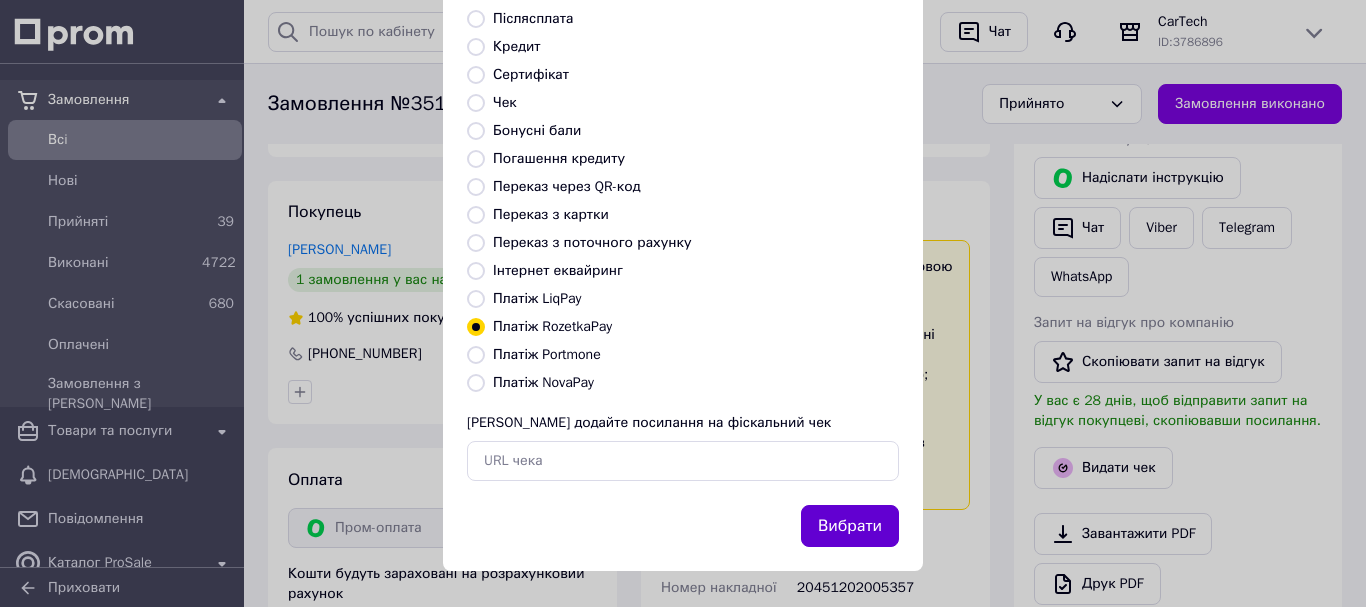 click on "Вибрати" at bounding box center (850, 526) 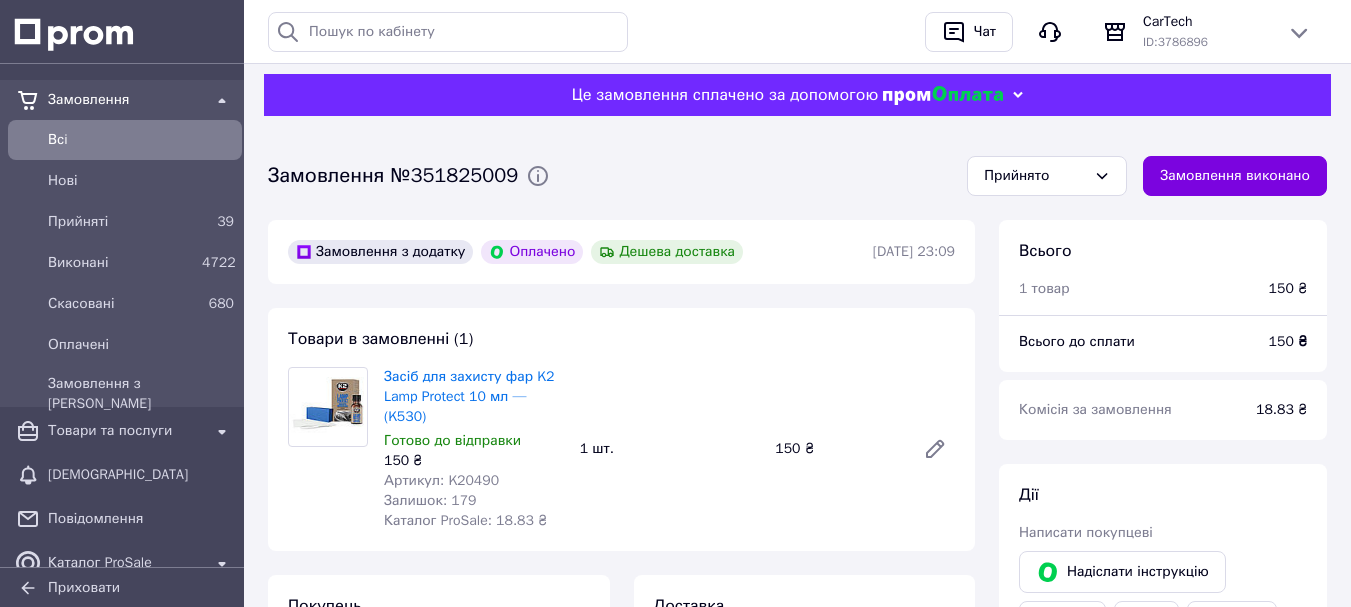 scroll, scrollTop: 0, scrollLeft: 0, axis: both 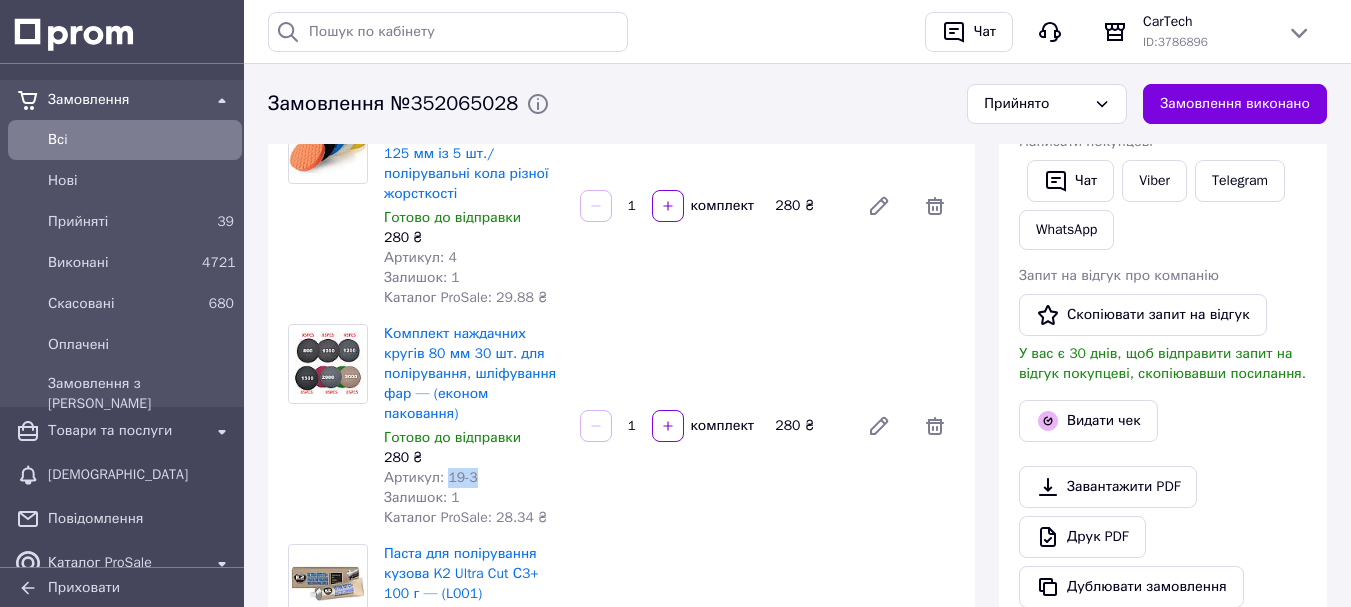 drag, startPoint x: 444, startPoint y: 457, endPoint x: 485, endPoint y: 457, distance: 41 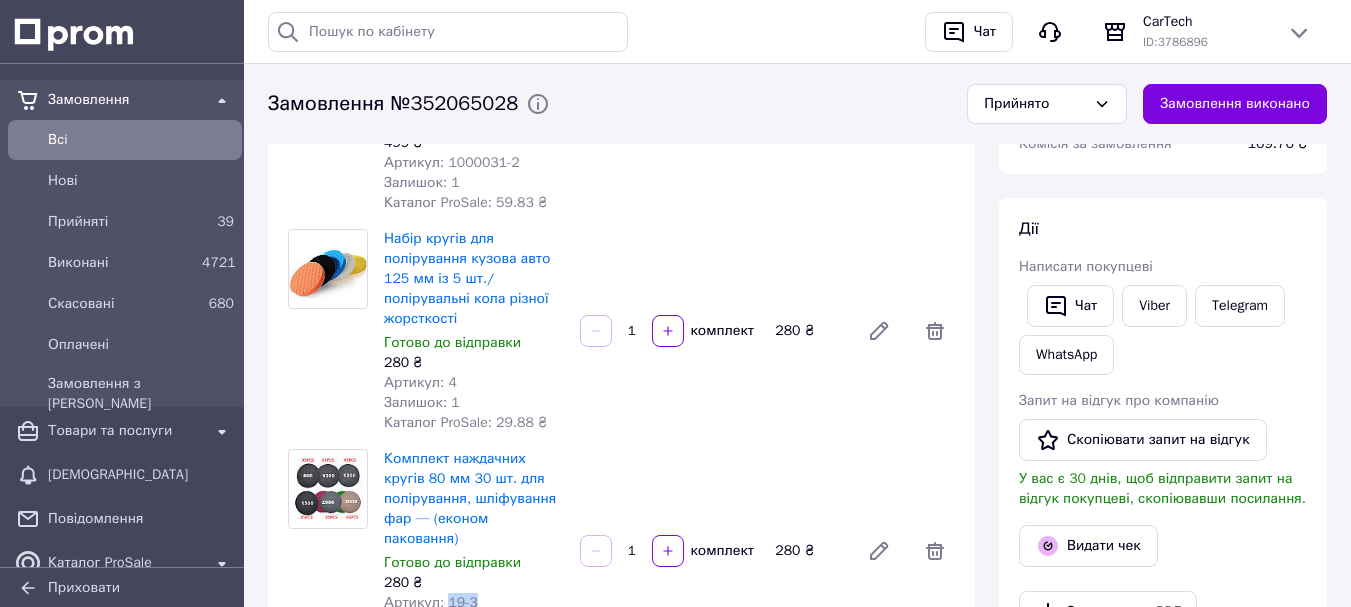scroll, scrollTop: 260, scrollLeft: 0, axis: vertical 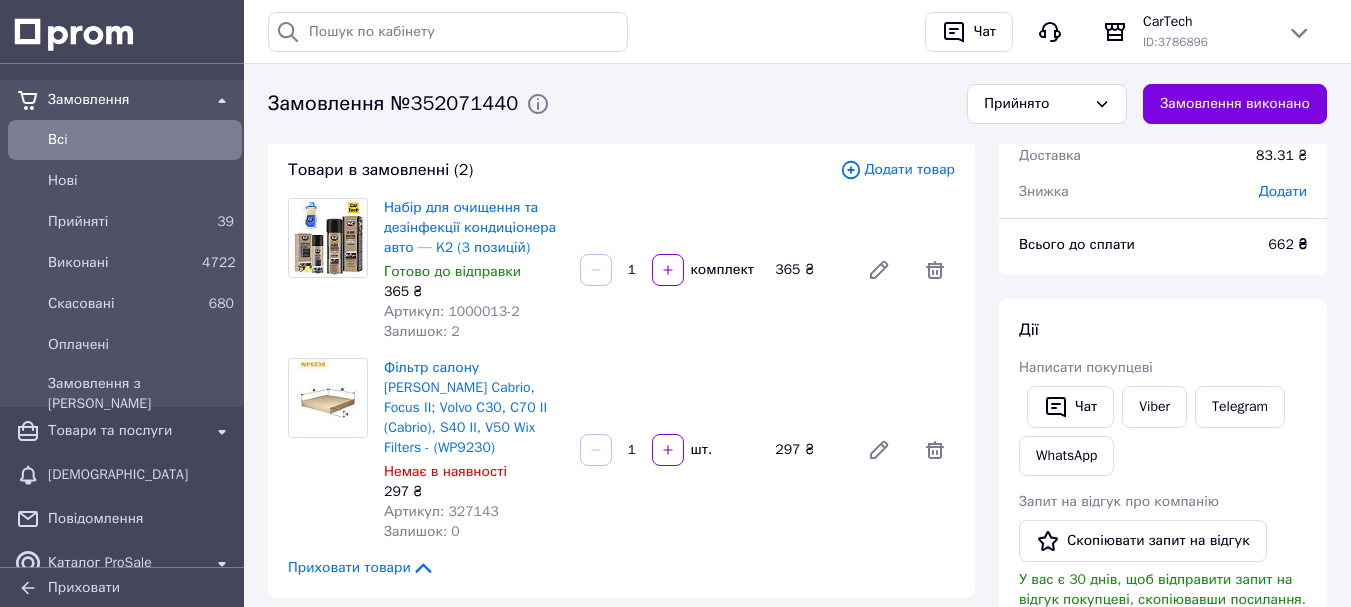 click on "Артикул: 327143" at bounding box center (441, 511) 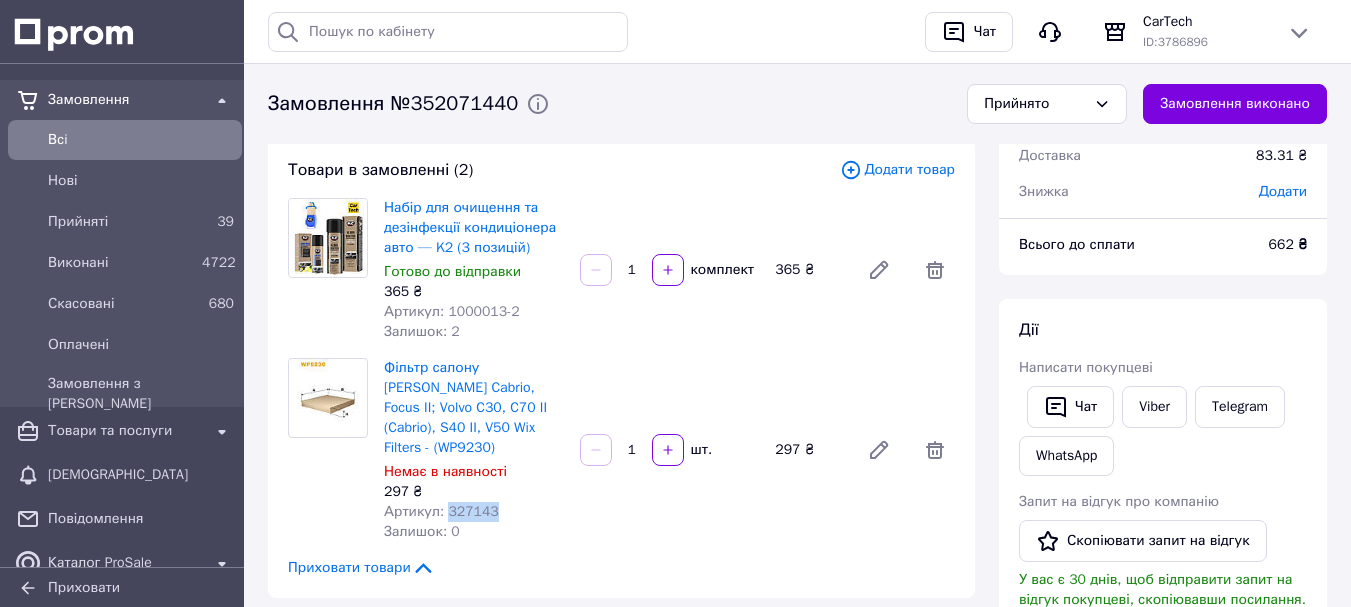 click on "Артикул: 327143" at bounding box center (441, 511) 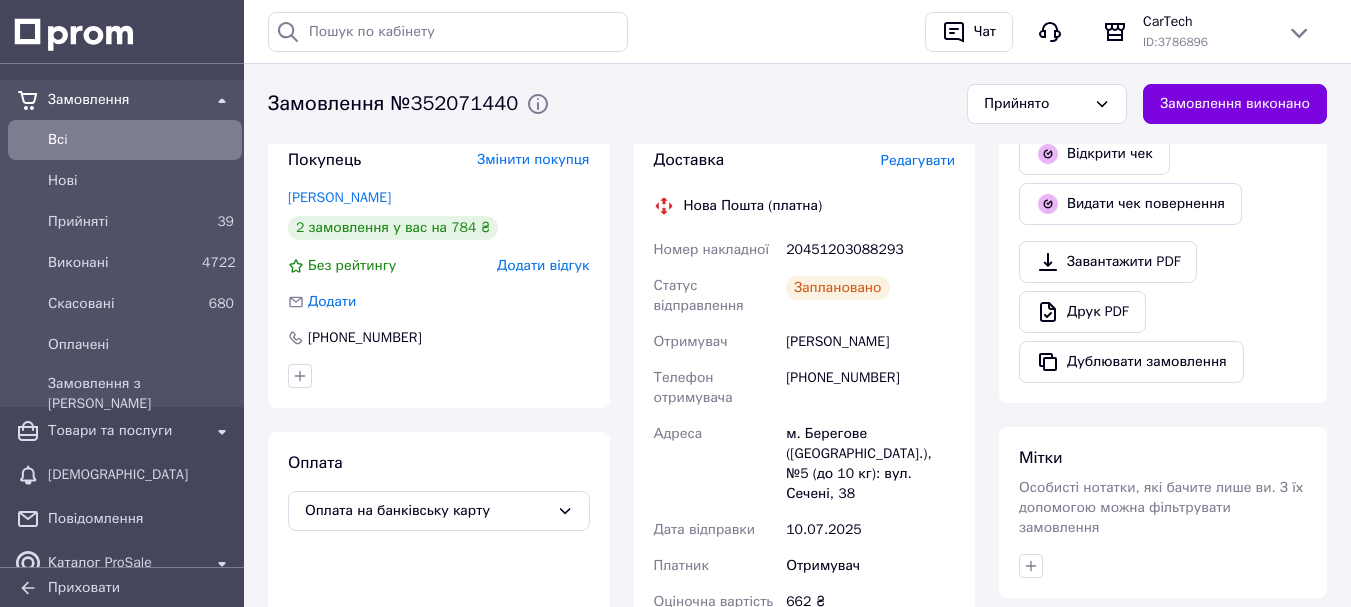 scroll, scrollTop: 587, scrollLeft: 0, axis: vertical 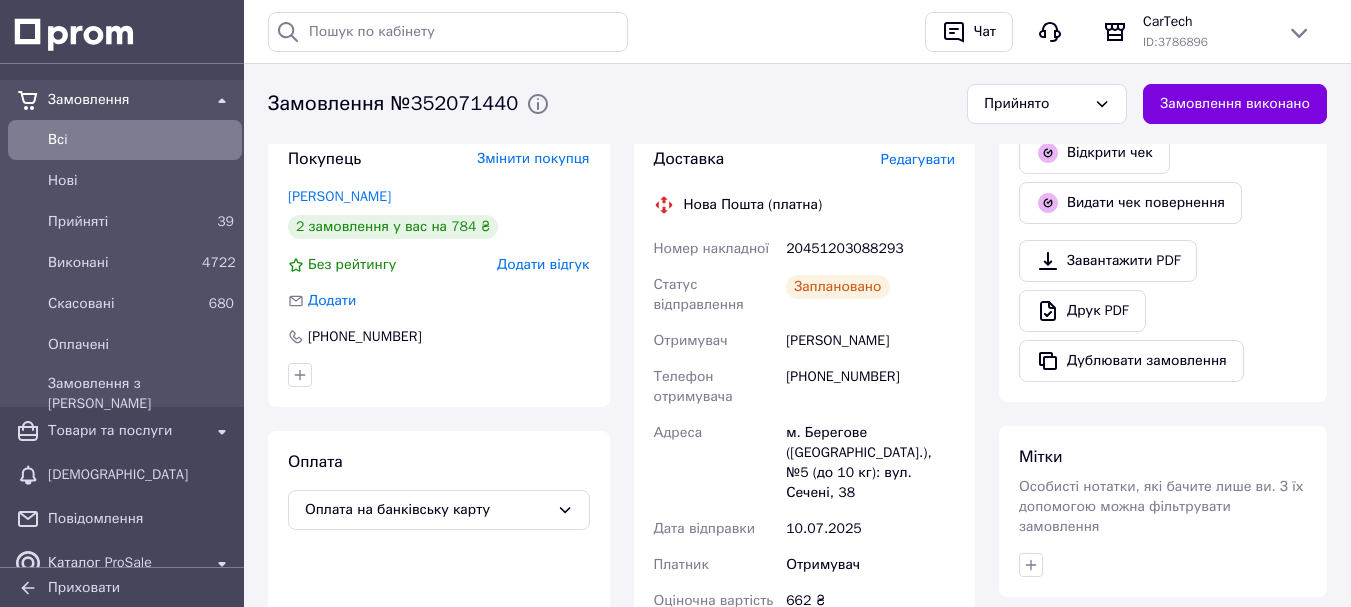 click on "20451203088293" at bounding box center (870, 249) 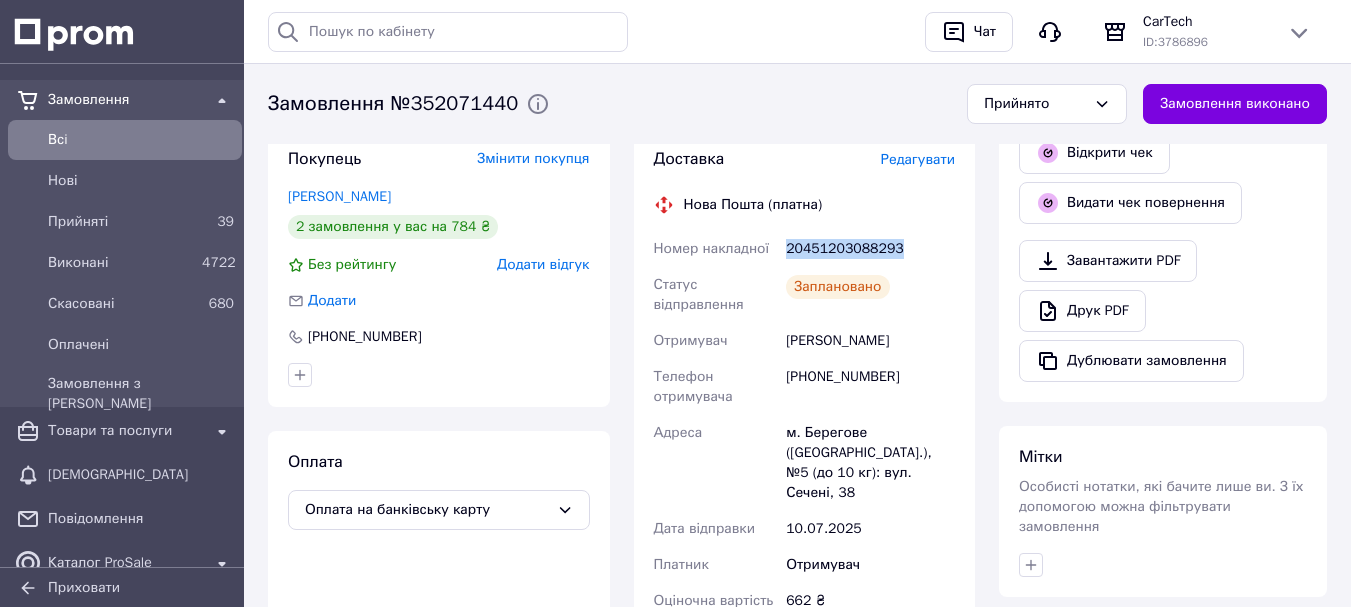 click on "20451203088293" at bounding box center [870, 249] 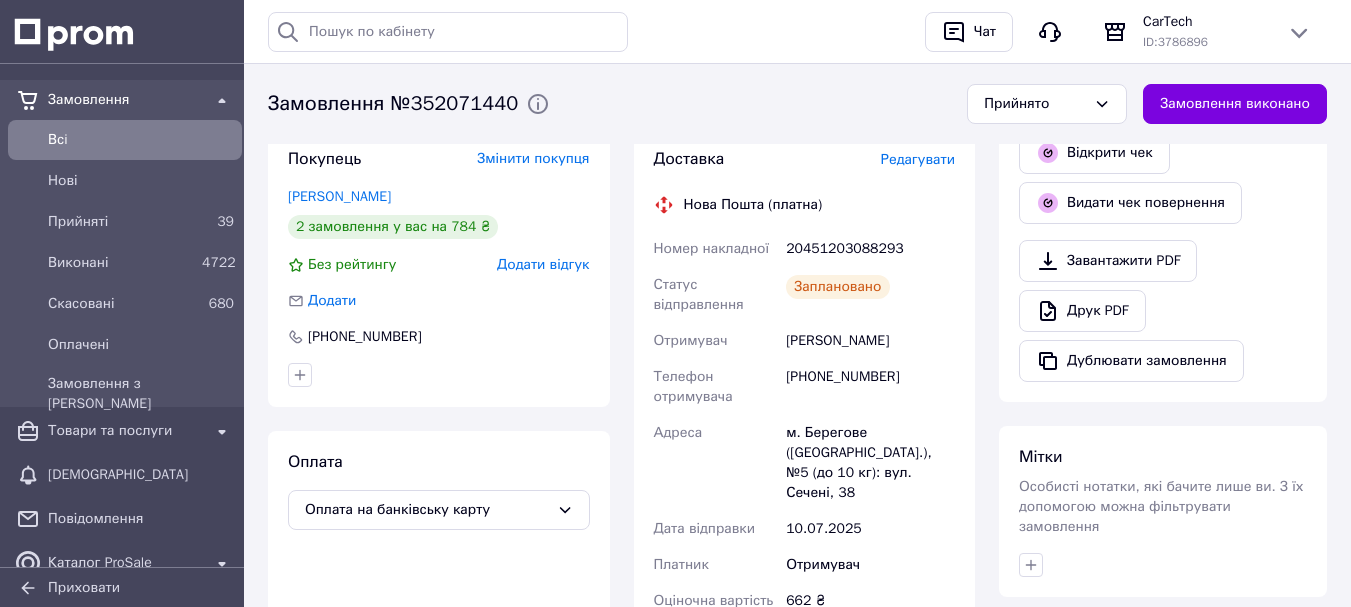 click on "Оплата Оплата на банківську карту" at bounding box center (439, 581) 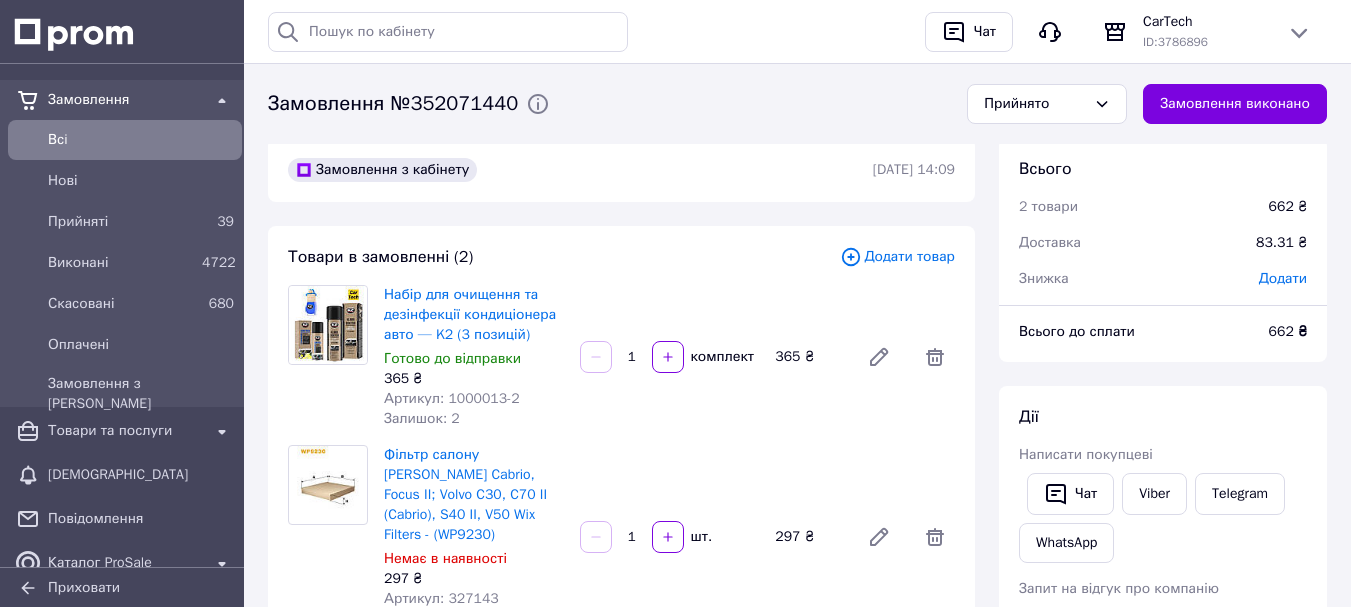 scroll, scrollTop: 0, scrollLeft: 0, axis: both 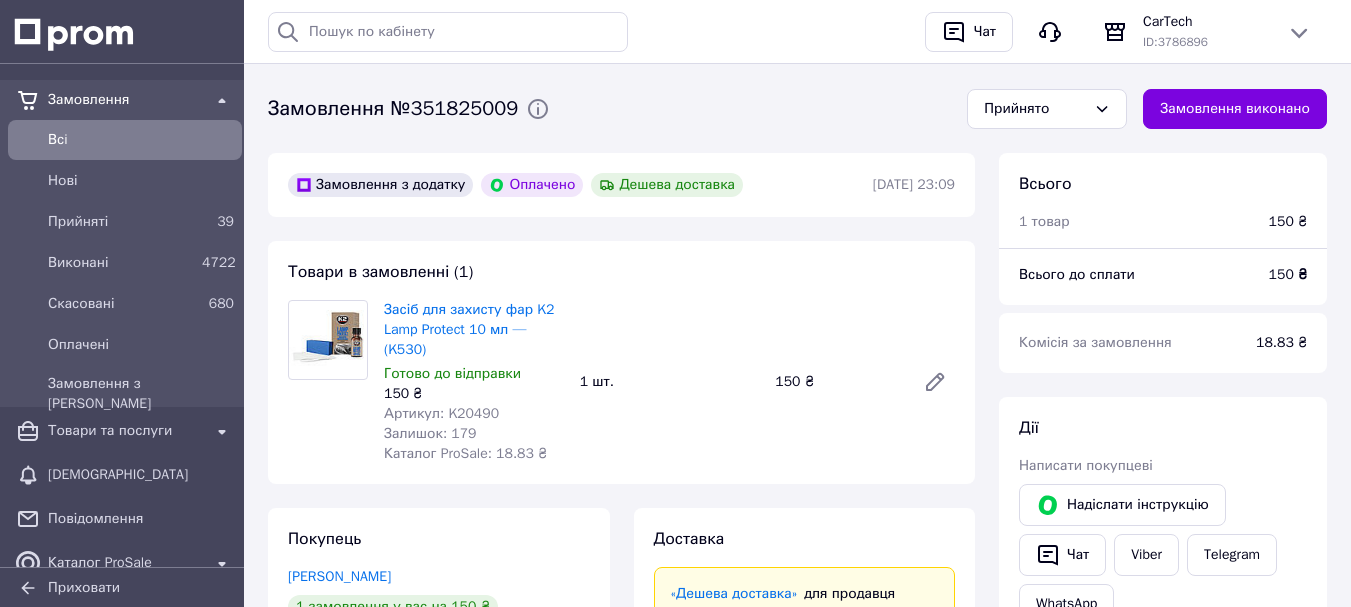 click on "Замовлення №351825009" at bounding box center [393, 109] 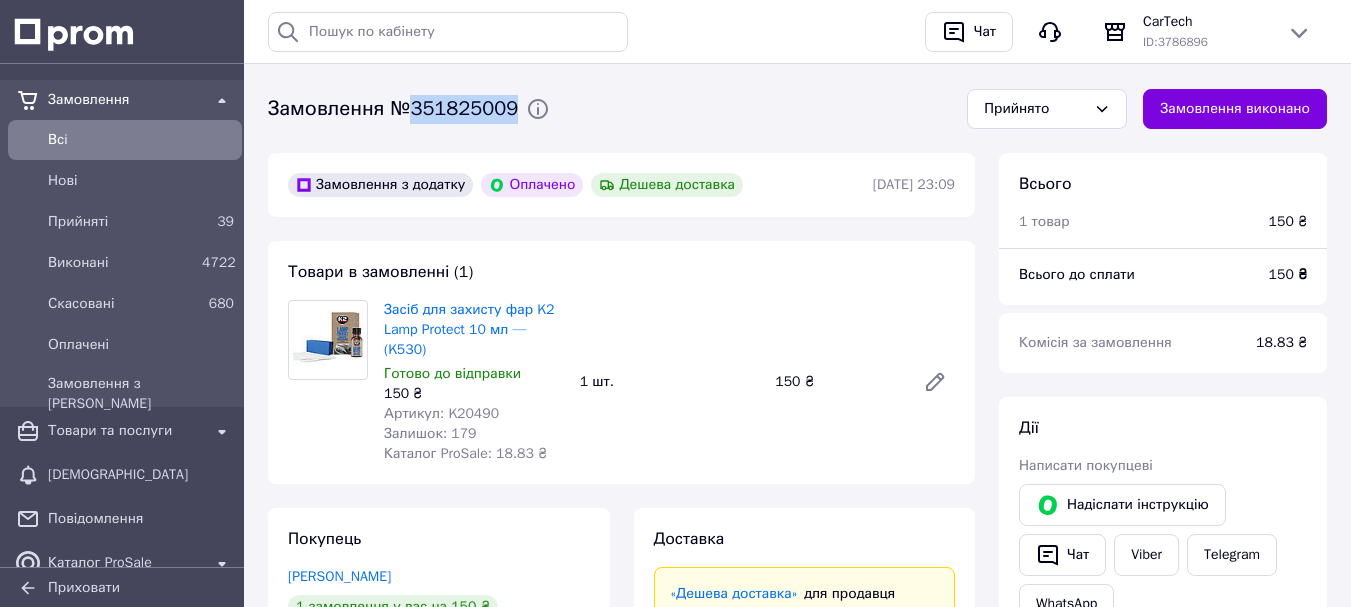 click on "Замовлення №351825009" at bounding box center (393, 109) 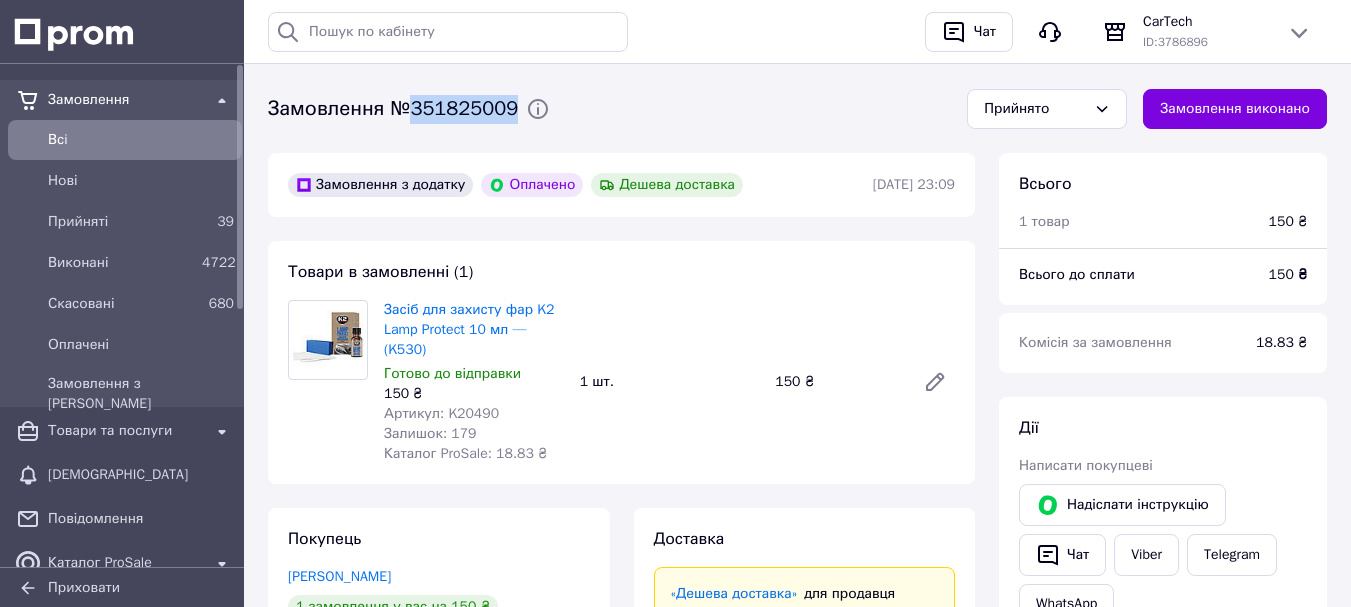 click on "Всi" at bounding box center [141, 140] 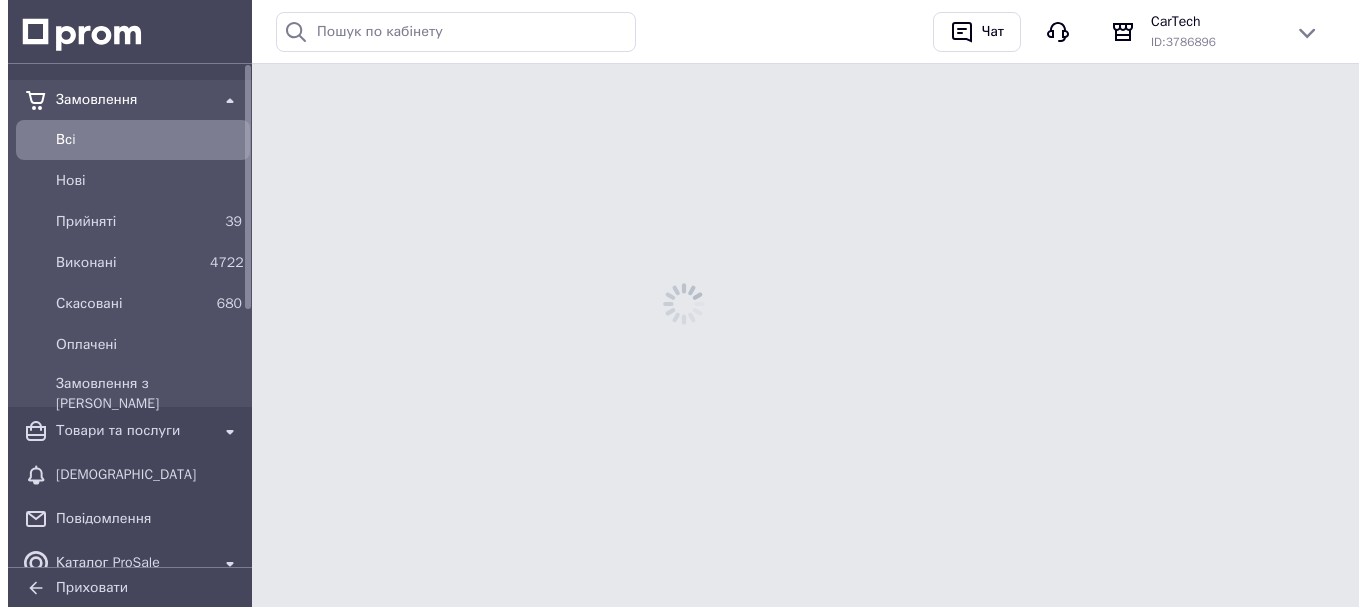 scroll, scrollTop: 0, scrollLeft: 0, axis: both 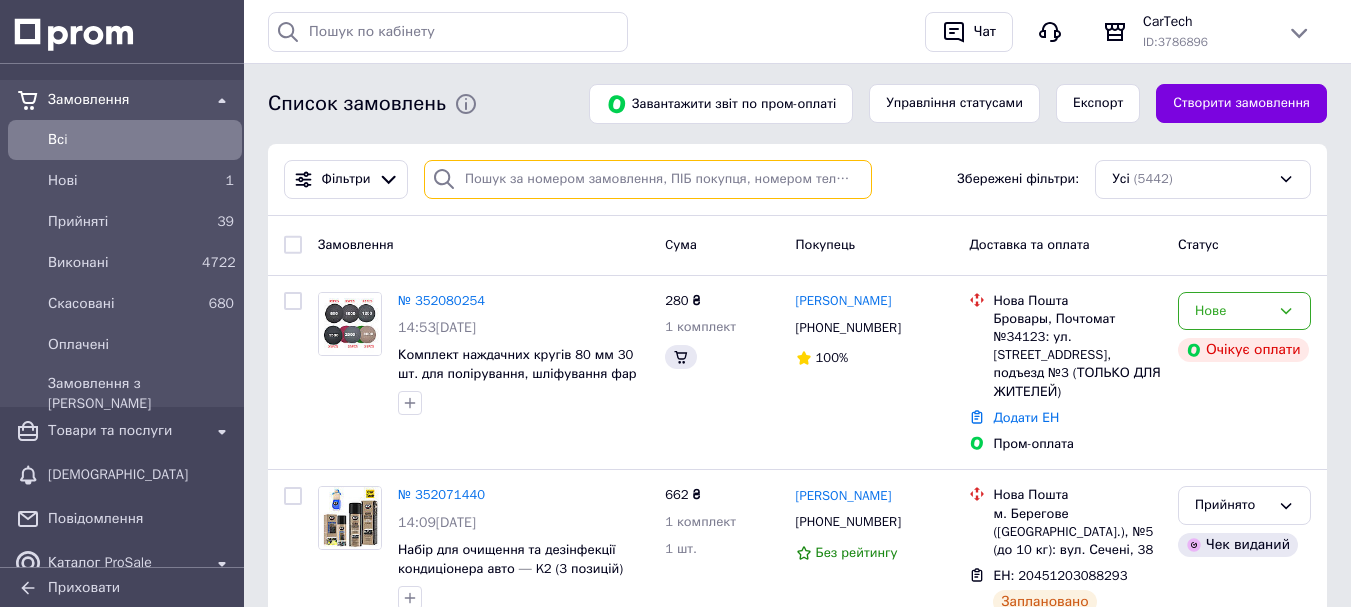 click at bounding box center (648, 179) 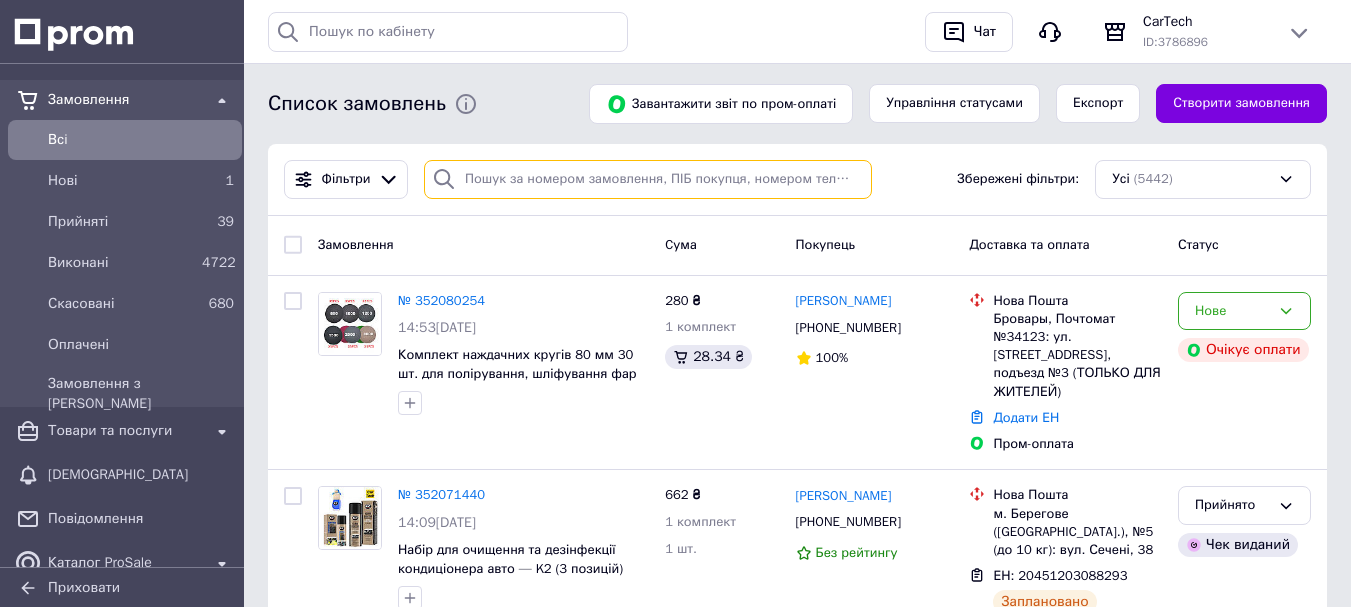 paste on "351825009" 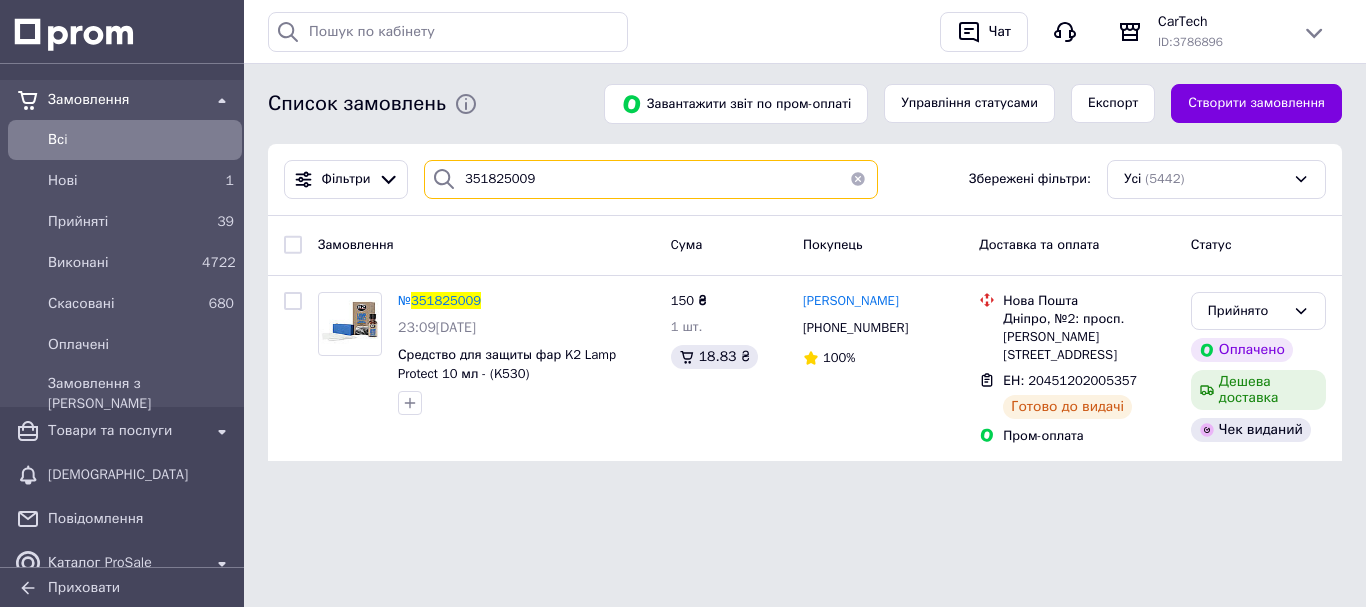 click on "351825009" at bounding box center (651, 179) 